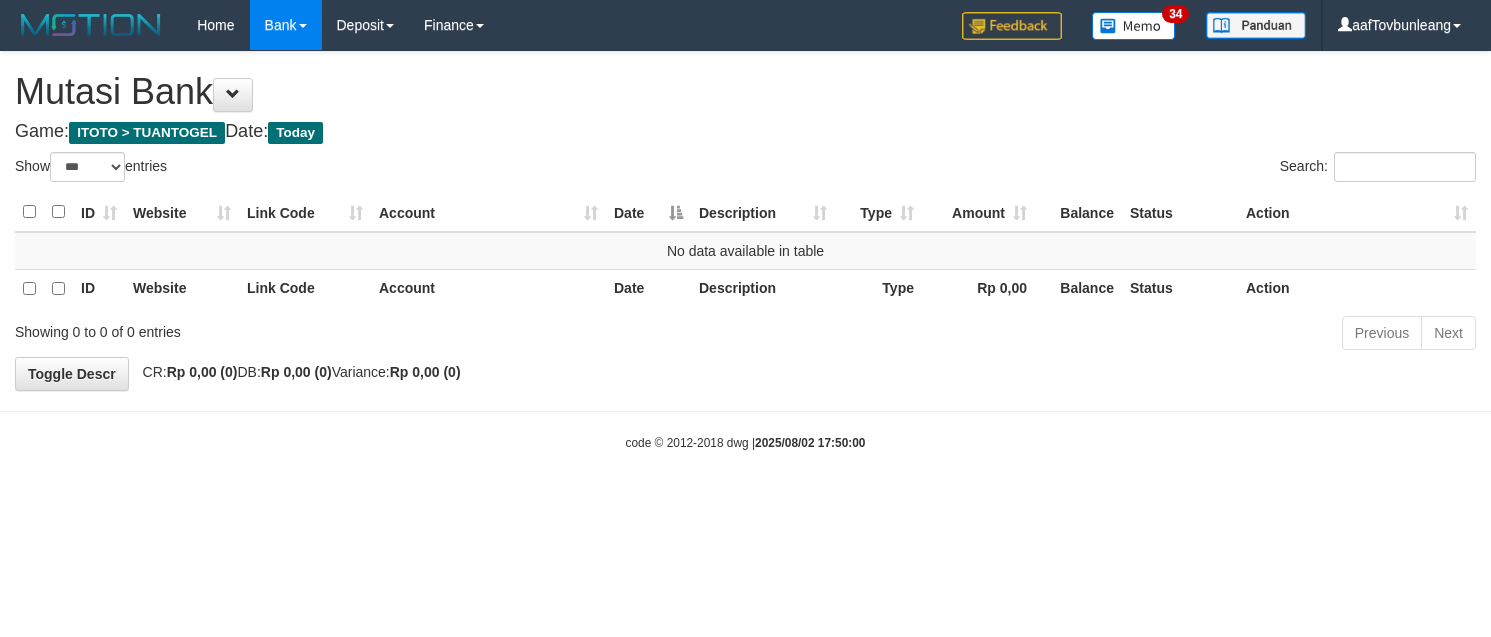 select on "***" 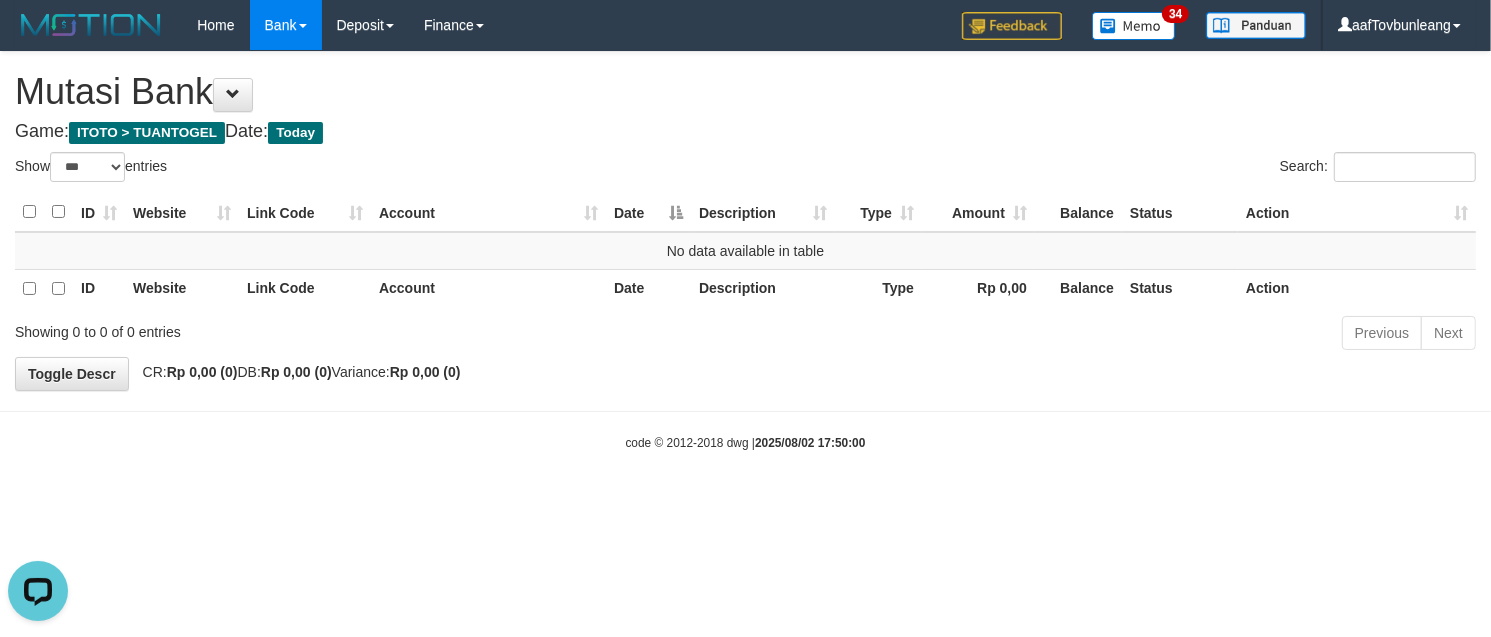 scroll, scrollTop: 0, scrollLeft: 0, axis: both 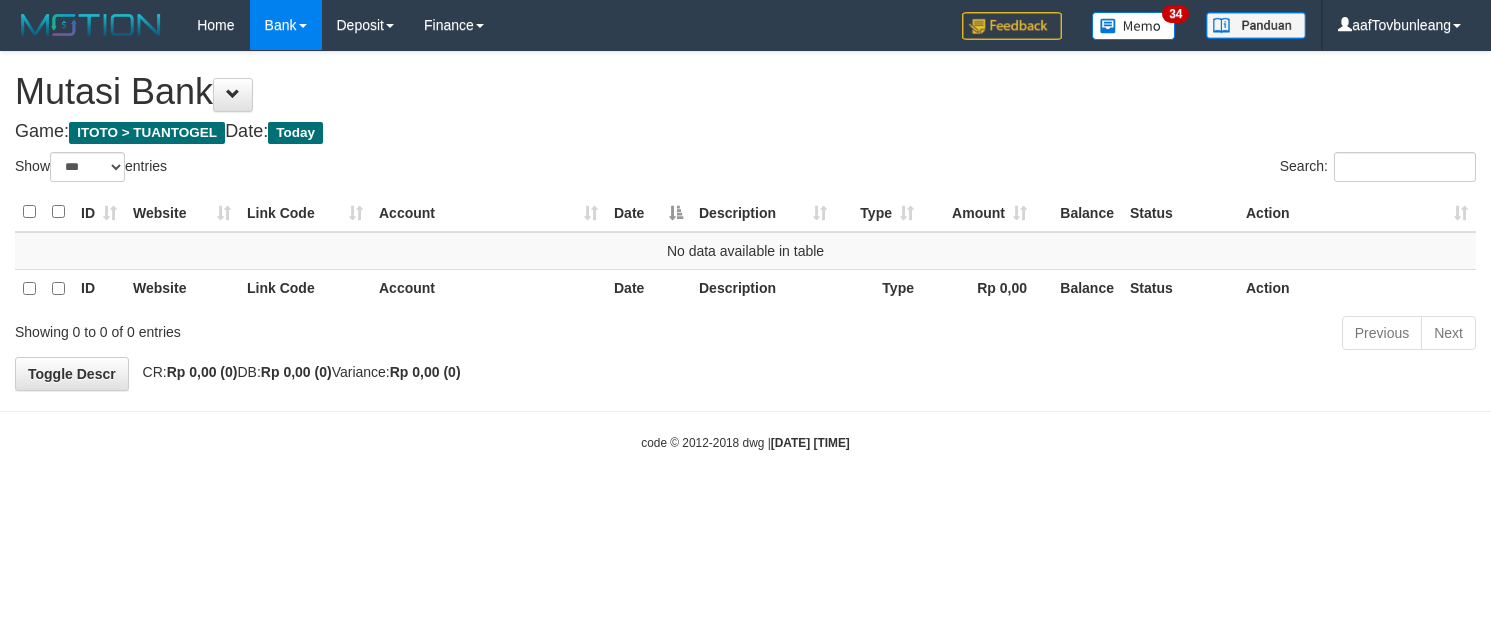 select on "***" 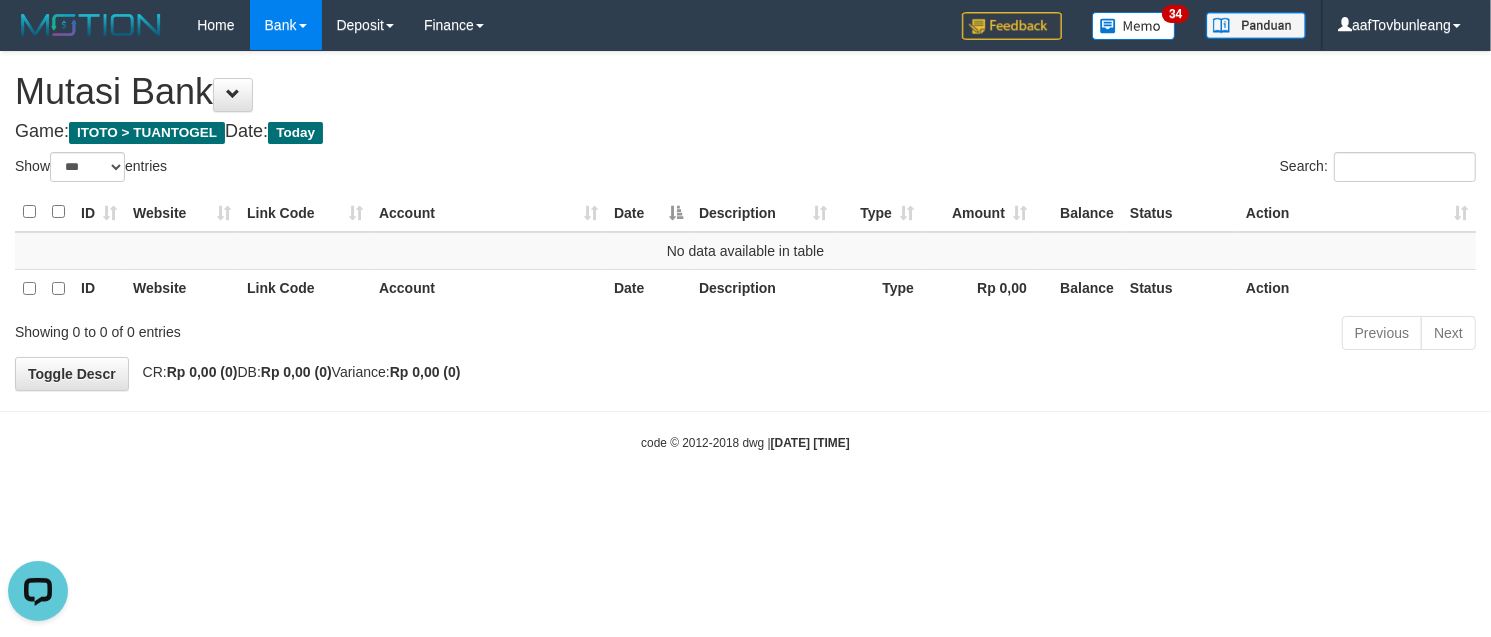 scroll, scrollTop: 0, scrollLeft: 0, axis: both 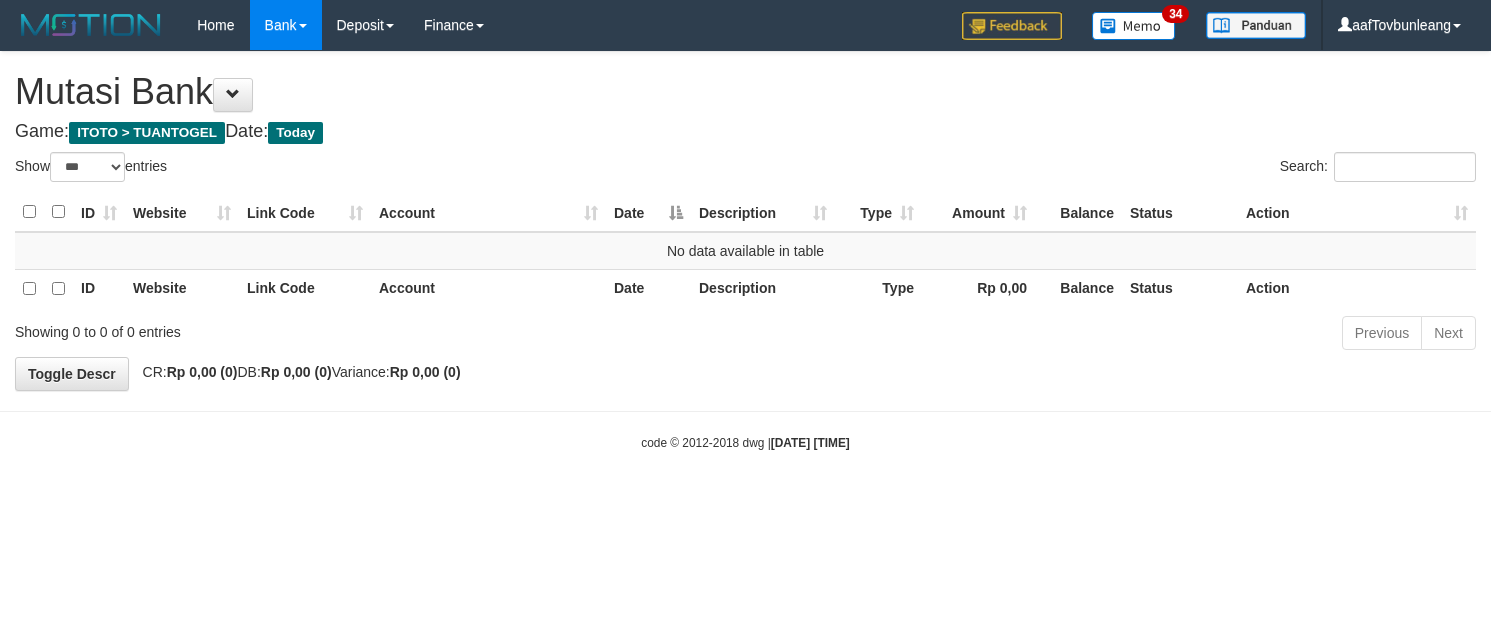 select on "***" 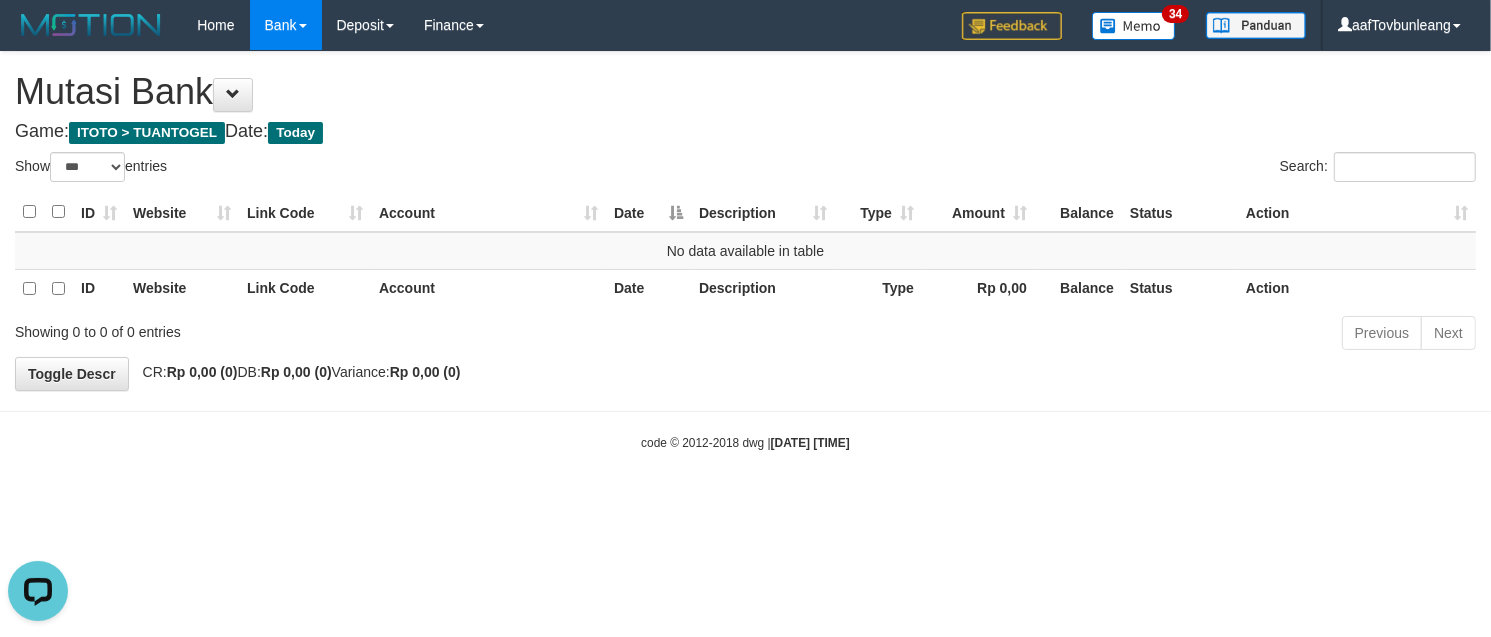 scroll, scrollTop: 0, scrollLeft: 0, axis: both 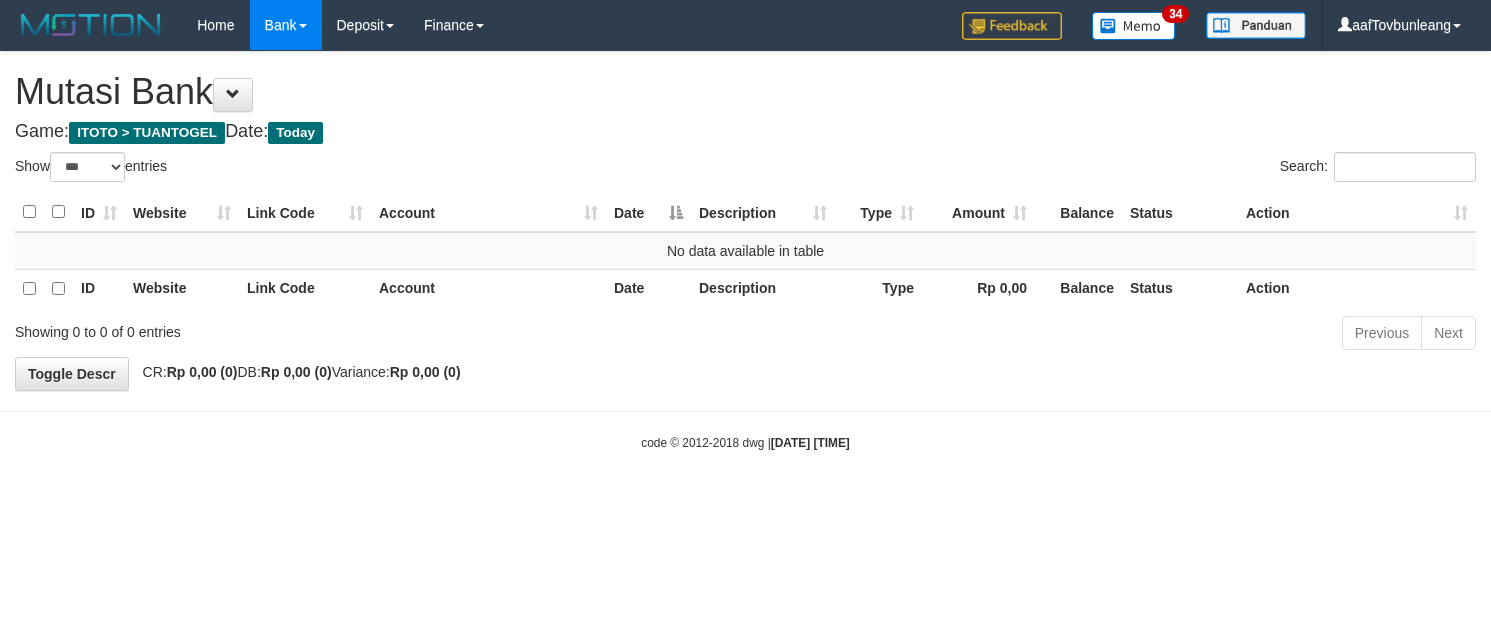 select on "***" 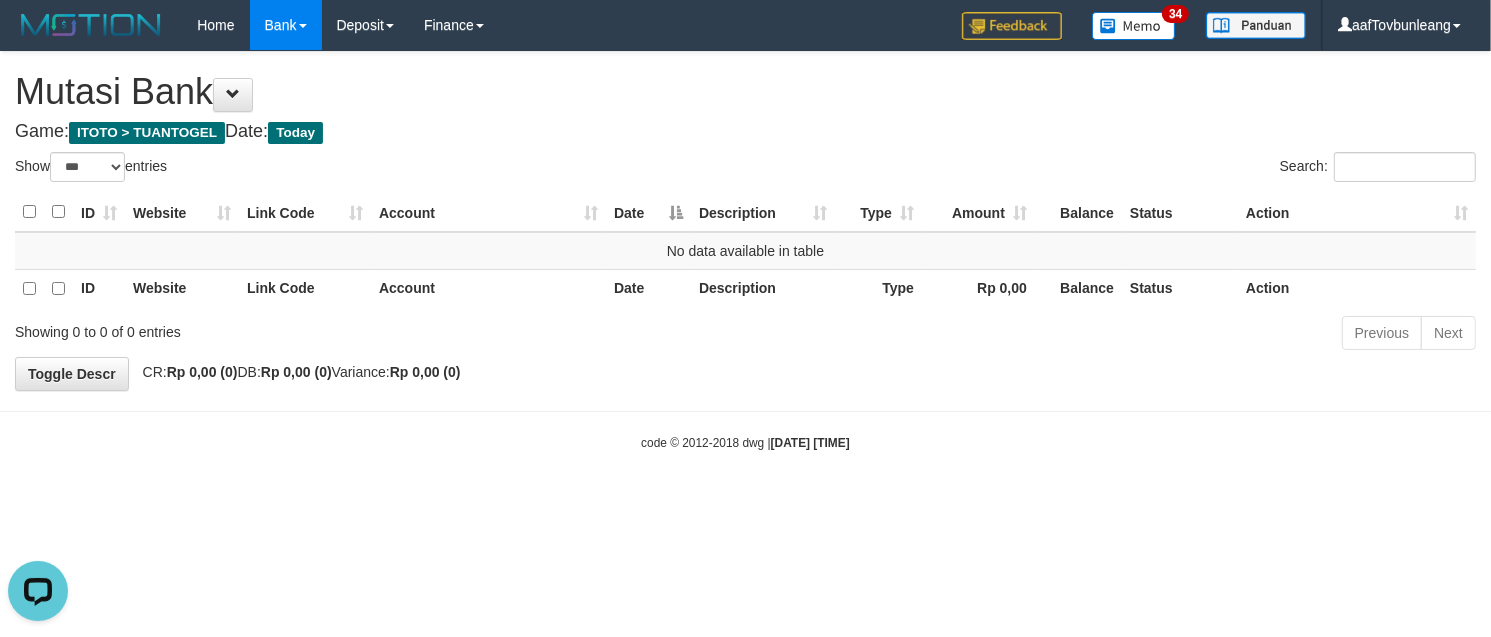 scroll, scrollTop: 0, scrollLeft: 0, axis: both 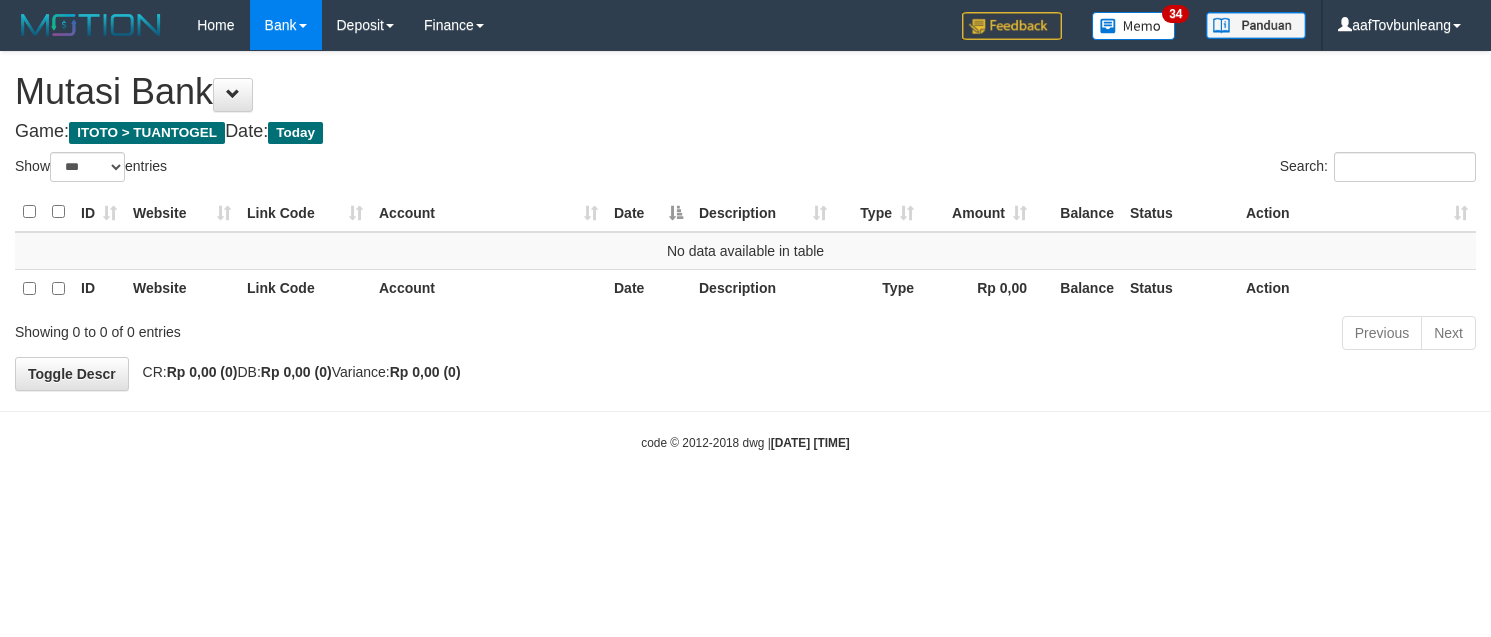 select on "***" 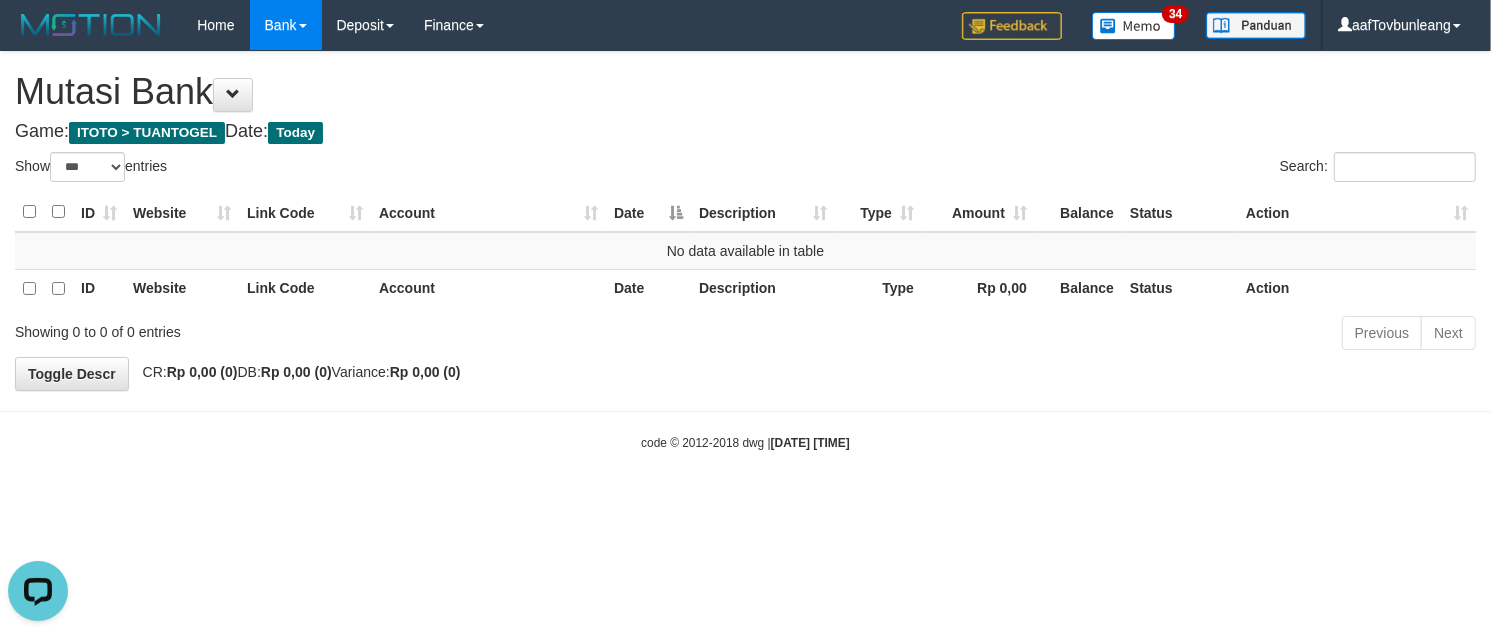 scroll, scrollTop: 0, scrollLeft: 0, axis: both 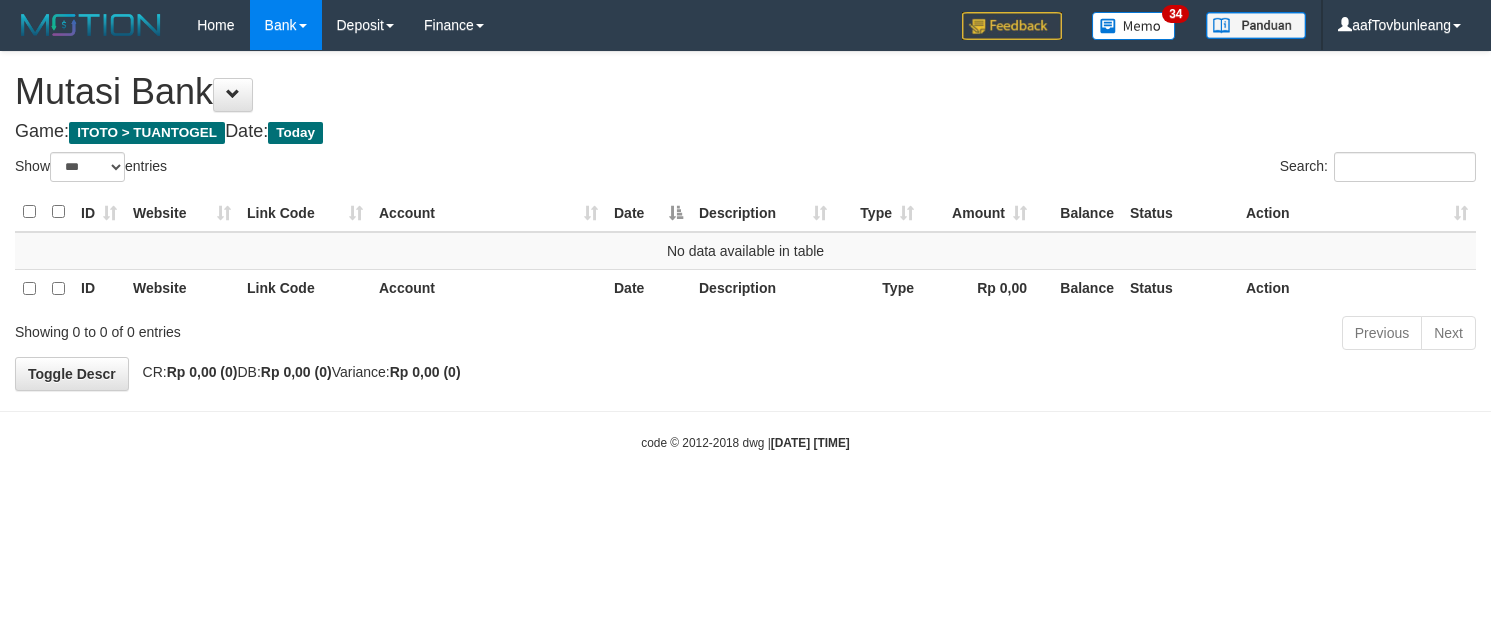 select on "***" 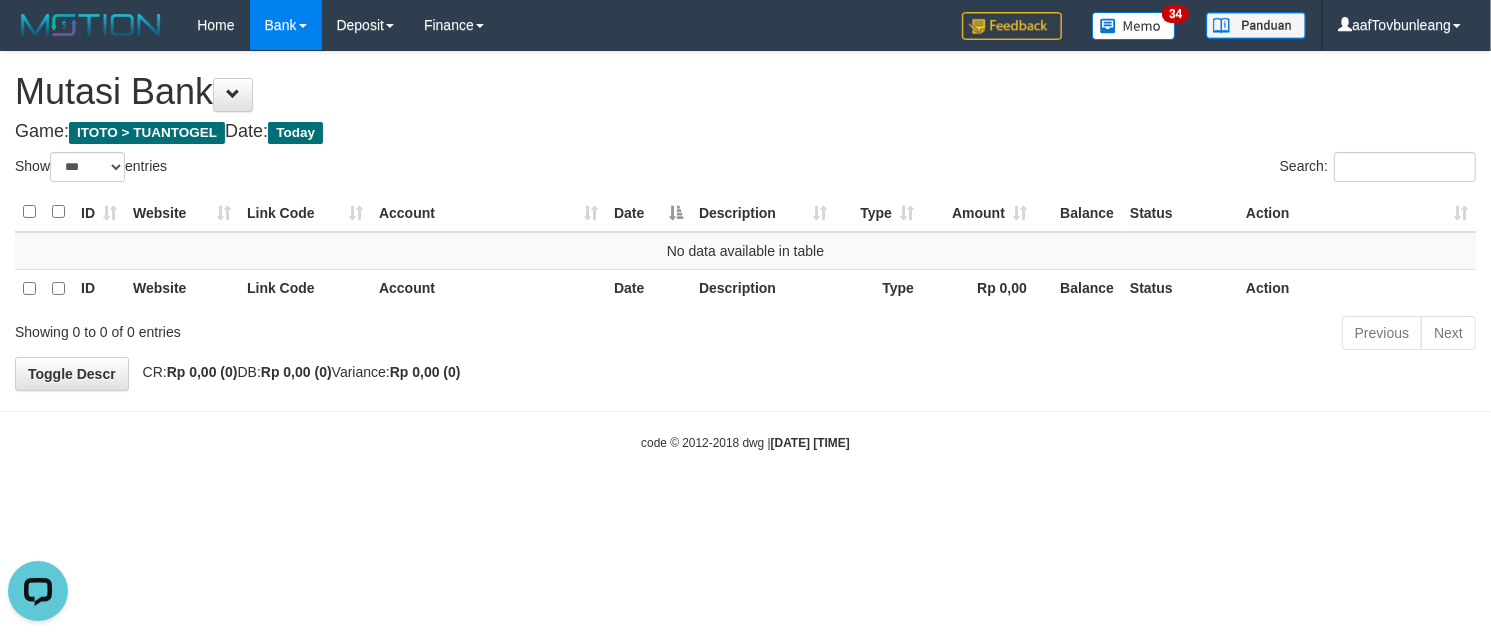 scroll, scrollTop: 0, scrollLeft: 0, axis: both 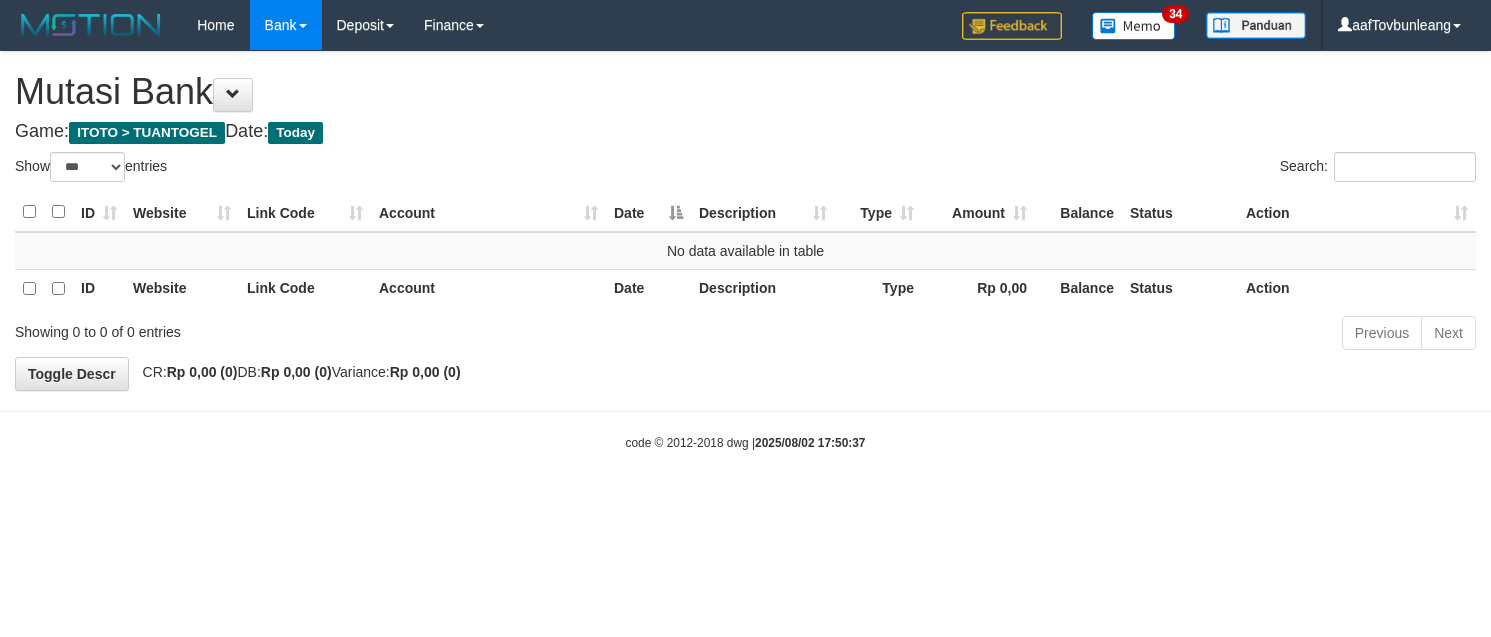 select on "***" 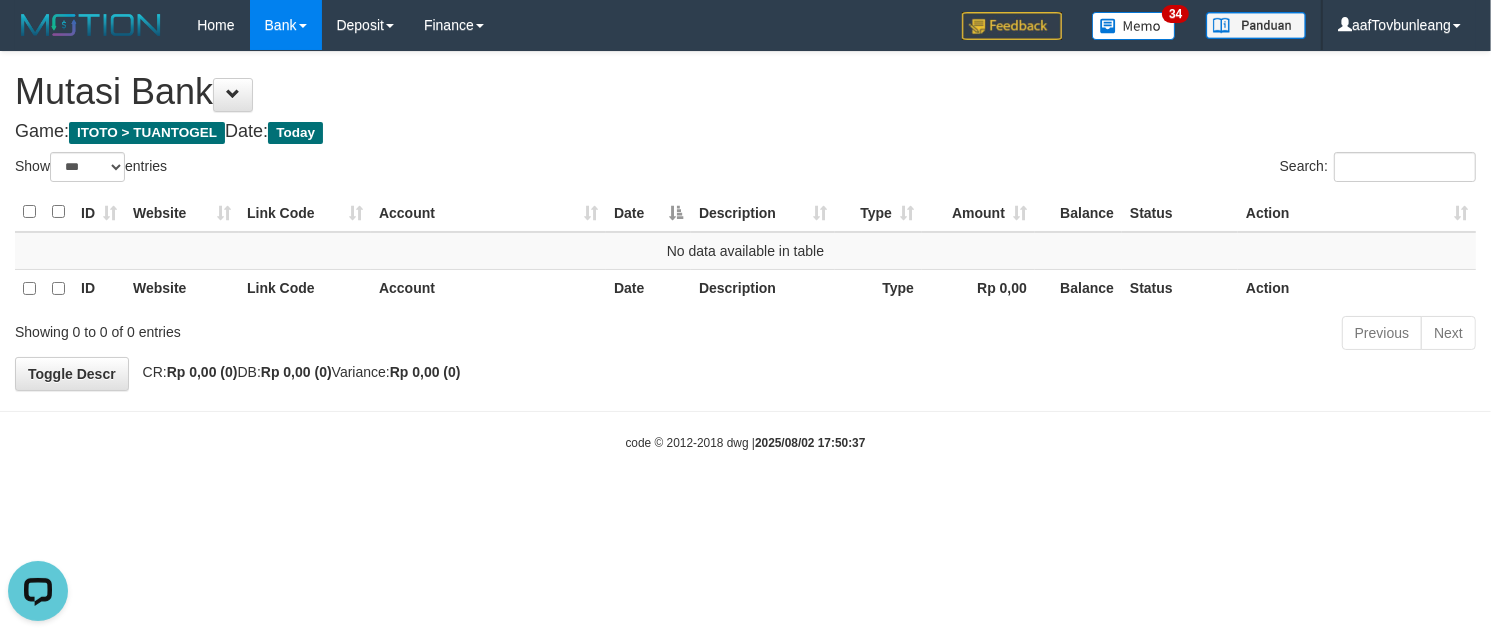 scroll, scrollTop: 0, scrollLeft: 0, axis: both 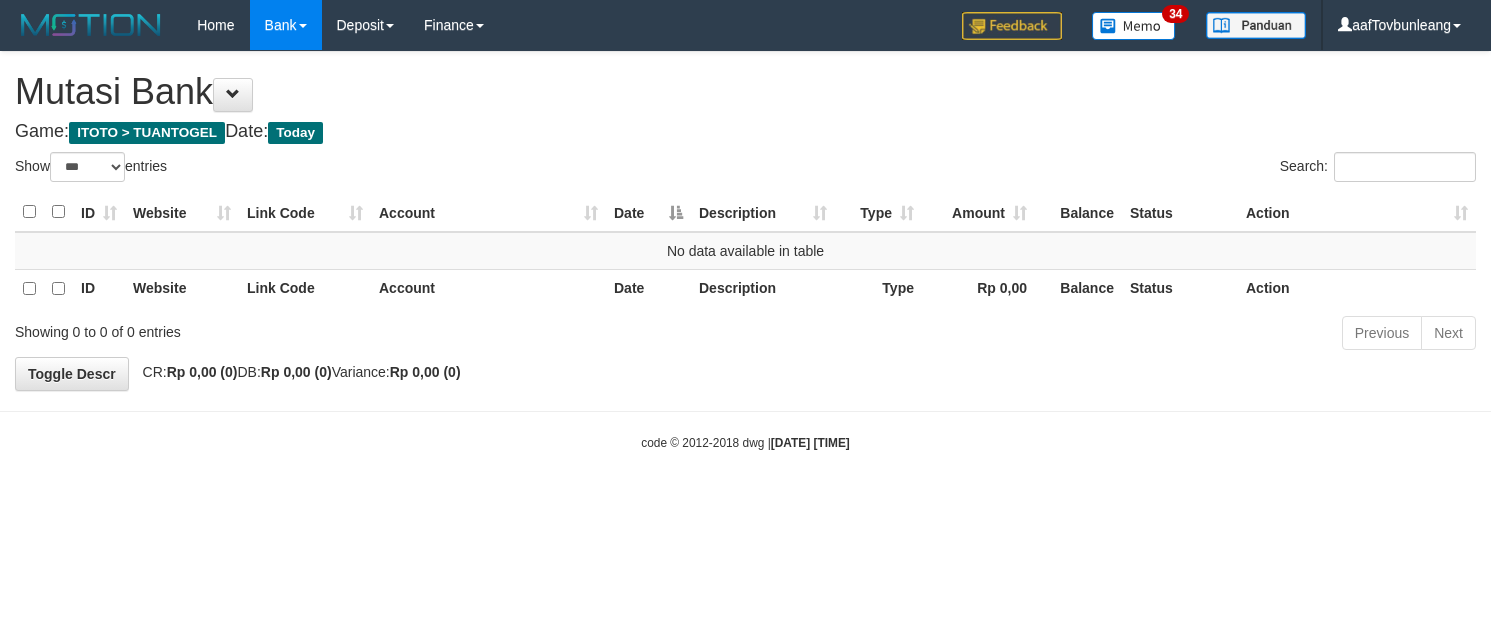 select on "***" 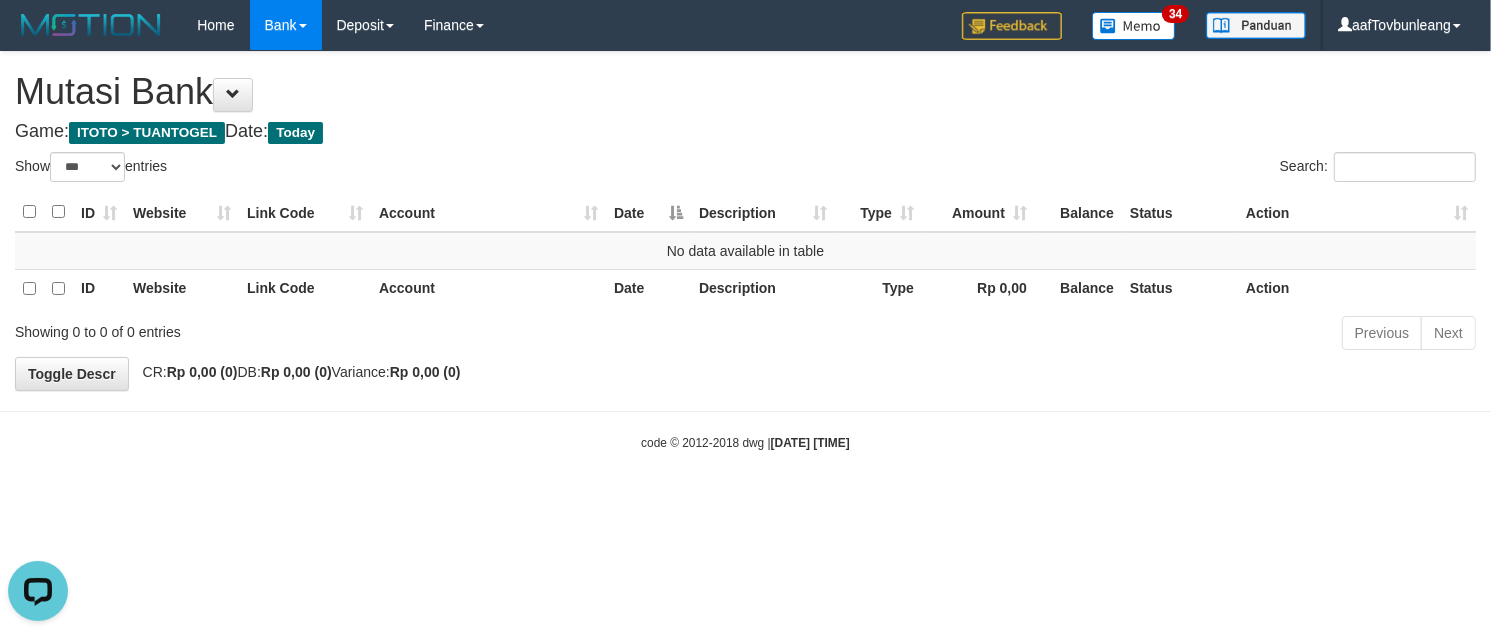 scroll, scrollTop: 0, scrollLeft: 0, axis: both 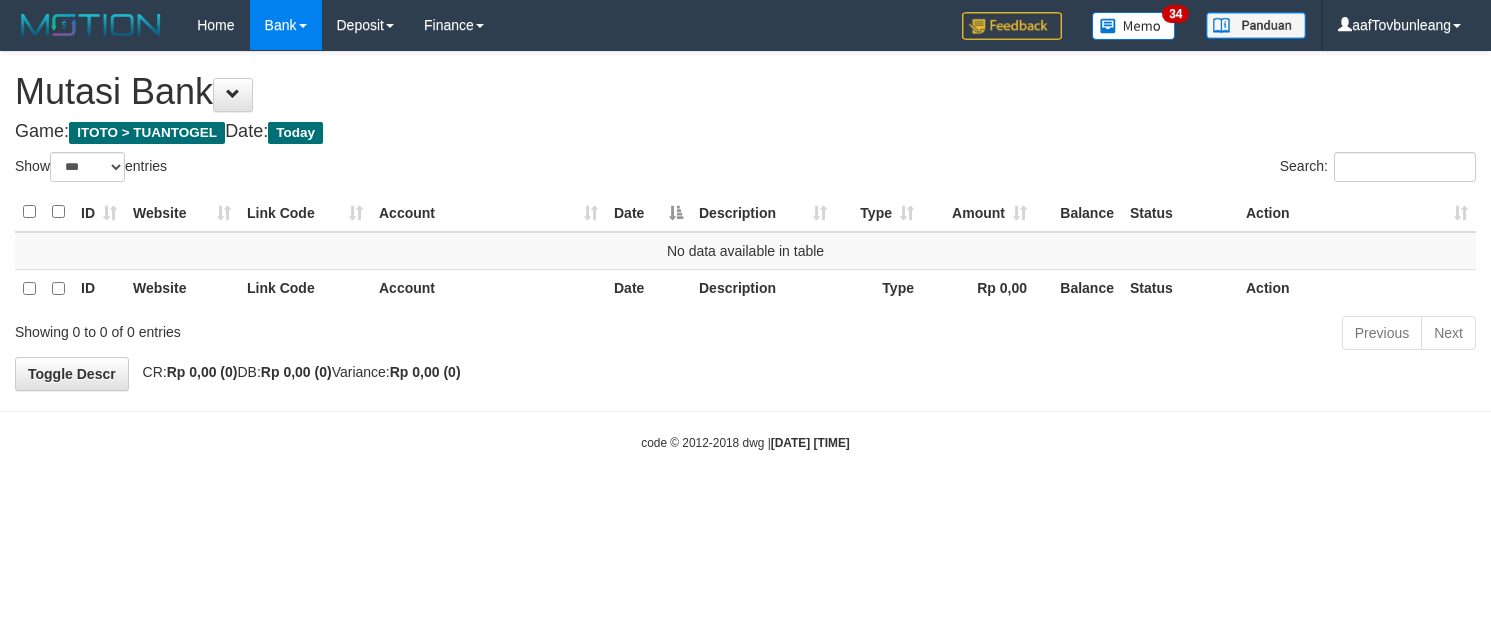 select on "***" 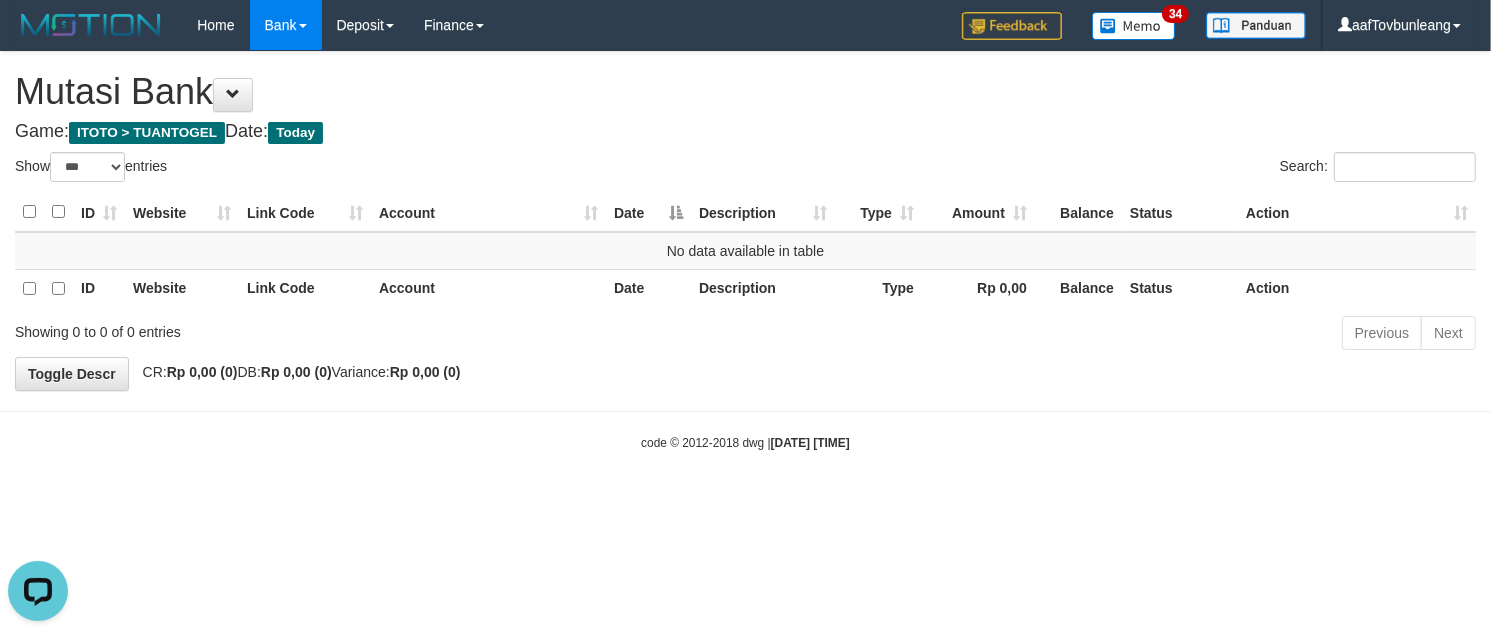 scroll, scrollTop: 0, scrollLeft: 0, axis: both 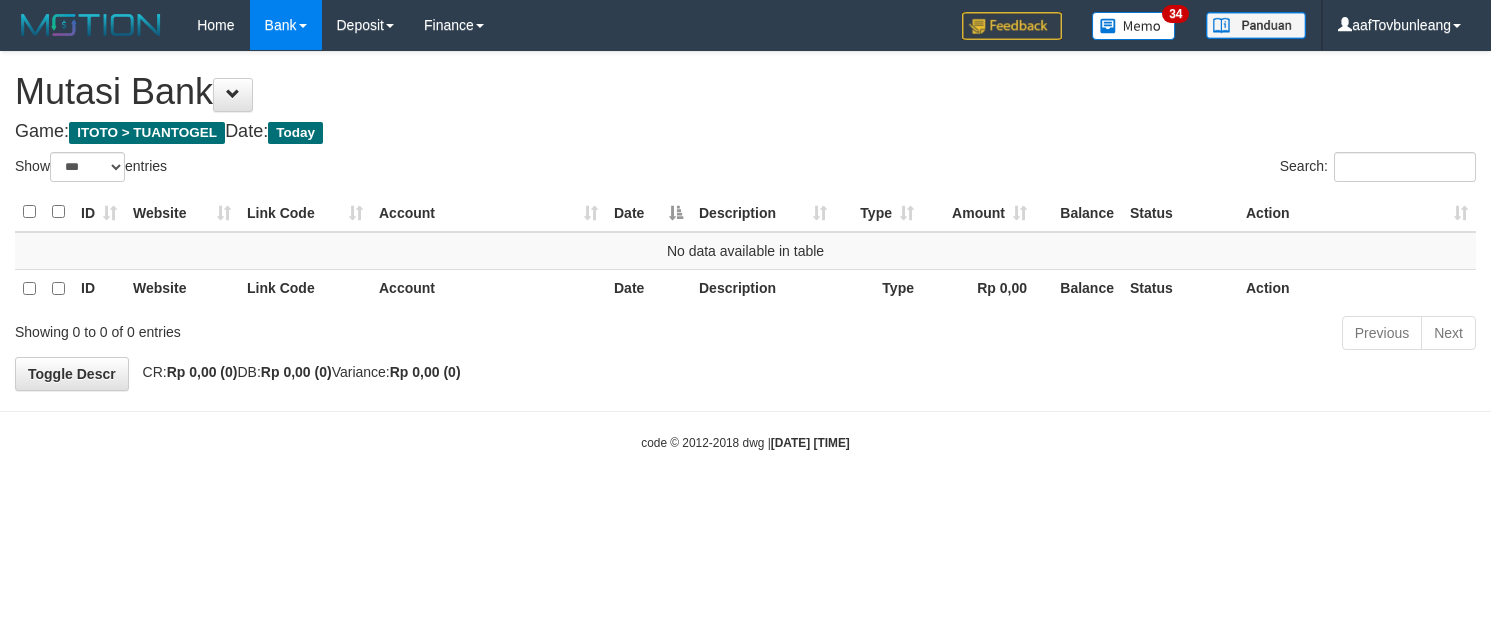 select on "***" 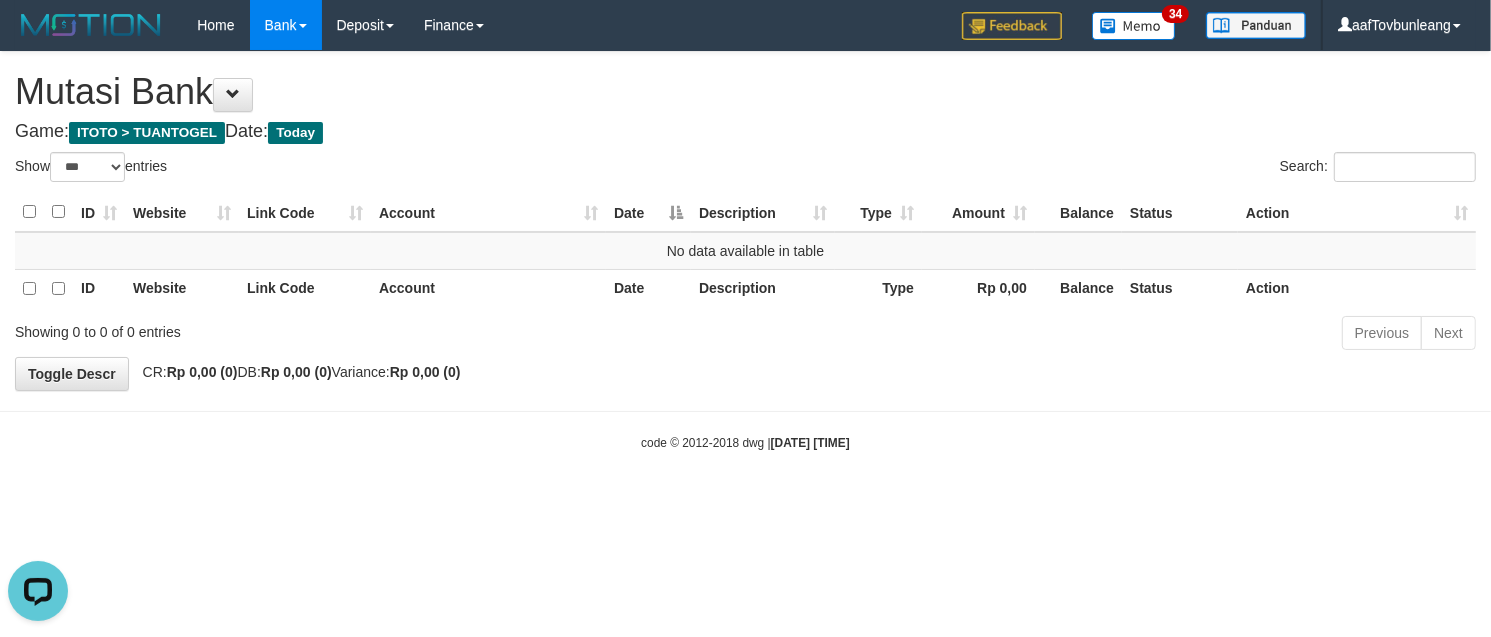 scroll, scrollTop: 0, scrollLeft: 0, axis: both 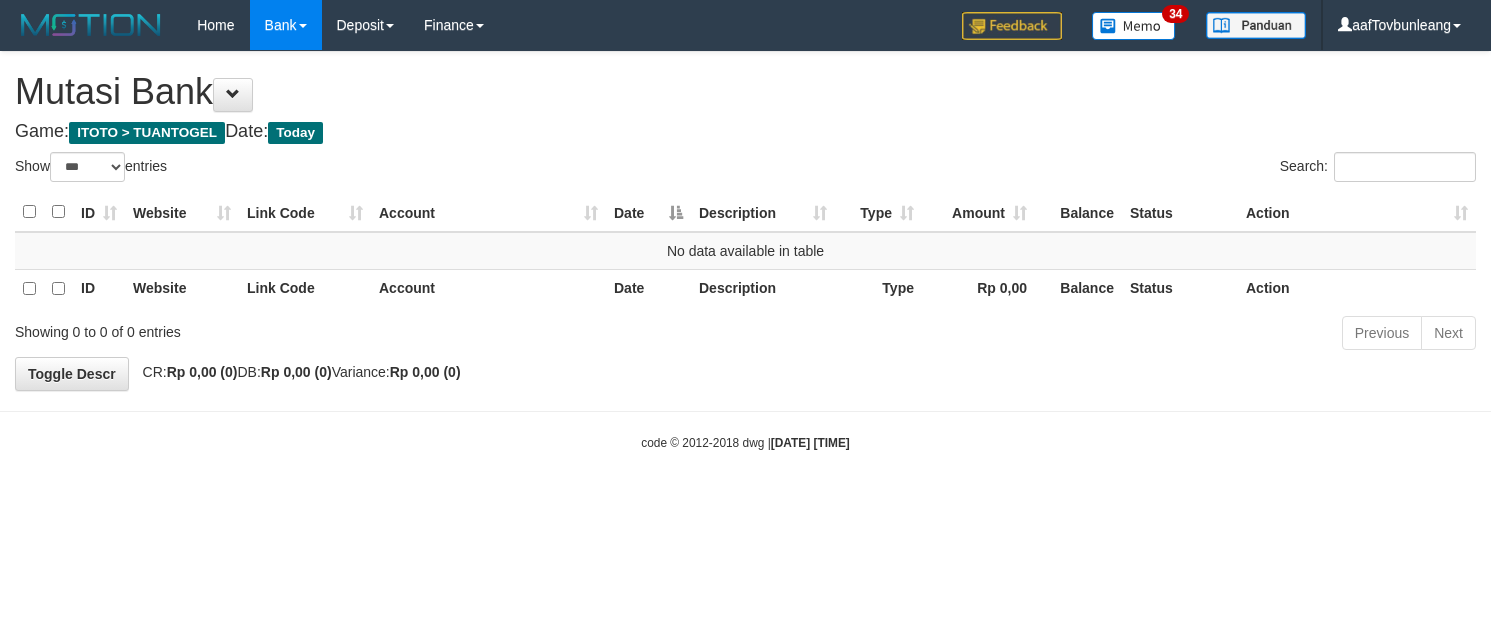 select on "***" 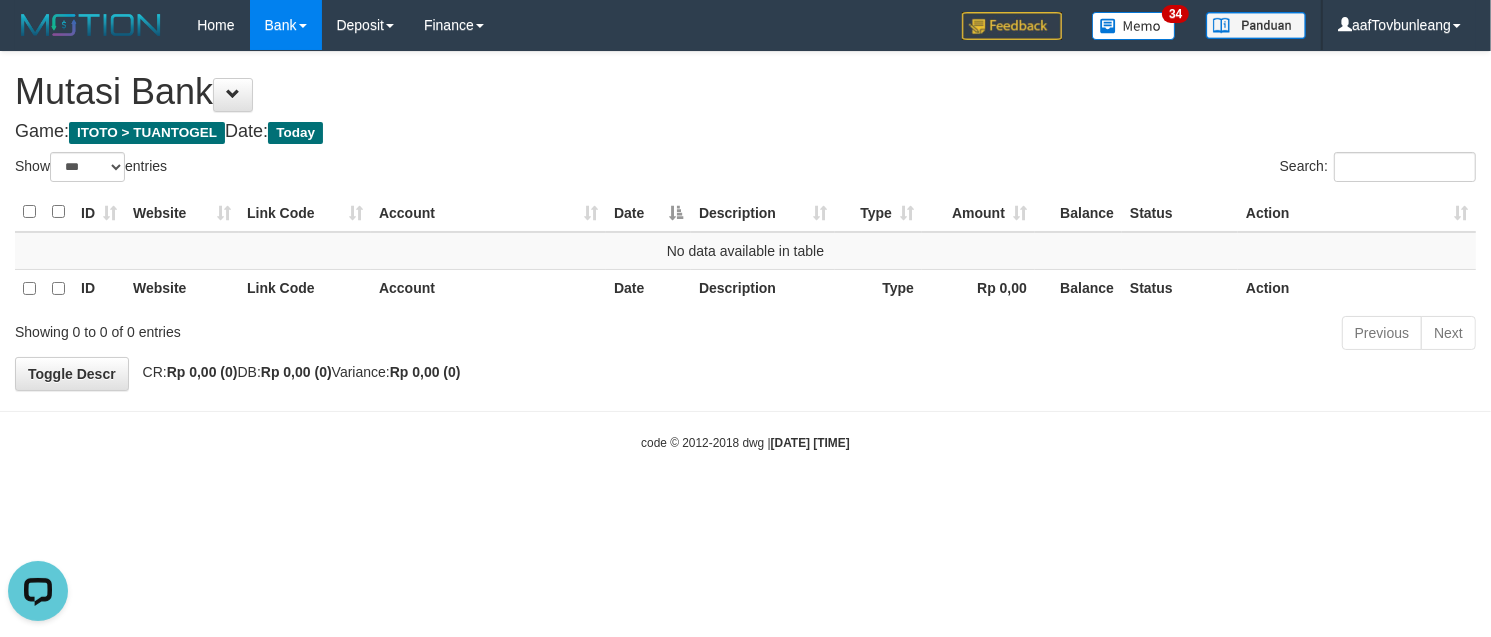 scroll, scrollTop: 0, scrollLeft: 0, axis: both 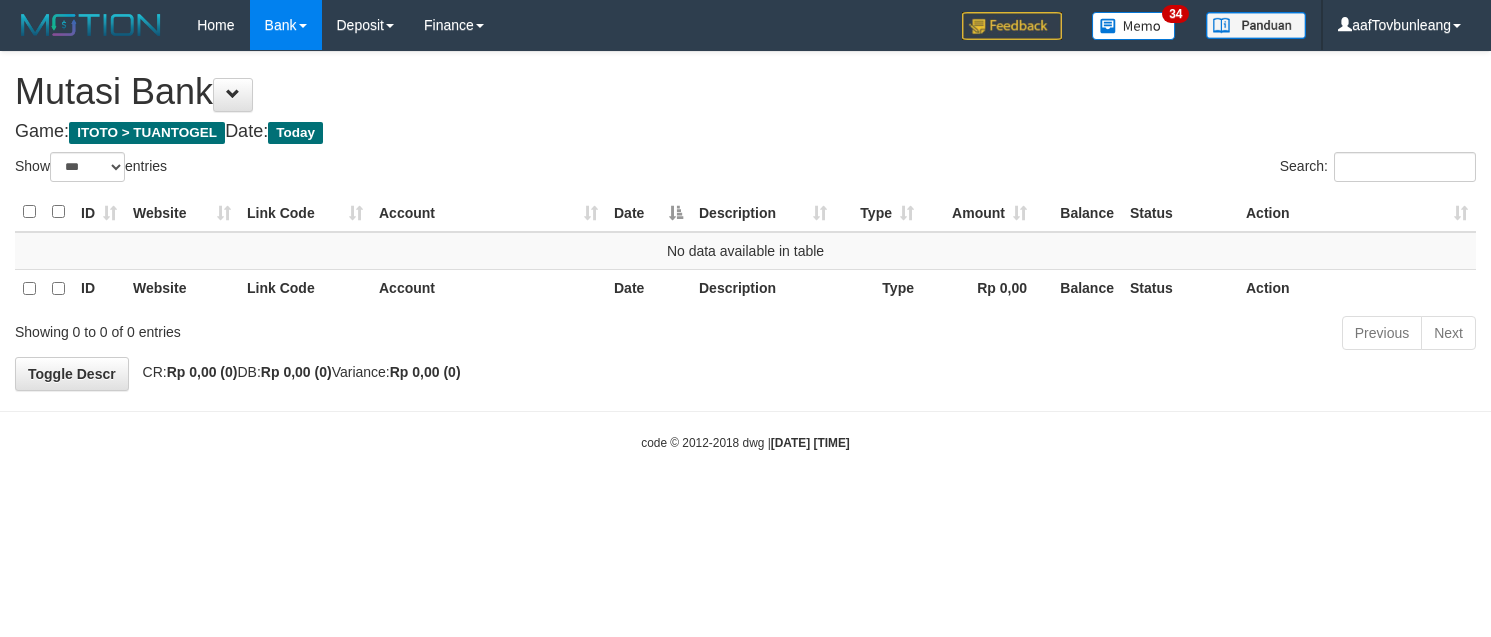 select on "***" 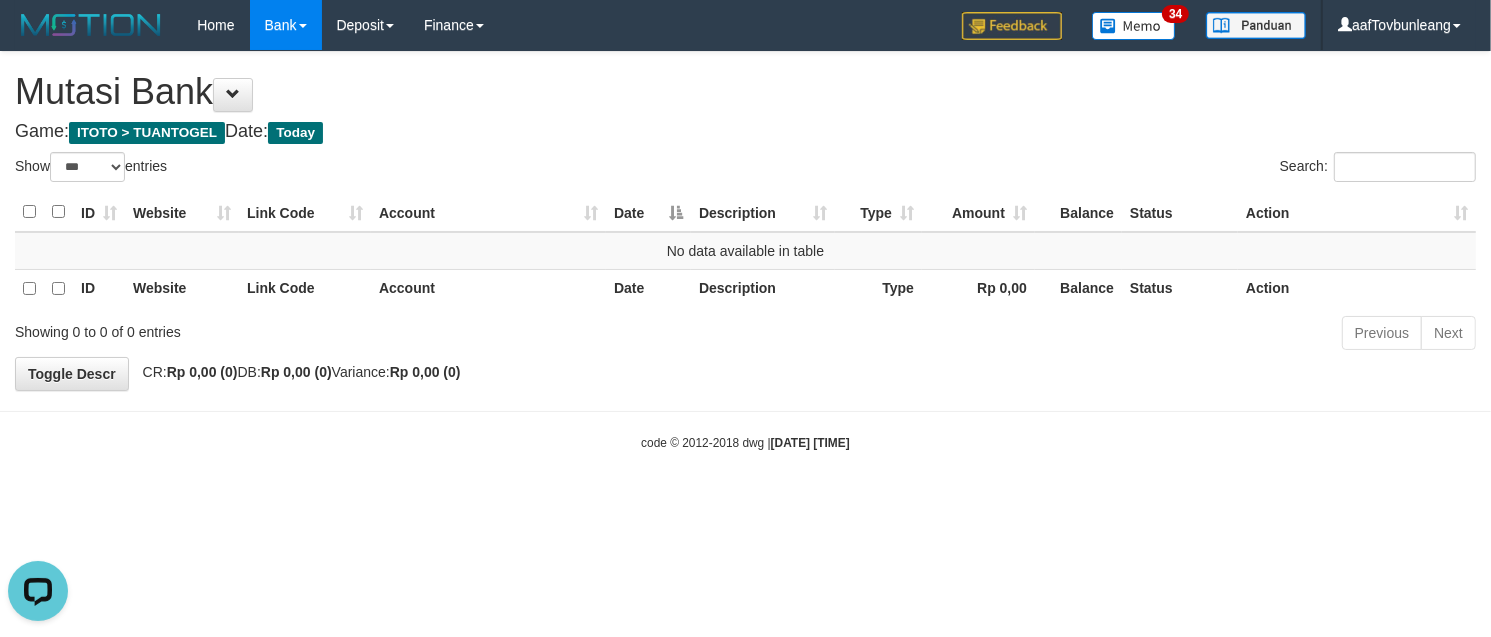 scroll, scrollTop: 0, scrollLeft: 0, axis: both 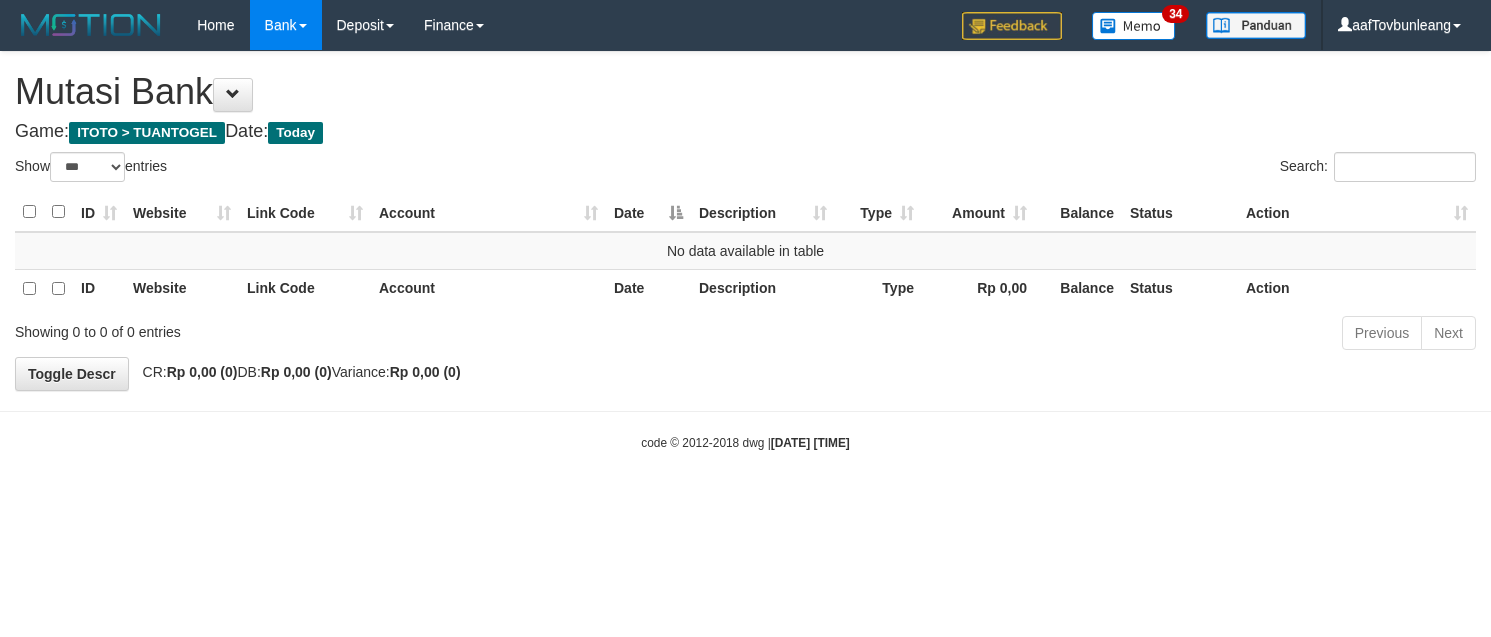 select on "***" 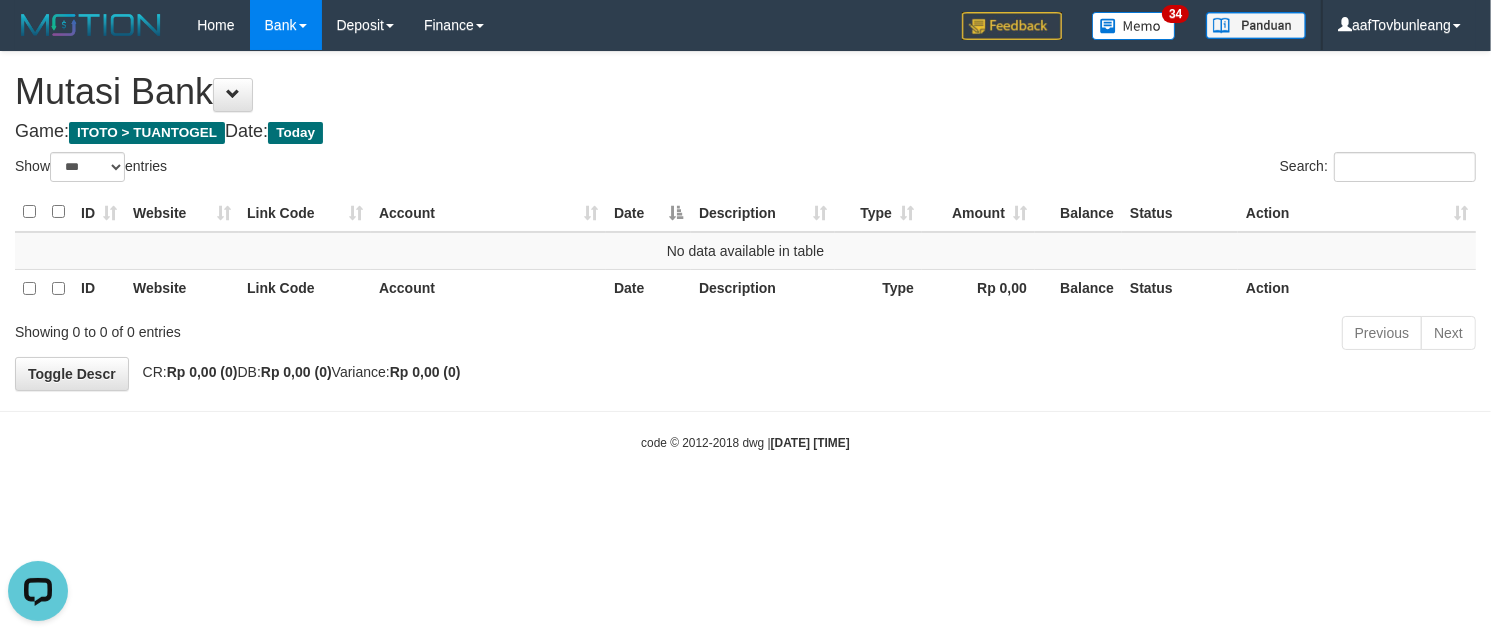 scroll, scrollTop: 0, scrollLeft: 0, axis: both 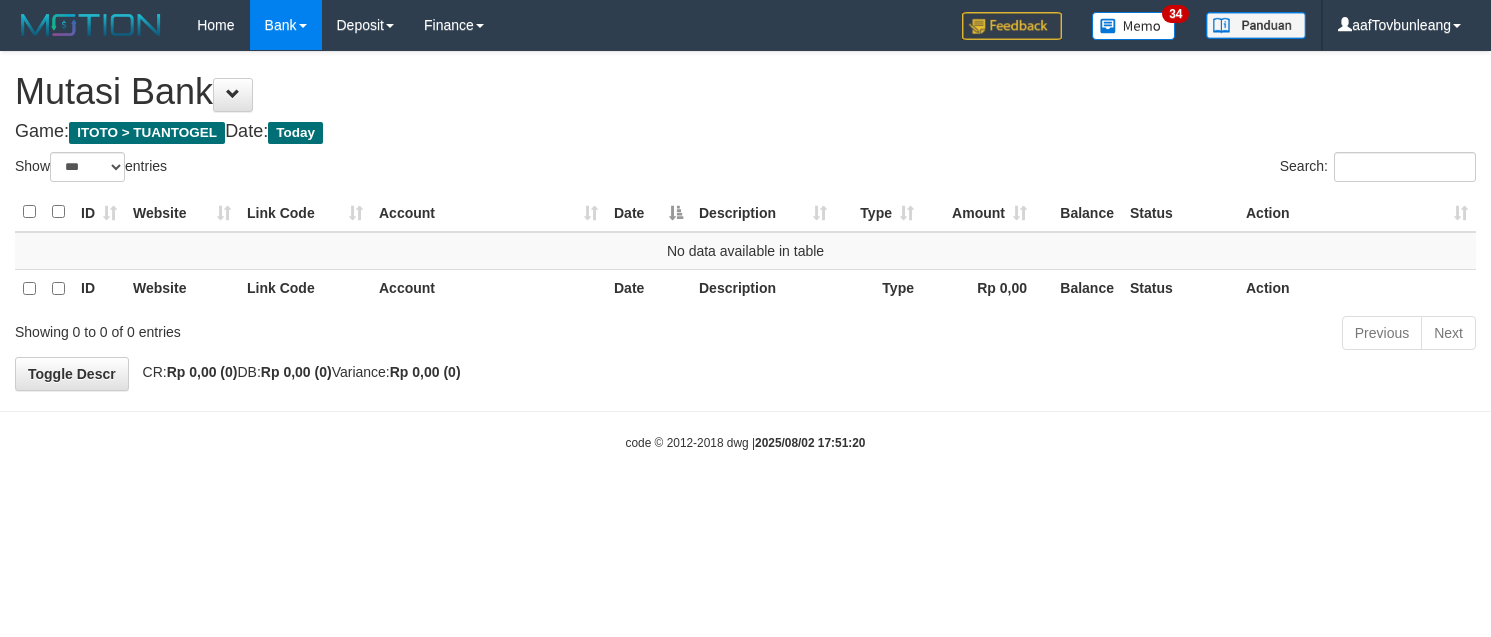 select on "***" 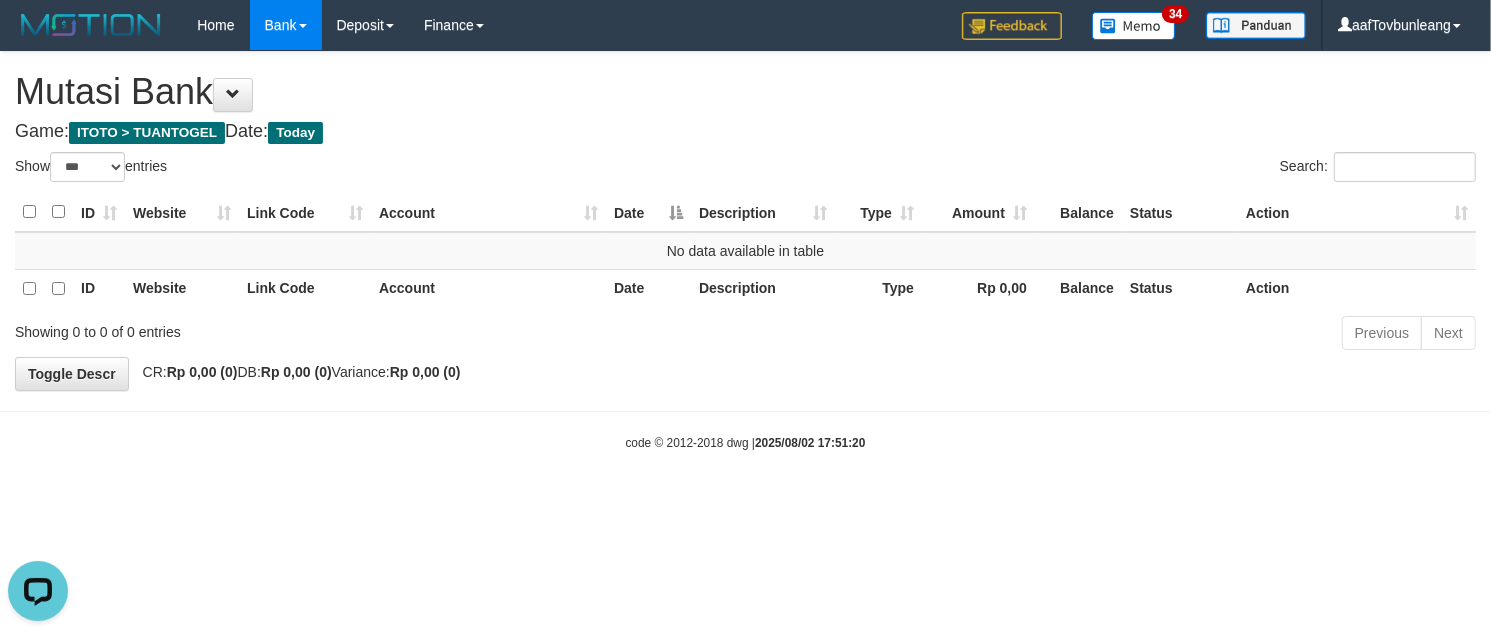 scroll, scrollTop: 0, scrollLeft: 0, axis: both 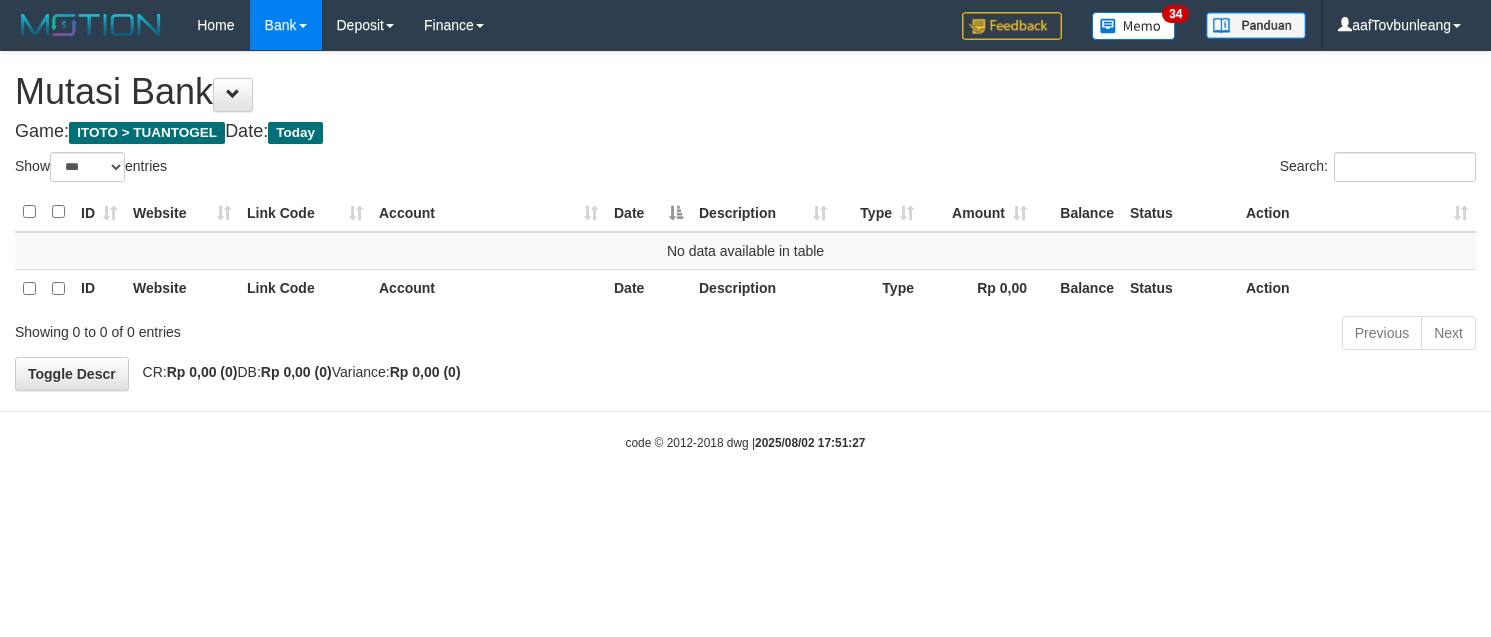 select on "***" 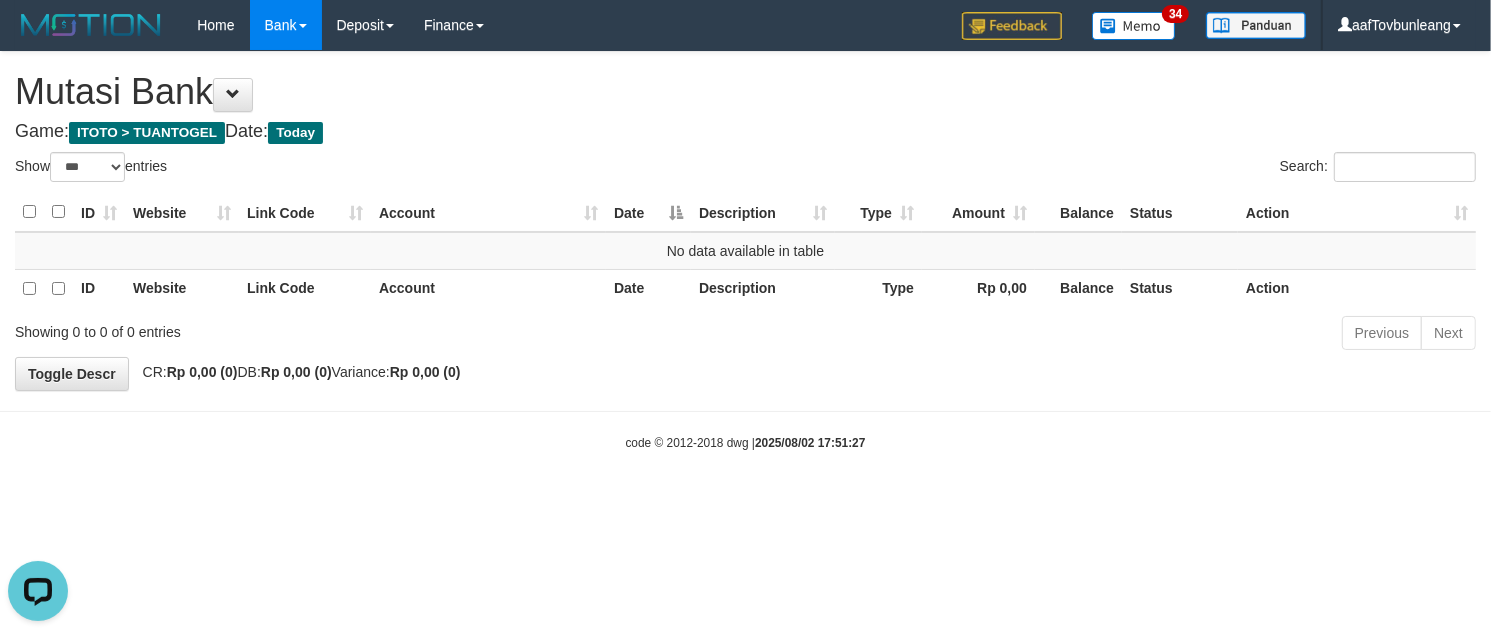scroll, scrollTop: 0, scrollLeft: 0, axis: both 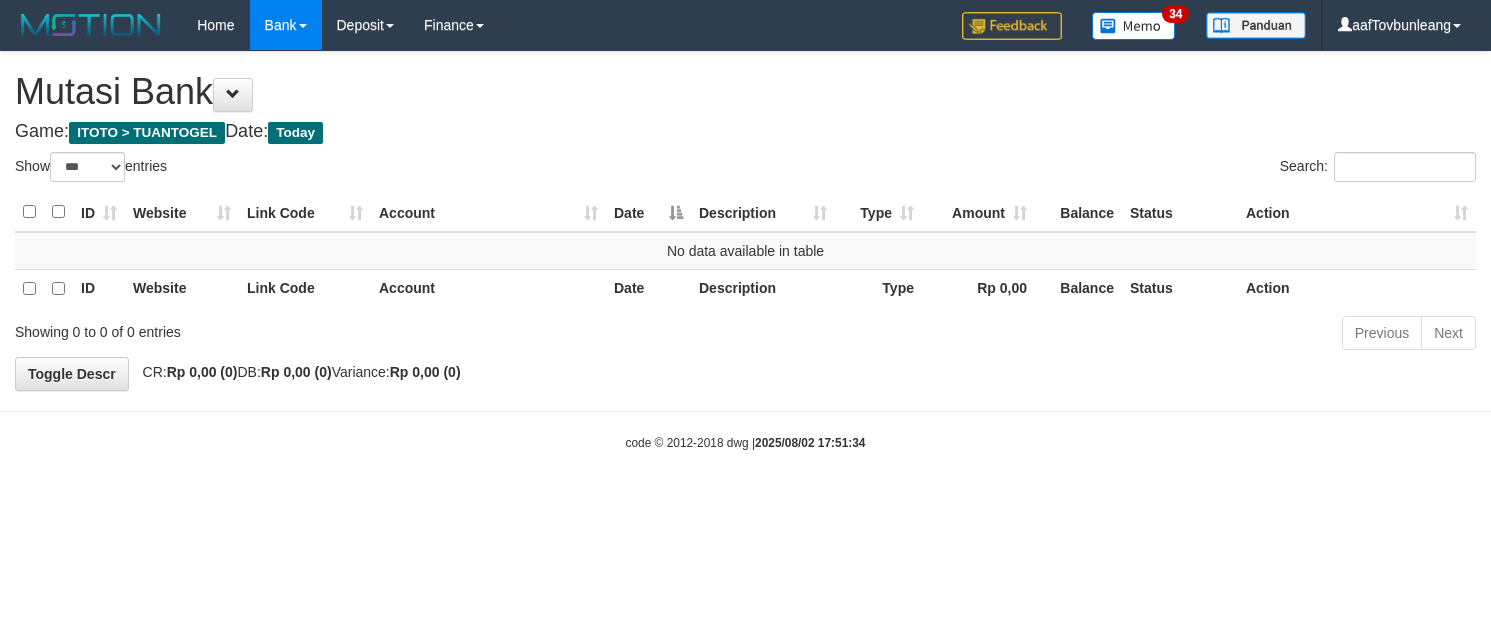 select on "***" 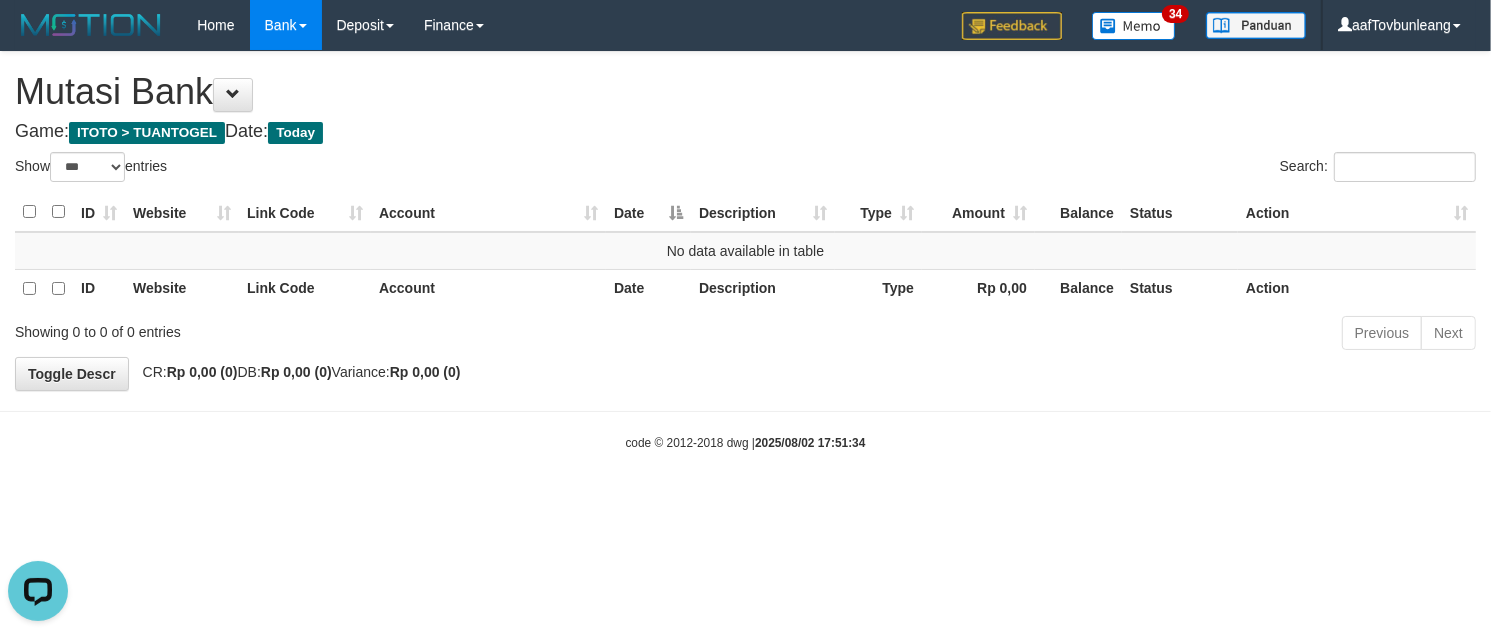 scroll, scrollTop: 0, scrollLeft: 0, axis: both 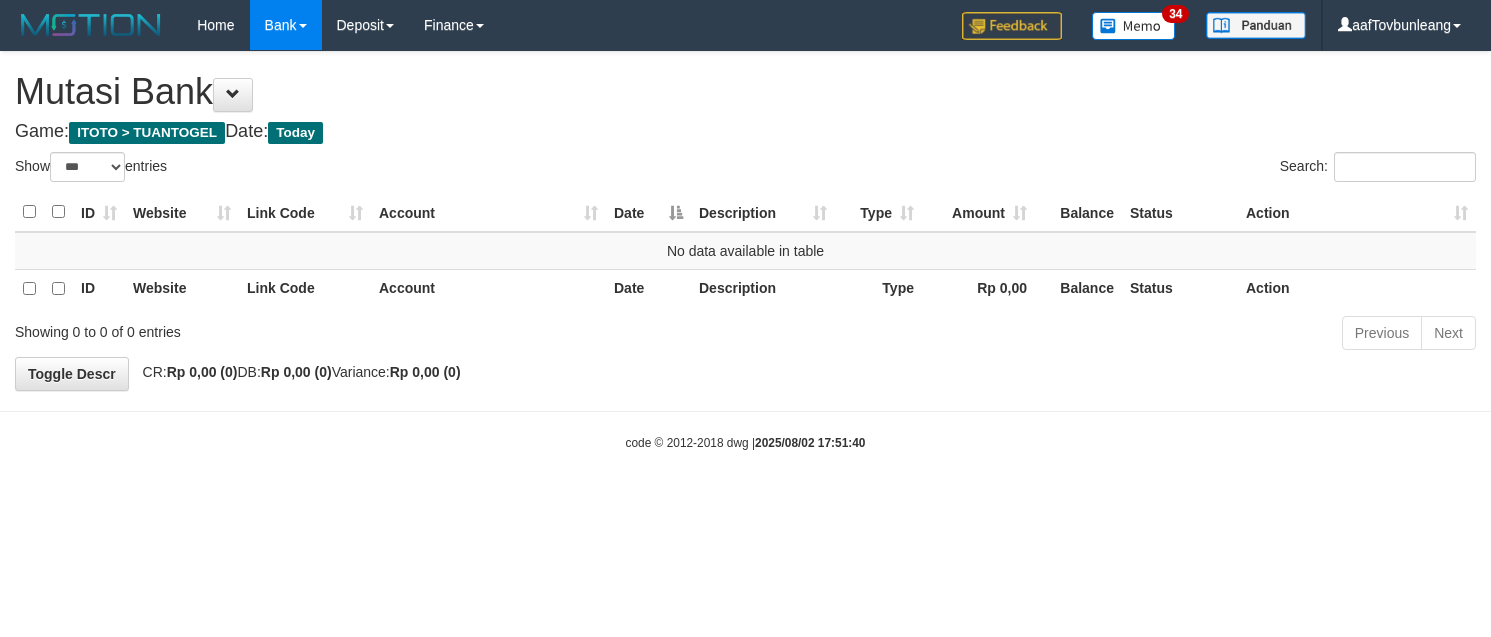 select on "***" 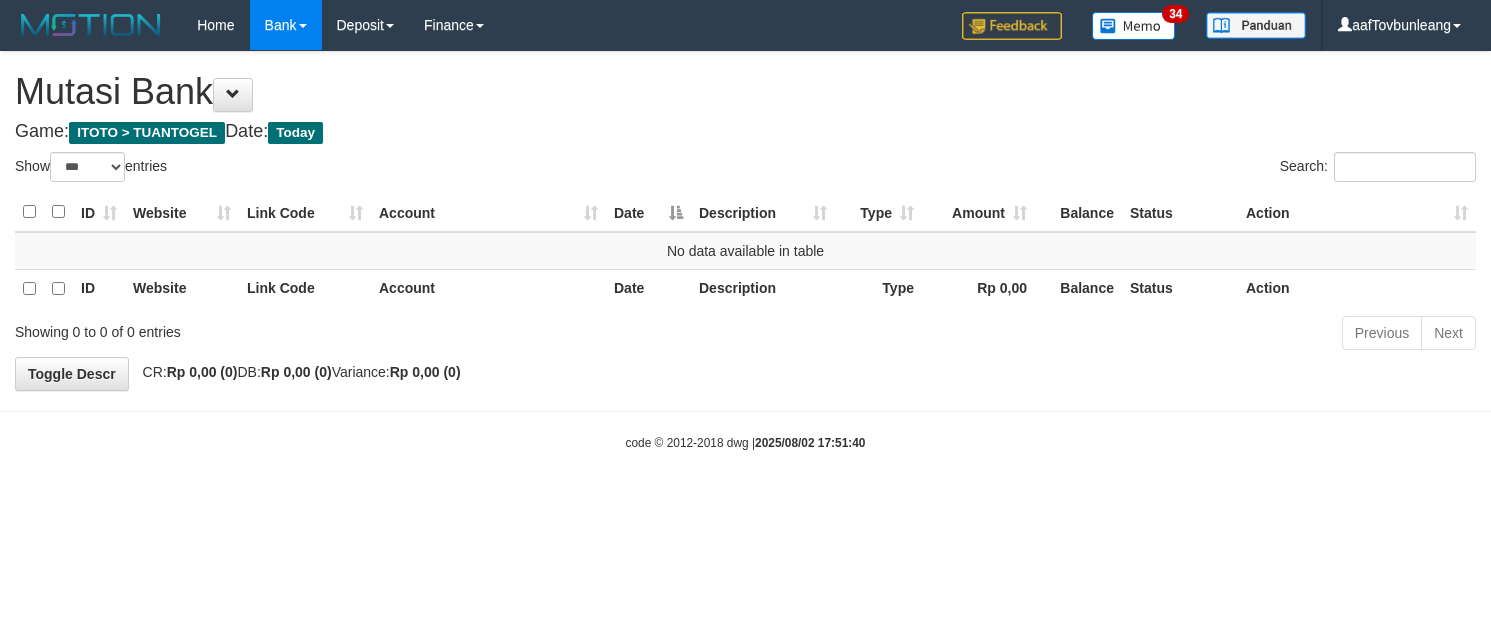 scroll, scrollTop: 0, scrollLeft: 0, axis: both 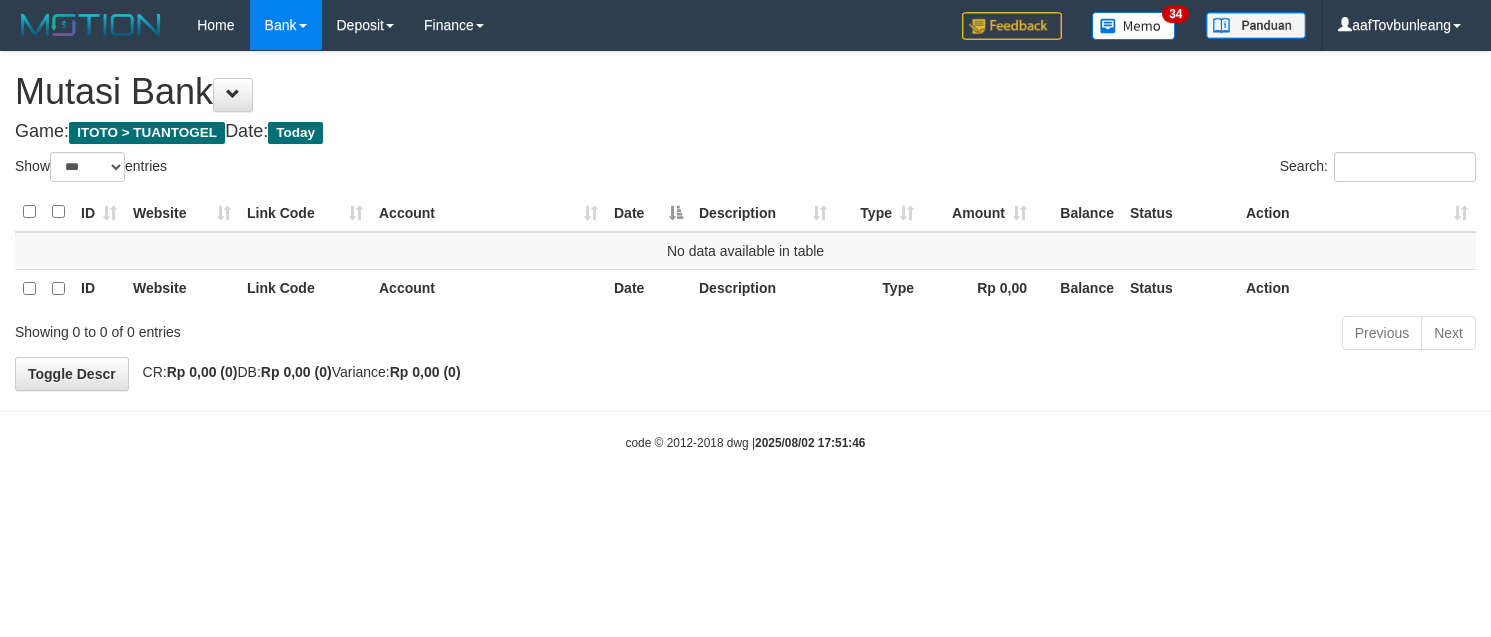 select on "***" 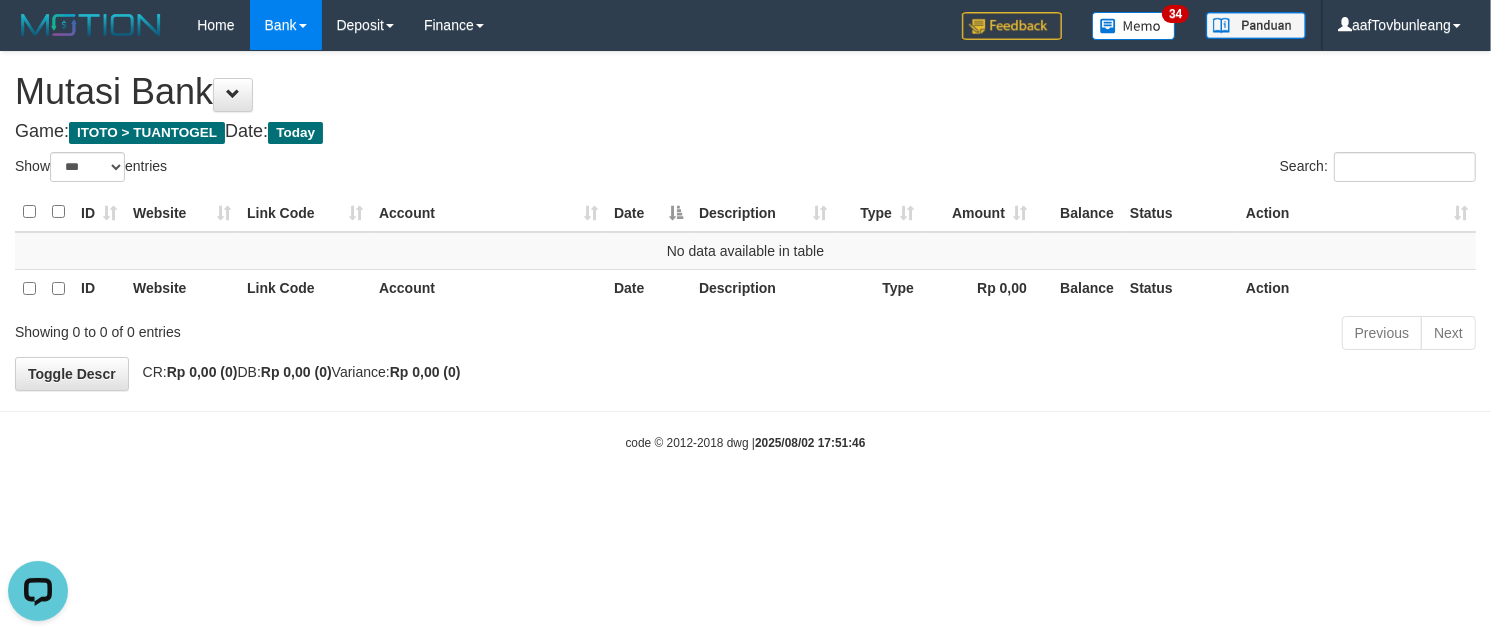 scroll, scrollTop: 0, scrollLeft: 0, axis: both 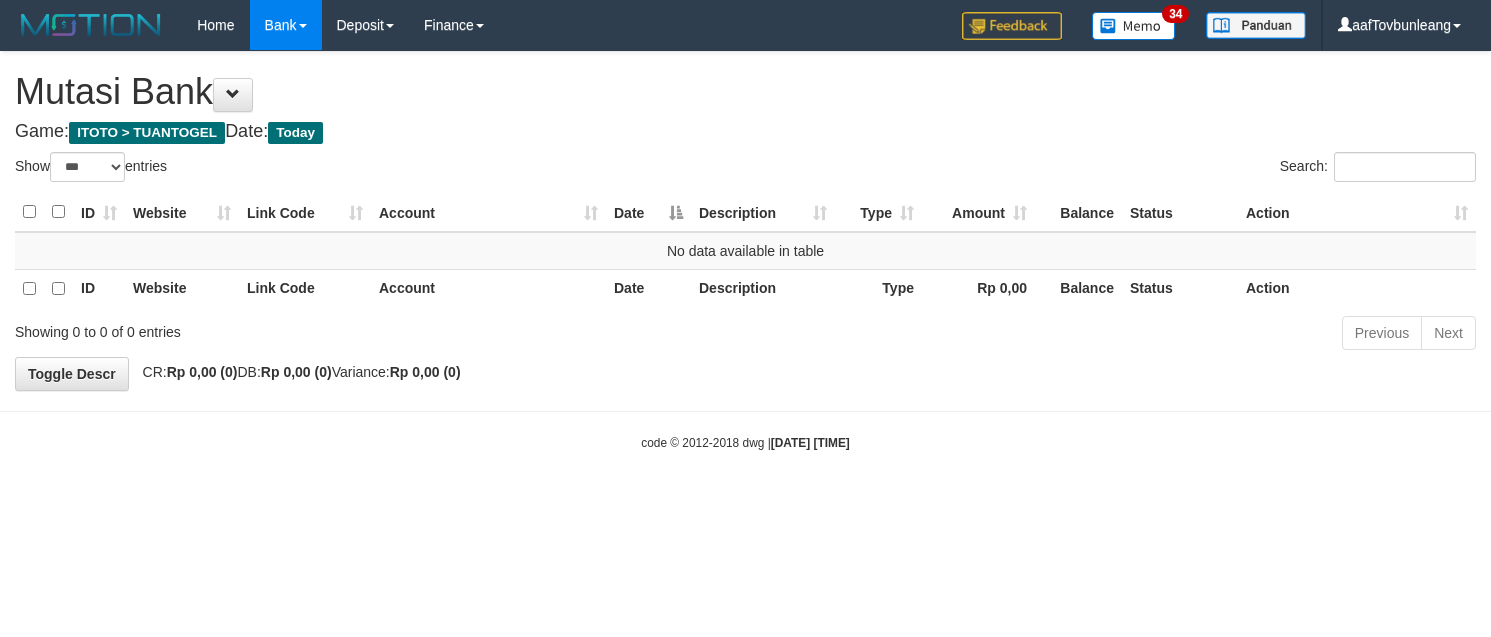 select on "***" 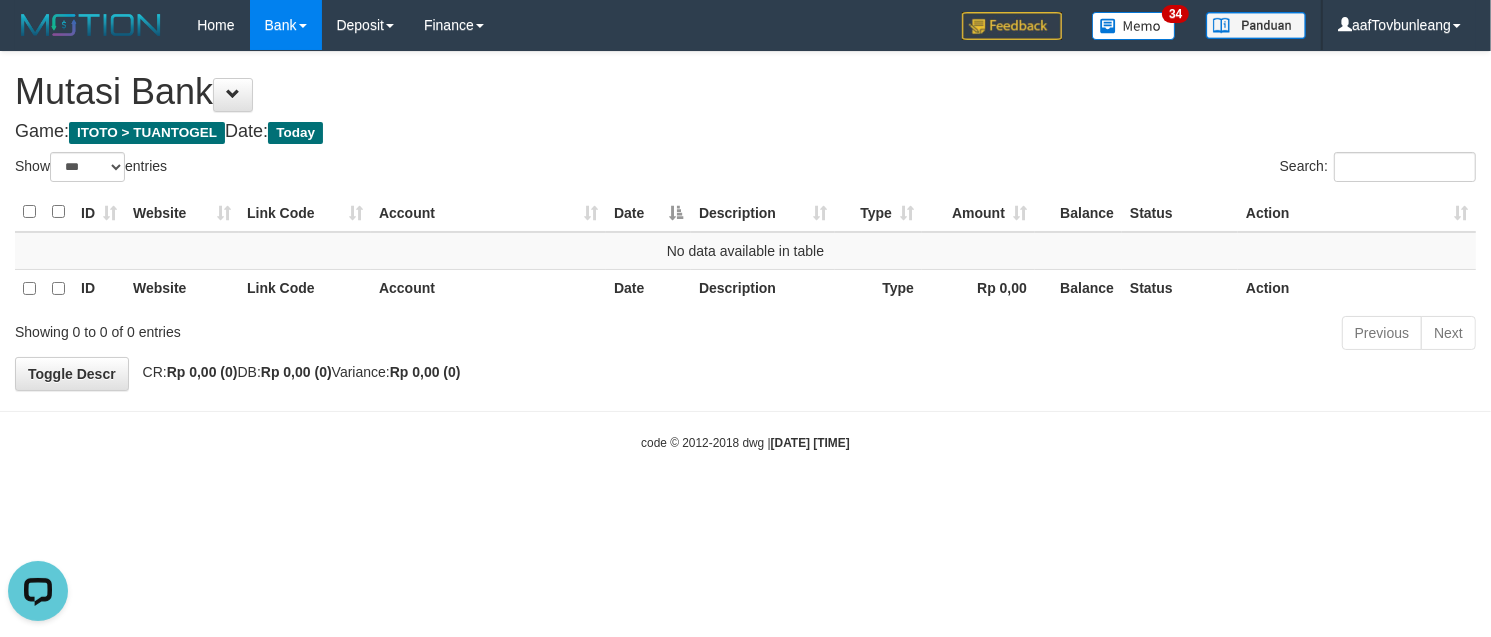 scroll, scrollTop: 0, scrollLeft: 0, axis: both 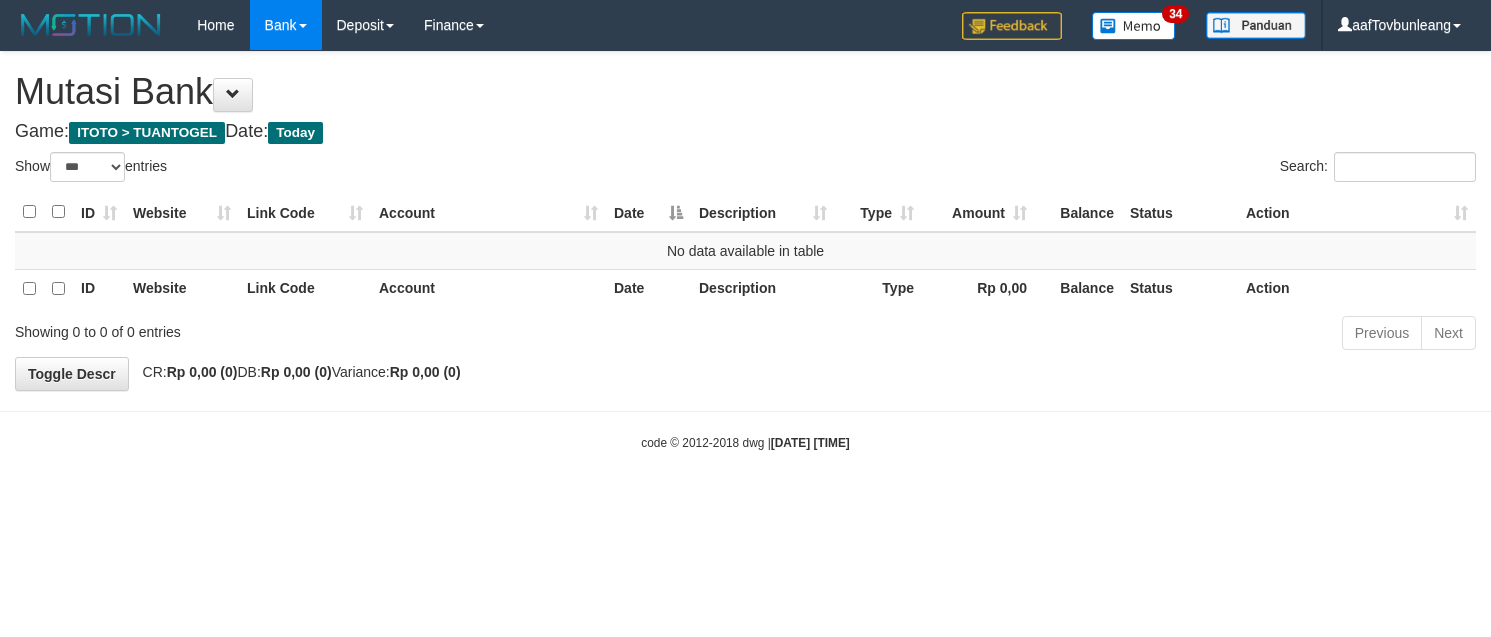select on "***" 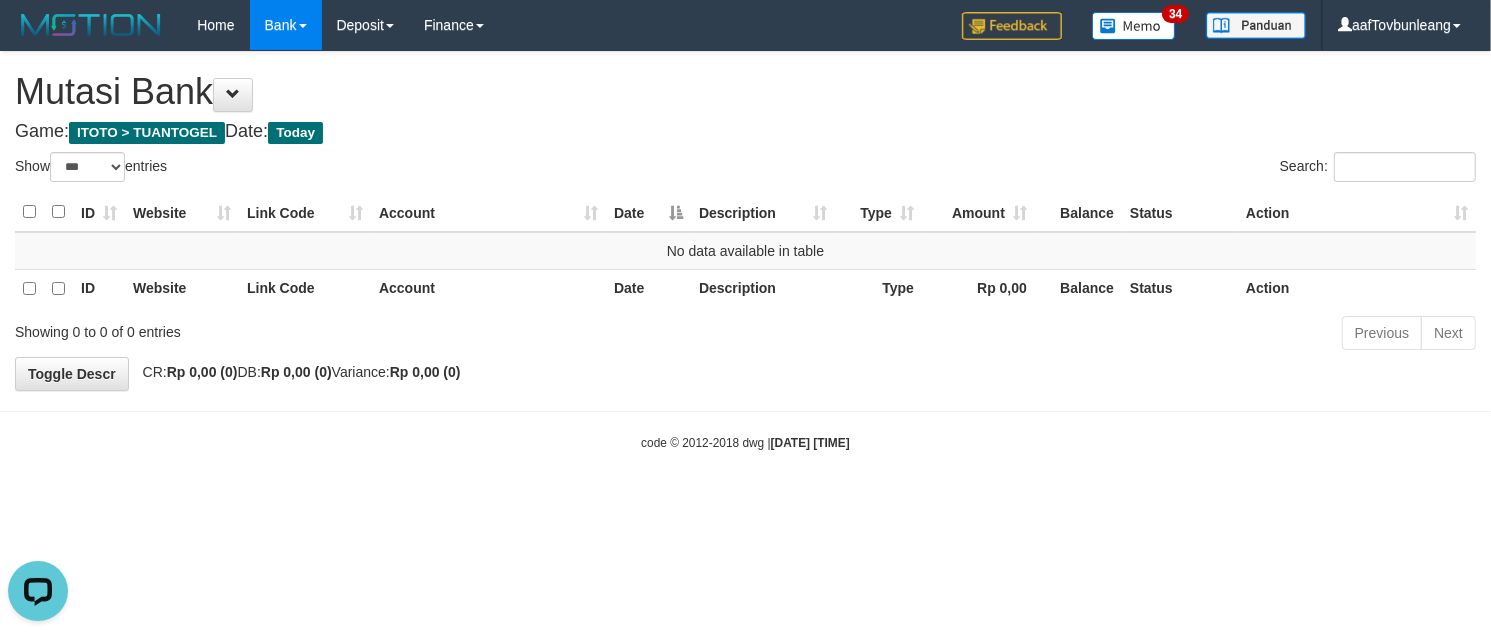 scroll, scrollTop: 0, scrollLeft: 0, axis: both 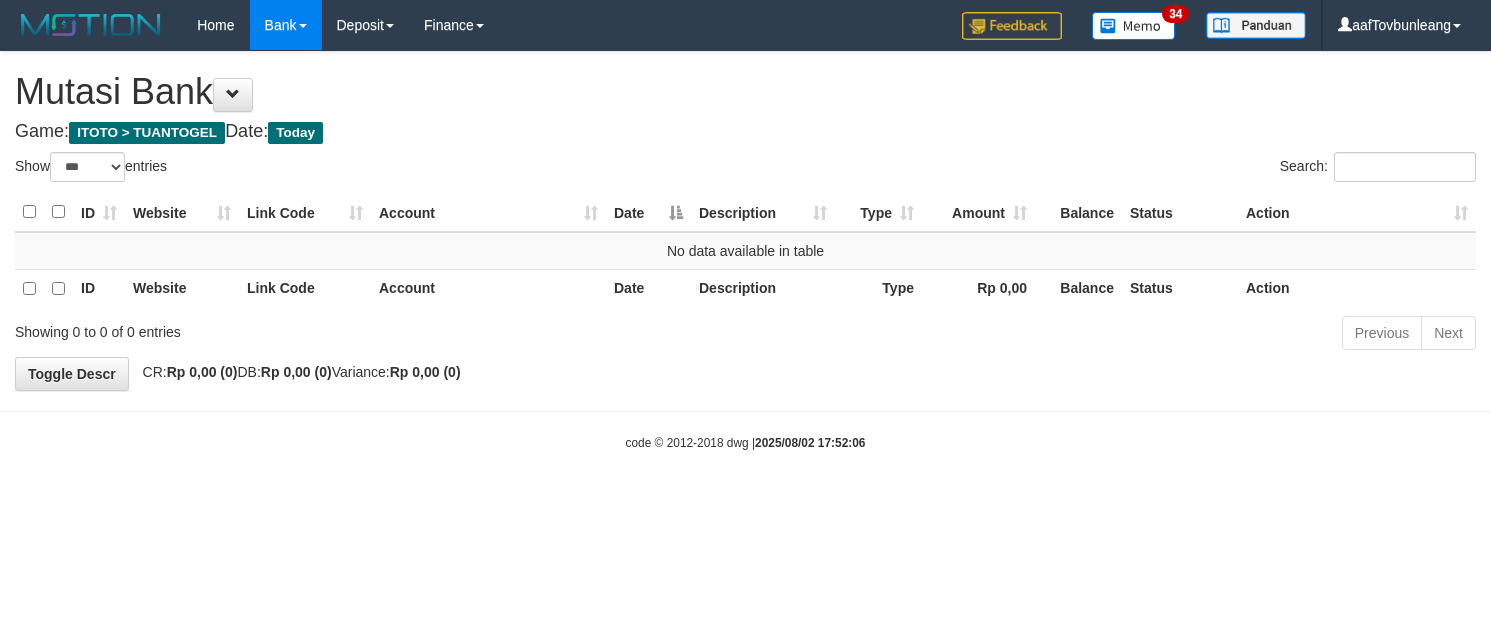 select on "***" 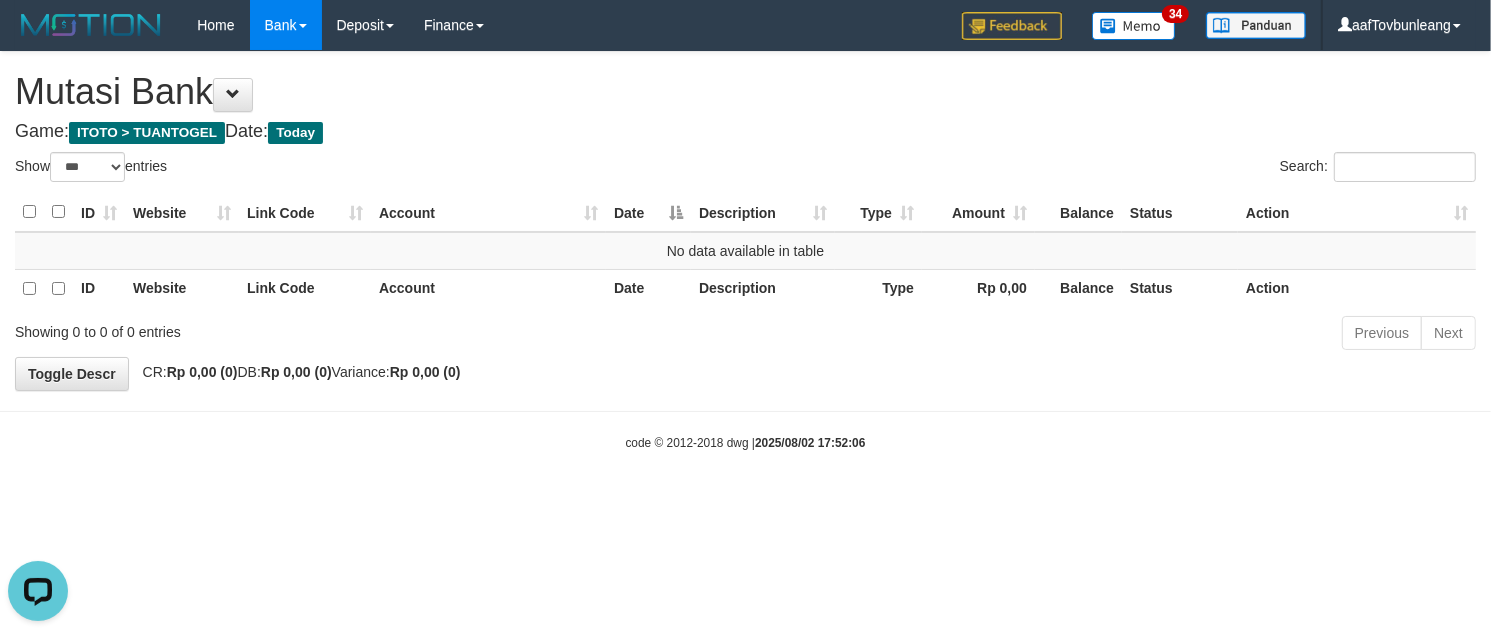 scroll, scrollTop: 0, scrollLeft: 0, axis: both 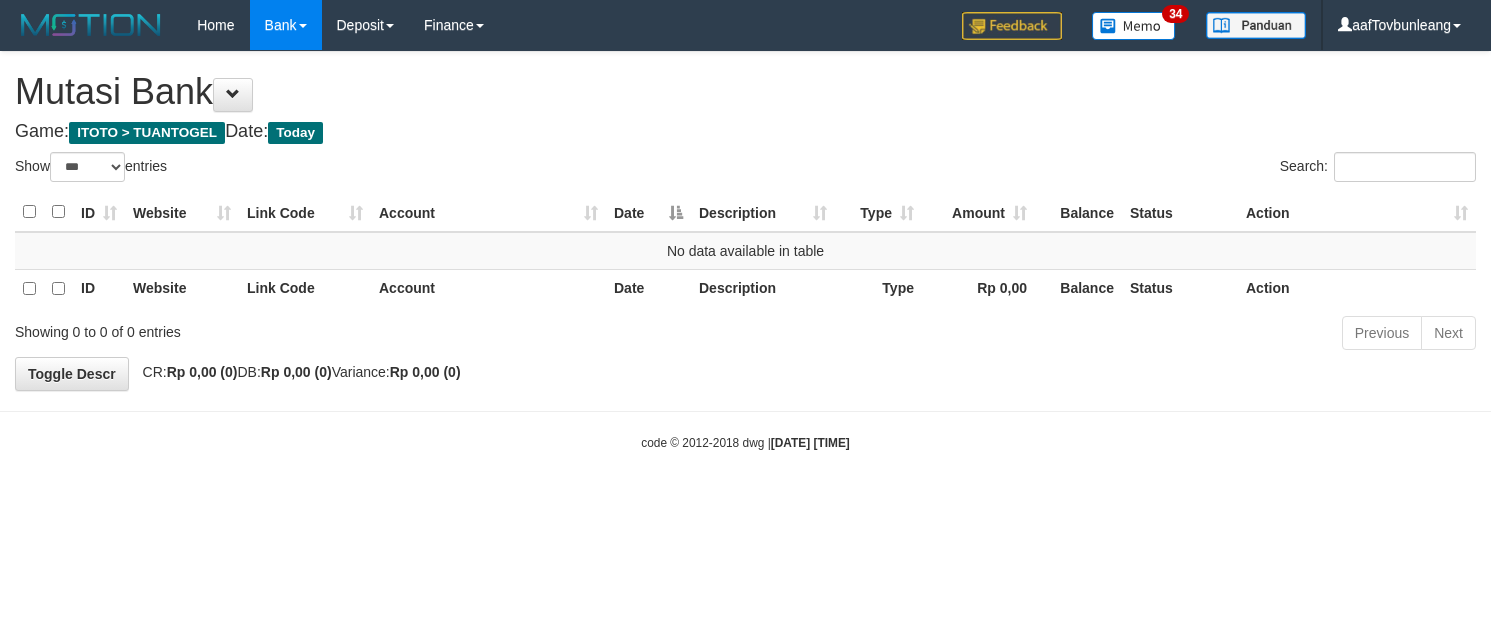 select on "***" 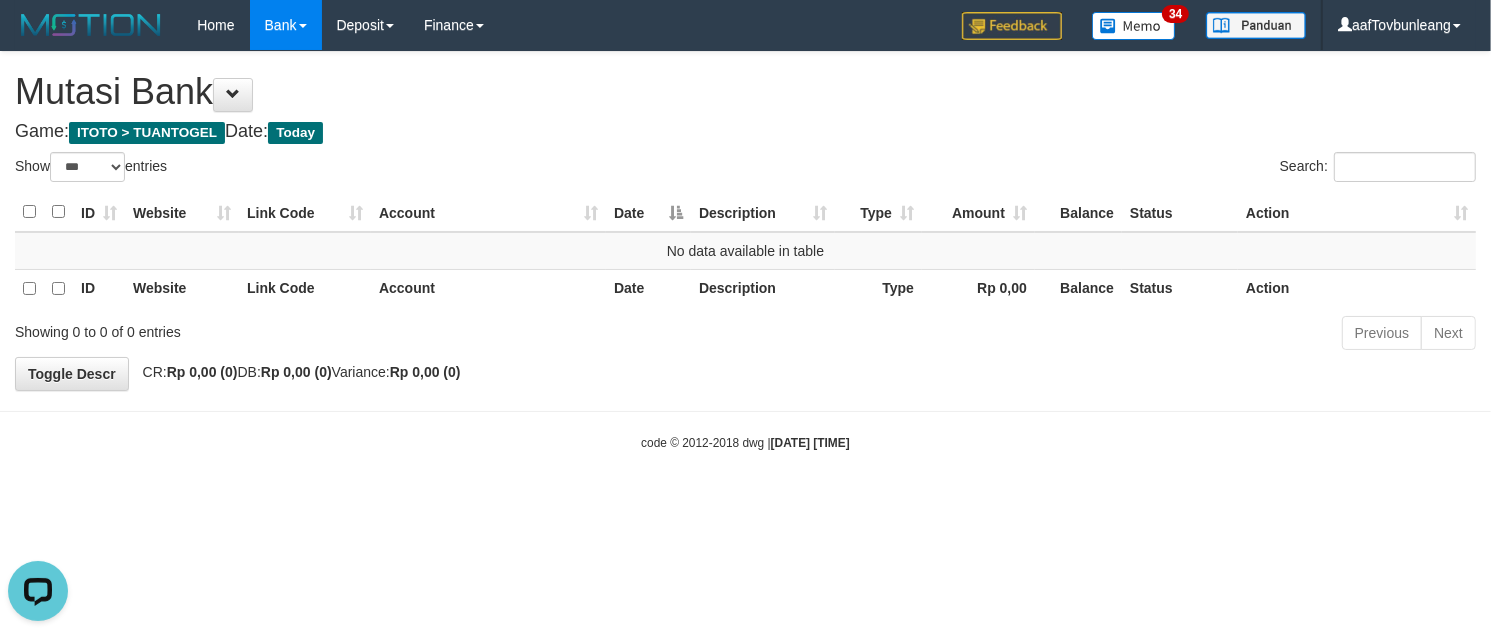 scroll, scrollTop: 0, scrollLeft: 0, axis: both 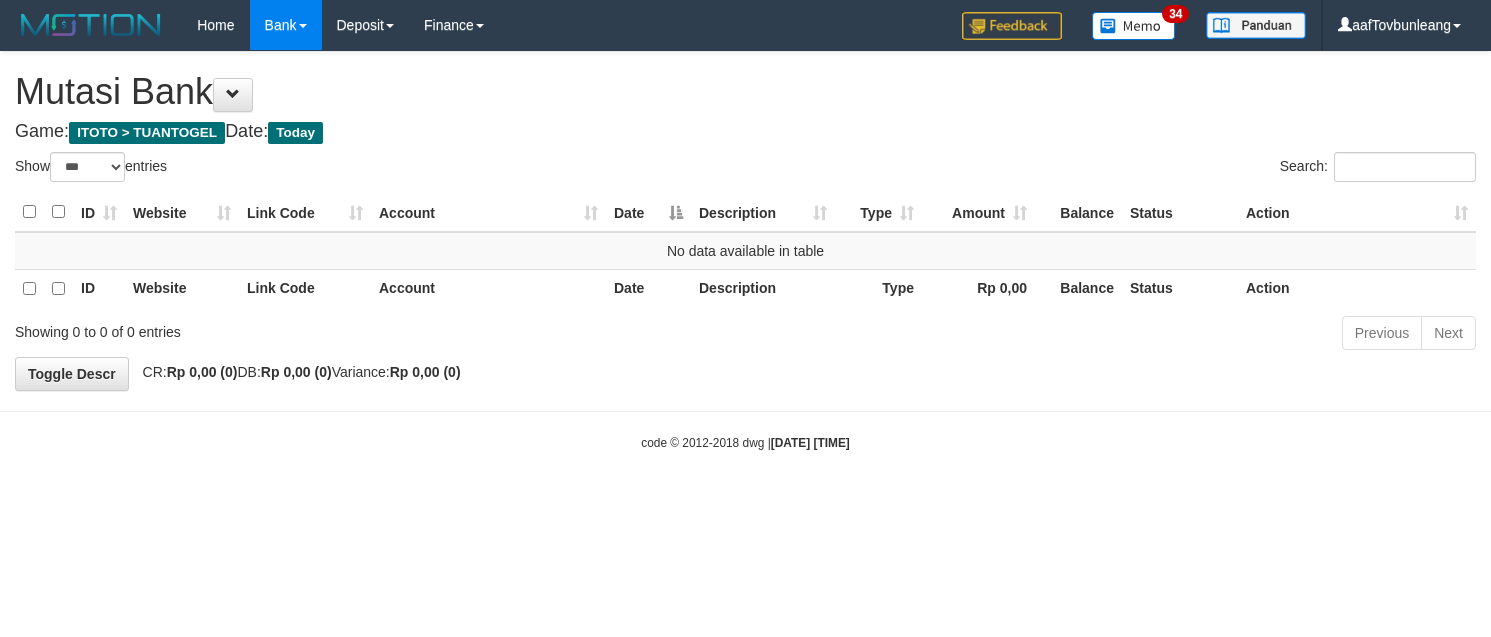 select on "***" 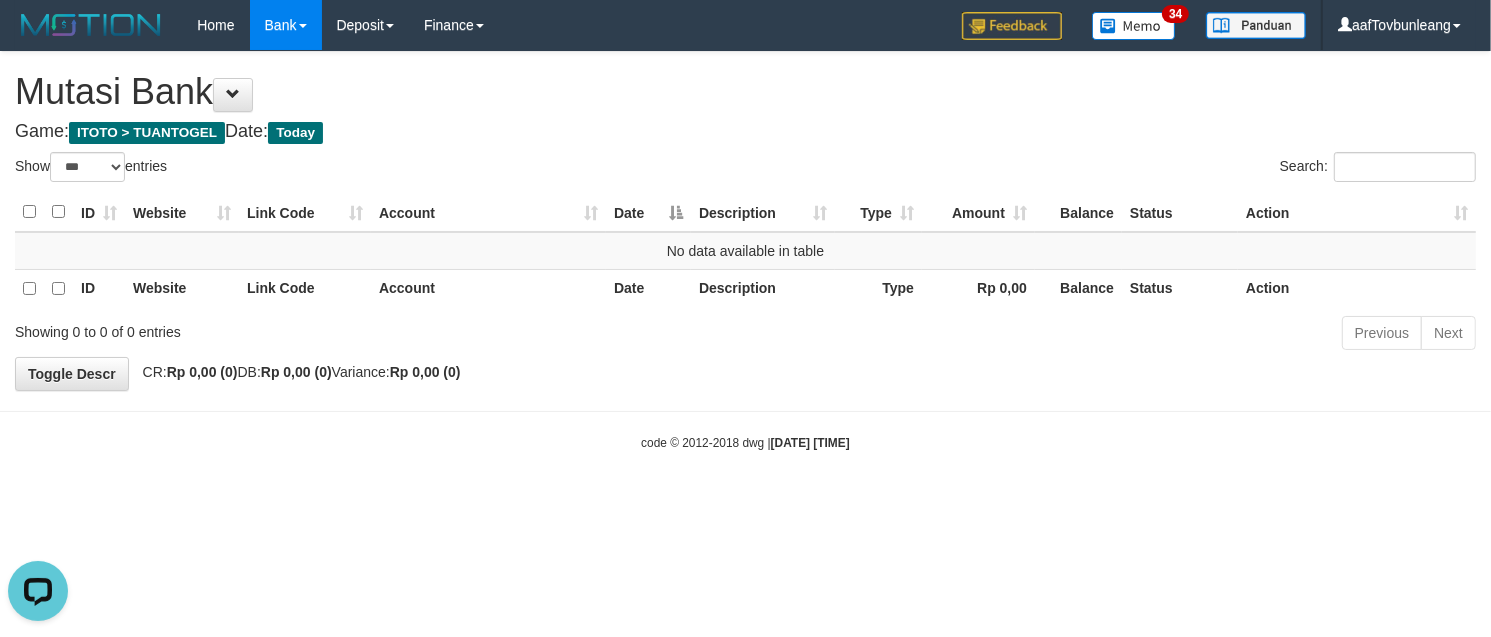 scroll, scrollTop: 0, scrollLeft: 0, axis: both 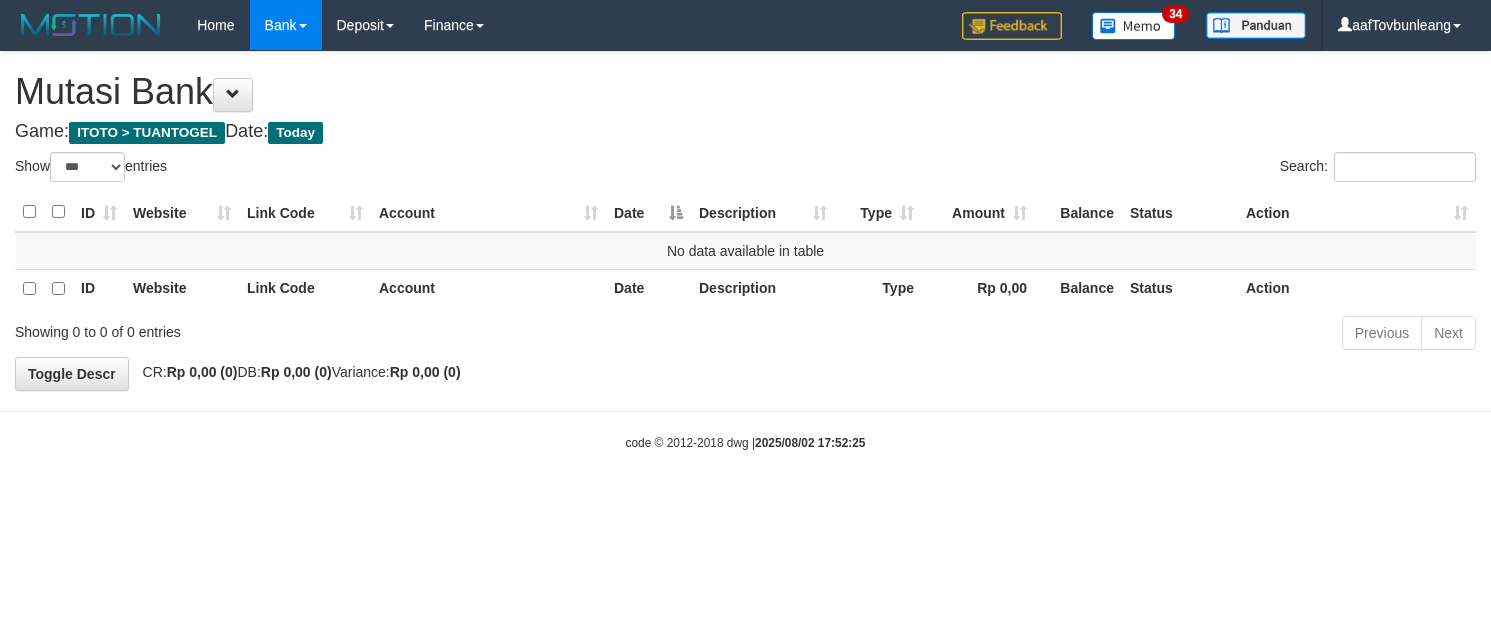 select on "***" 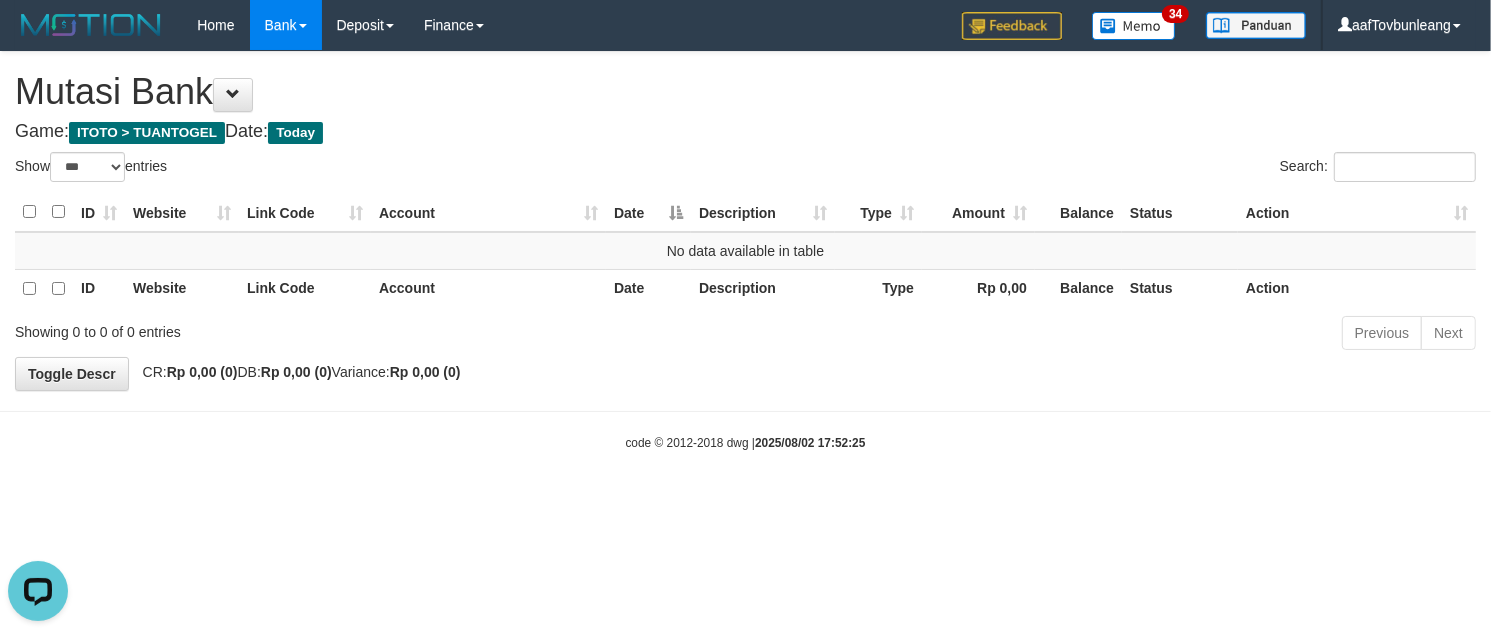 scroll, scrollTop: 0, scrollLeft: 0, axis: both 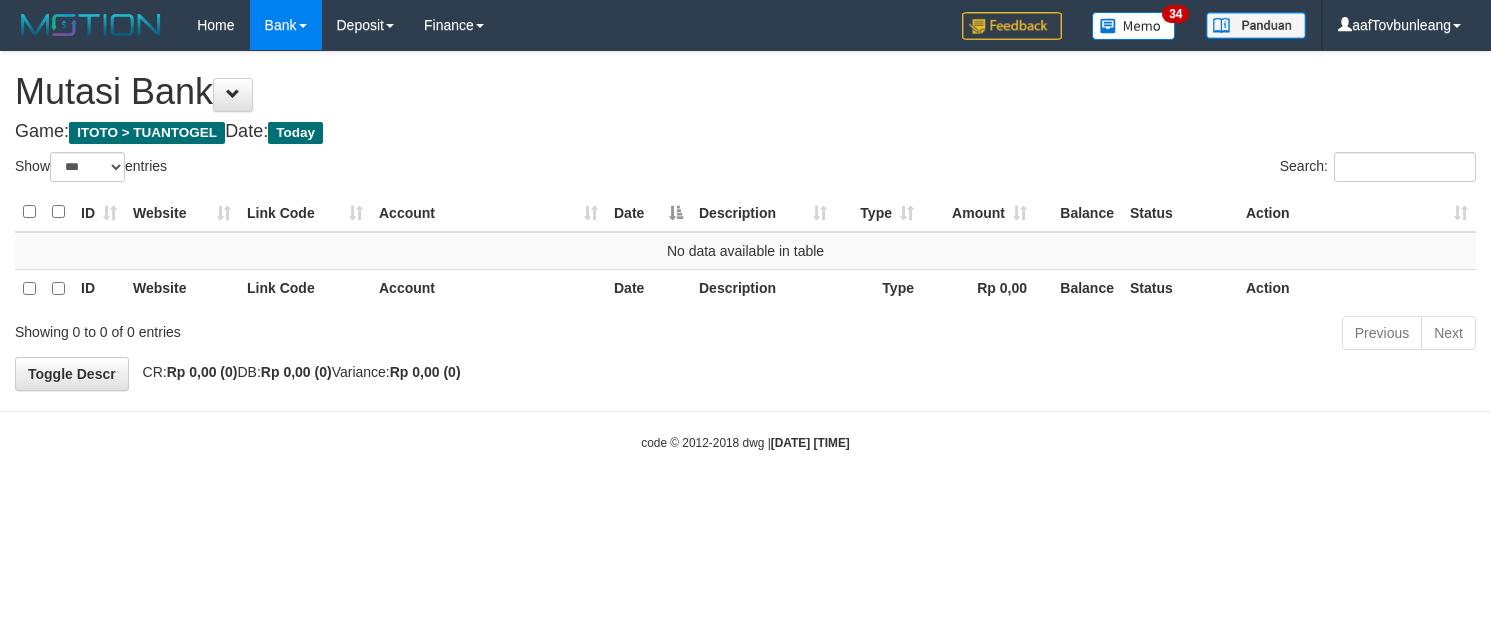 select on "***" 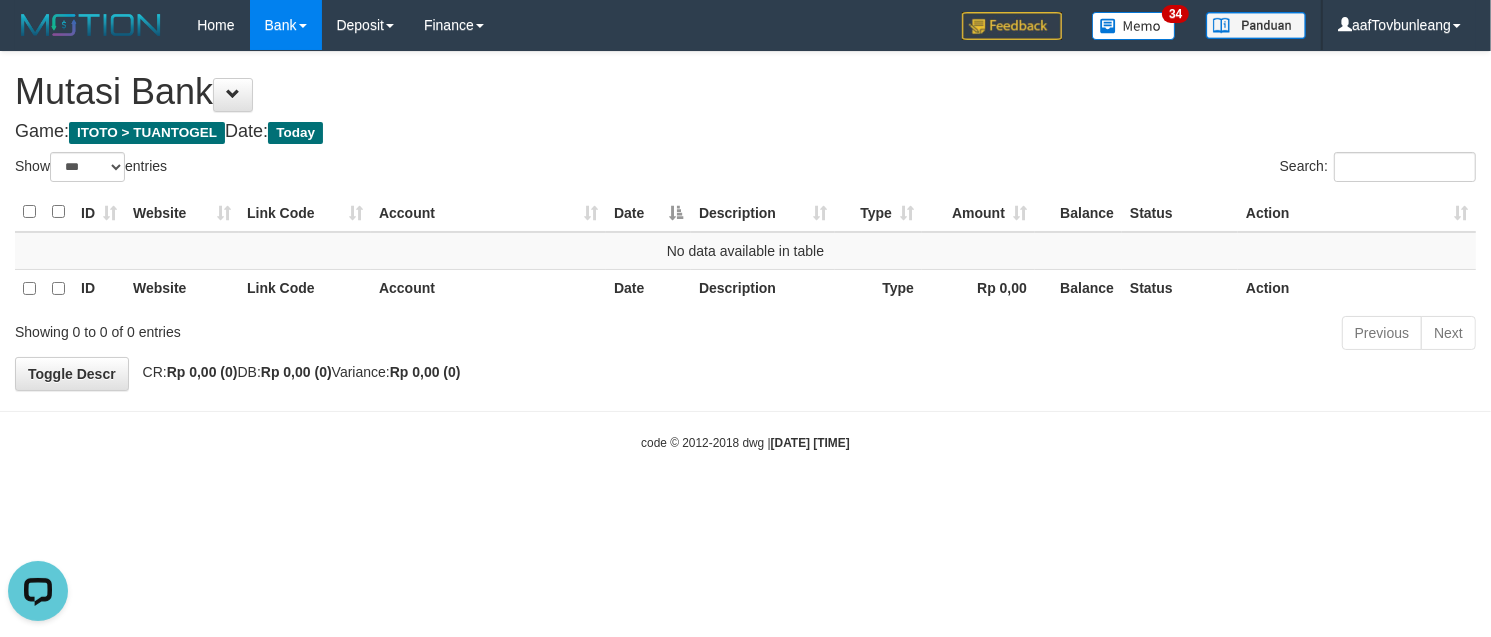 scroll, scrollTop: 0, scrollLeft: 0, axis: both 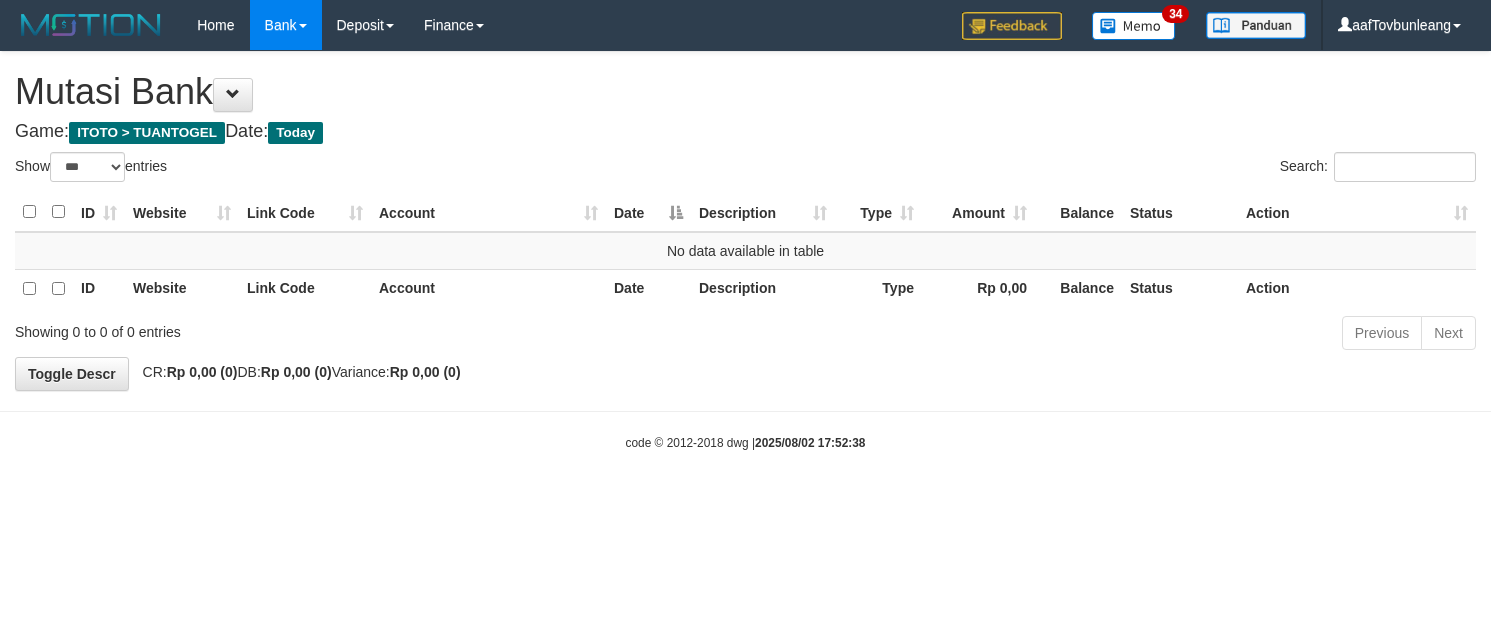 select on "***" 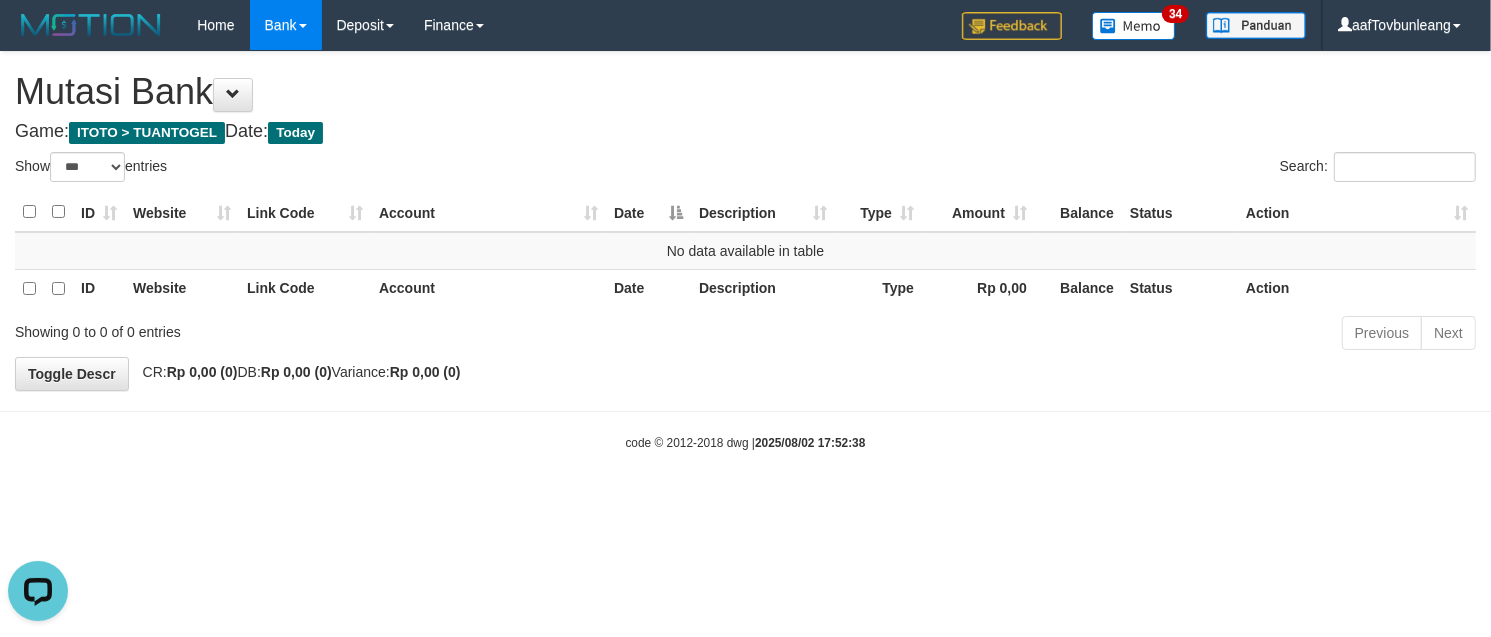 scroll, scrollTop: 0, scrollLeft: 0, axis: both 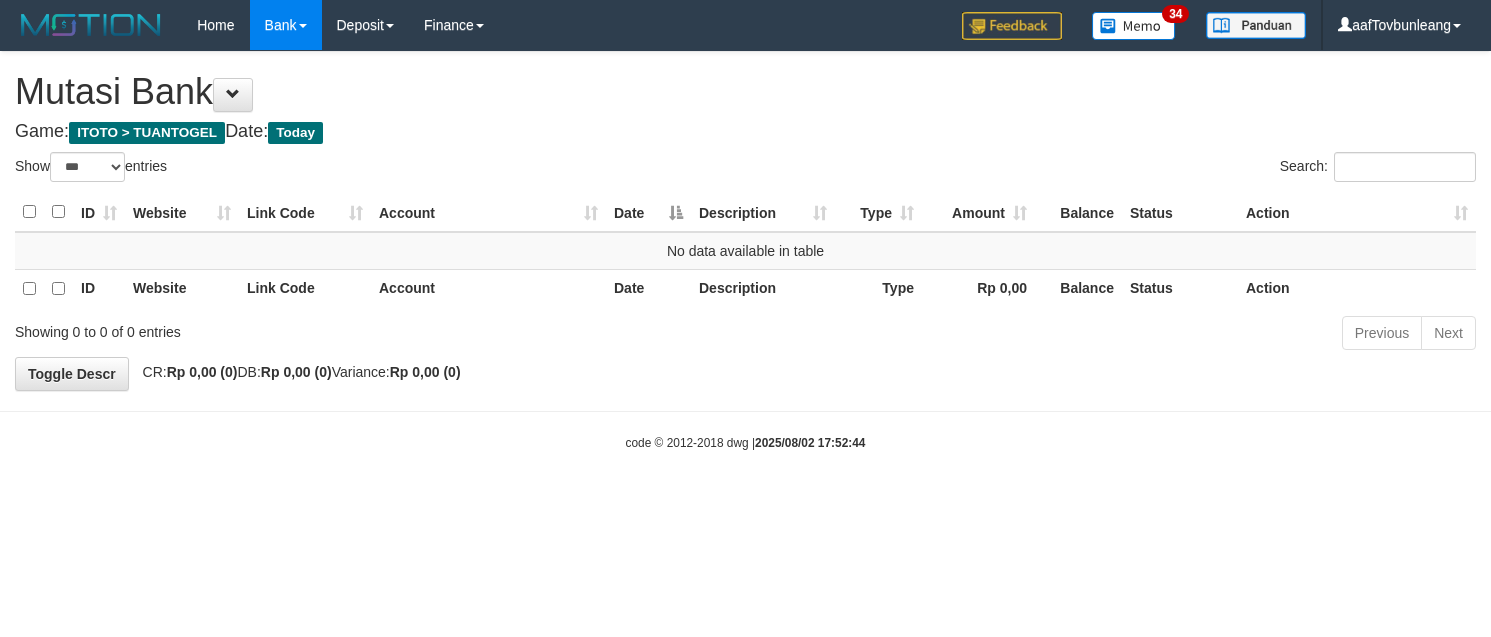 select on "***" 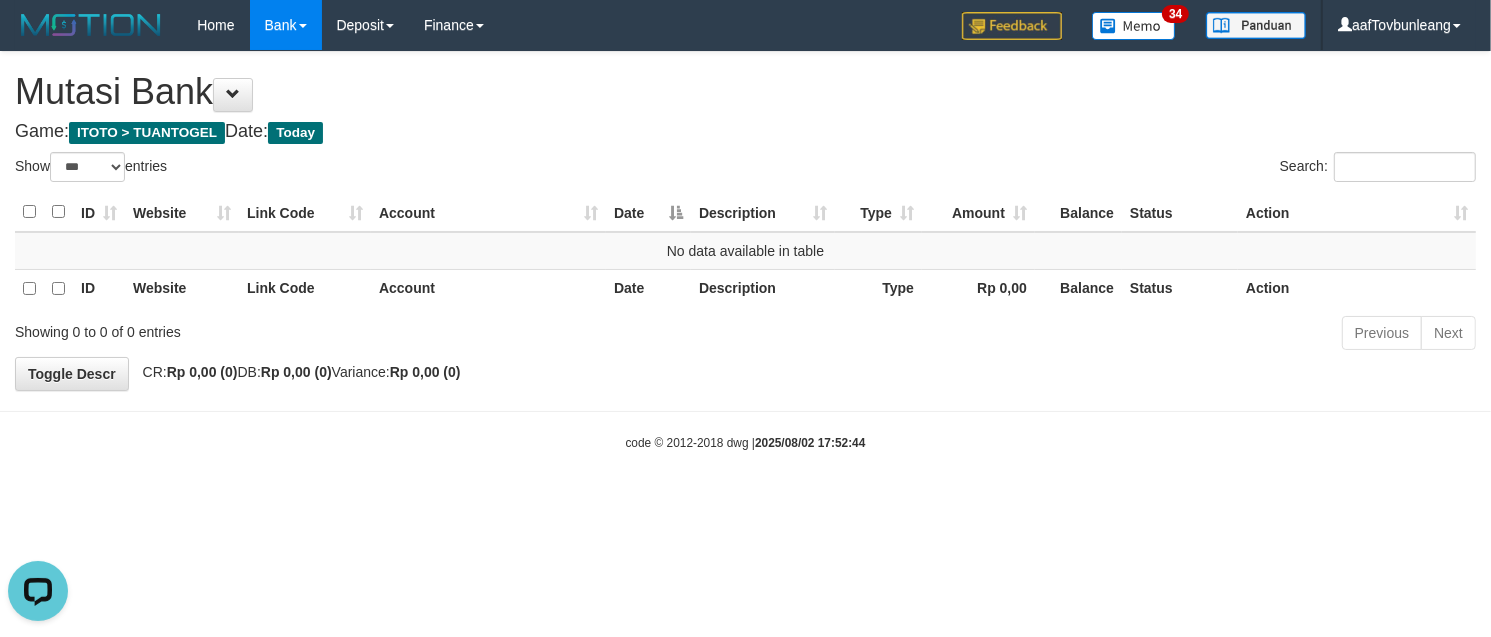 scroll, scrollTop: 0, scrollLeft: 0, axis: both 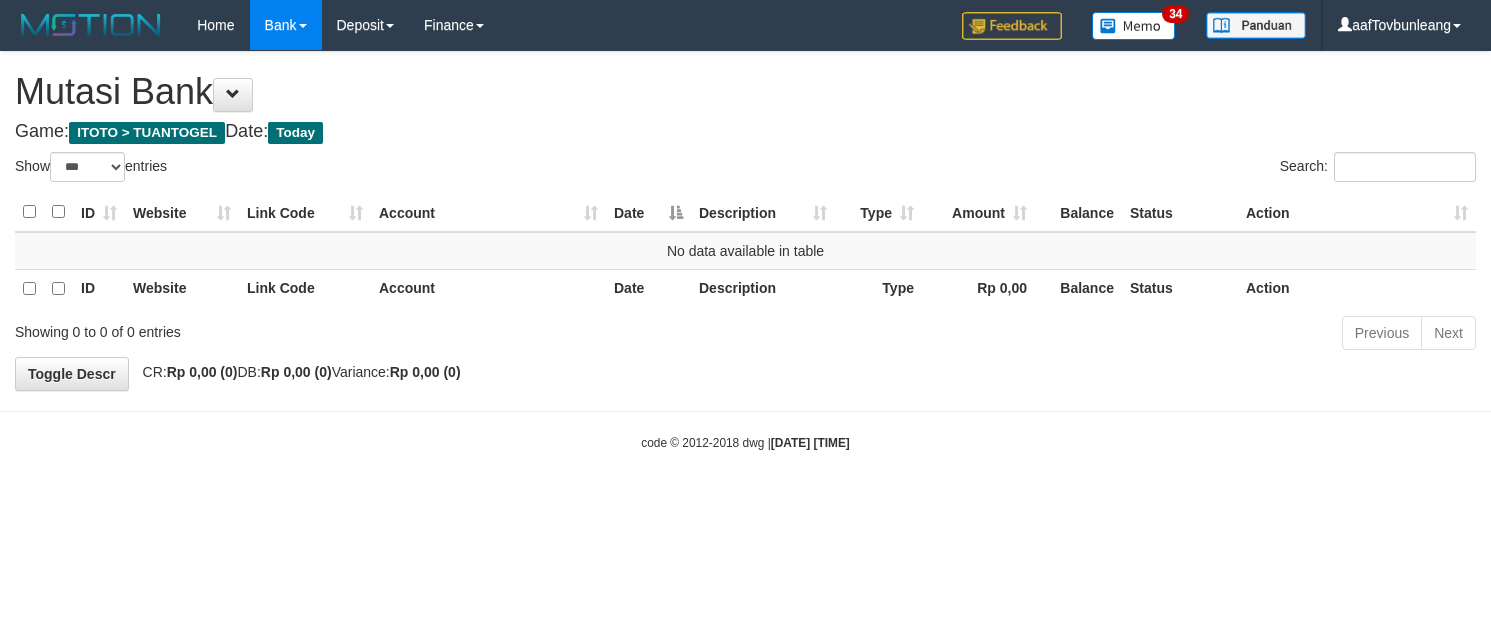 select on "***" 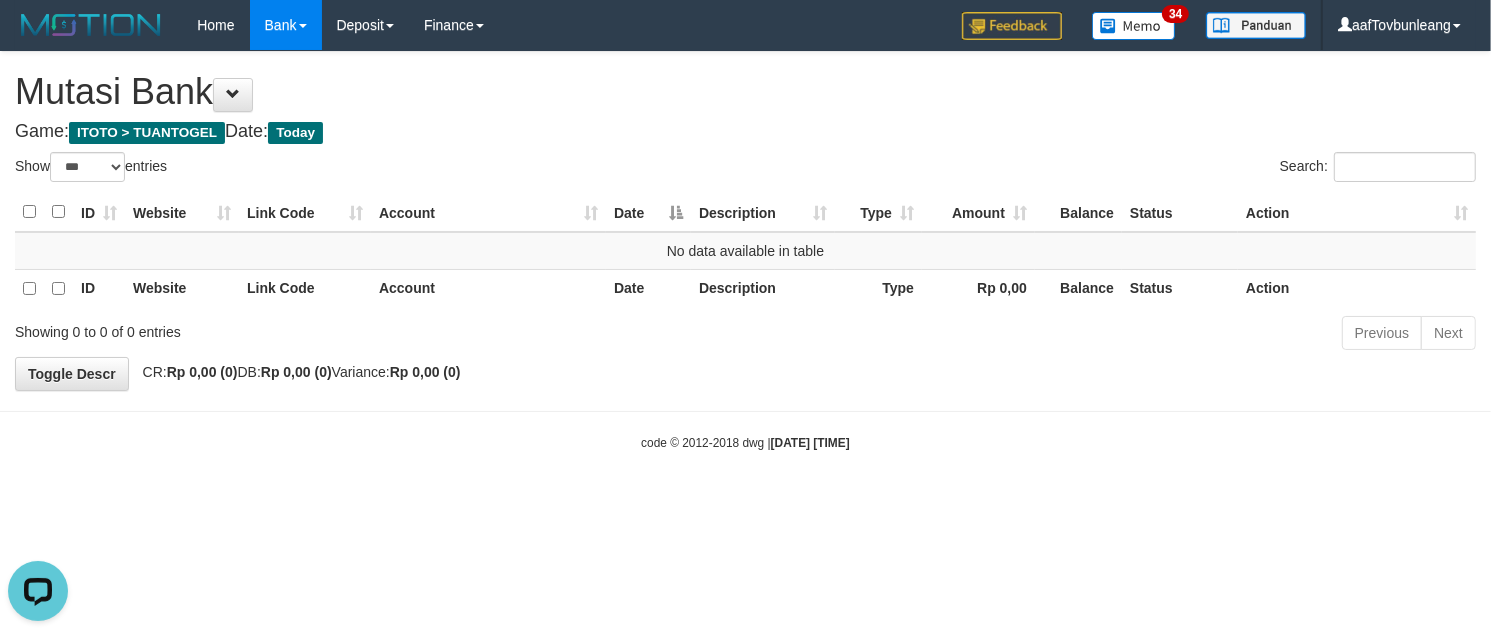 scroll, scrollTop: 0, scrollLeft: 0, axis: both 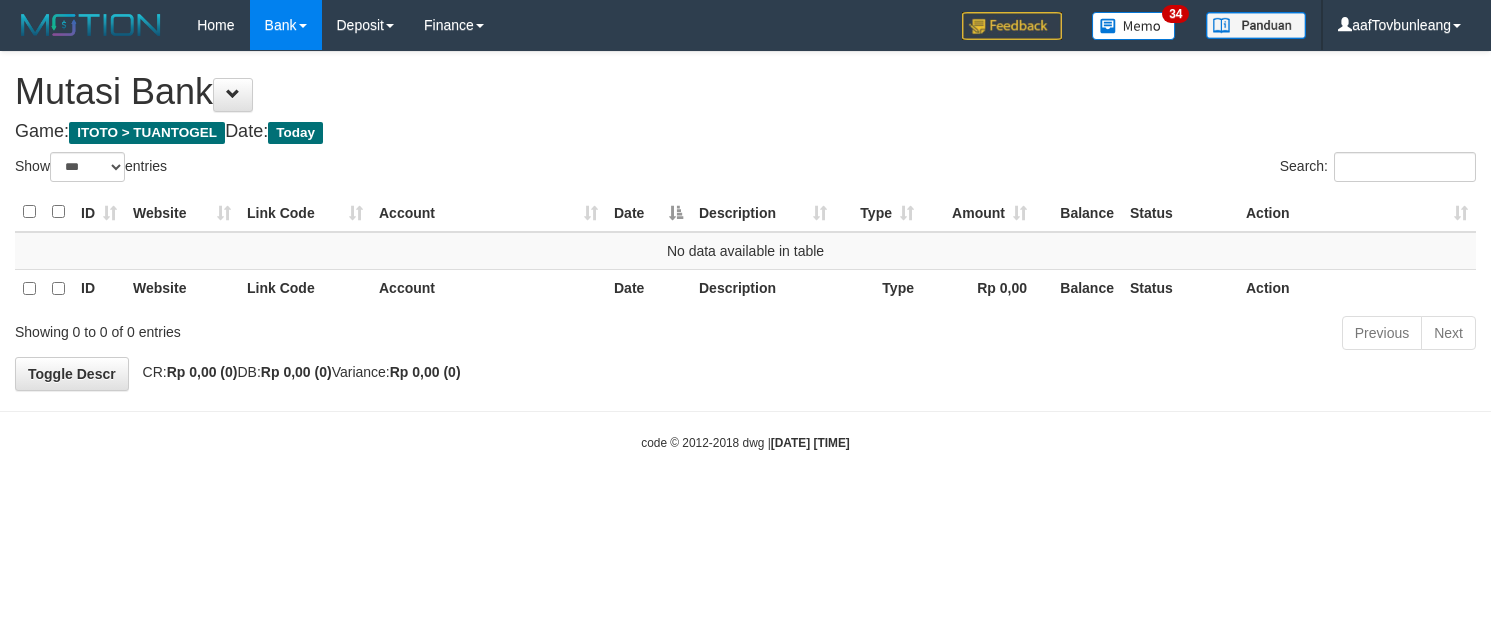 select on "***" 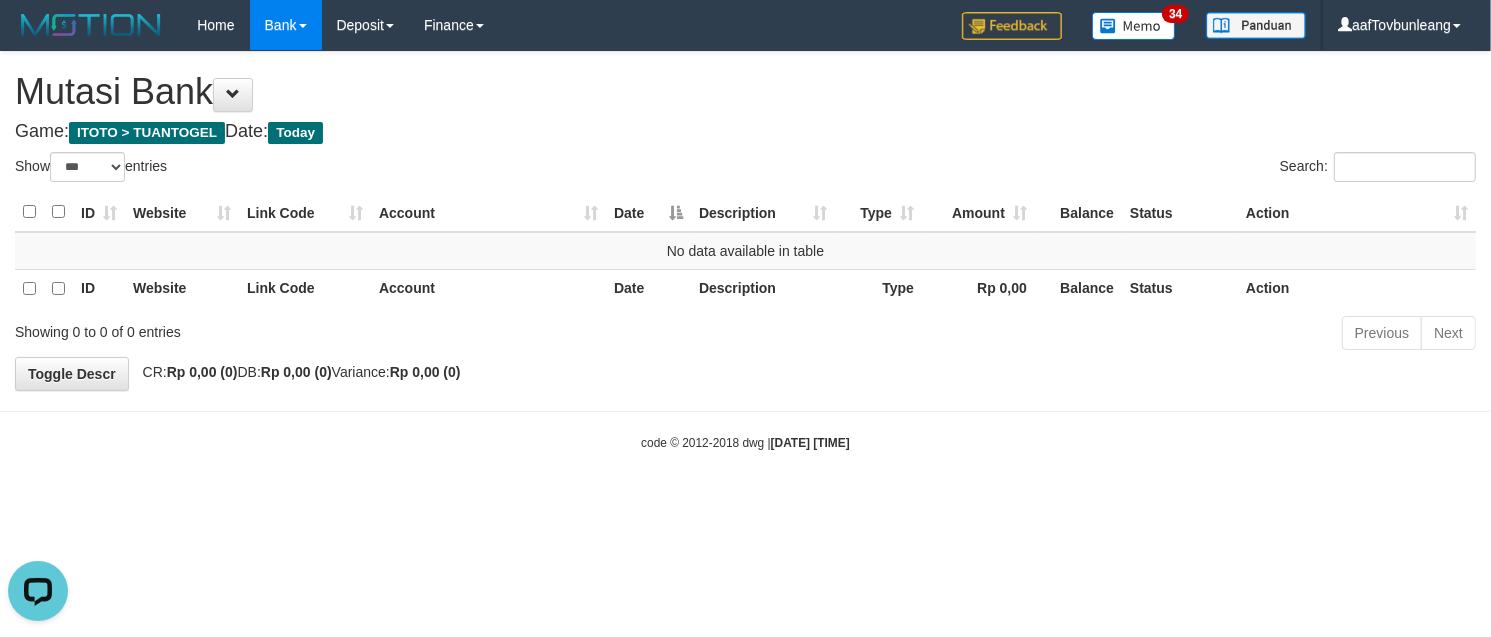 scroll, scrollTop: 0, scrollLeft: 0, axis: both 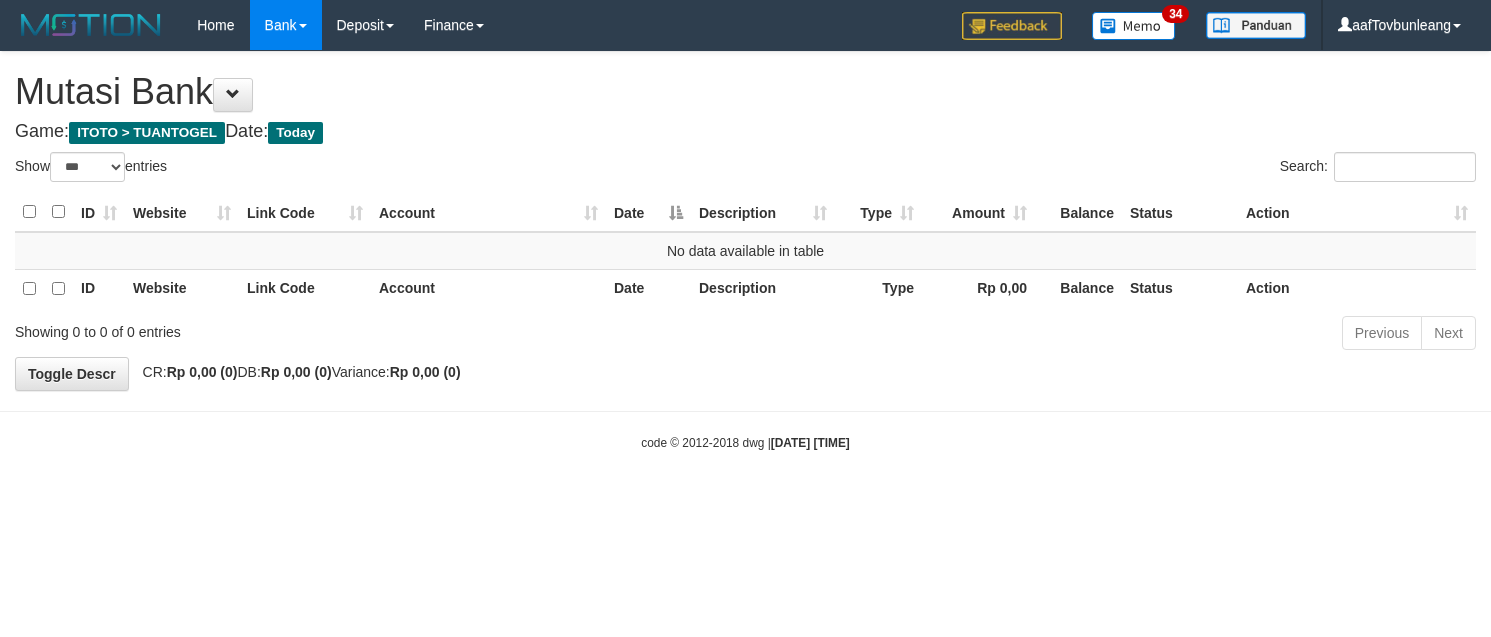 select on "***" 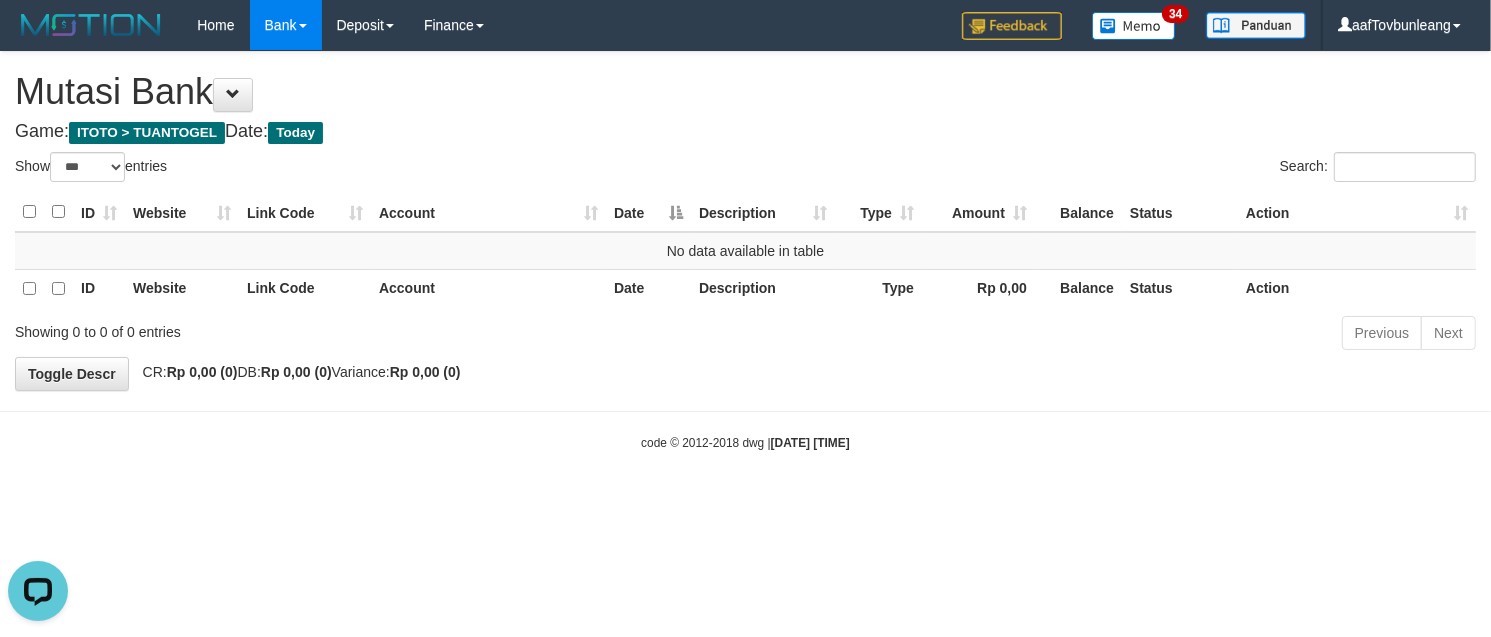 scroll, scrollTop: 0, scrollLeft: 0, axis: both 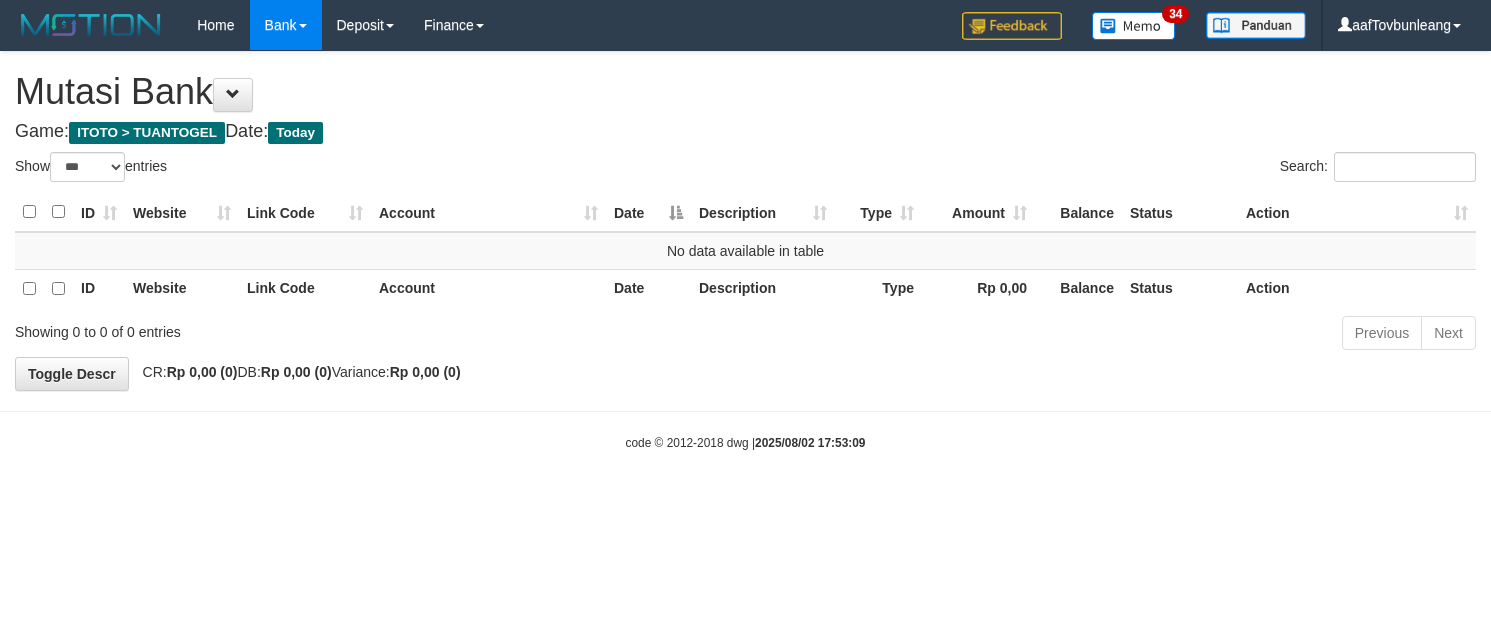 select on "***" 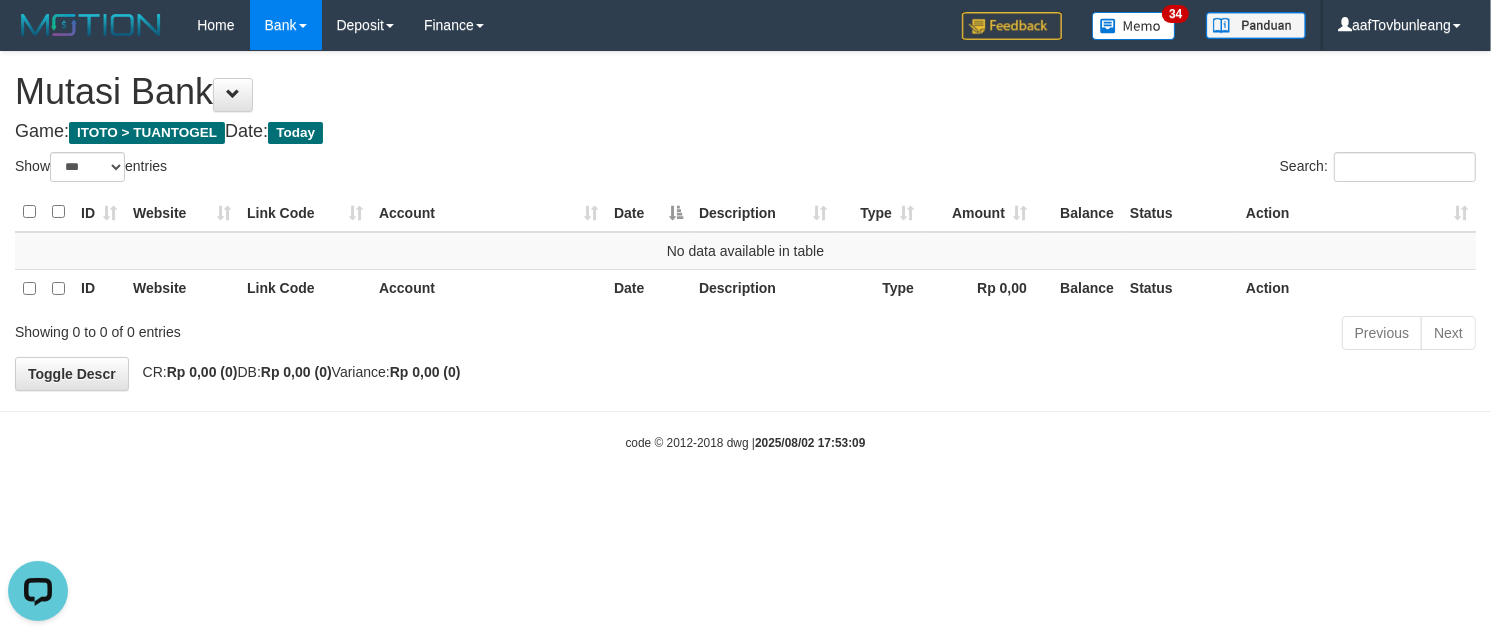 scroll, scrollTop: 0, scrollLeft: 0, axis: both 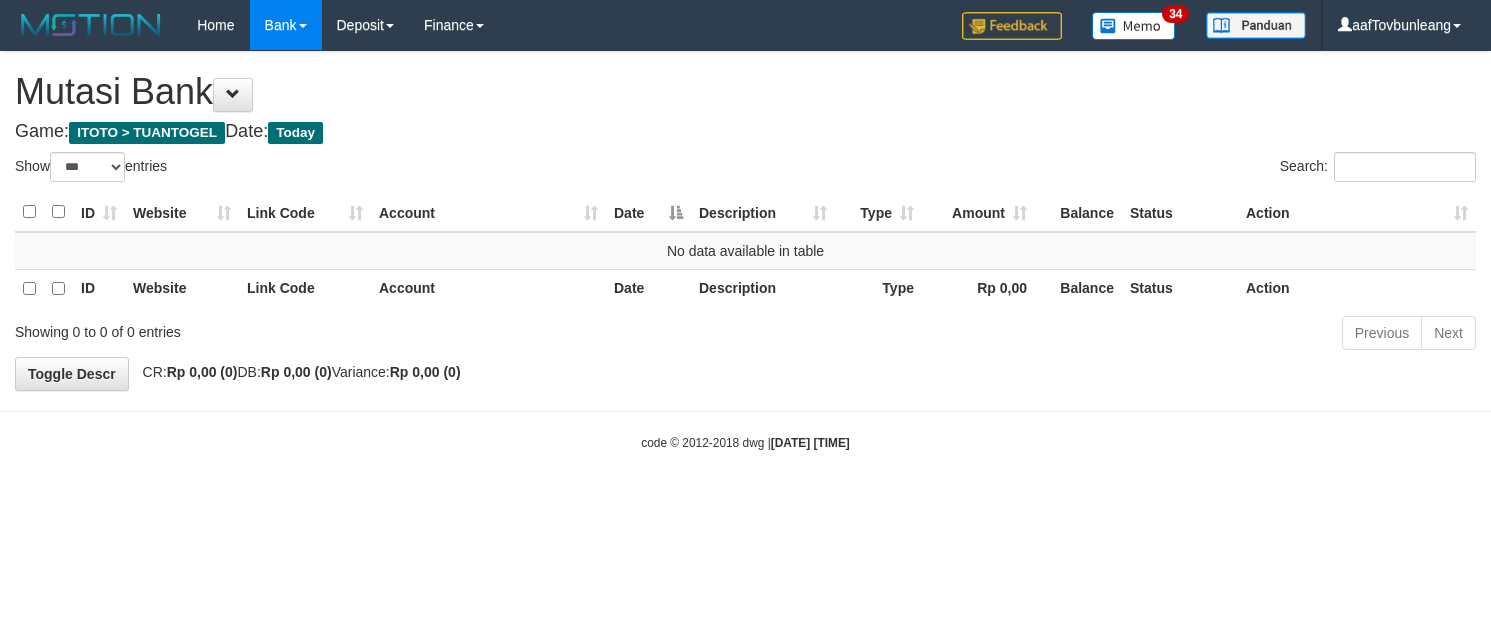 select on "***" 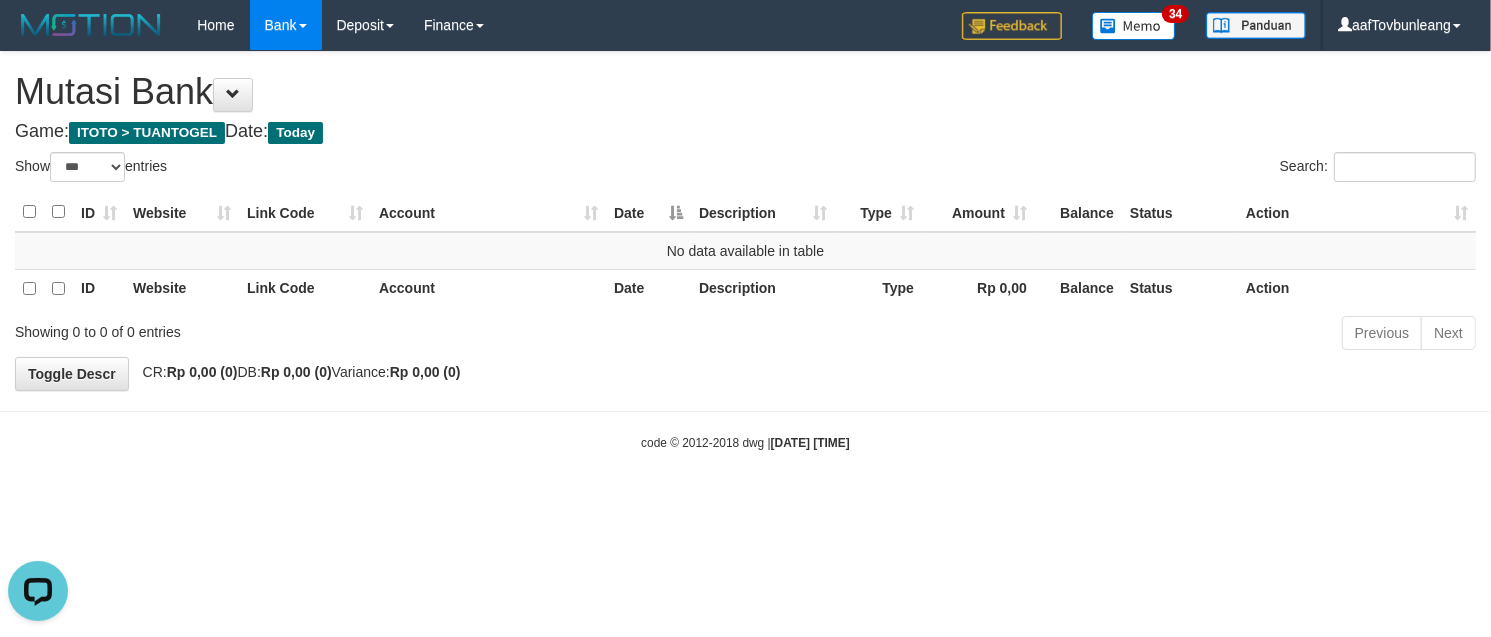 scroll, scrollTop: 0, scrollLeft: 0, axis: both 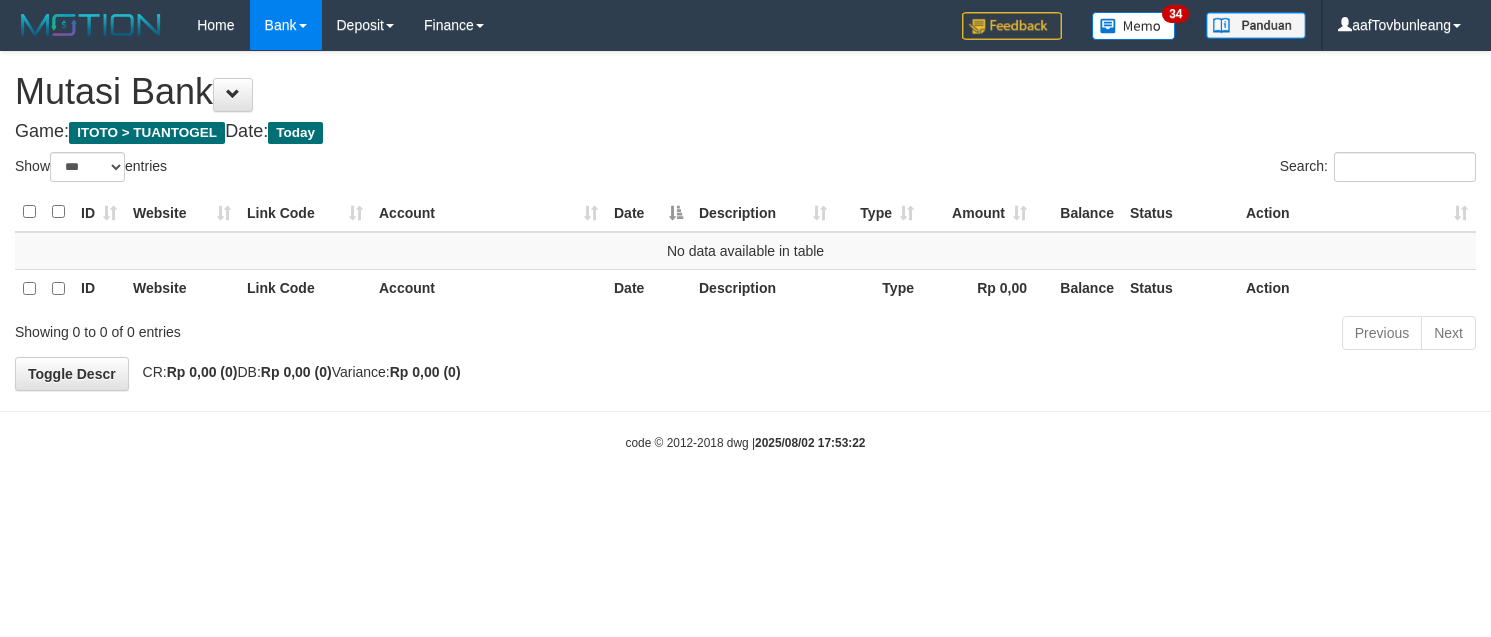 select on "***" 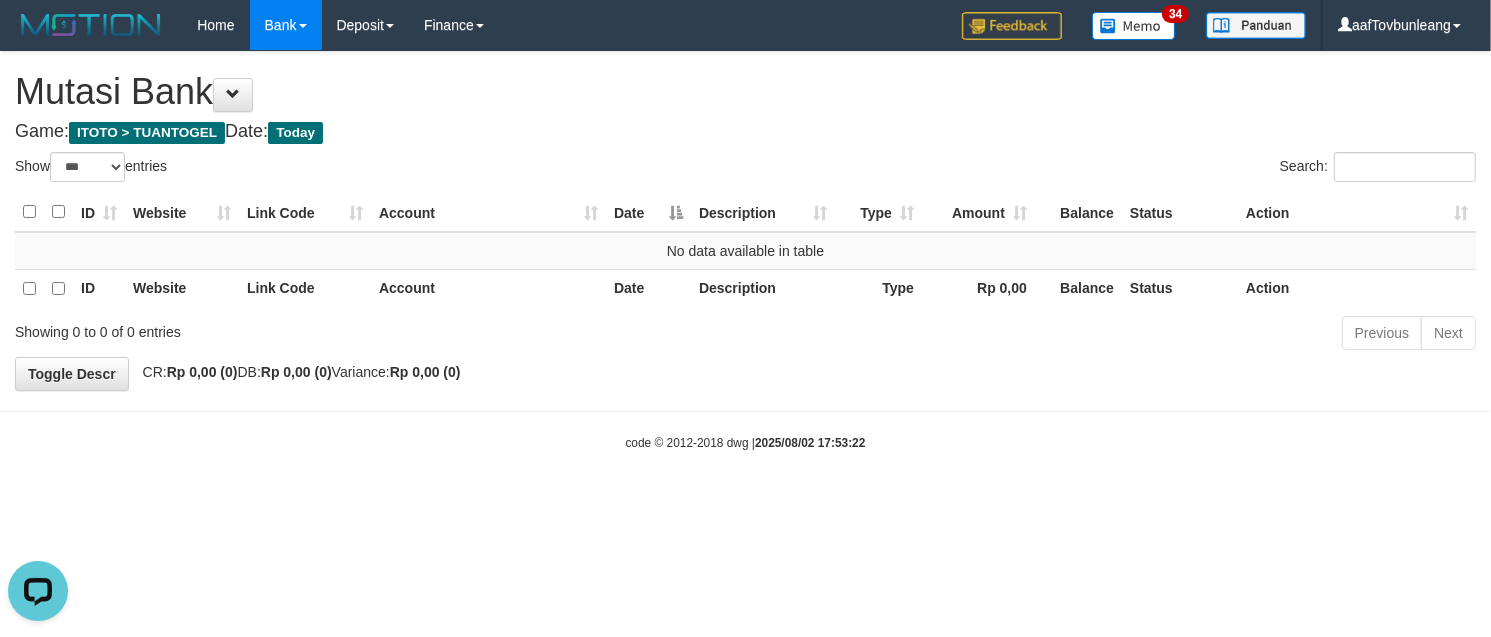 scroll, scrollTop: 0, scrollLeft: 0, axis: both 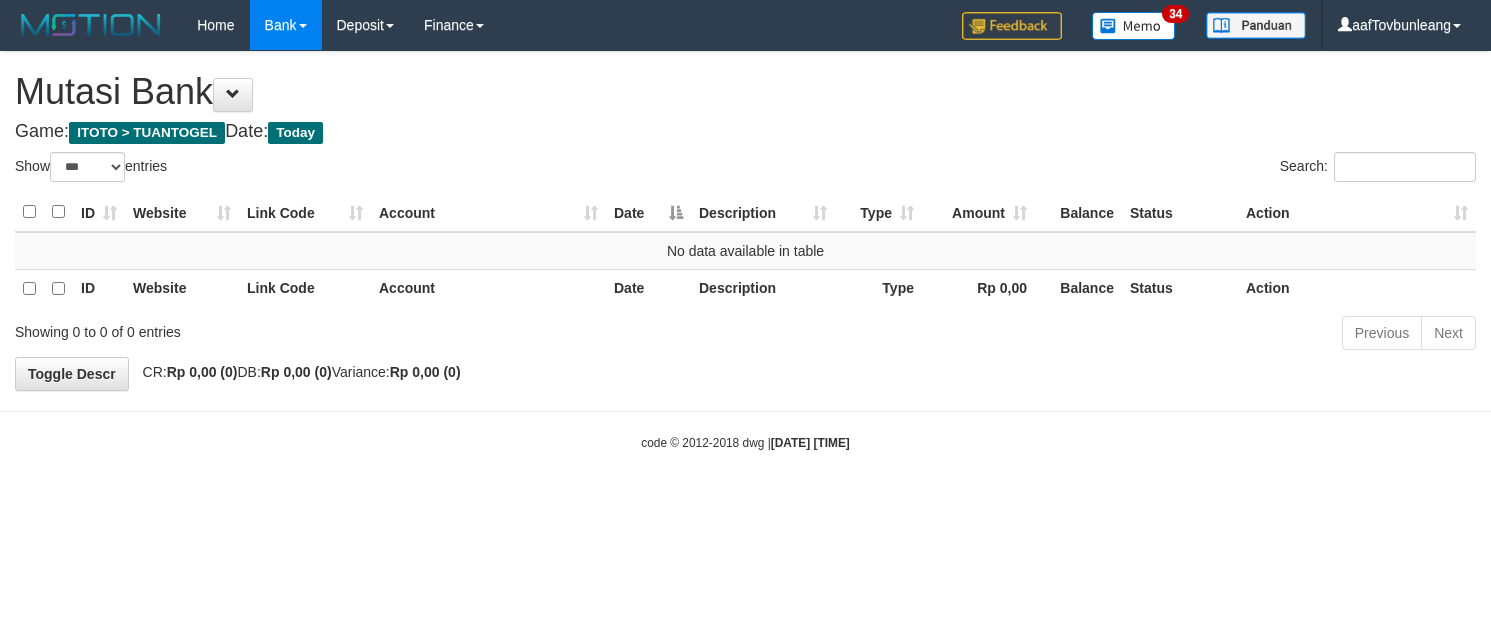 select on "***" 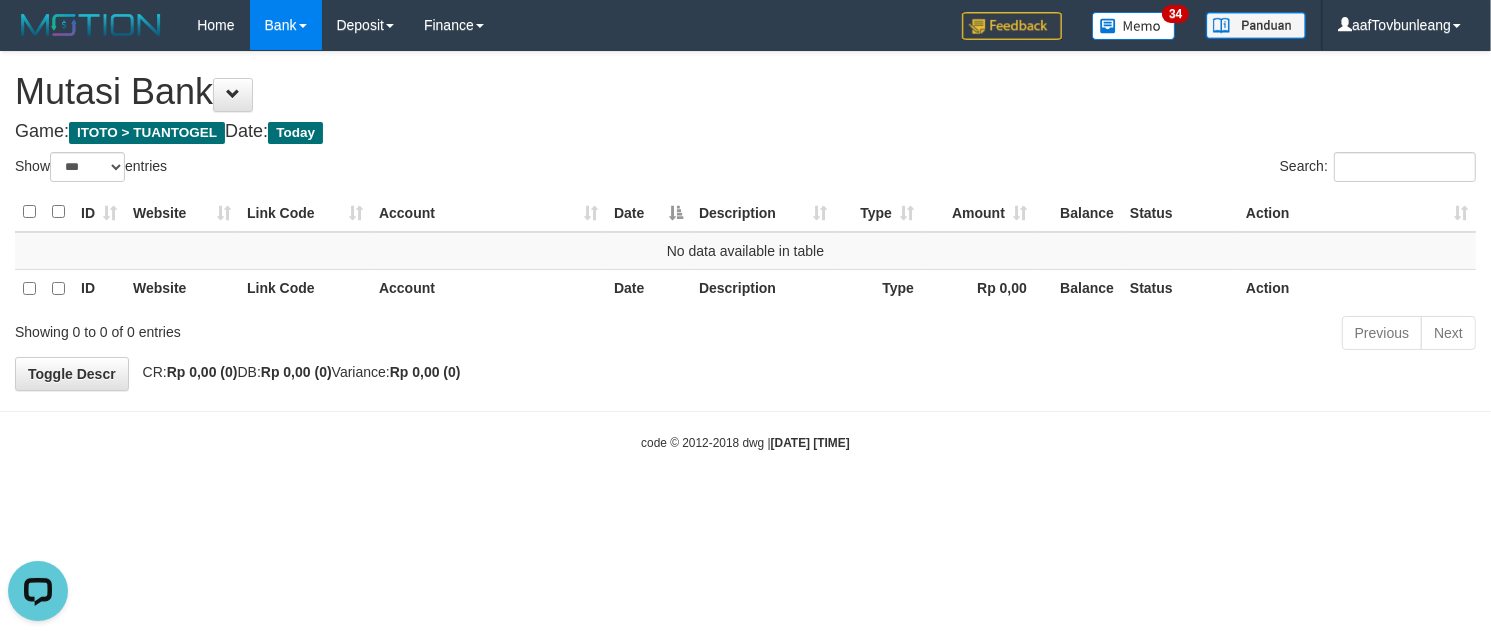 scroll, scrollTop: 0, scrollLeft: 0, axis: both 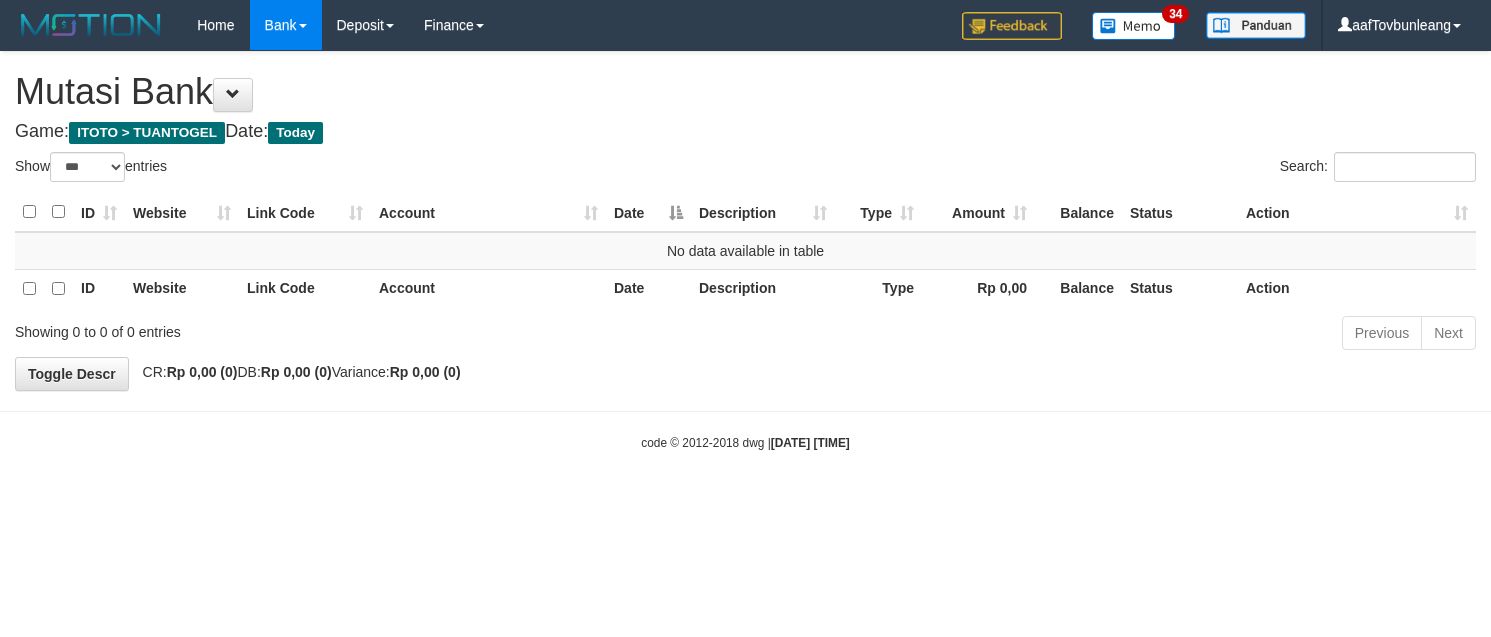 select on "***" 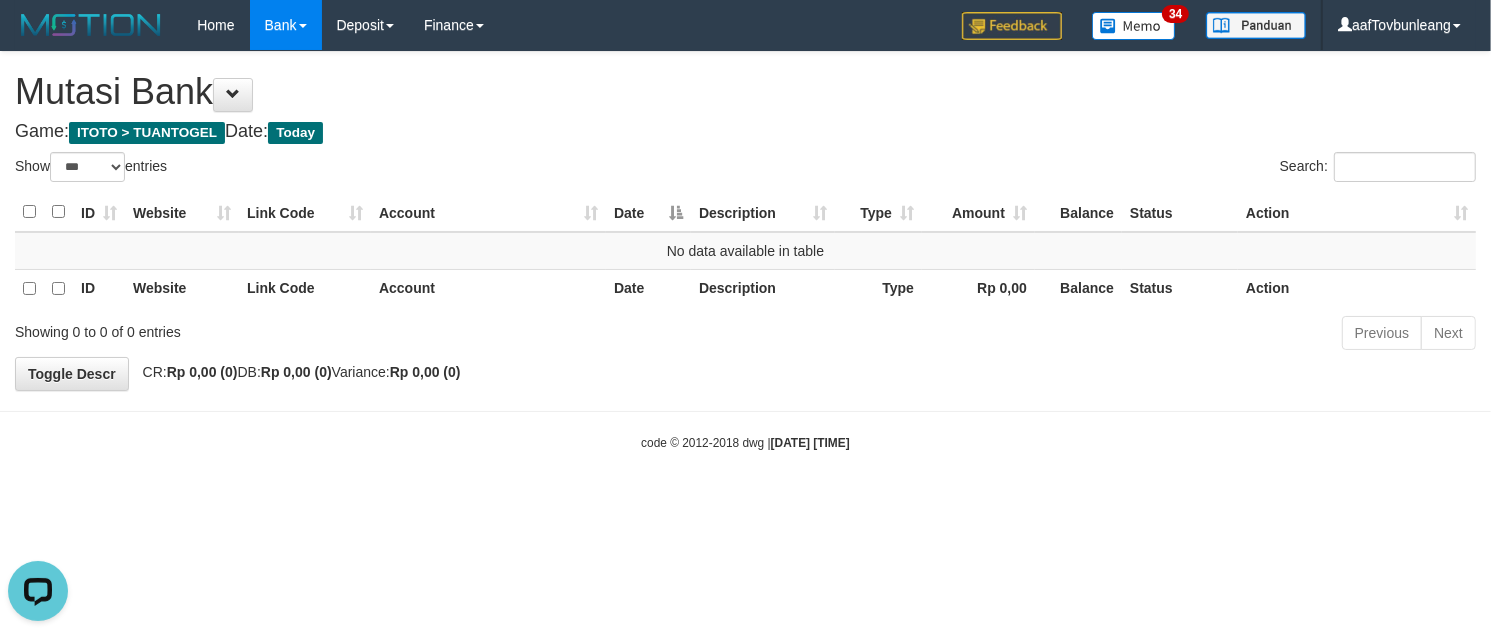 scroll, scrollTop: 0, scrollLeft: 0, axis: both 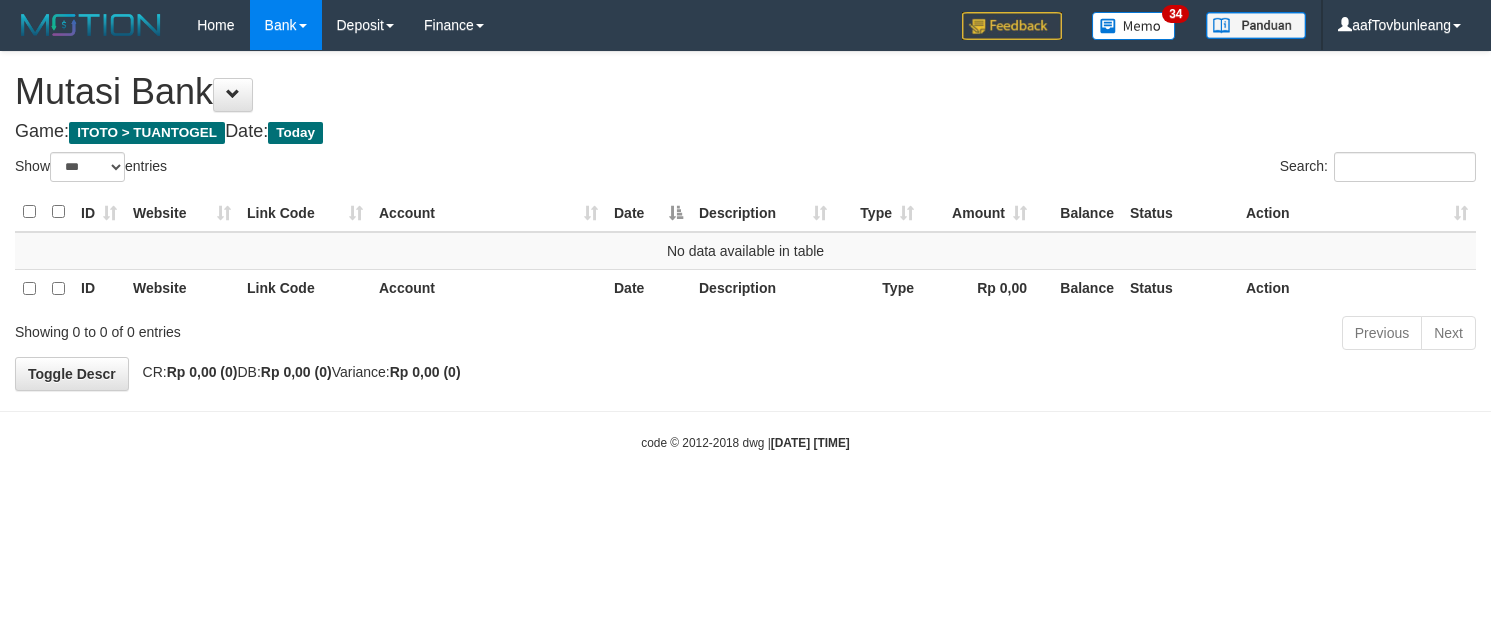 select on "***" 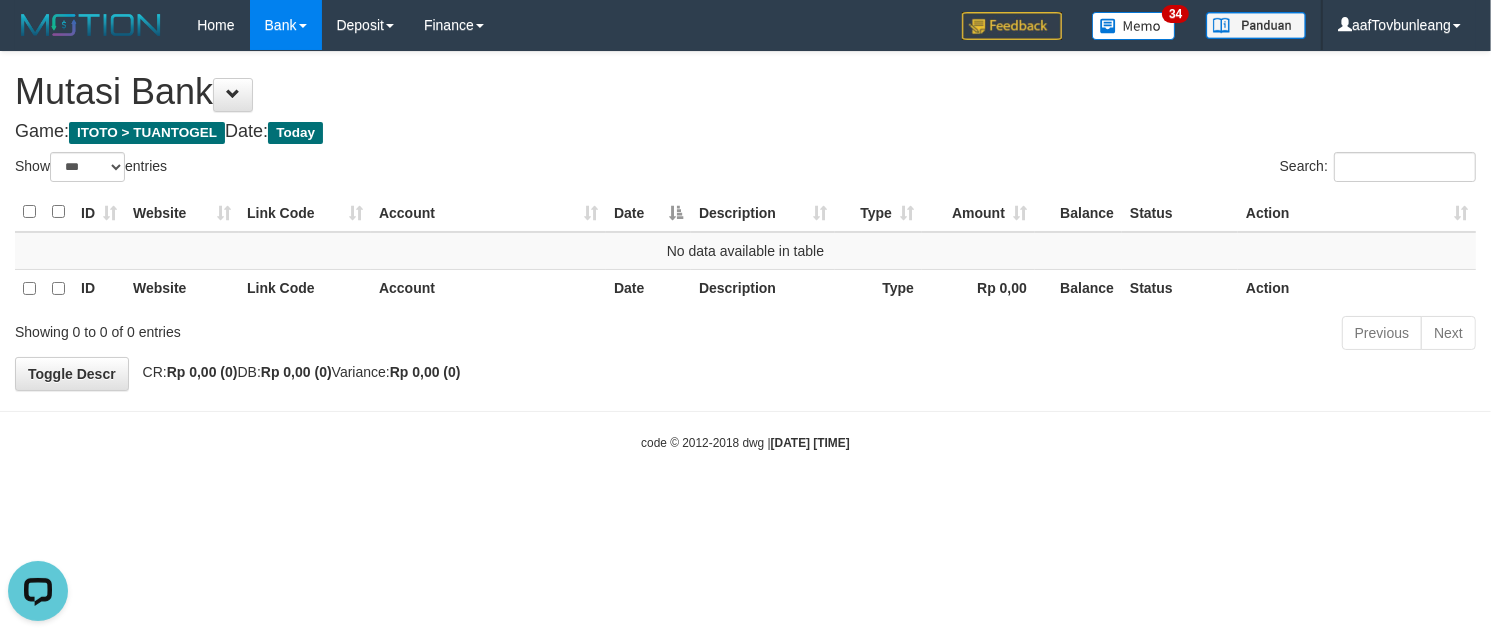 scroll, scrollTop: 0, scrollLeft: 0, axis: both 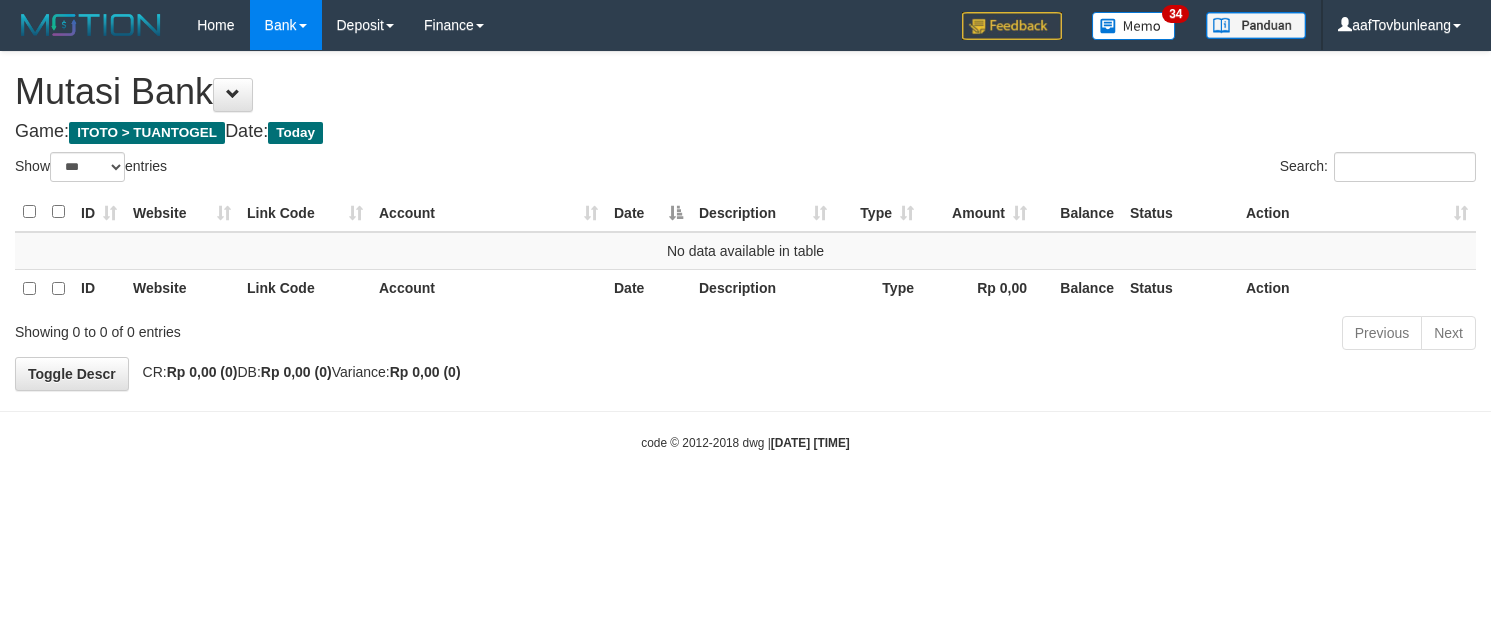 select on "***" 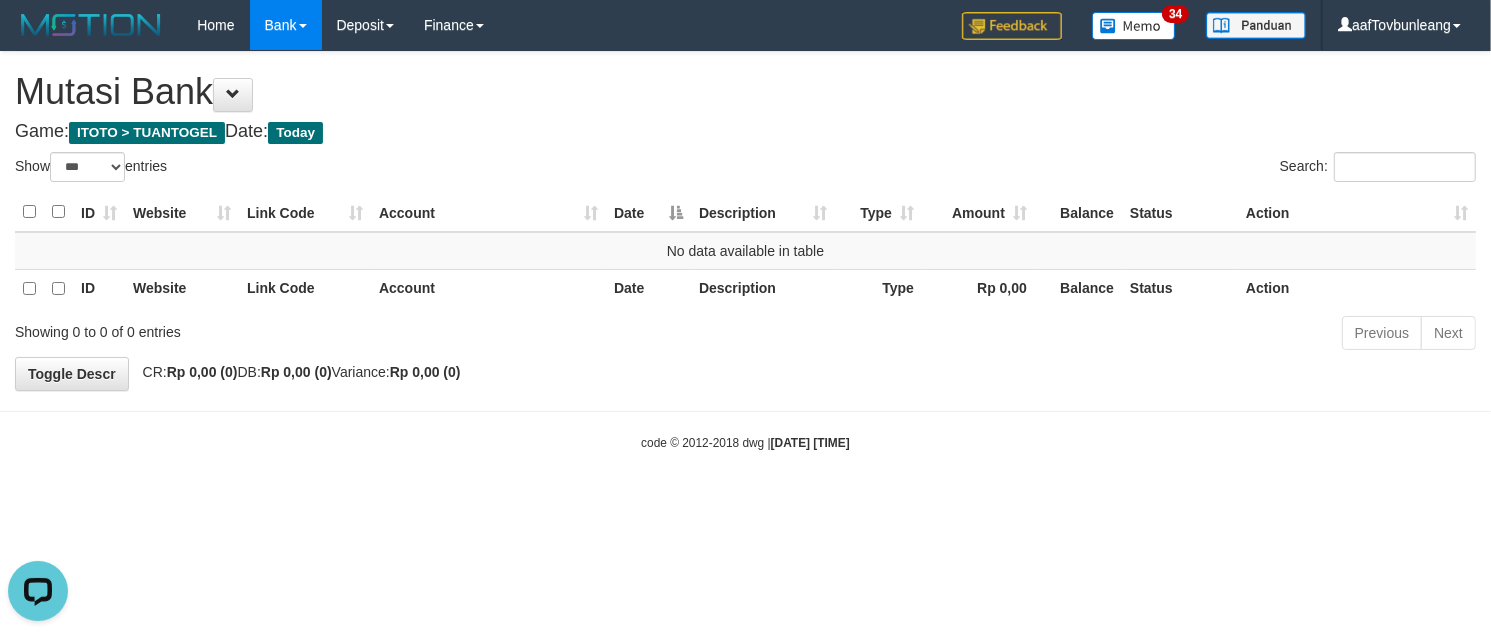scroll, scrollTop: 0, scrollLeft: 0, axis: both 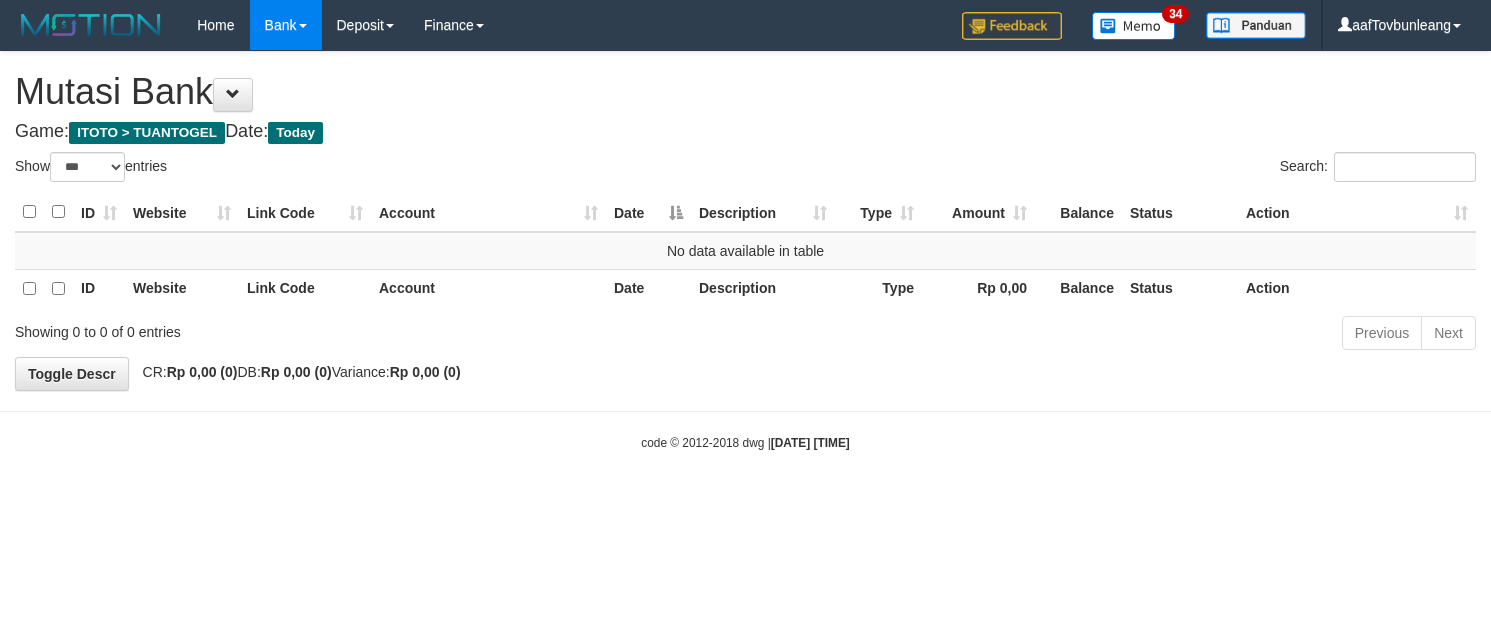 select on "***" 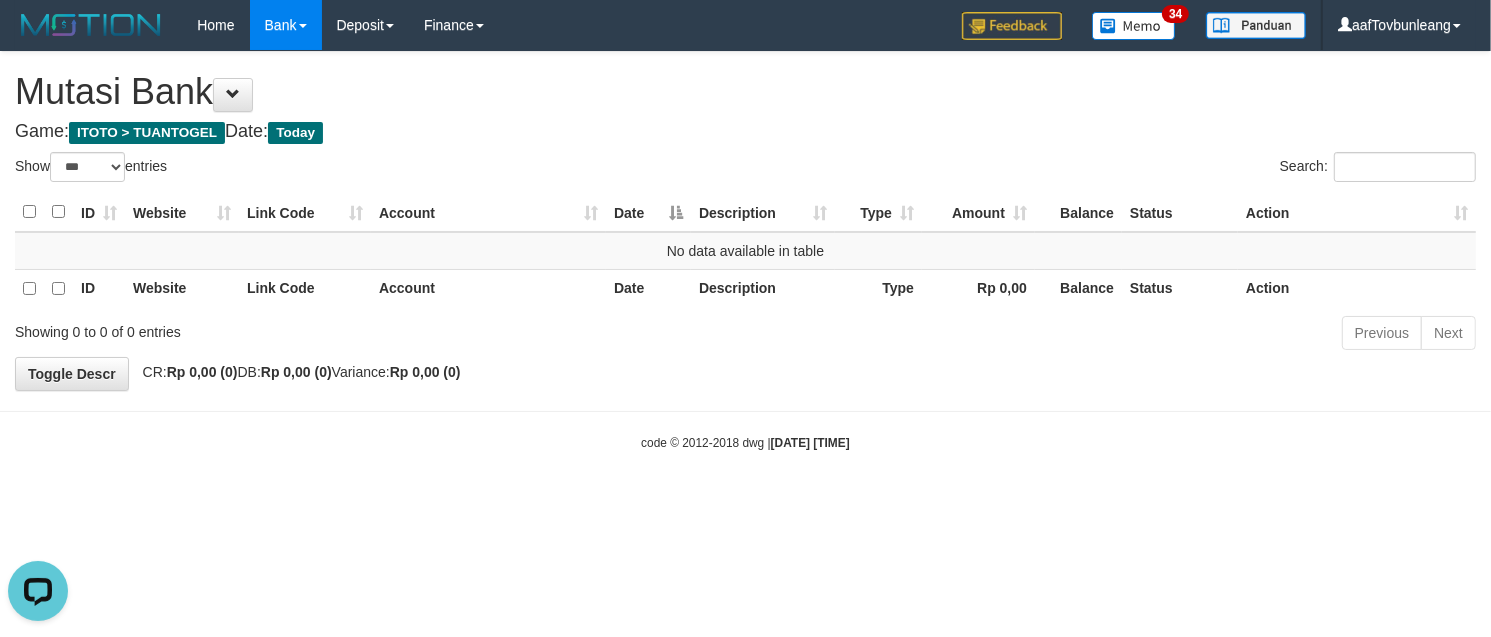 scroll, scrollTop: 0, scrollLeft: 0, axis: both 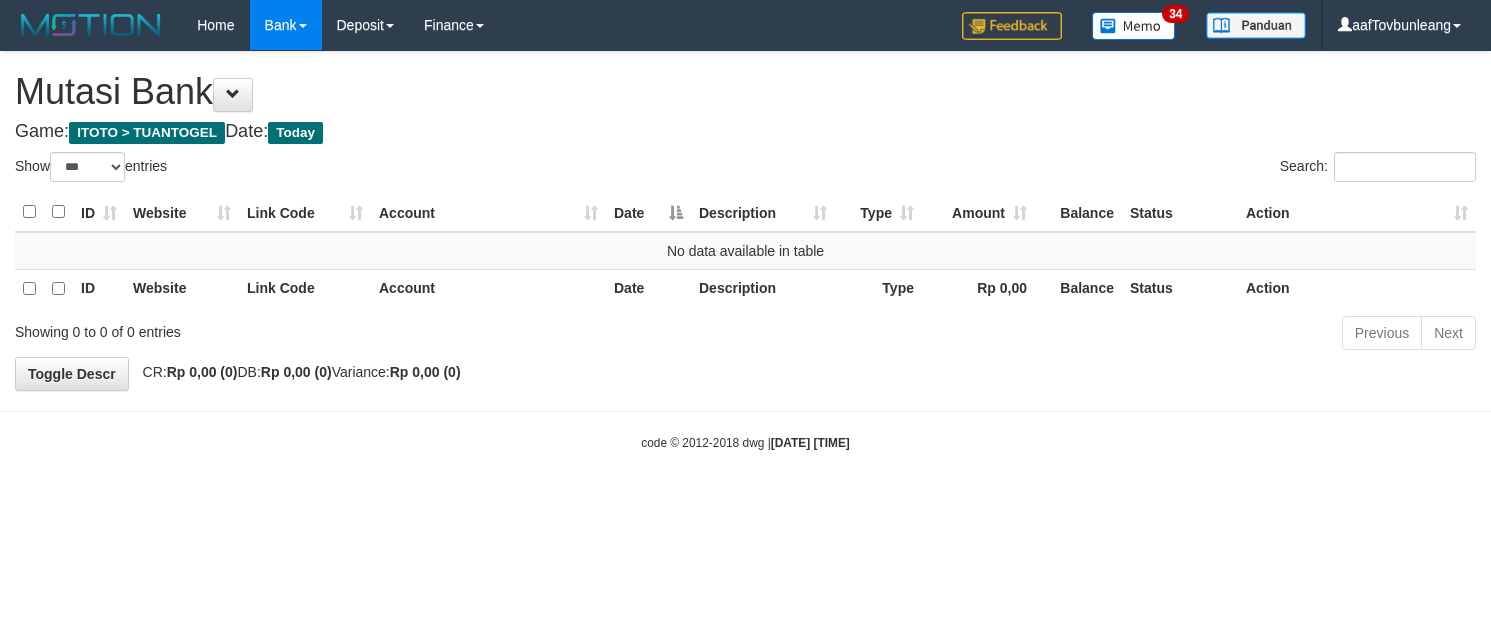select on "***" 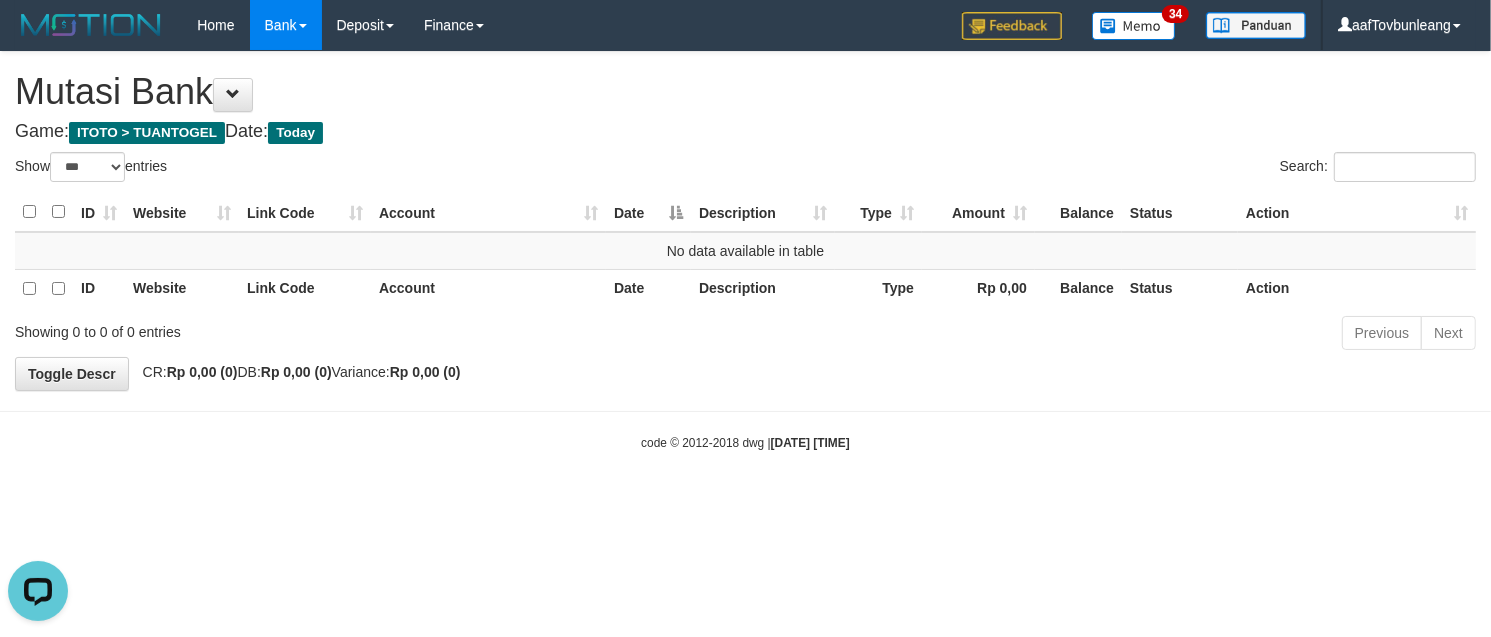 scroll, scrollTop: 0, scrollLeft: 0, axis: both 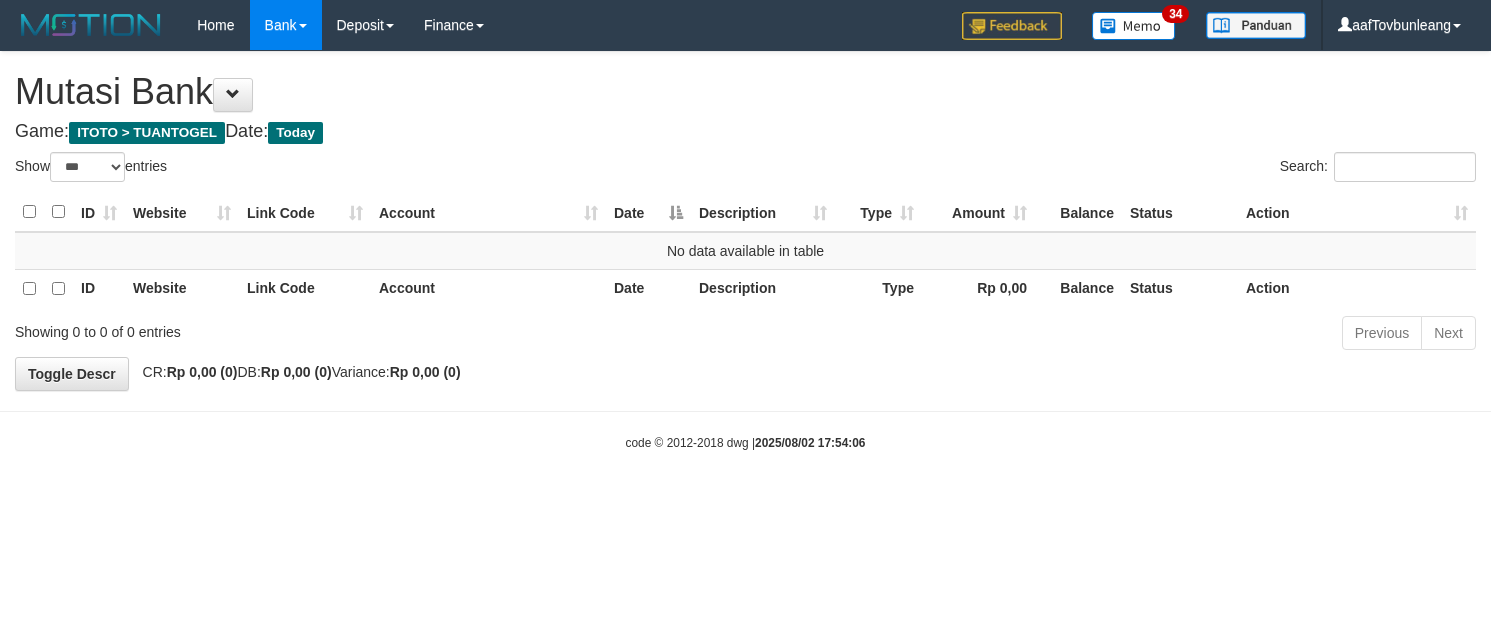 select on "***" 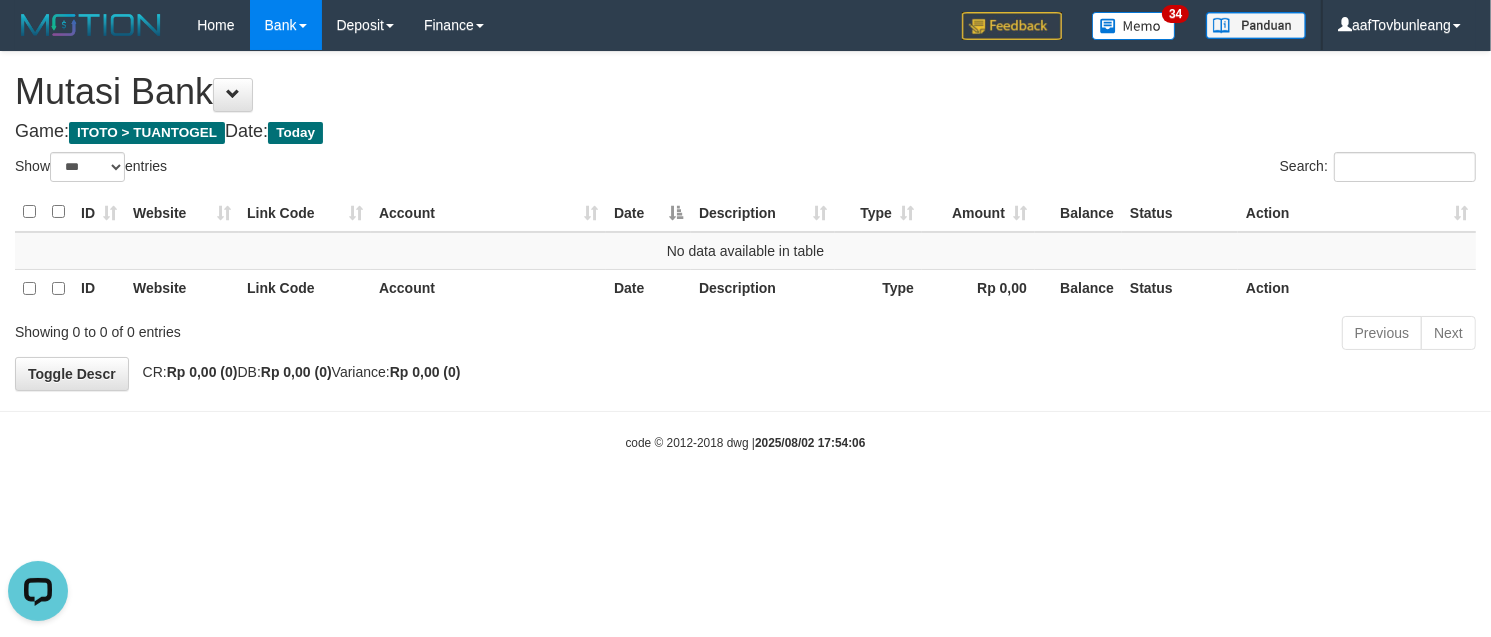 scroll, scrollTop: 0, scrollLeft: 0, axis: both 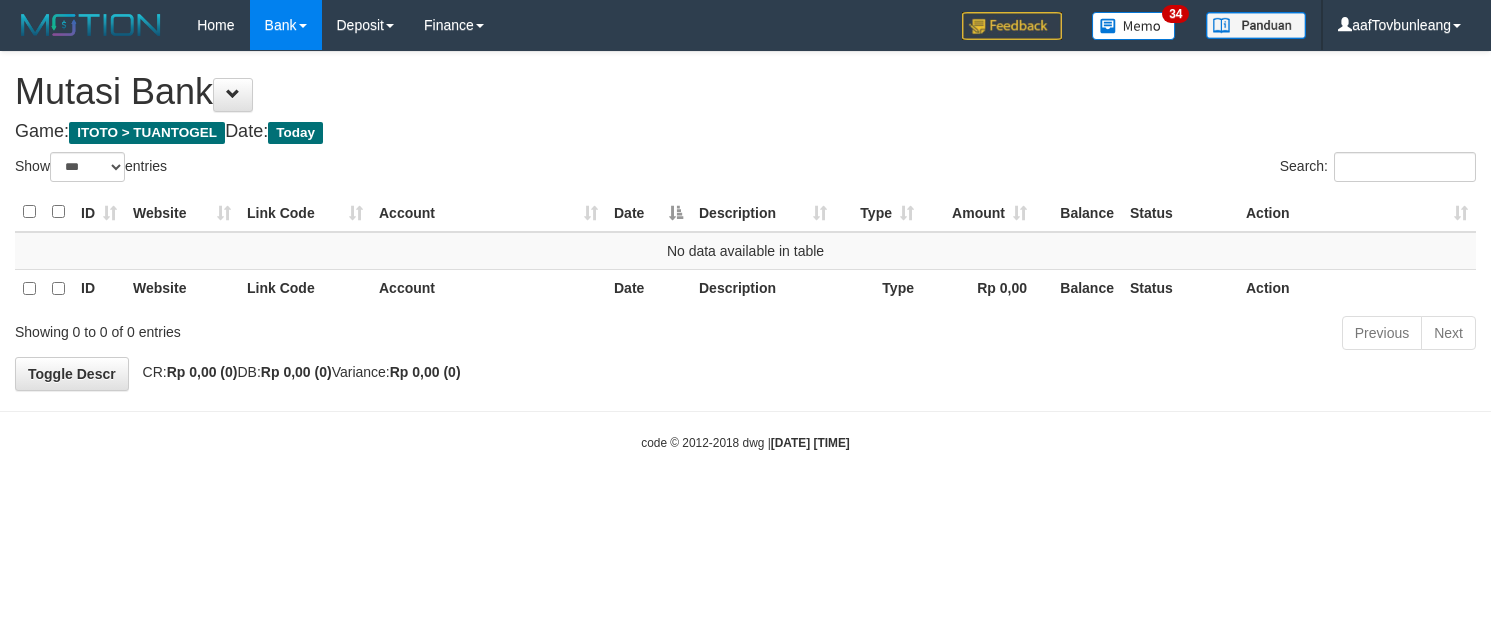 select on "***" 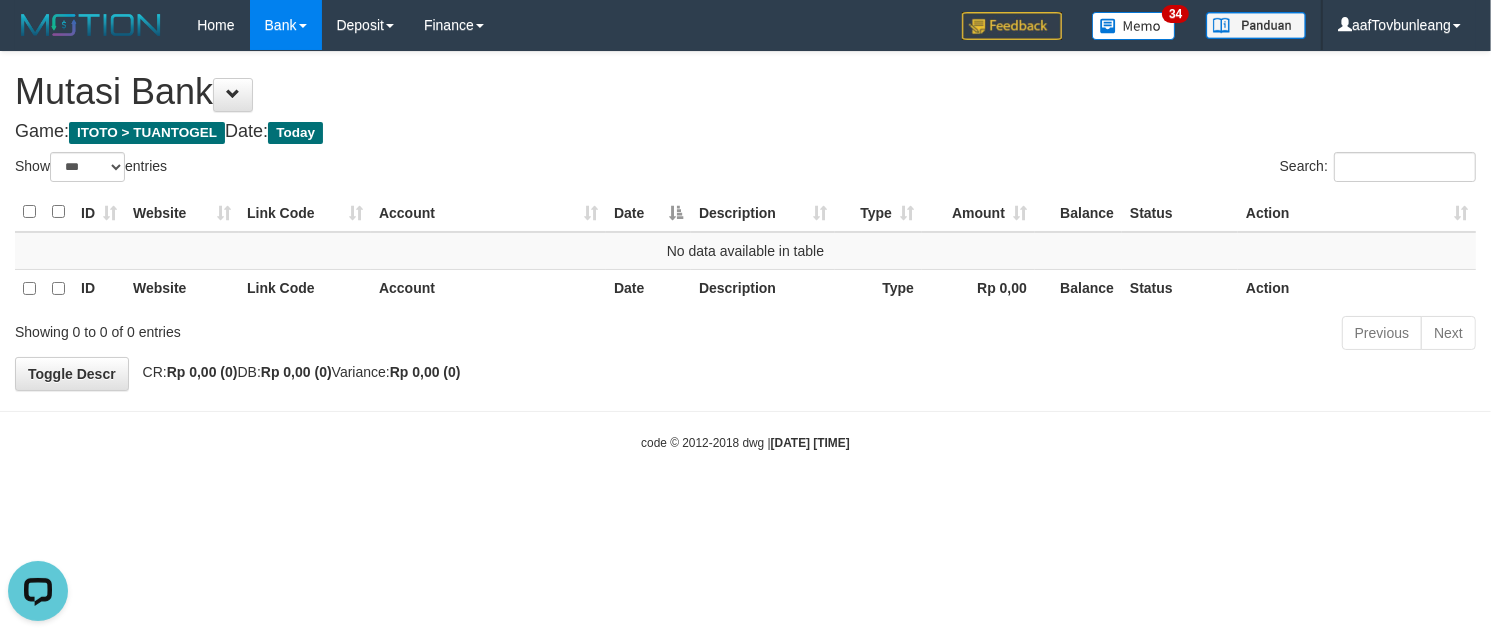 scroll, scrollTop: 0, scrollLeft: 0, axis: both 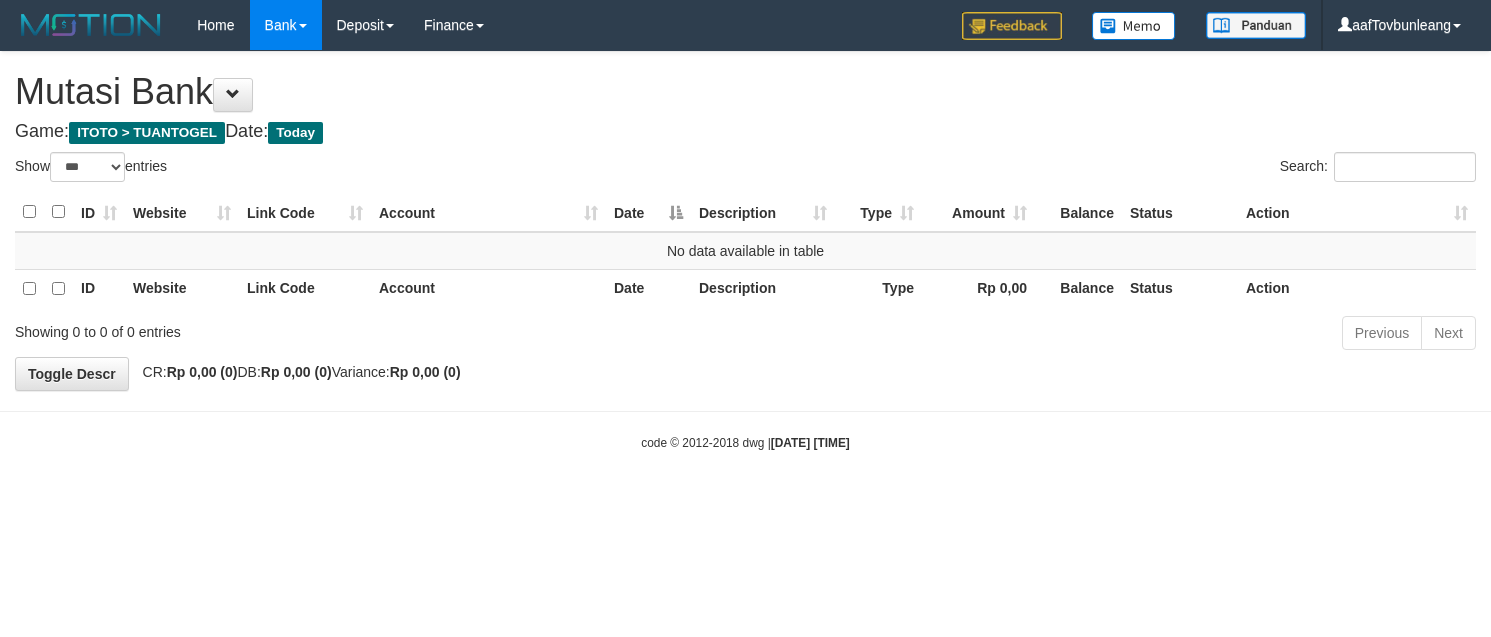 select on "***" 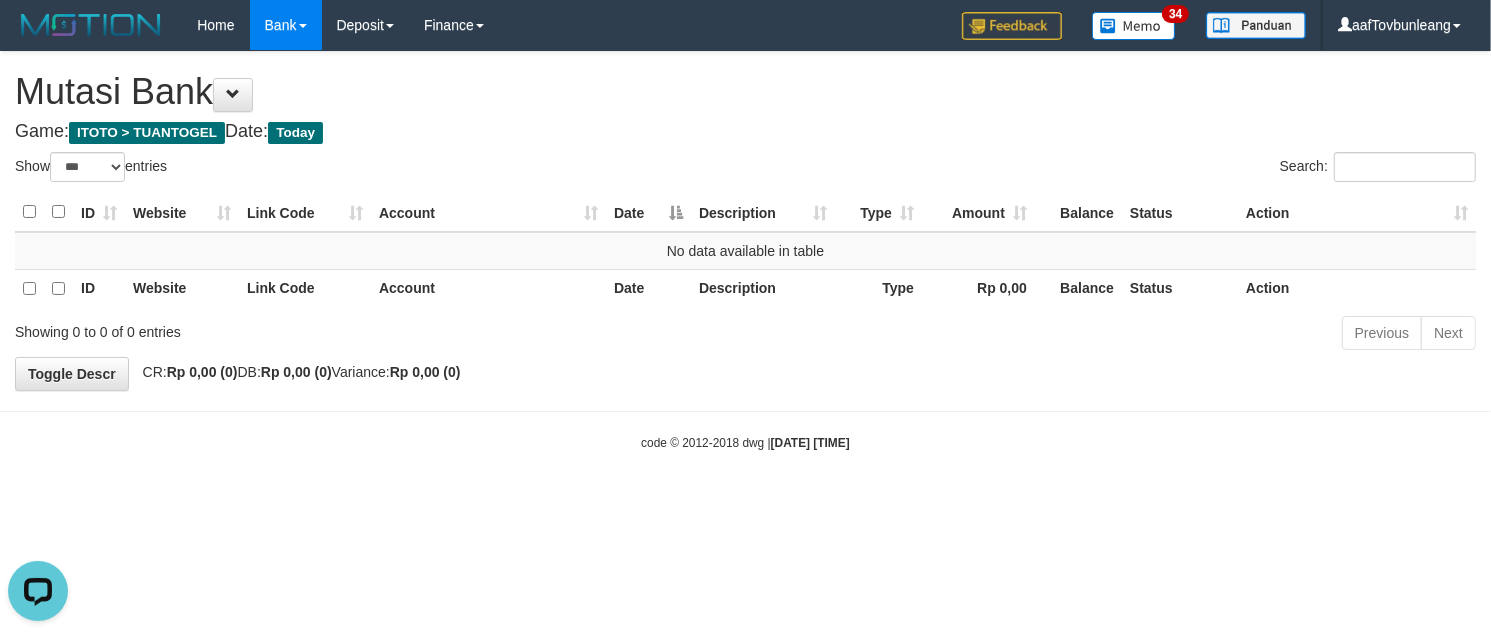 scroll, scrollTop: 0, scrollLeft: 0, axis: both 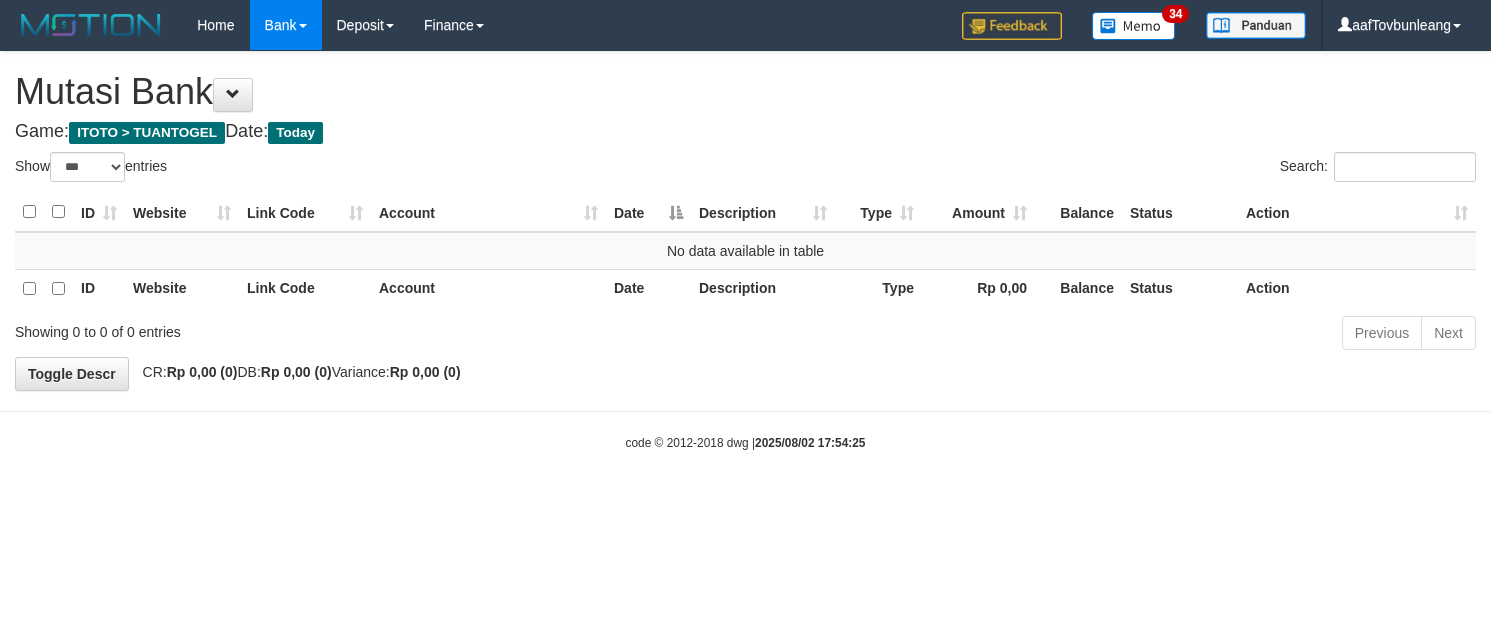 select on "***" 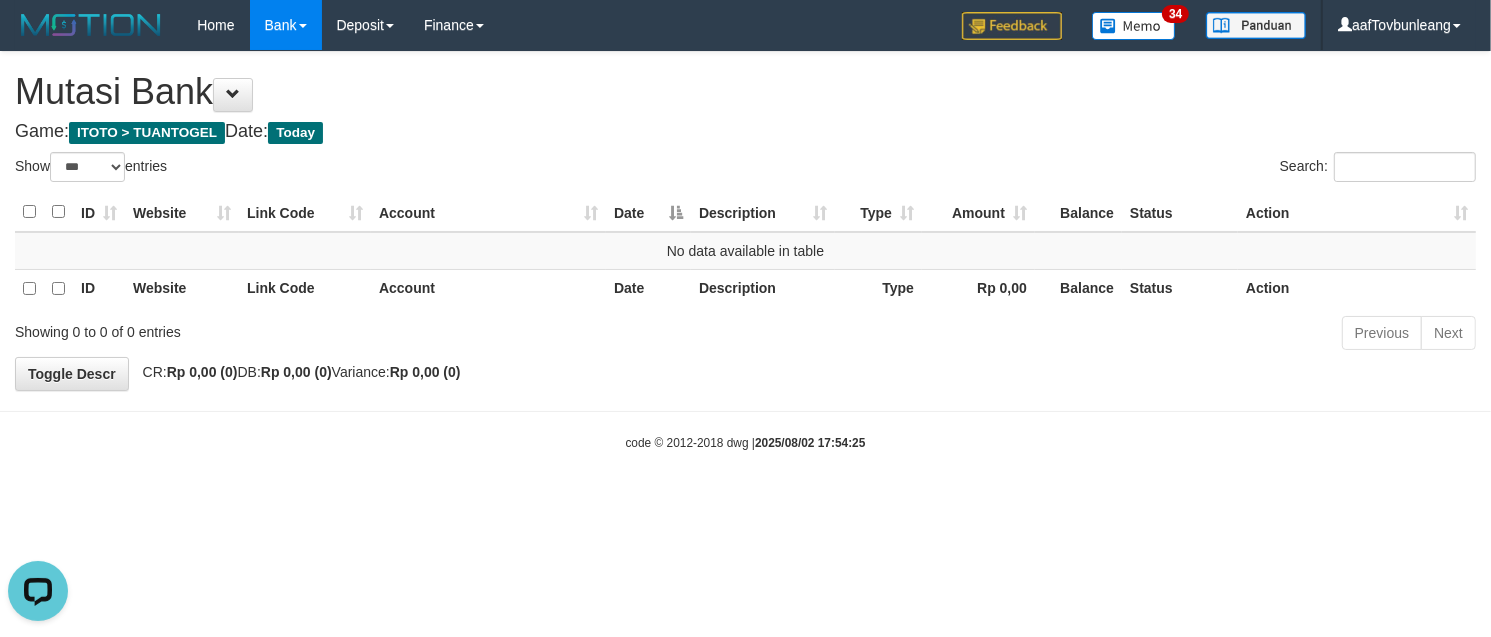 scroll, scrollTop: 0, scrollLeft: 0, axis: both 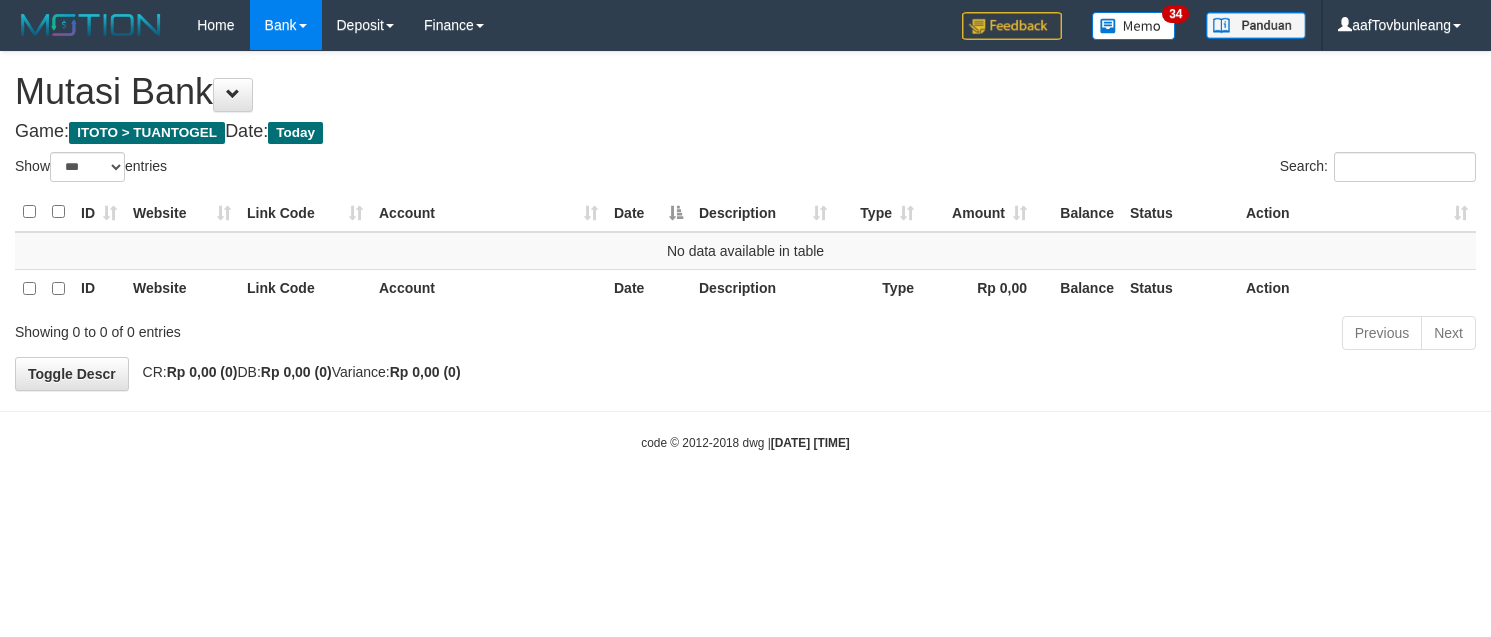 select on "***" 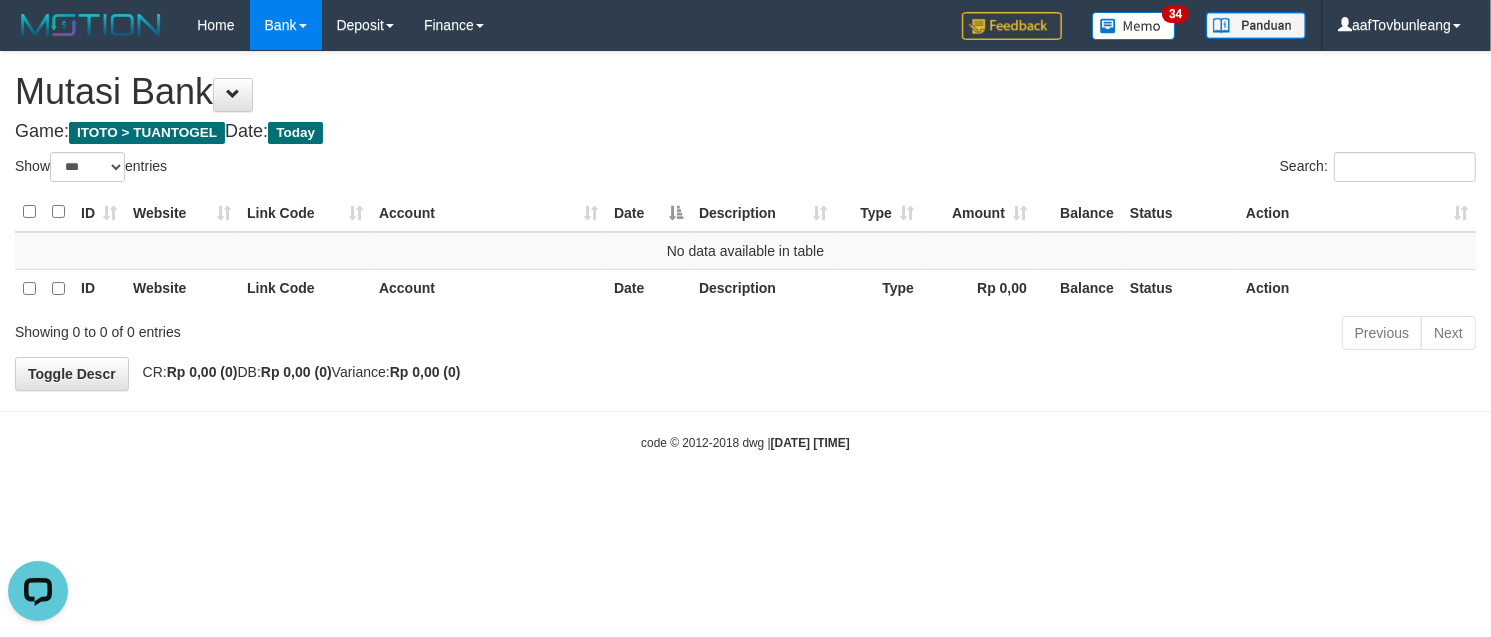 scroll, scrollTop: 0, scrollLeft: 0, axis: both 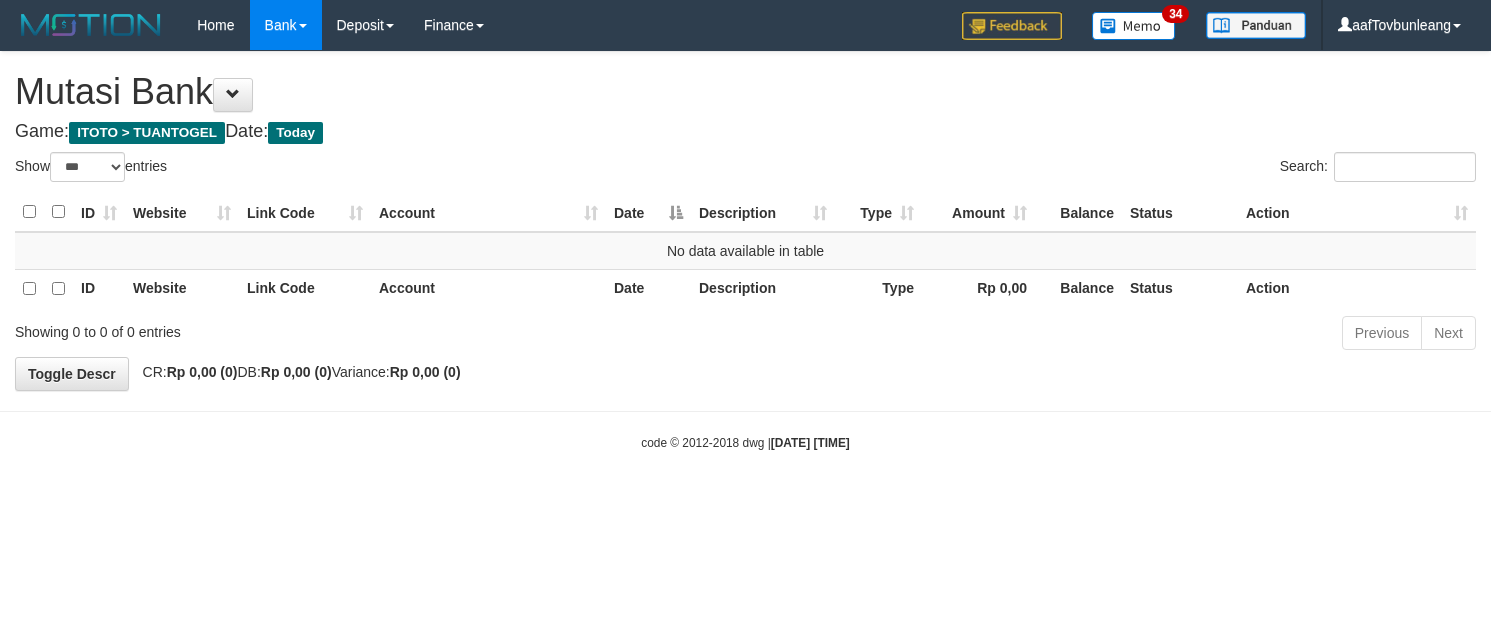 select on "***" 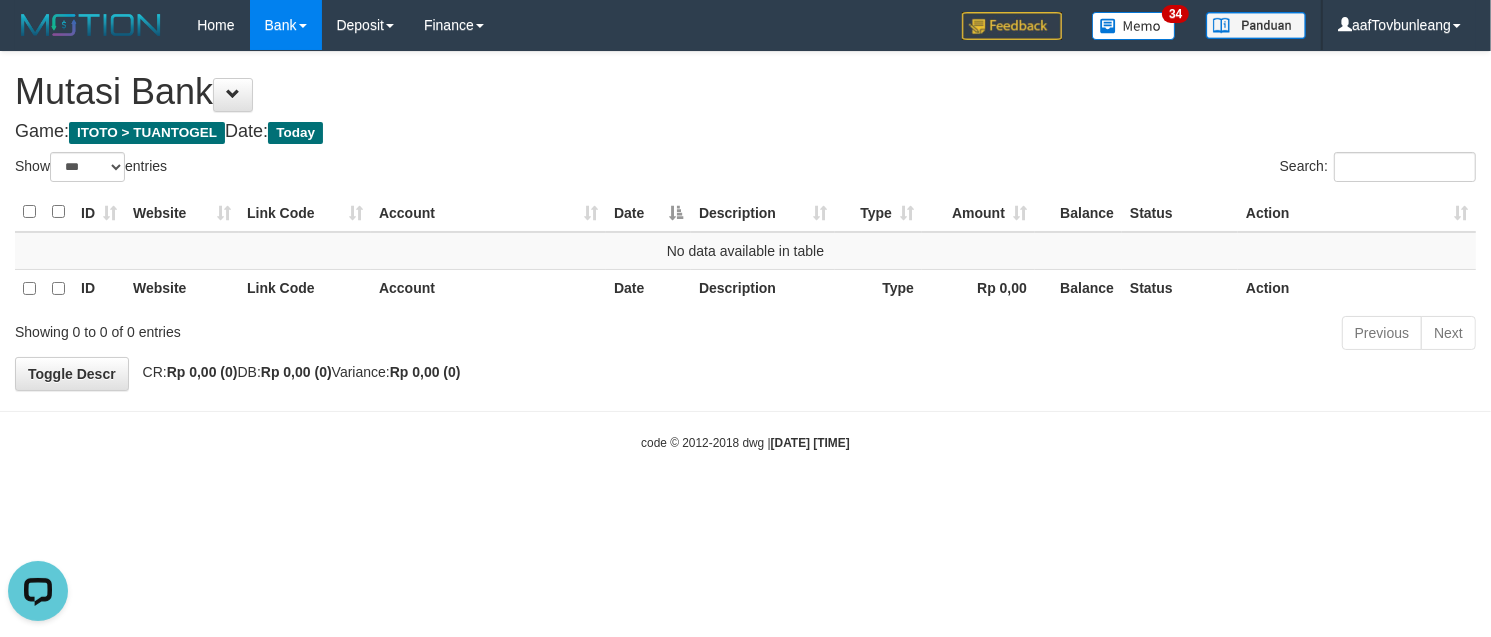 scroll, scrollTop: 0, scrollLeft: 0, axis: both 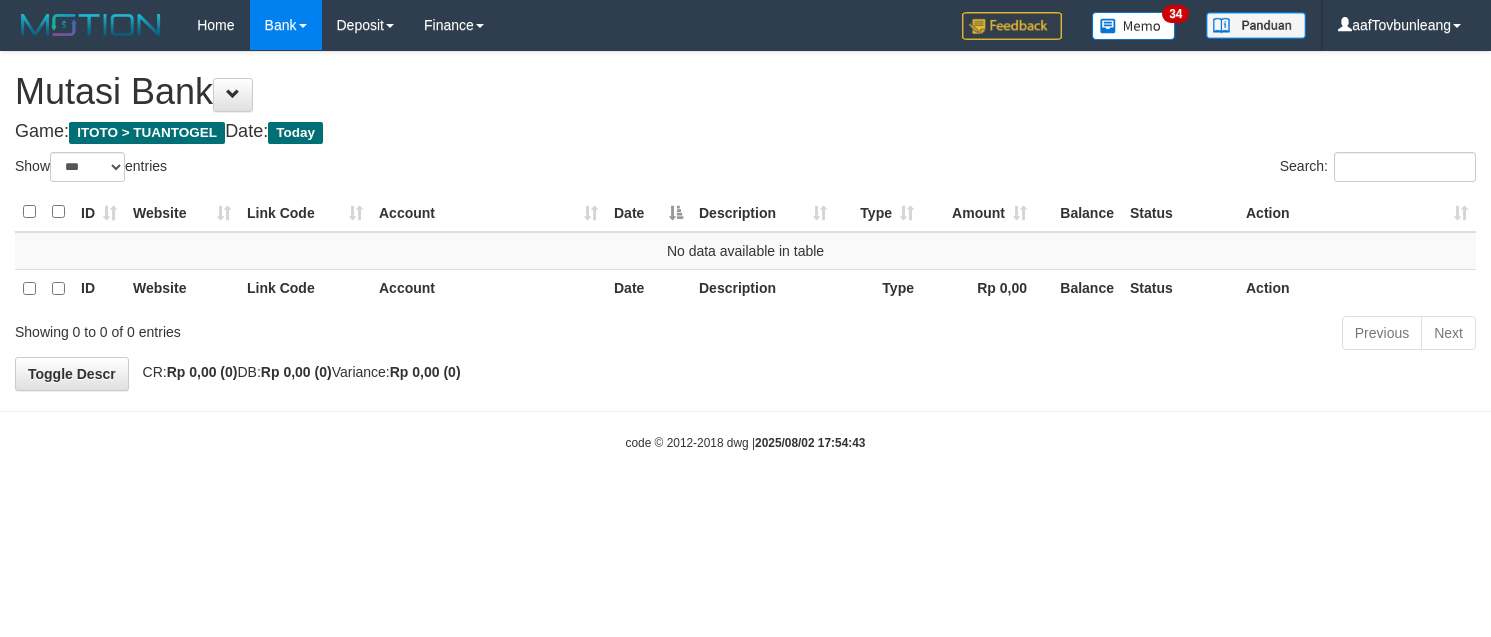 select on "***" 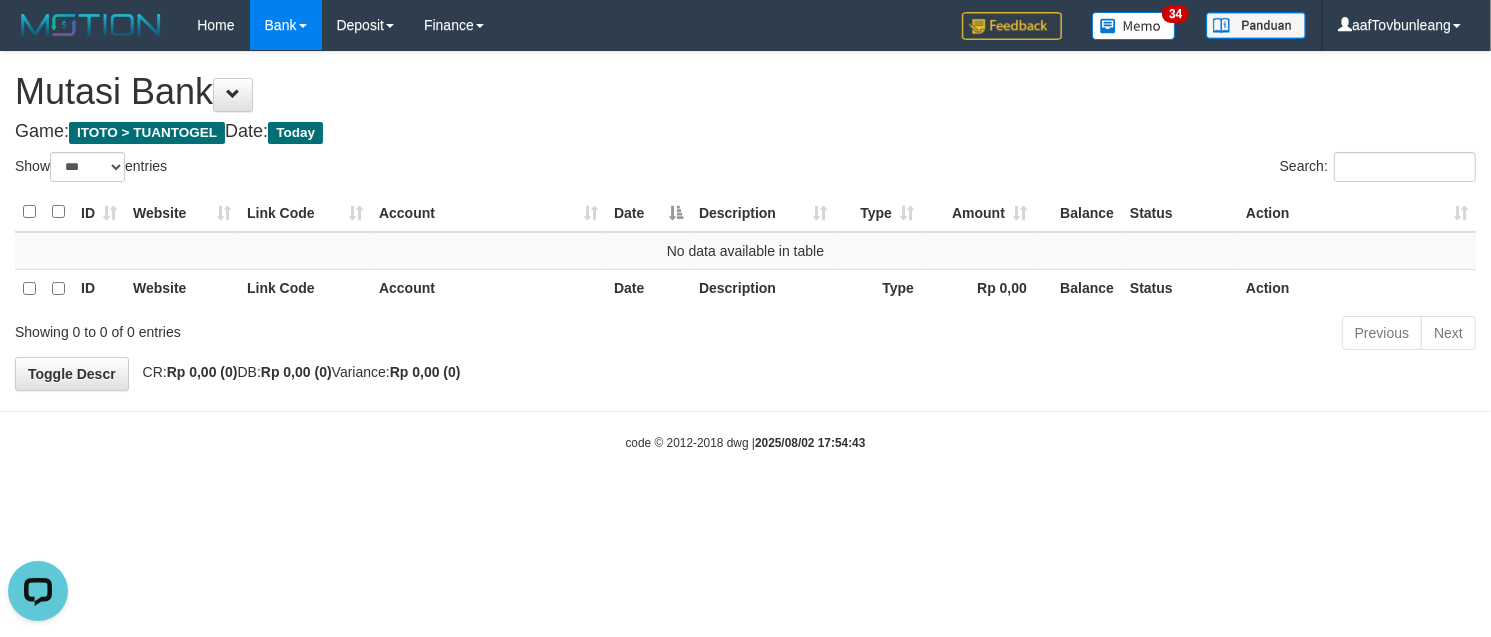 scroll, scrollTop: 0, scrollLeft: 0, axis: both 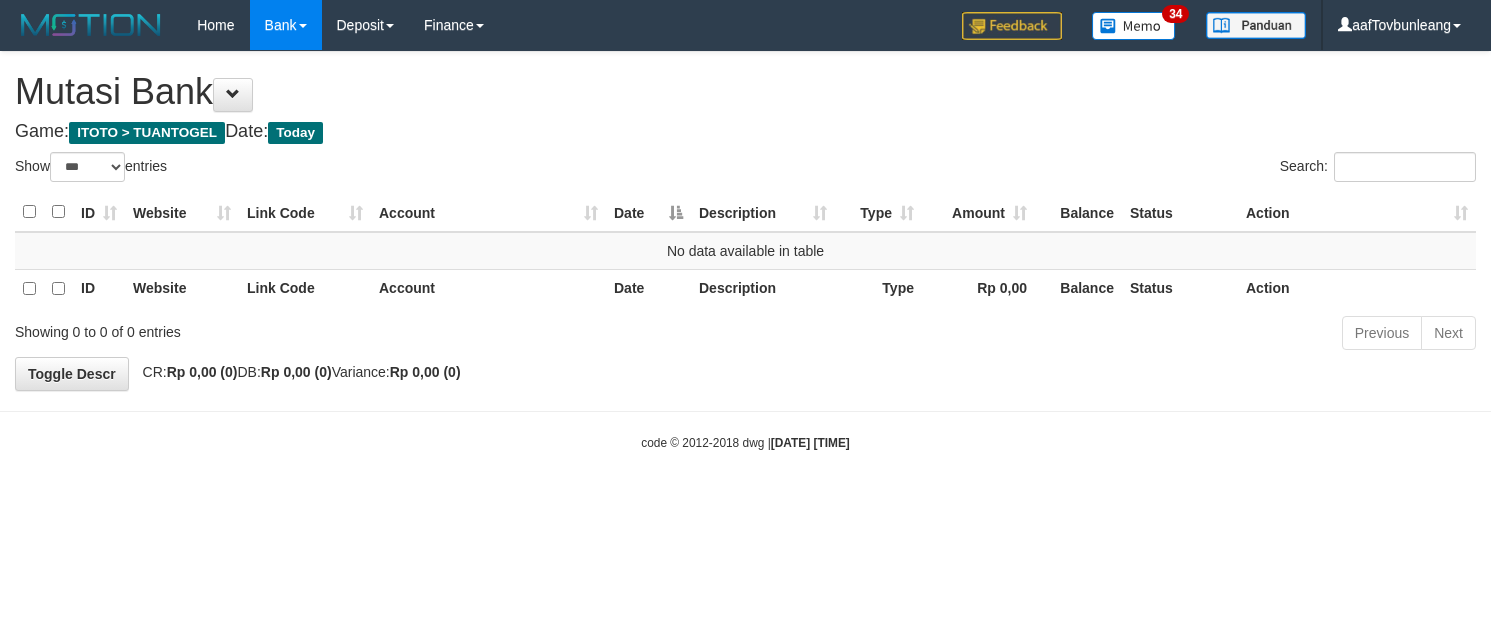 select on "***" 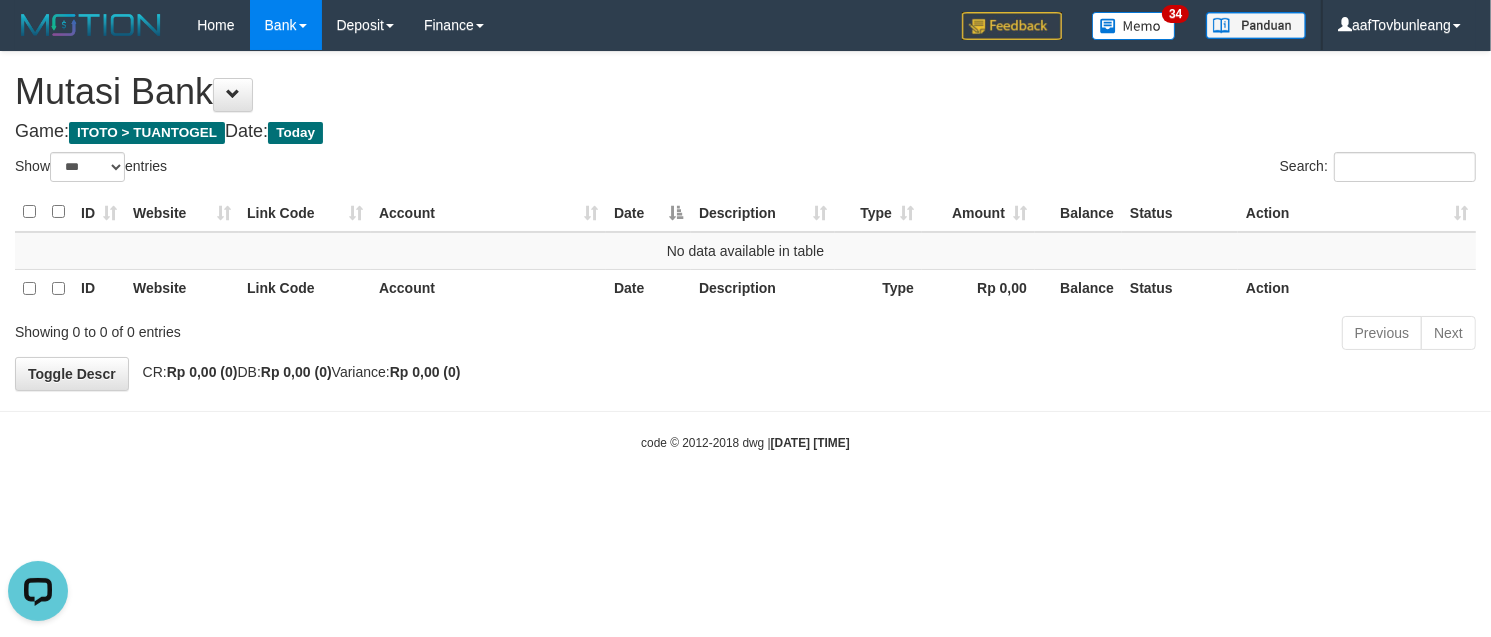 scroll, scrollTop: 0, scrollLeft: 0, axis: both 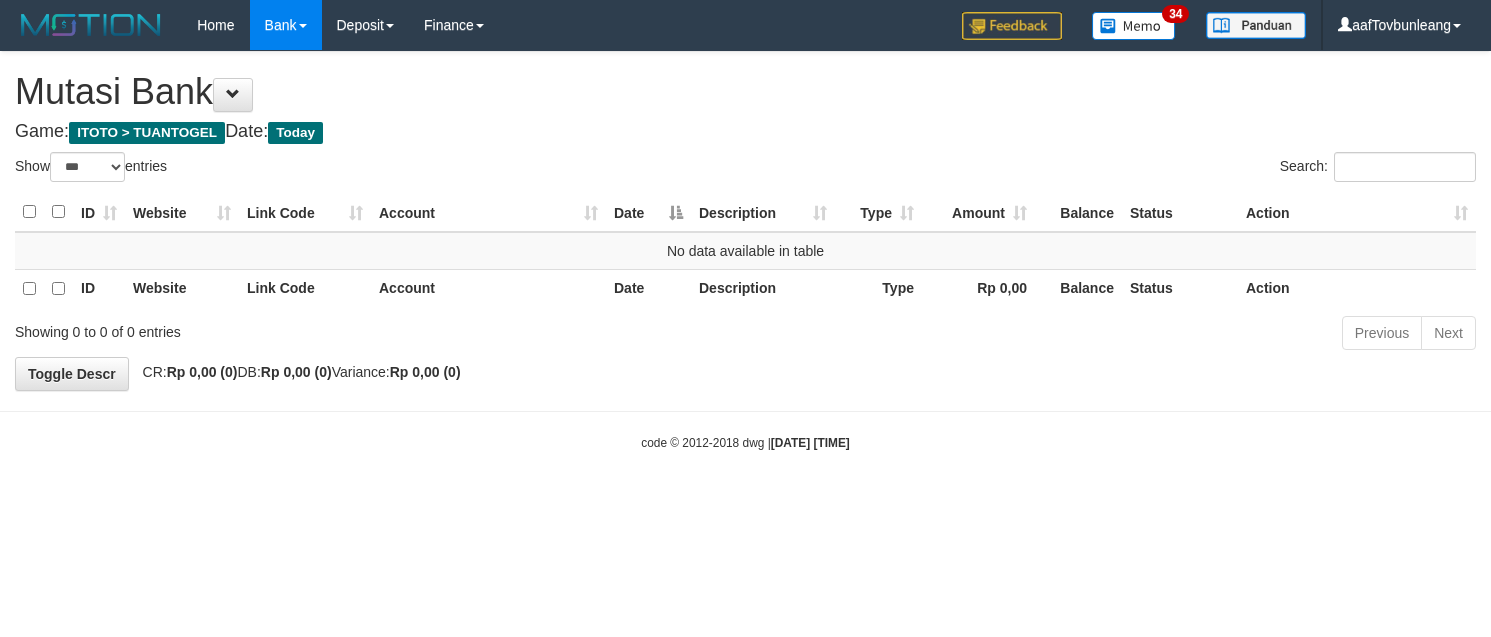 select on "***" 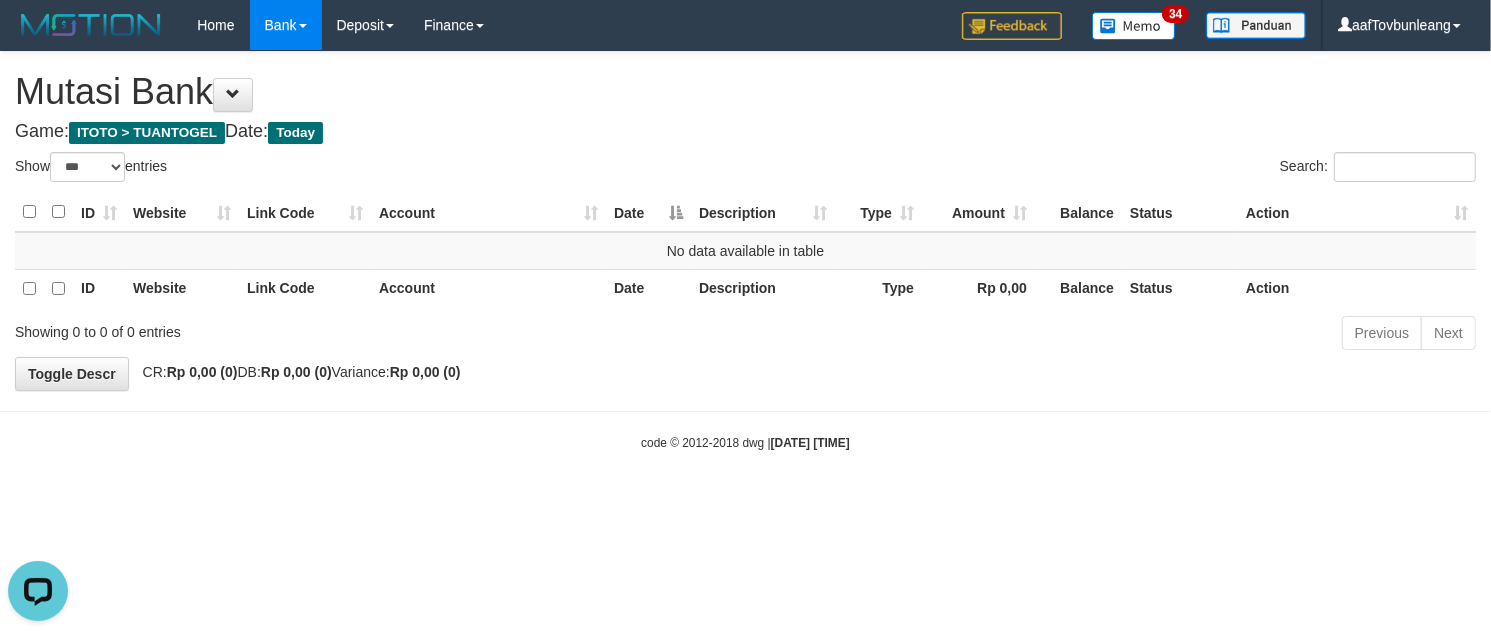 scroll, scrollTop: 0, scrollLeft: 0, axis: both 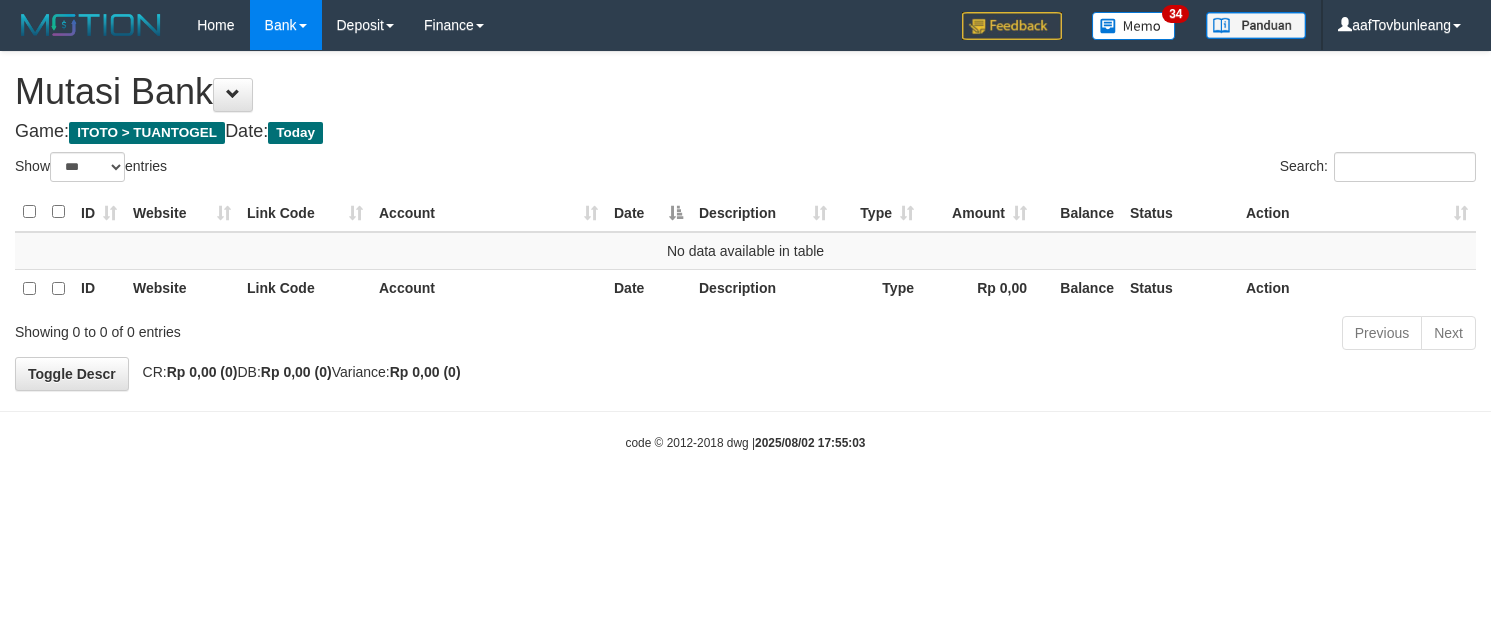 select on "***" 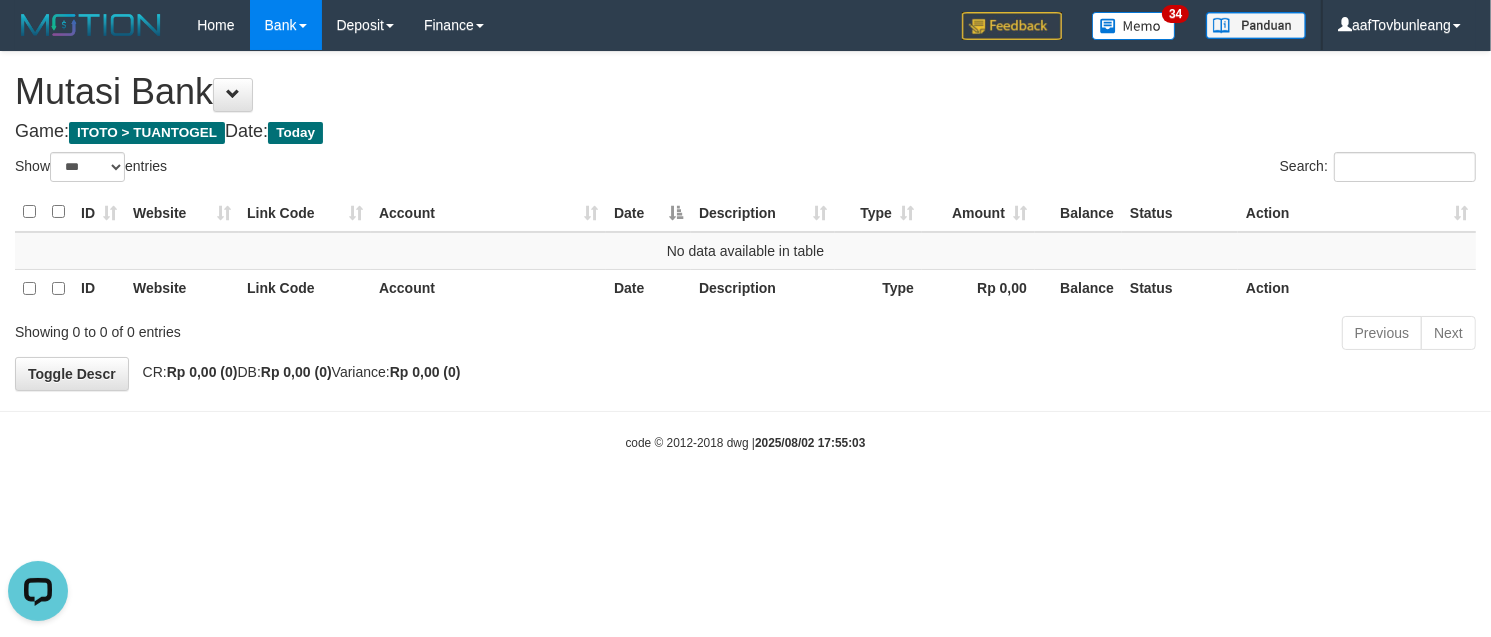 scroll, scrollTop: 0, scrollLeft: 0, axis: both 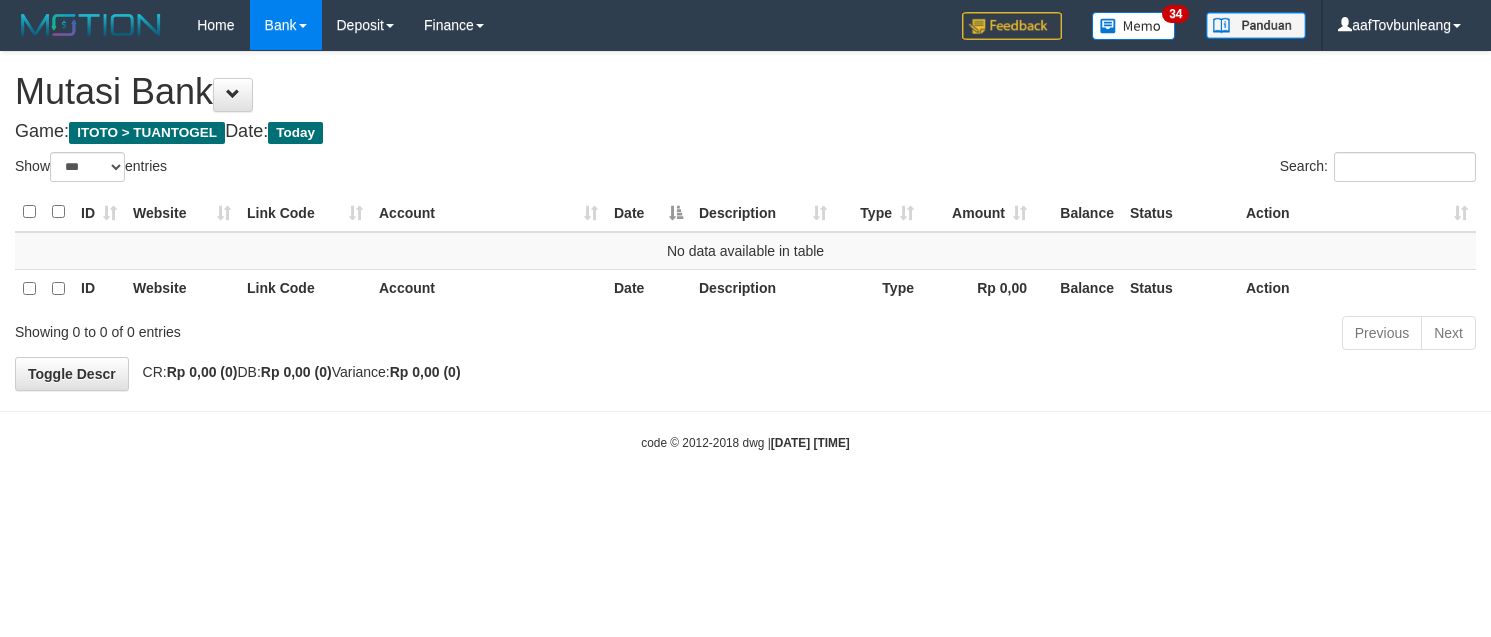 select on "***" 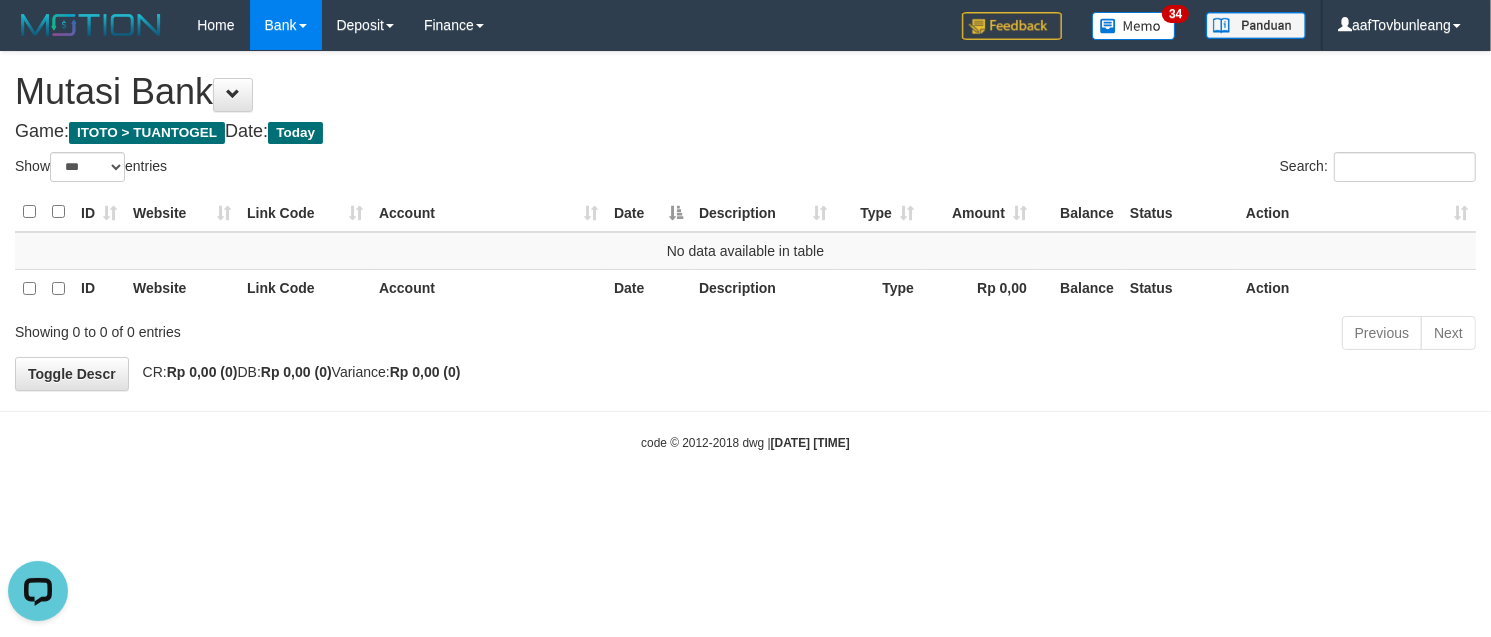 scroll, scrollTop: 0, scrollLeft: 0, axis: both 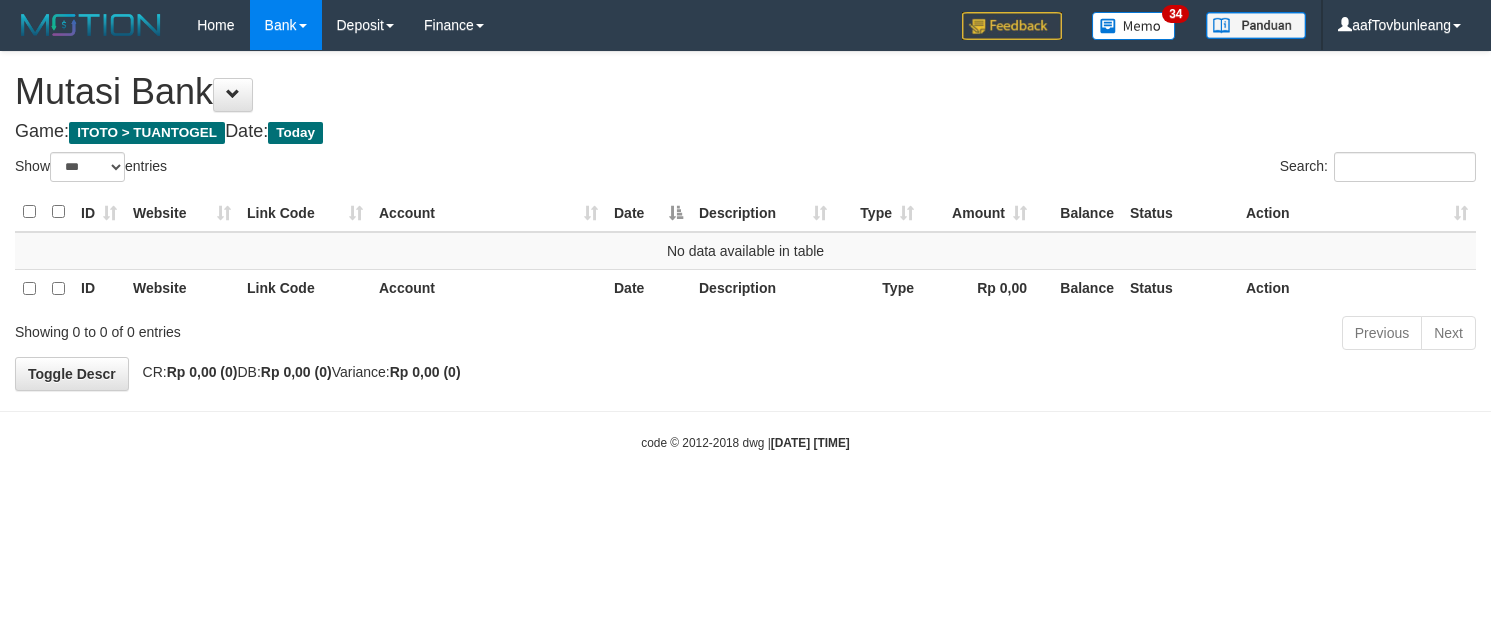select on "***" 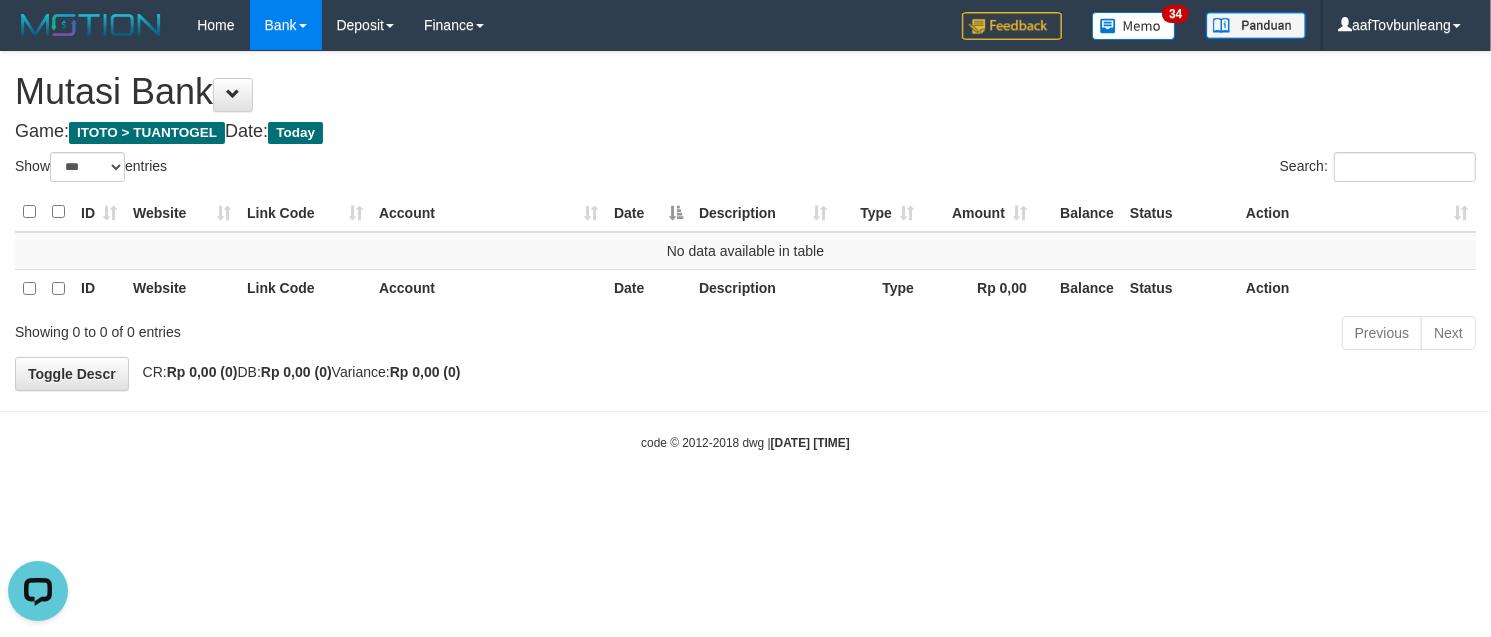 scroll, scrollTop: 0, scrollLeft: 0, axis: both 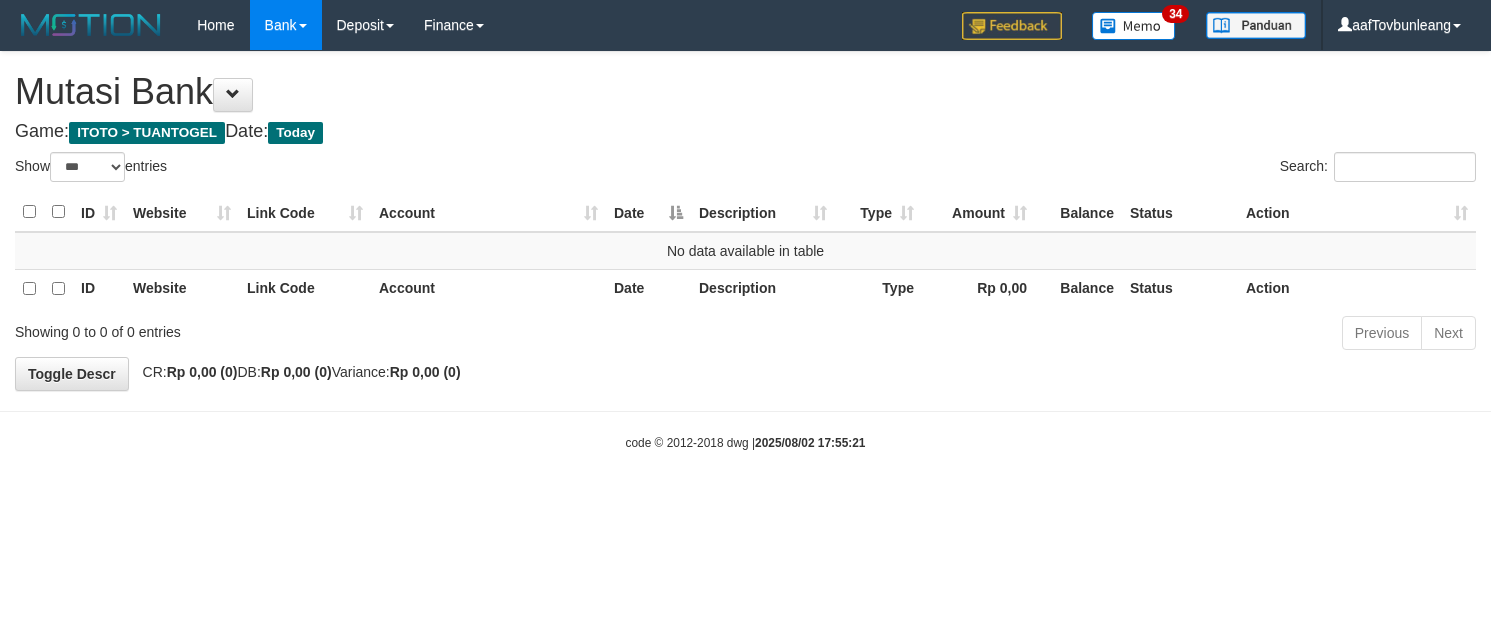 select on "***" 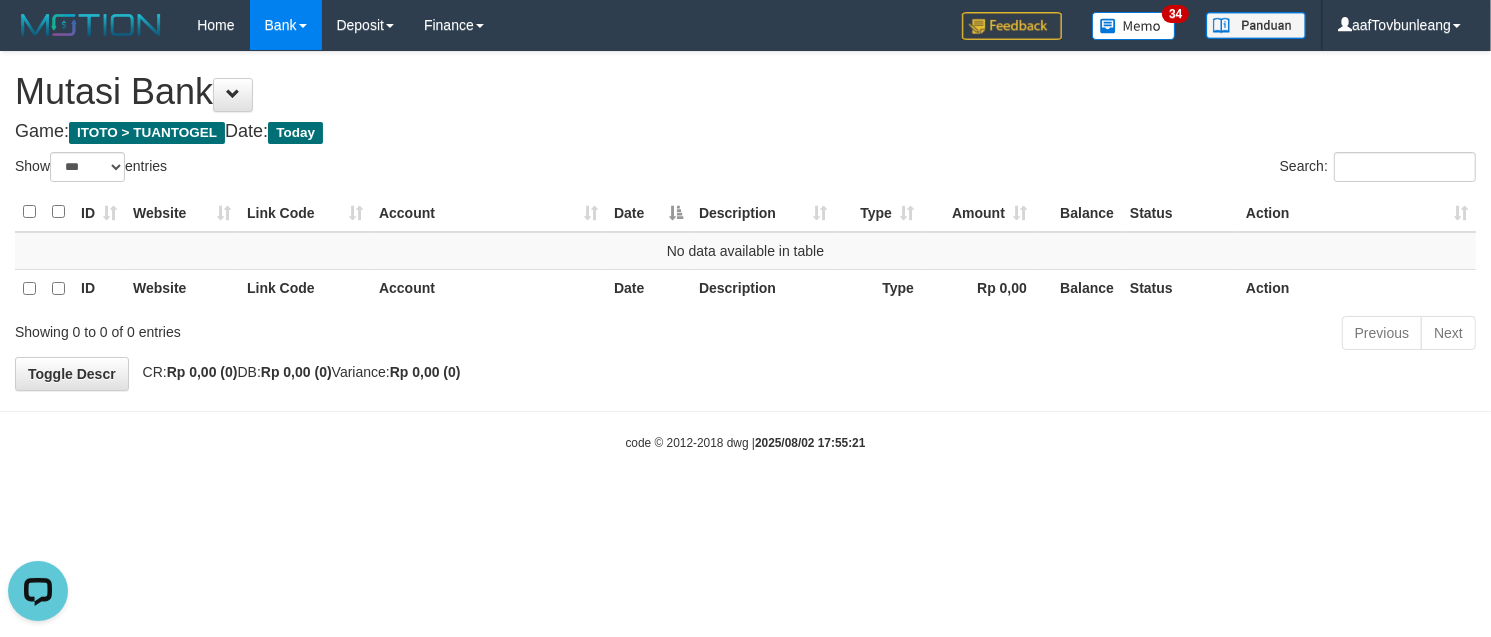 scroll, scrollTop: 0, scrollLeft: 0, axis: both 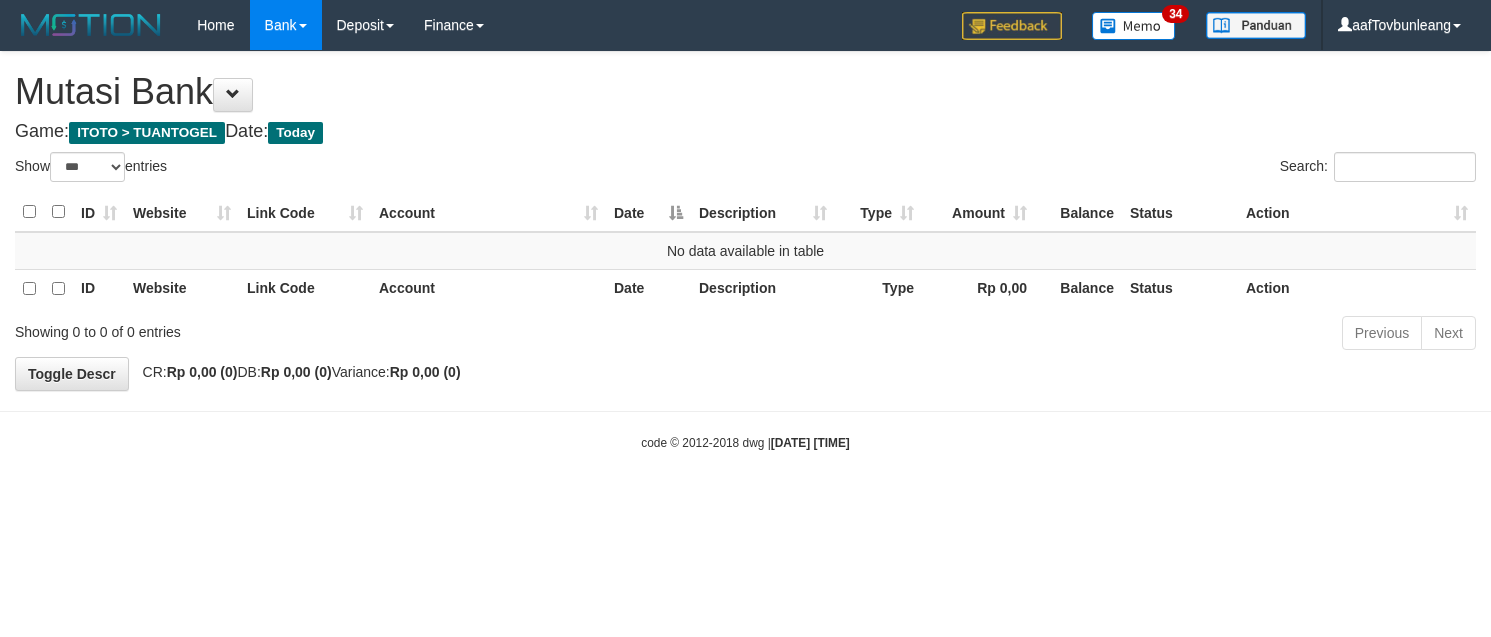 select on "***" 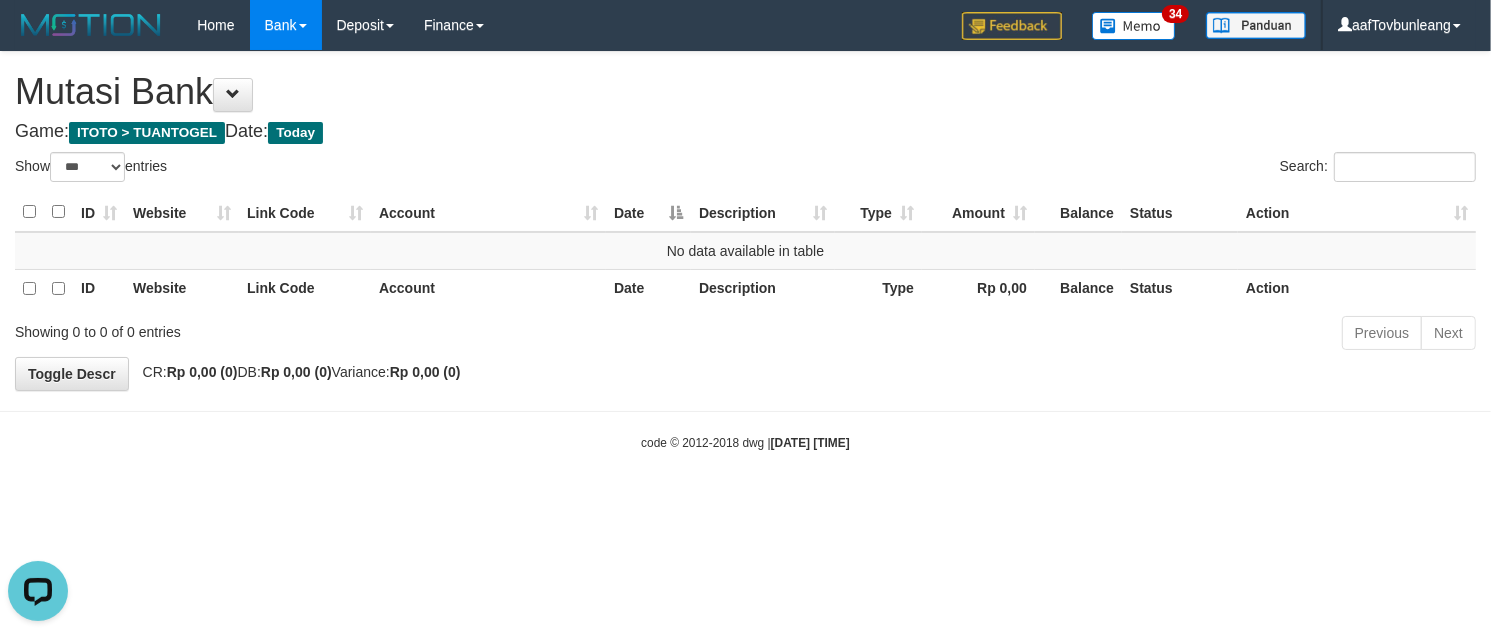 scroll, scrollTop: 0, scrollLeft: 0, axis: both 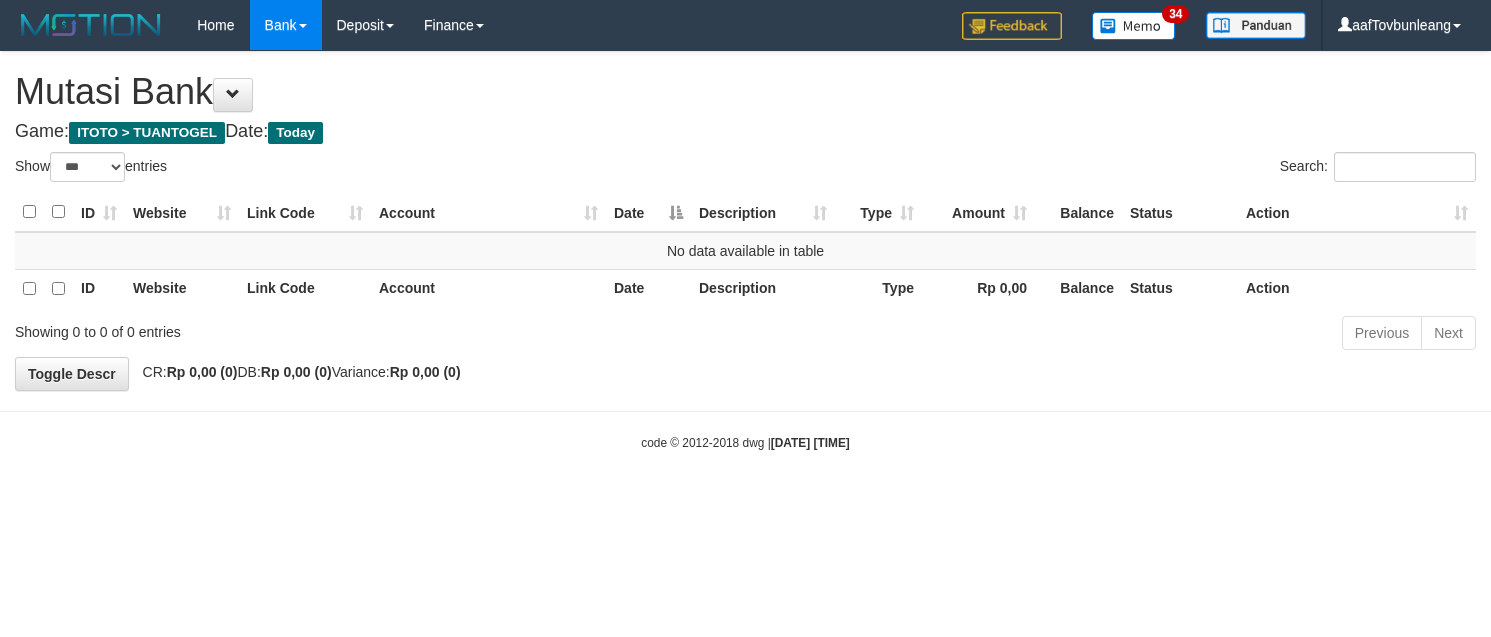 select on "***" 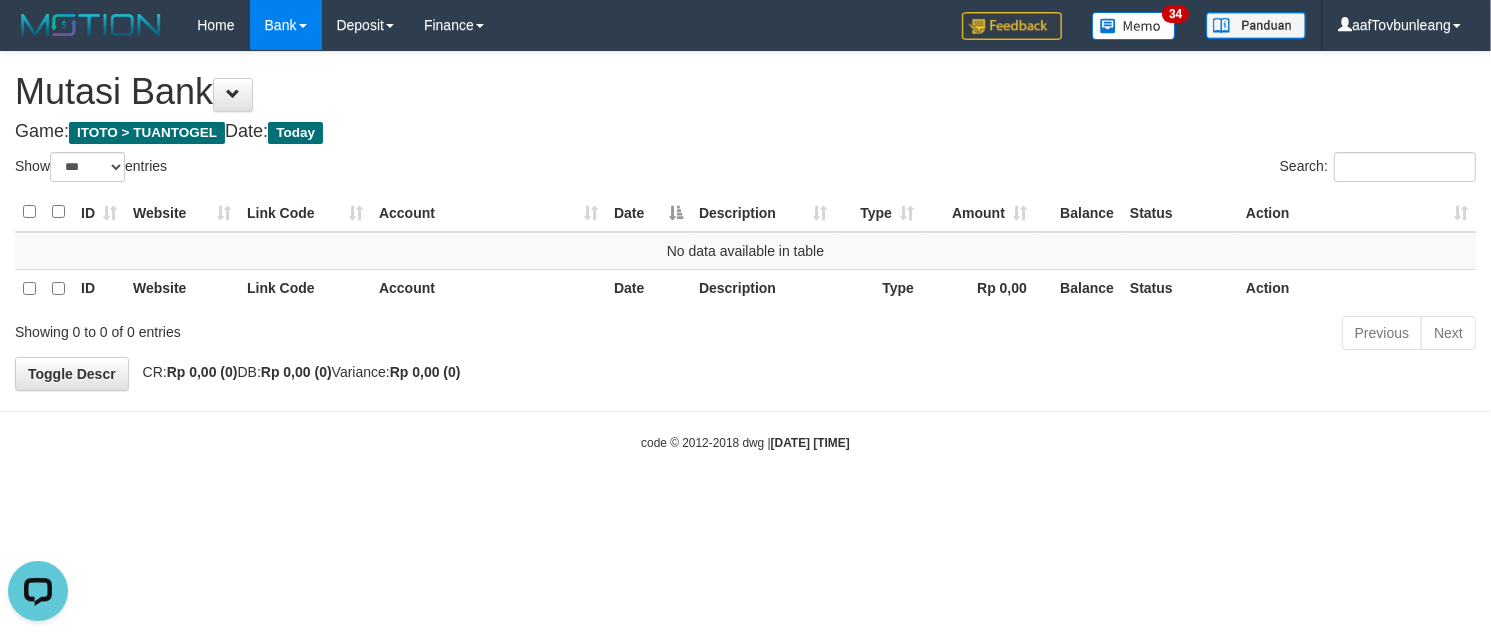 scroll, scrollTop: 0, scrollLeft: 0, axis: both 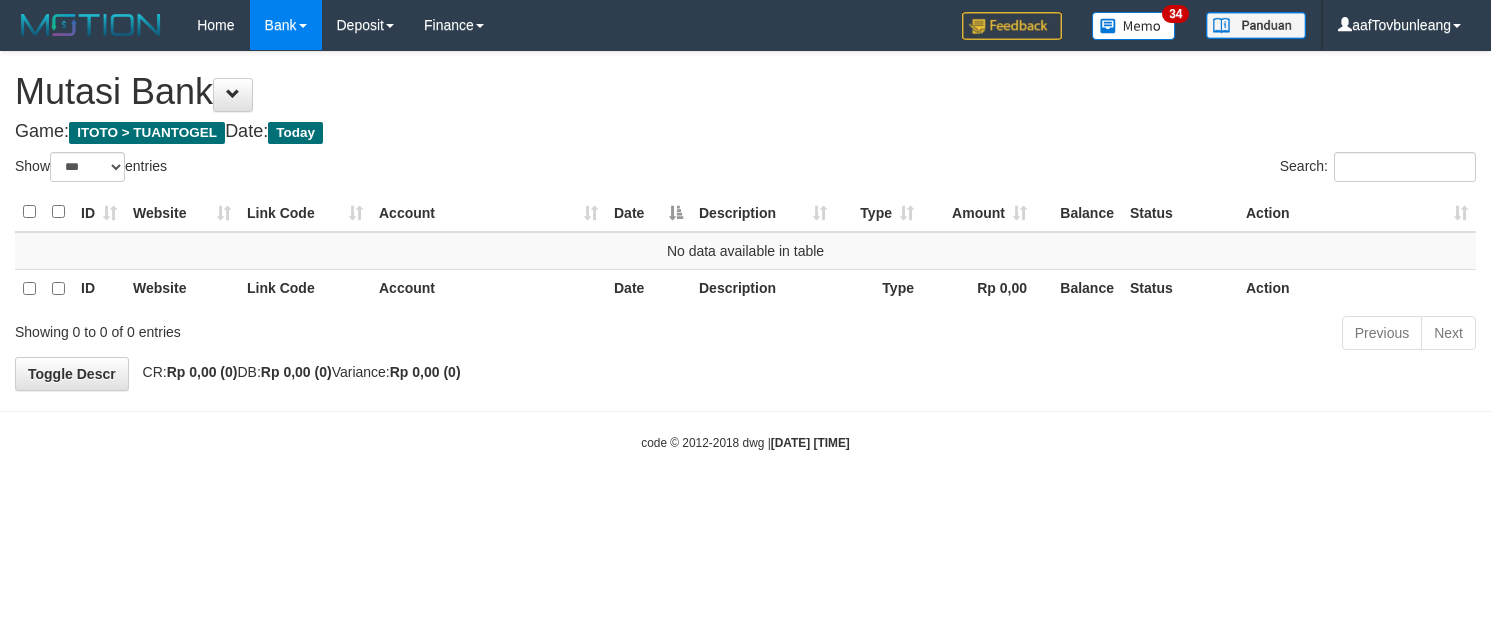 select on "***" 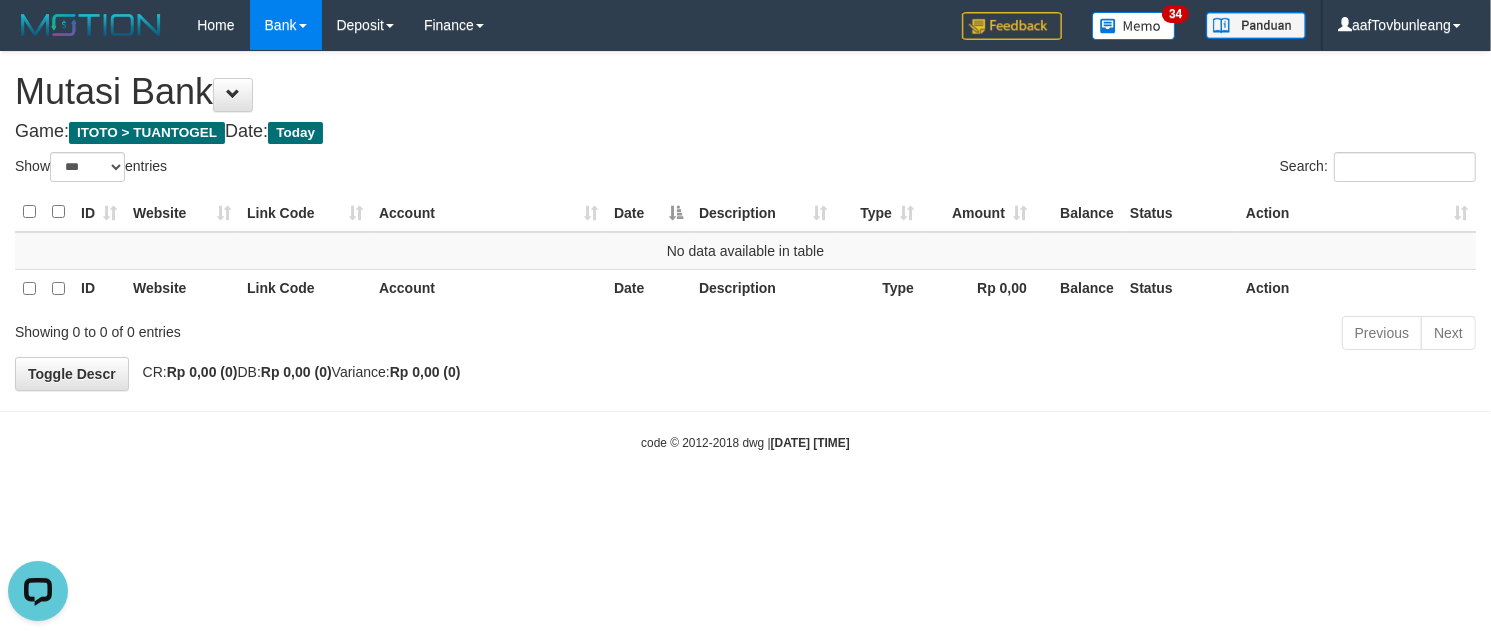 scroll, scrollTop: 0, scrollLeft: 0, axis: both 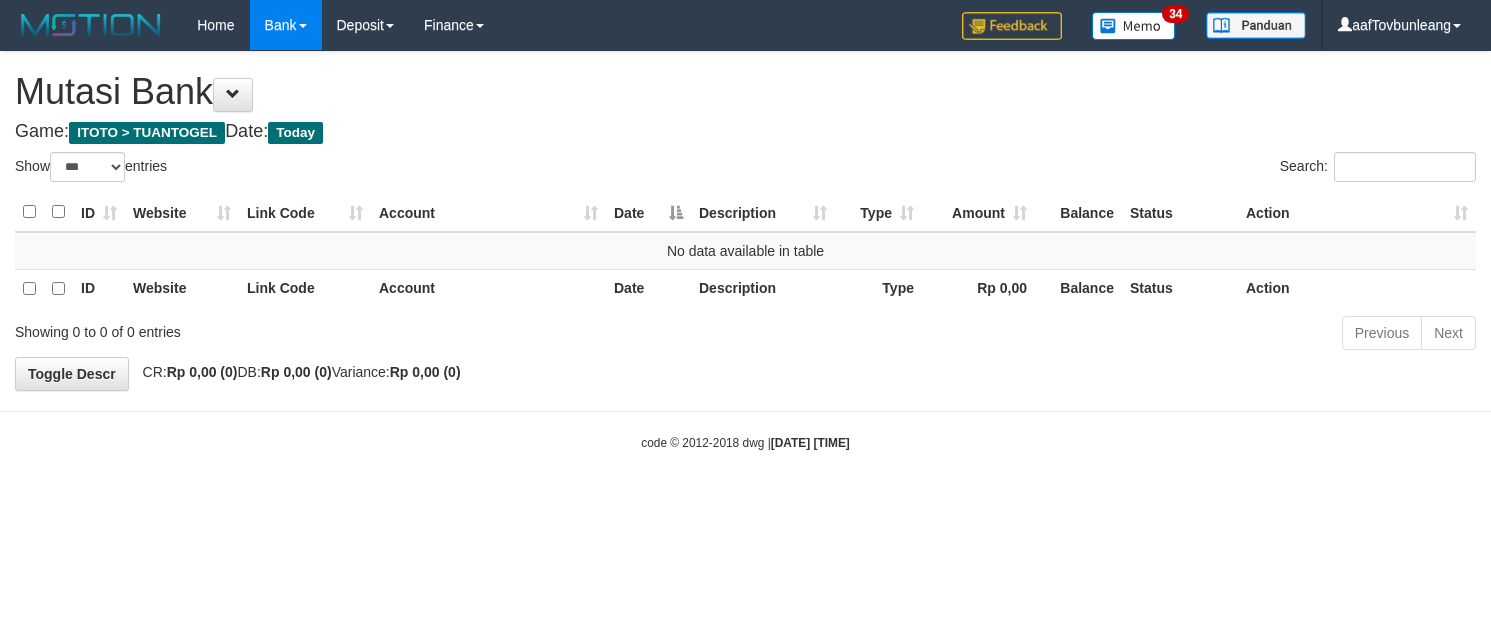 select on "***" 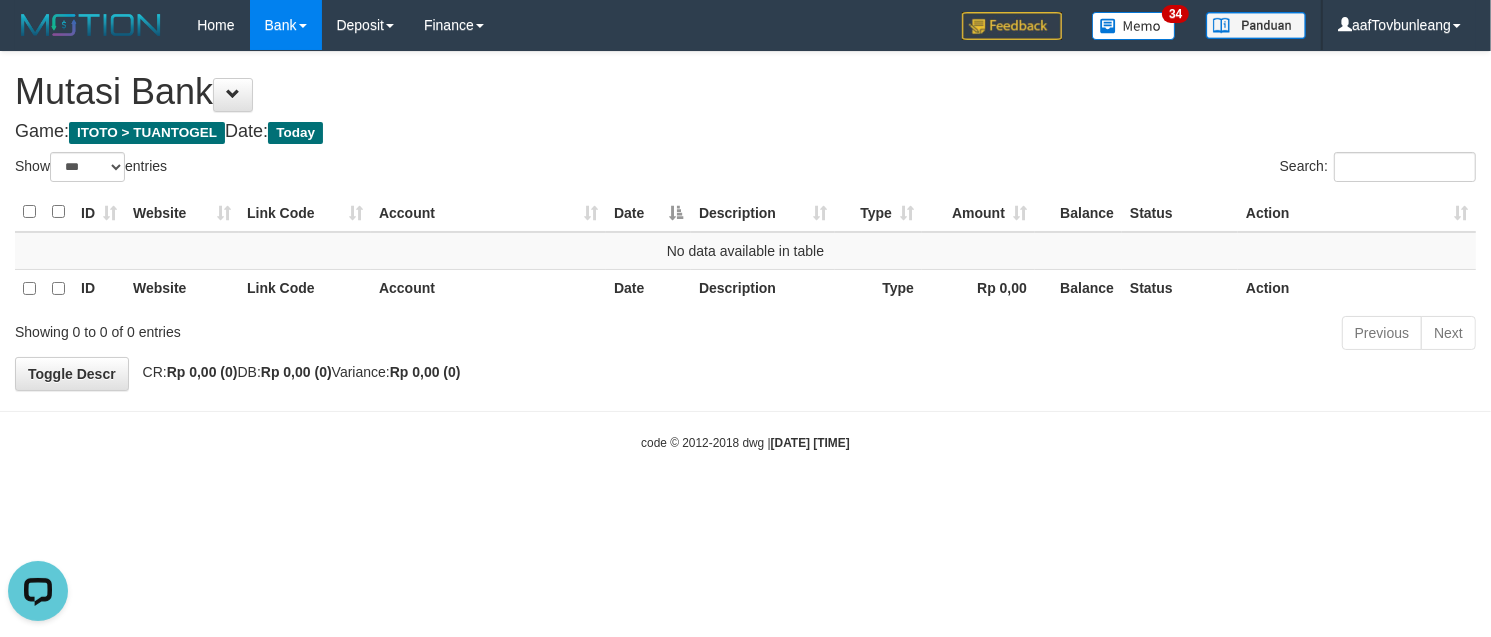scroll, scrollTop: 0, scrollLeft: 0, axis: both 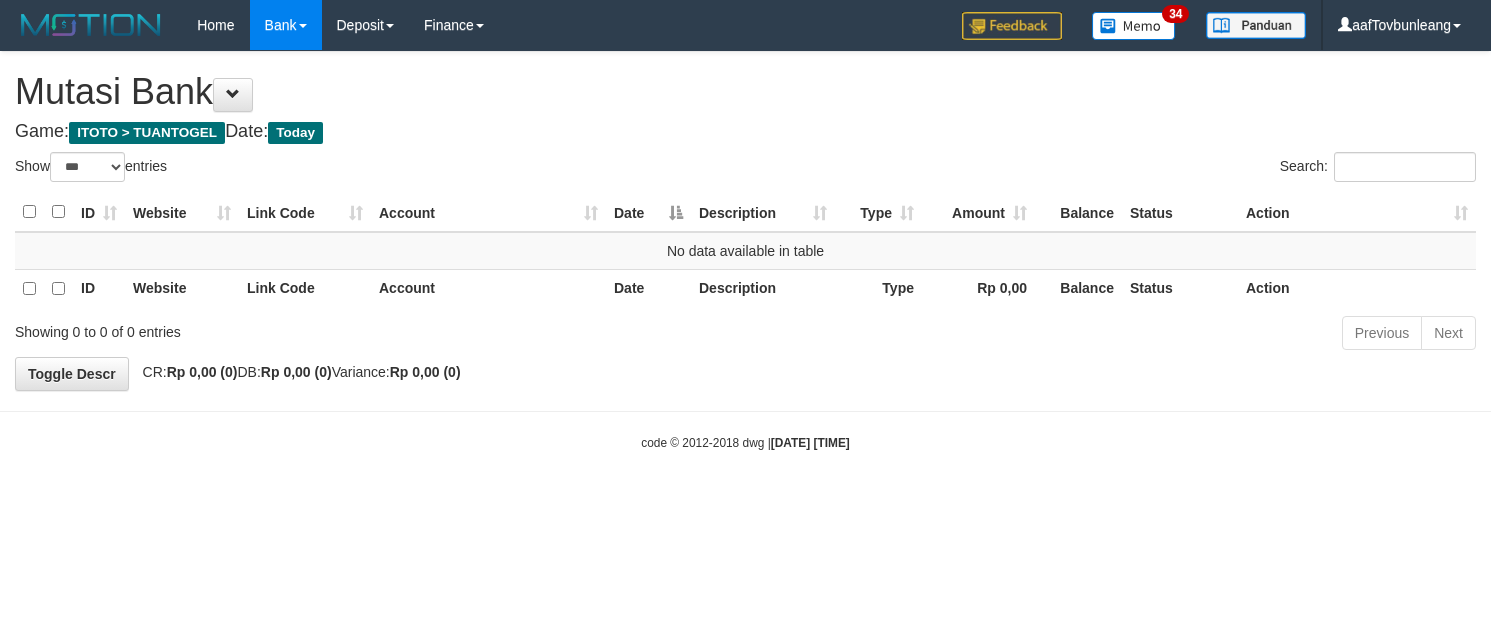 select on "***" 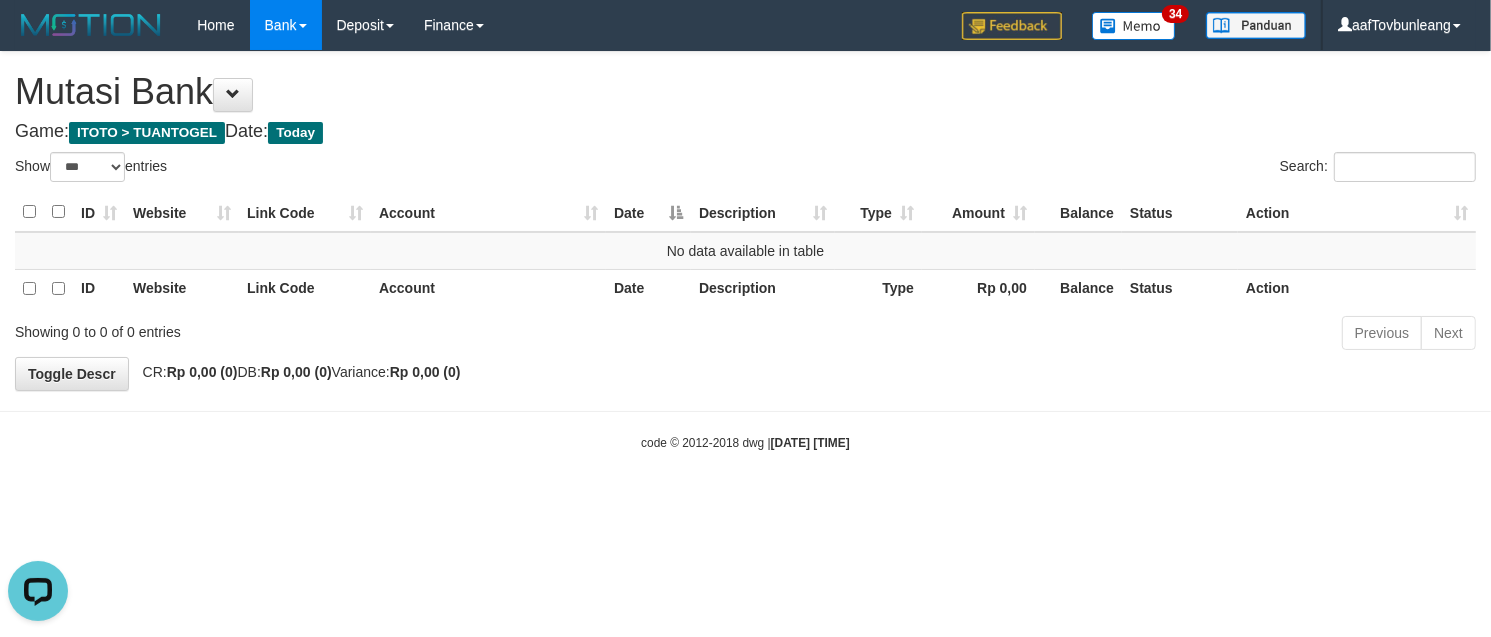 scroll, scrollTop: 0, scrollLeft: 0, axis: both 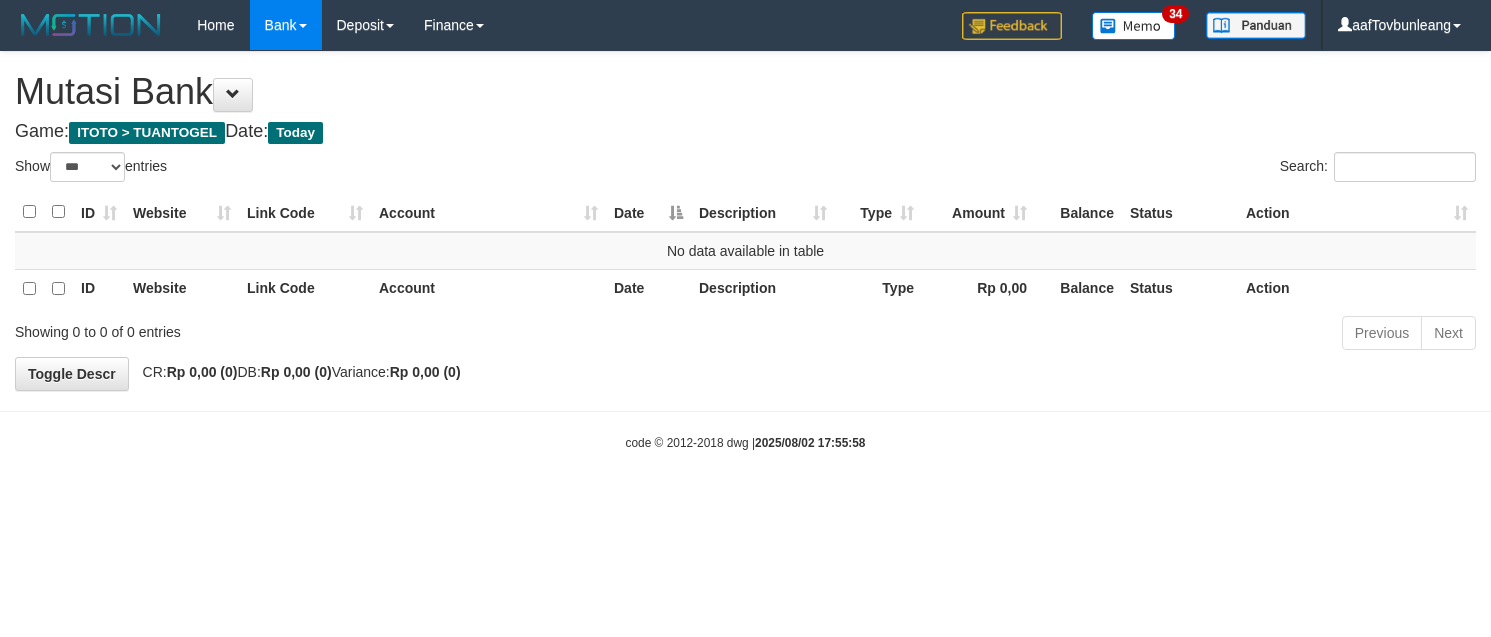 select on "***" 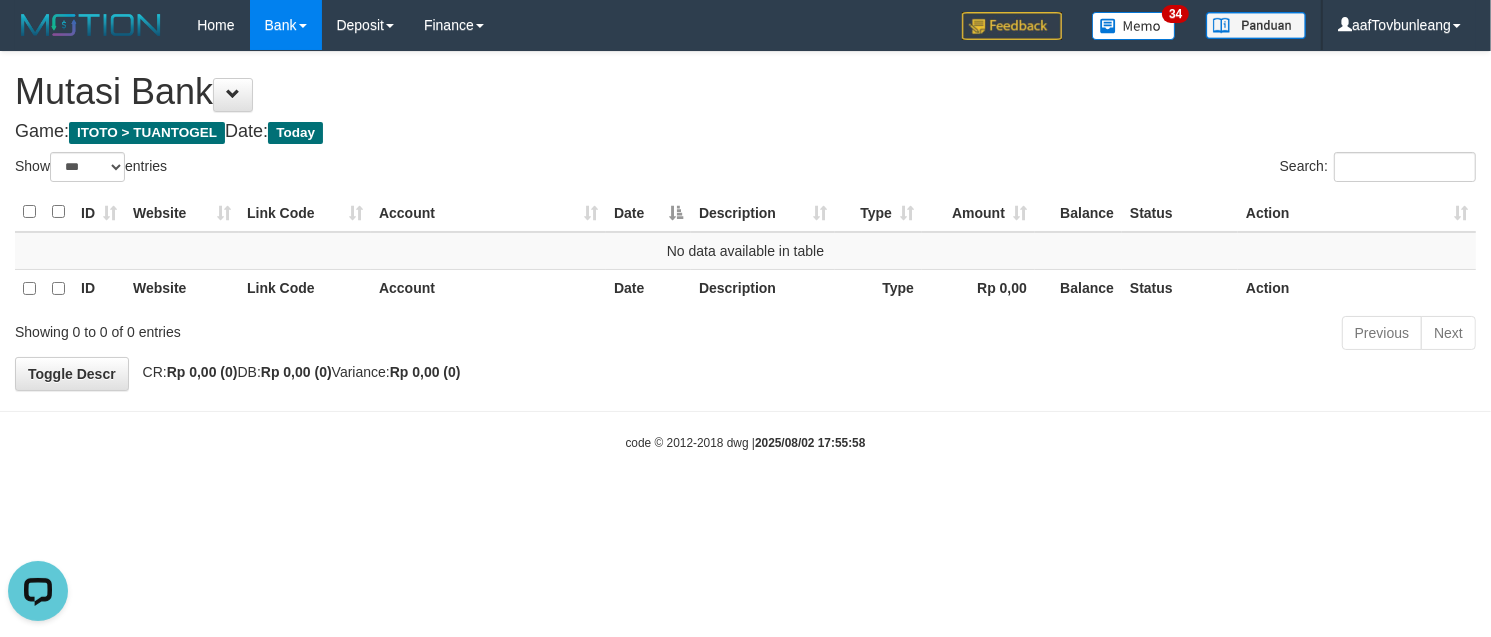 scroll, scrollTop: 0, scrollLeft: 0, axis: both 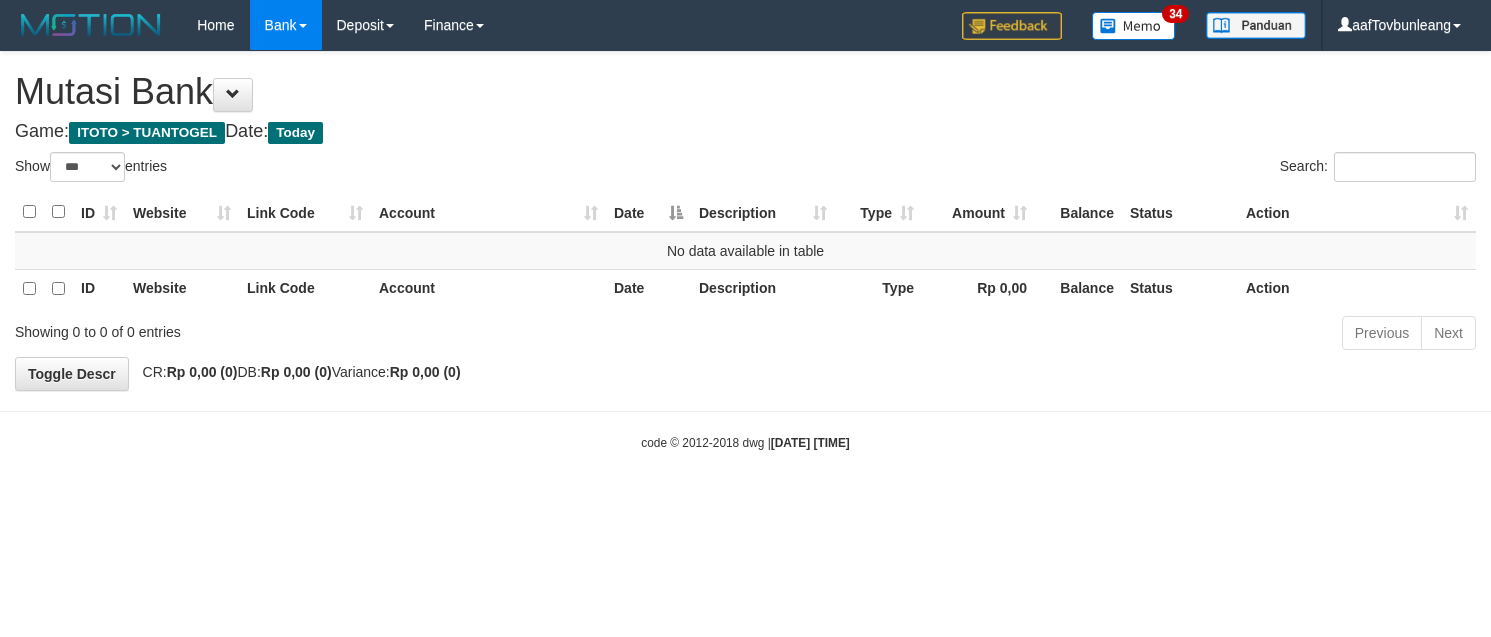 select on "***" 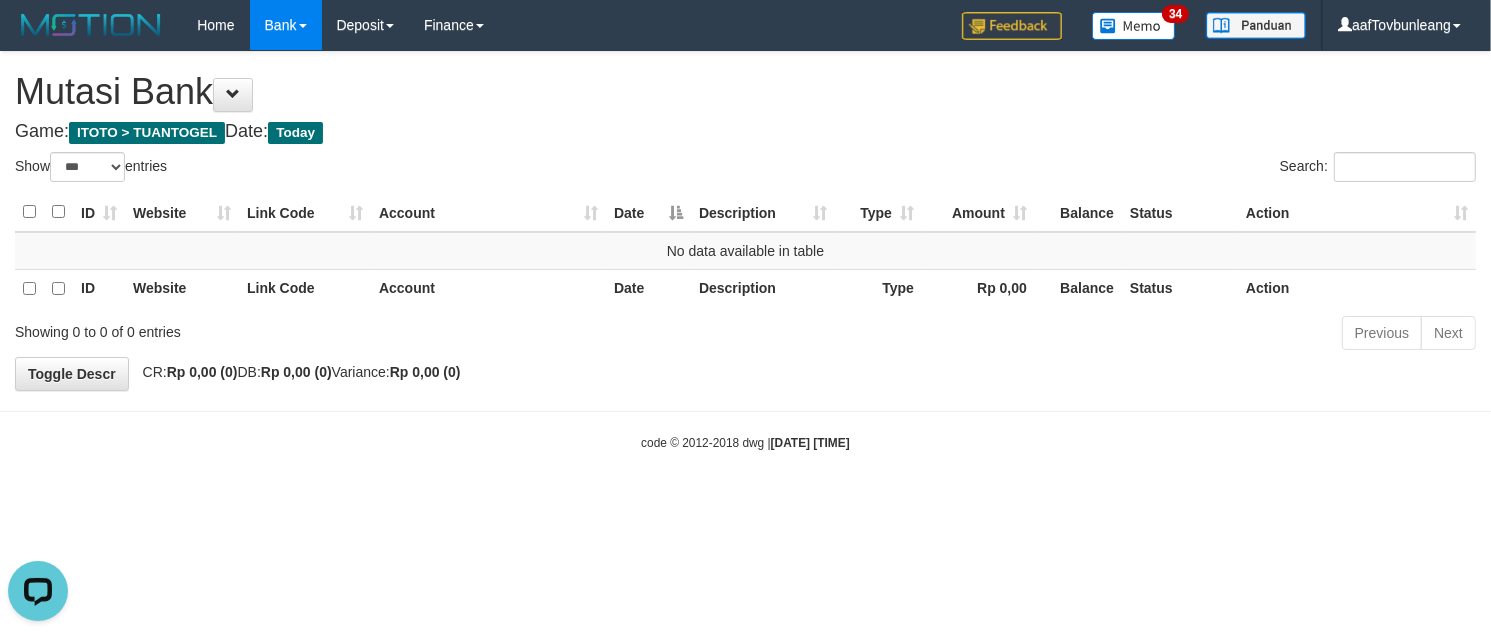 scroll, scrollTop: 0, scrollLeft: 0, axis: both 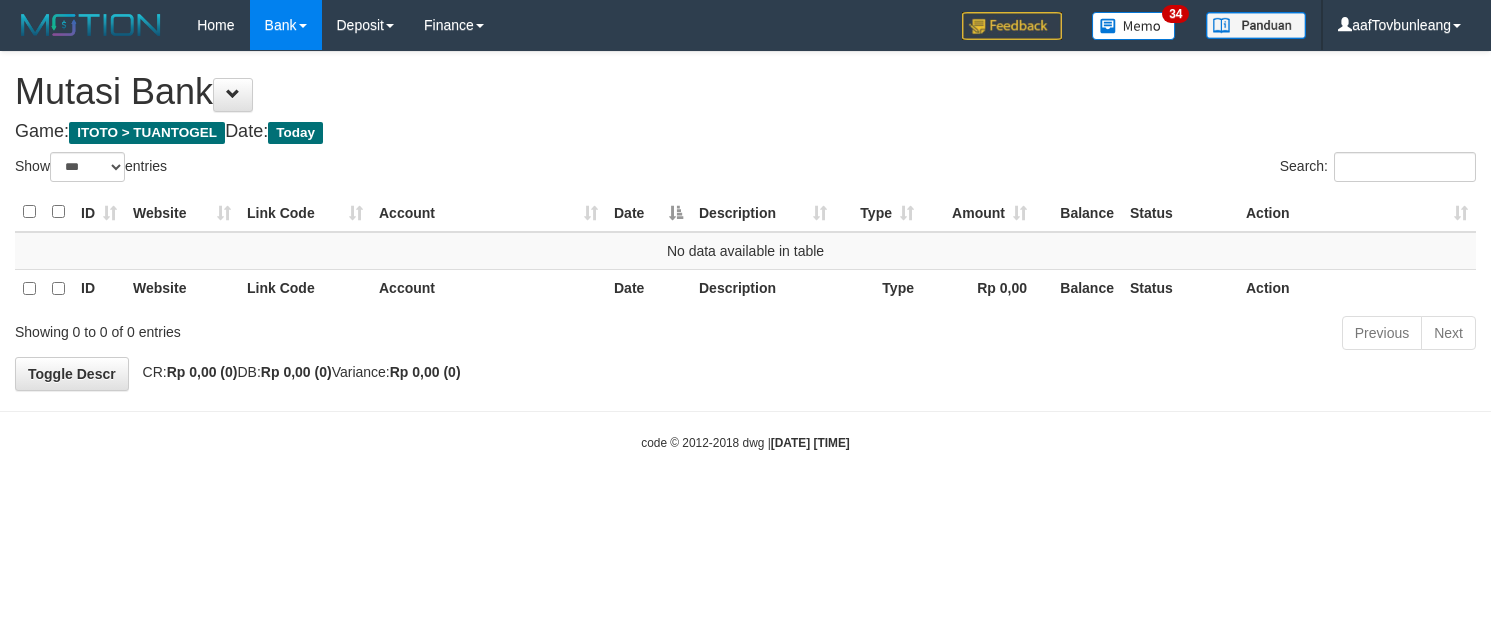 select on "***" 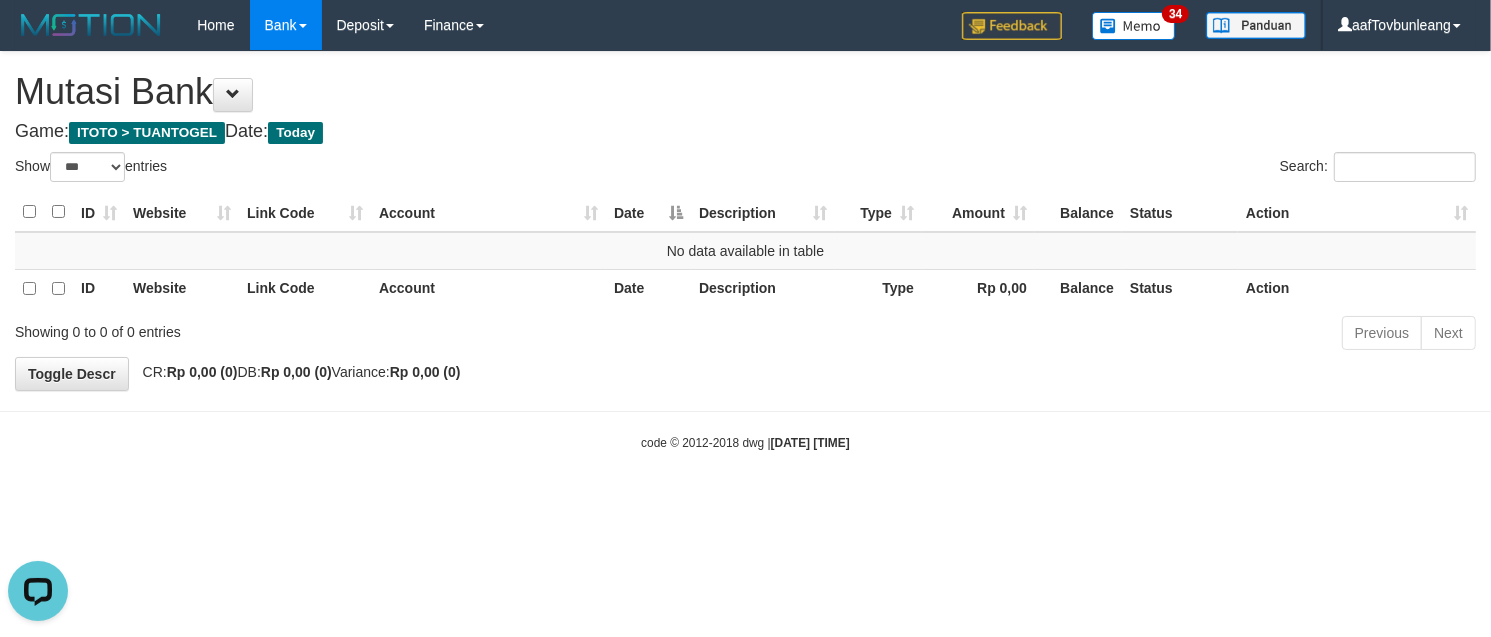 scroll, scrollTop: 0, scrollLeft: 0, axis: both 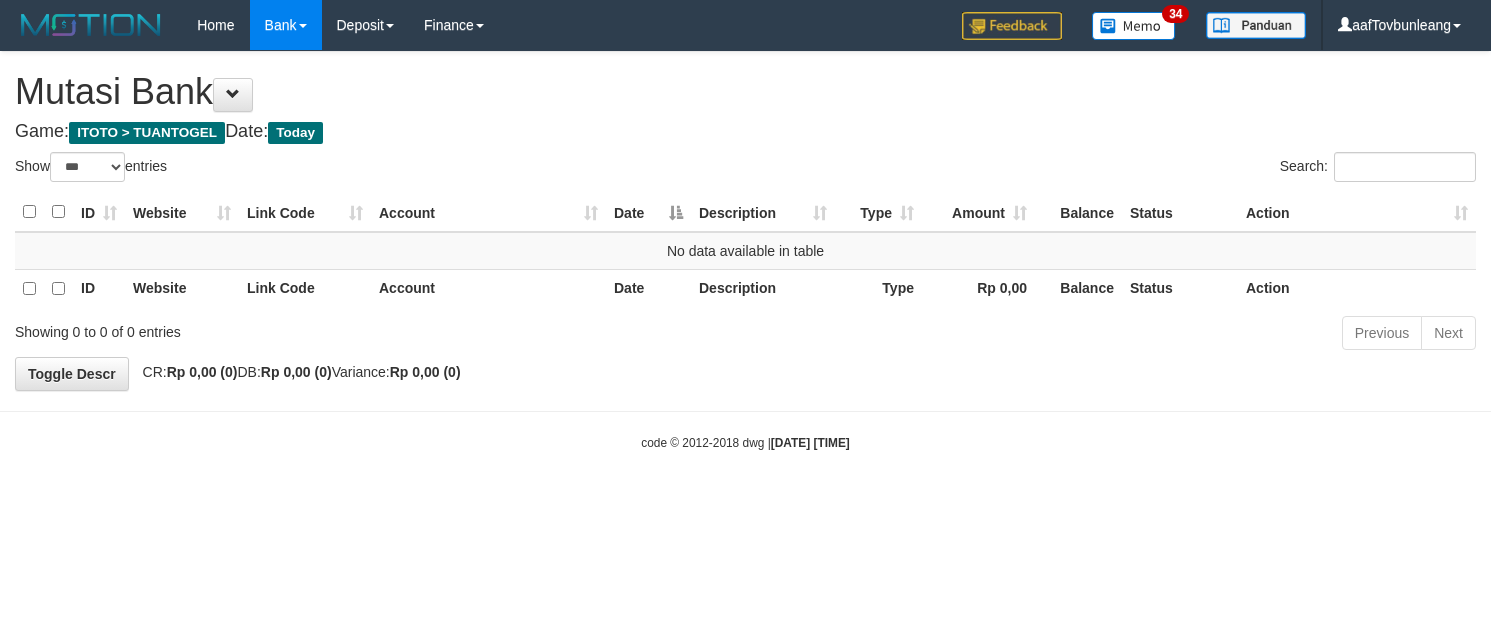 select on "***" 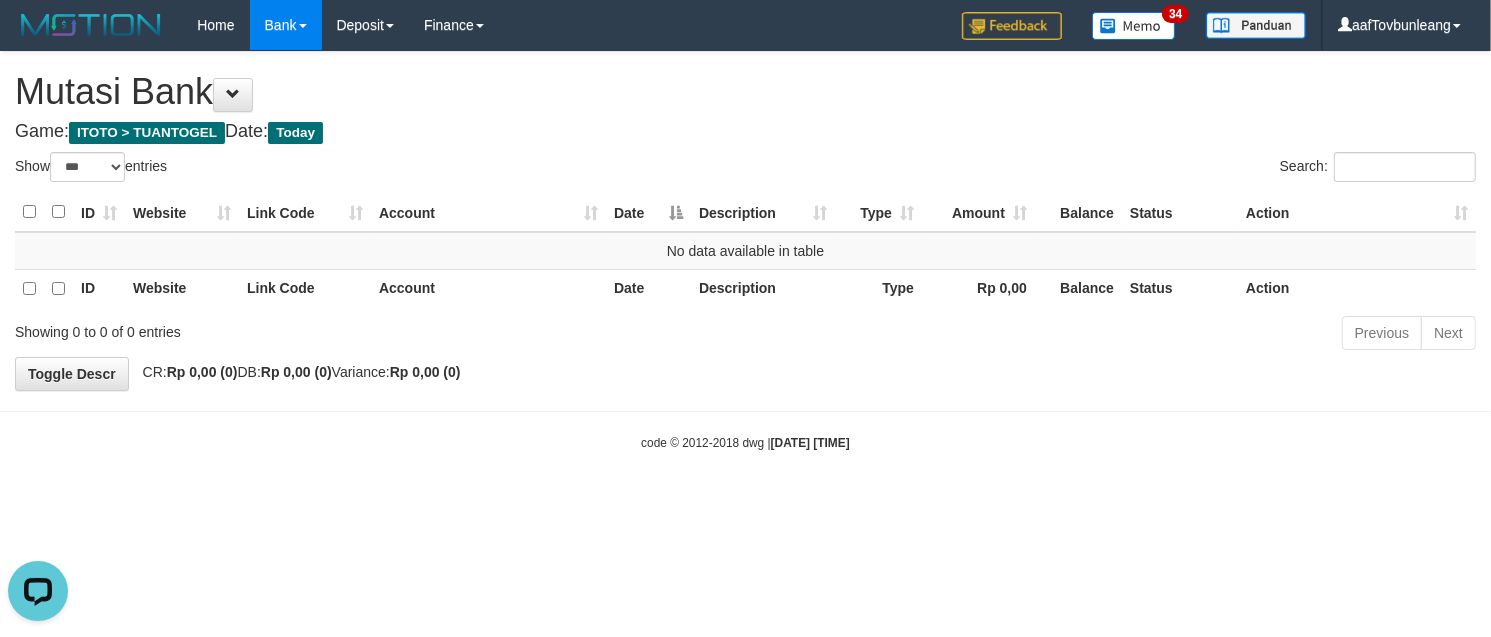 scroll, scrollTop: 0, scrollLeft: 0, axis: both 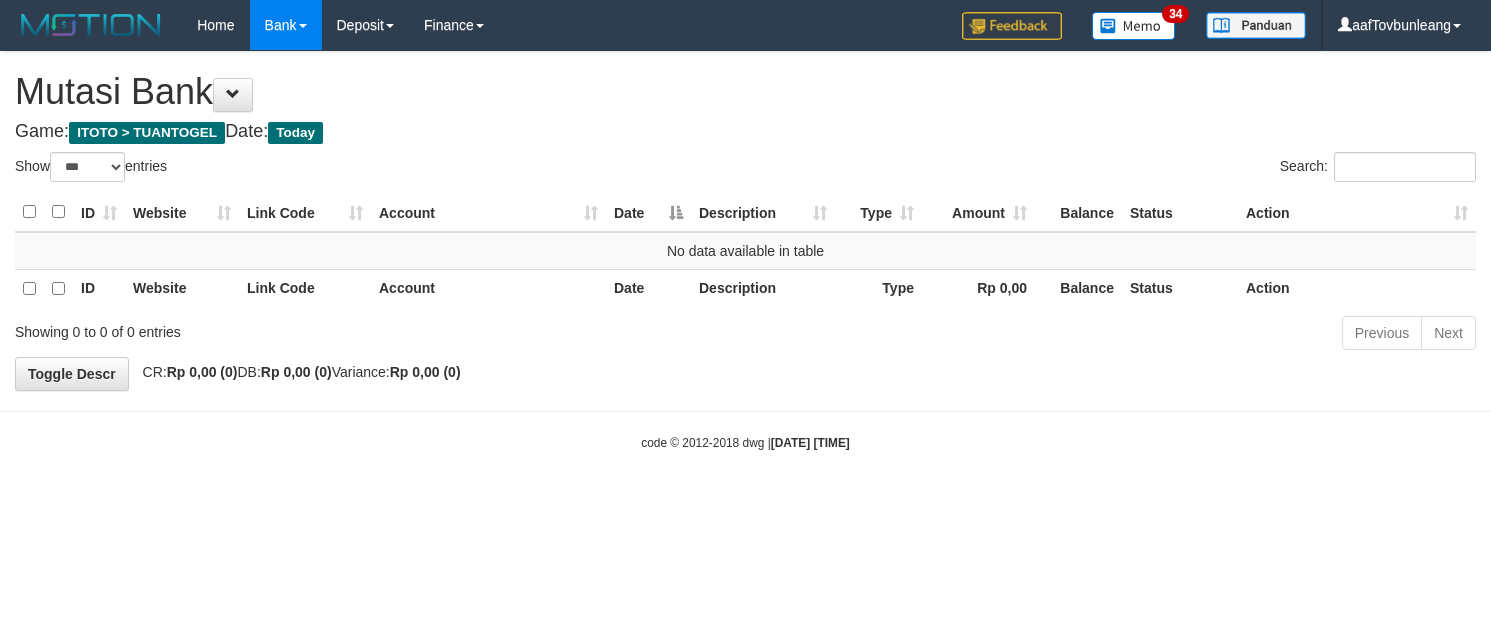select on "***" 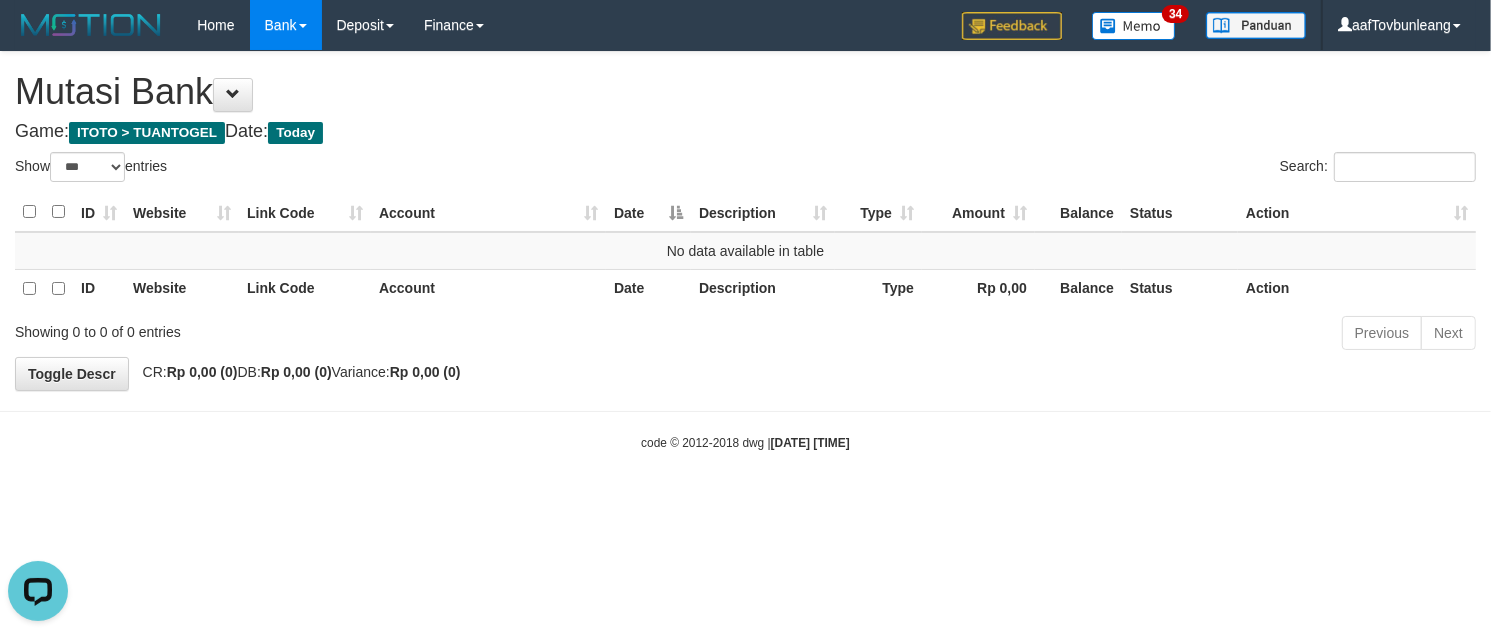 scroll, scrollTop: 0, scrollLeft: 0, axis: both 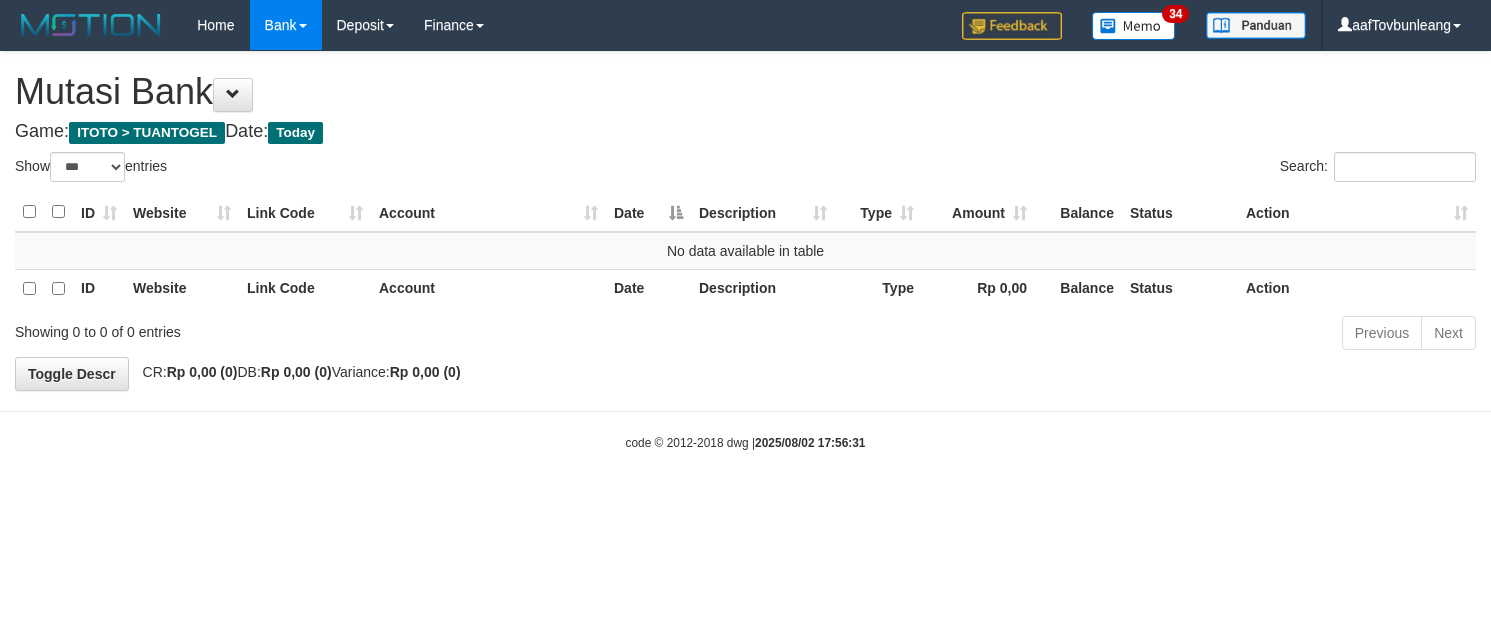 select on "***" 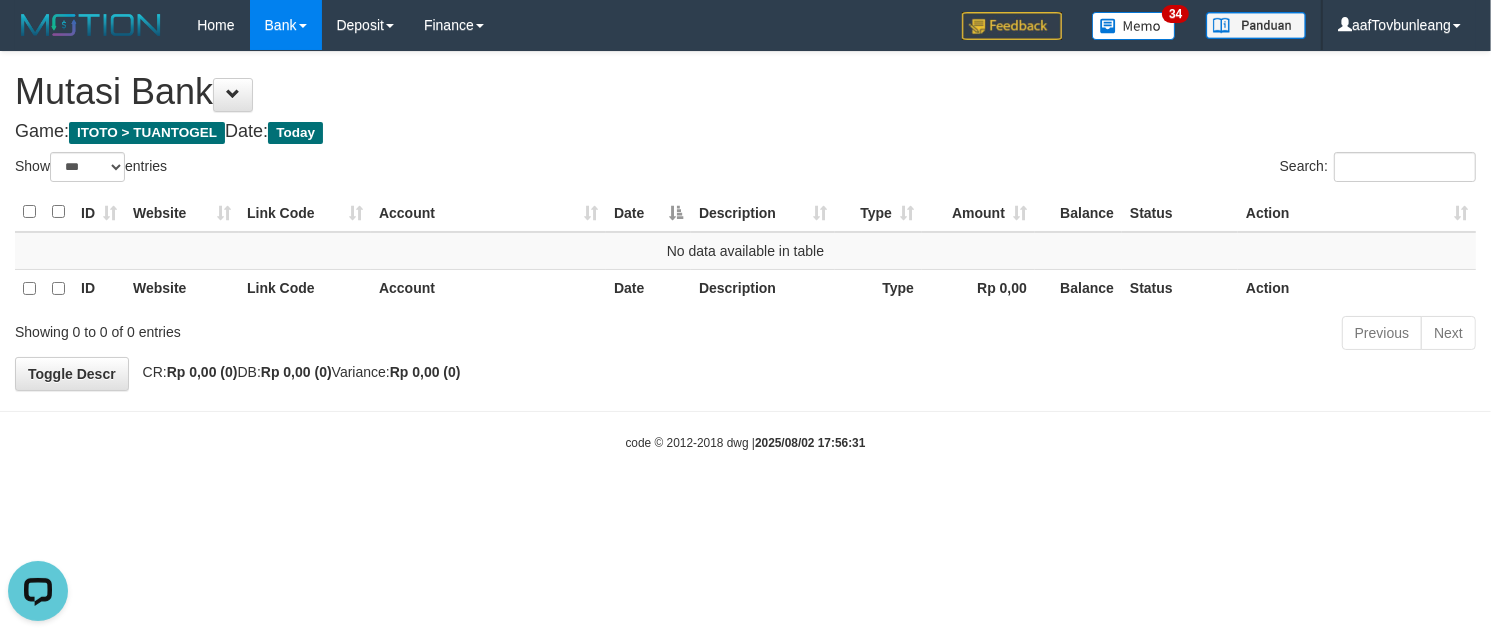 scroll, scrollTop: 0, scrollLeft: 0, axis: both 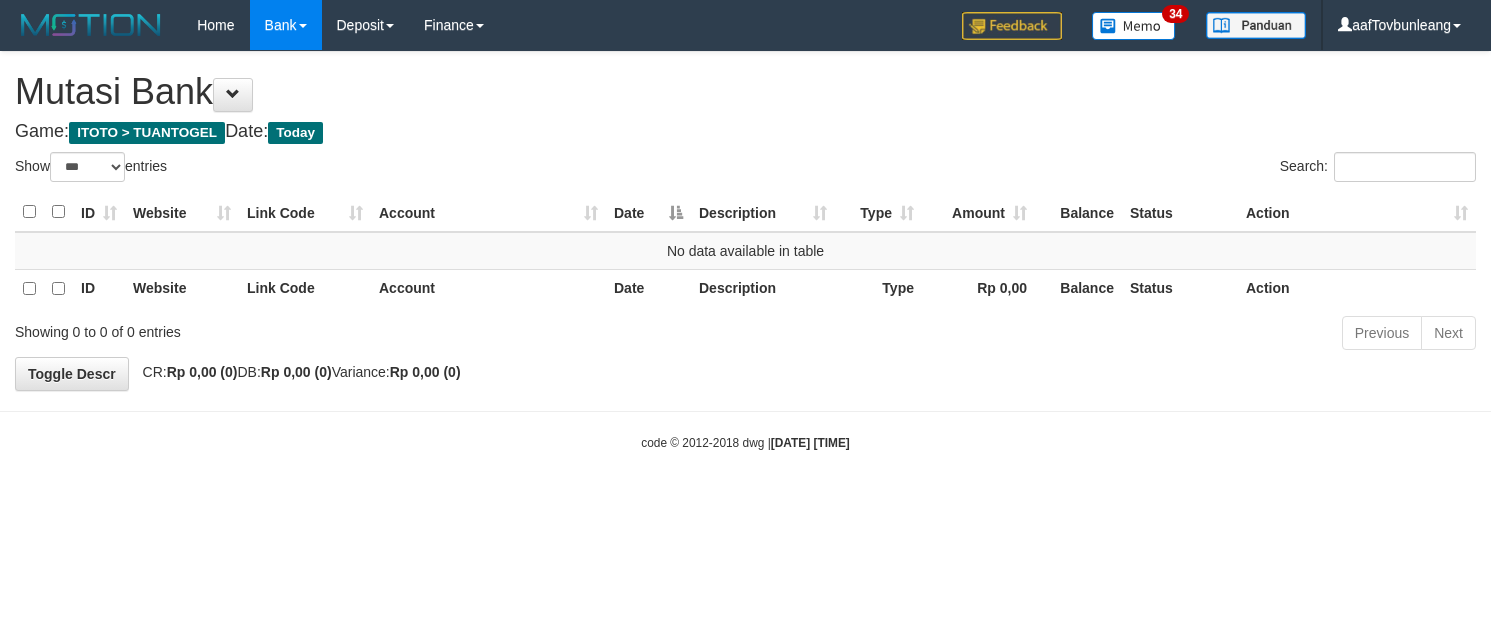 select on "***" 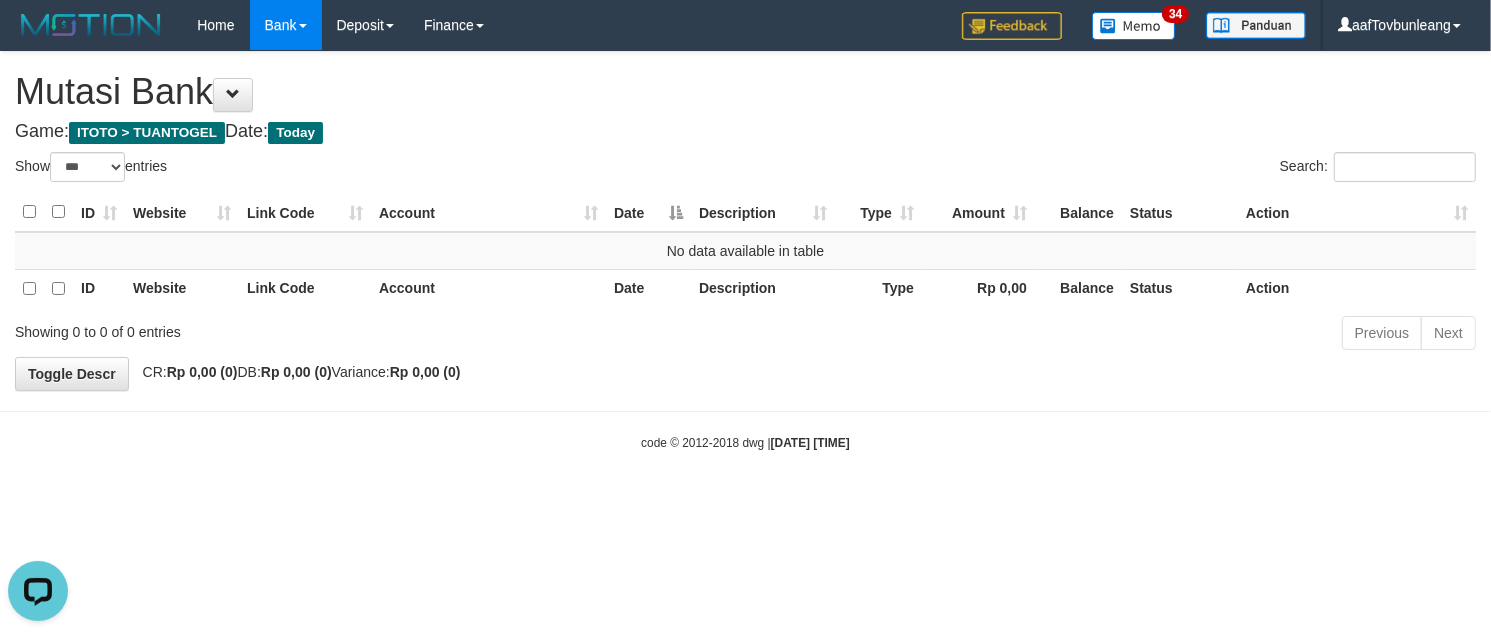 scroll, scrollTop: 0, scrollLeft: 0, axis: both 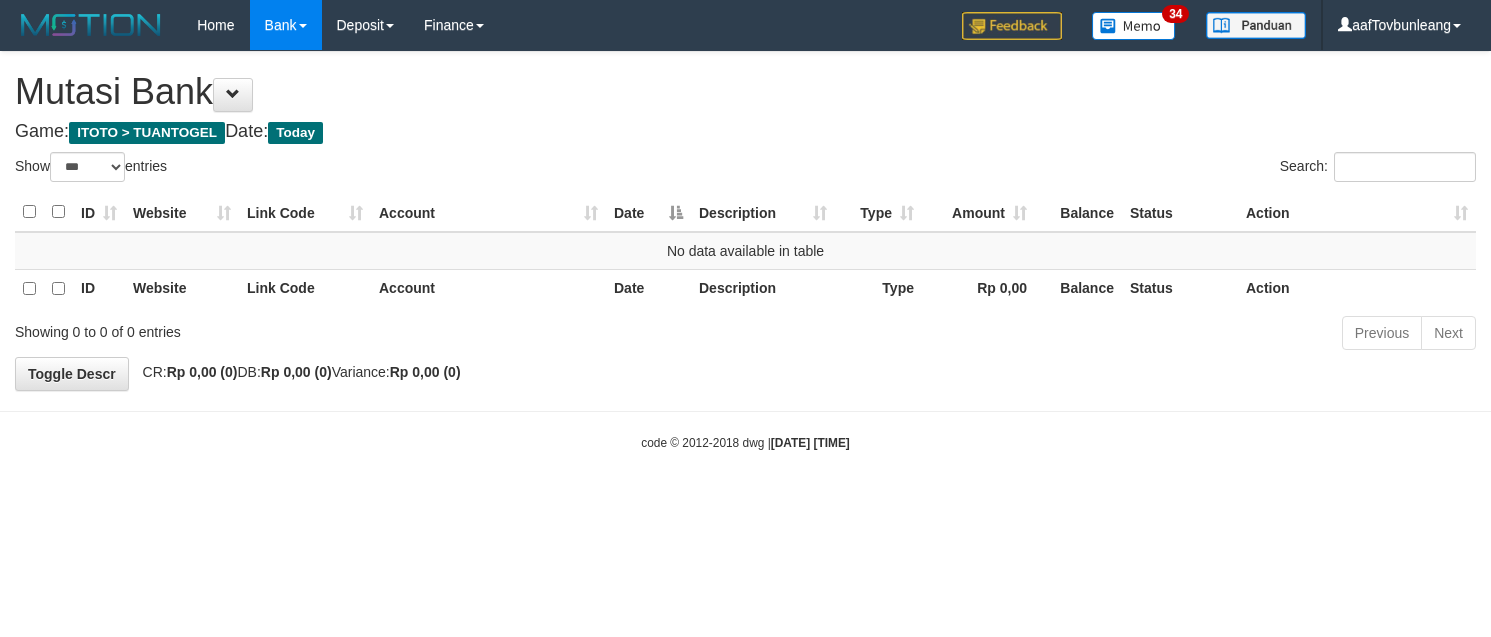 select on "***" 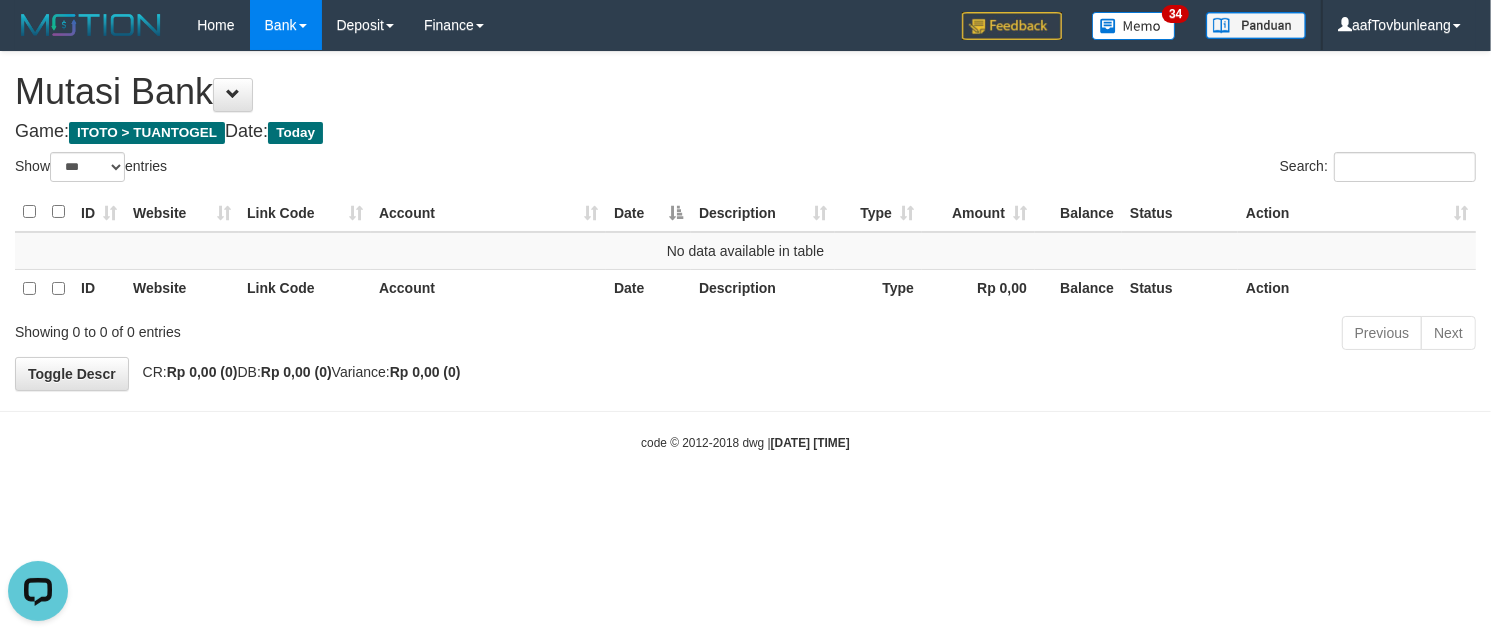 scroll, scrollTop: 0, scrollLeft: 0, axis: both 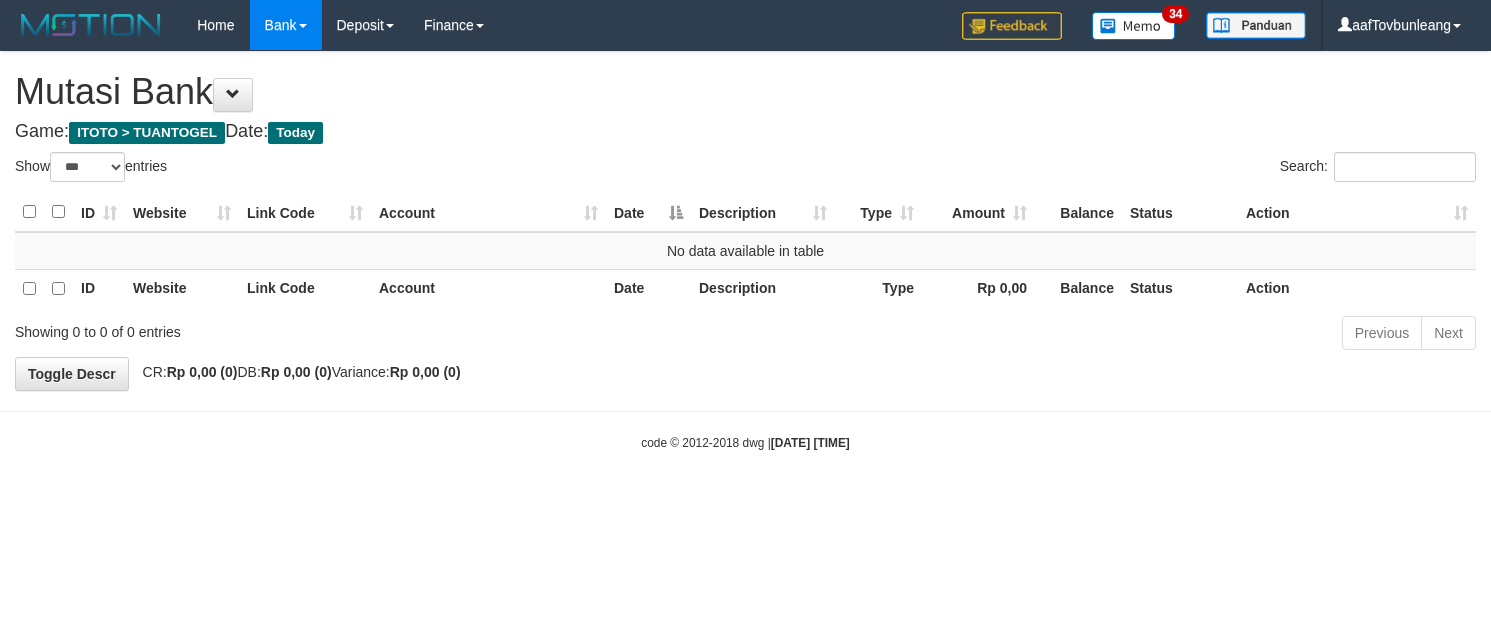 select on "***" 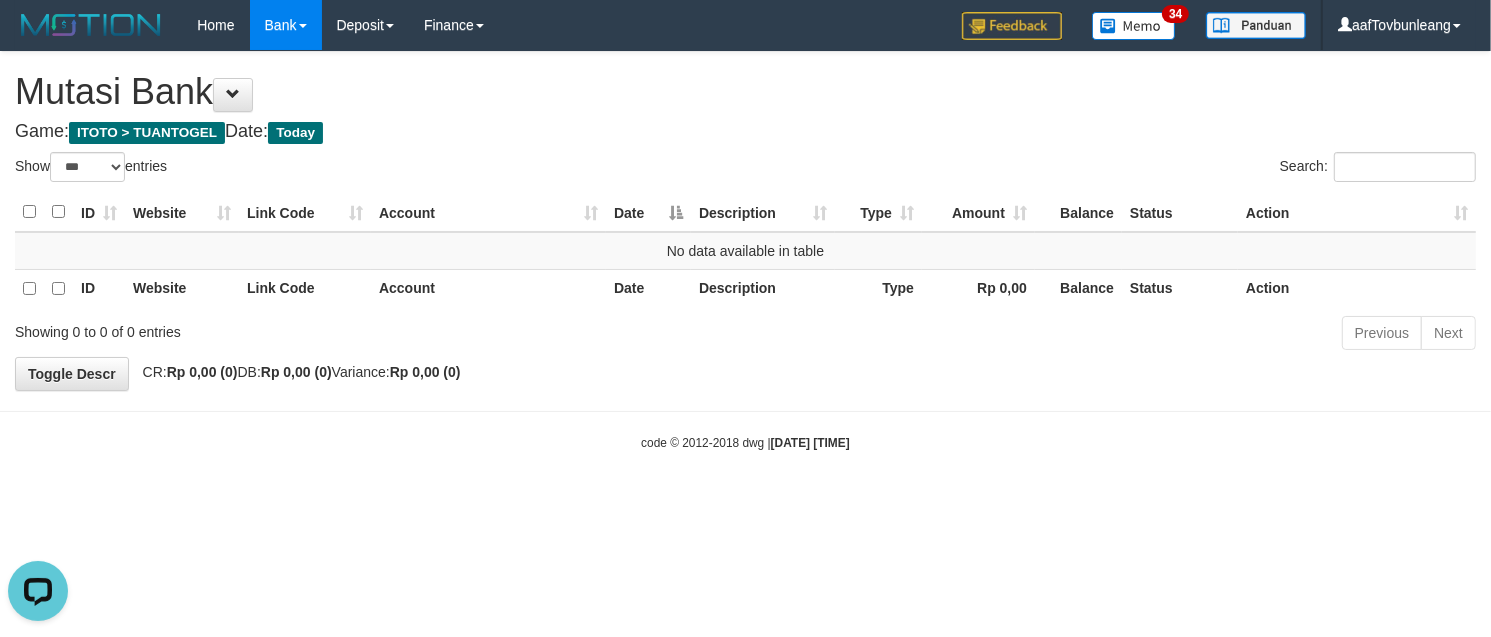 scroll, scrollTop: 0, scrollLeft: 0, axis: both 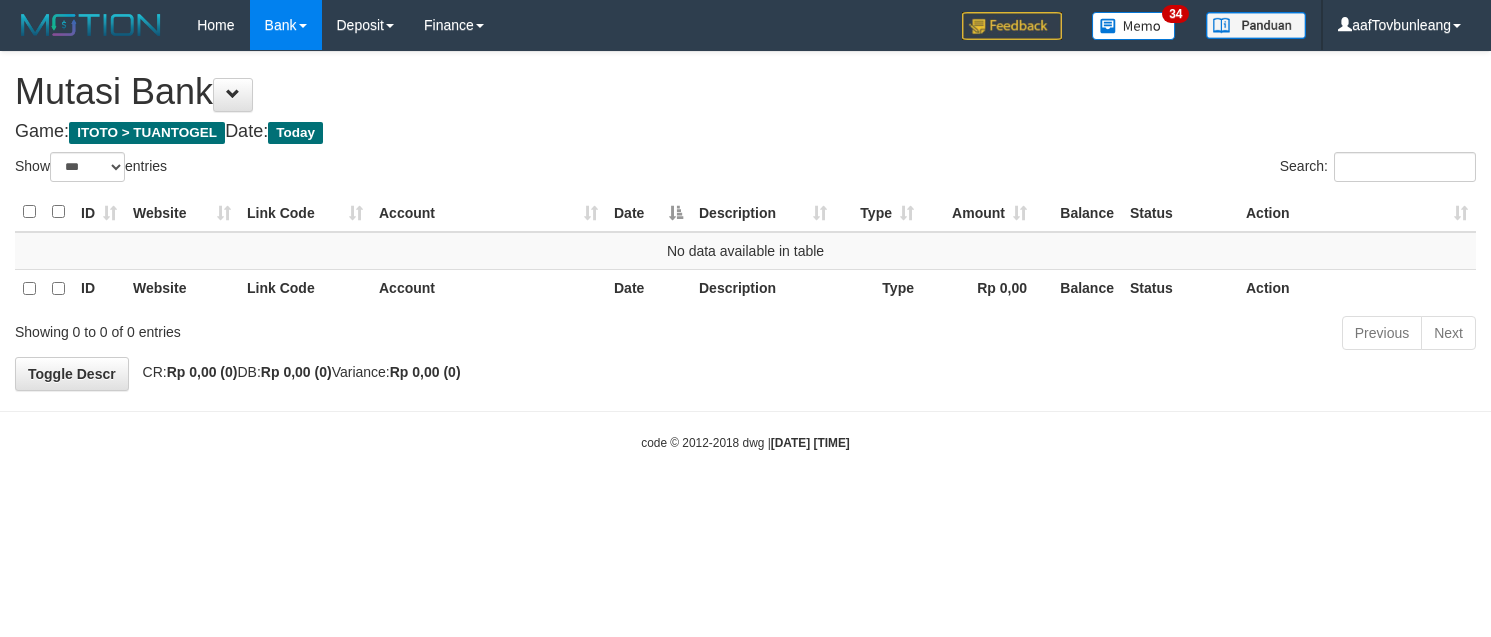 select on "***" 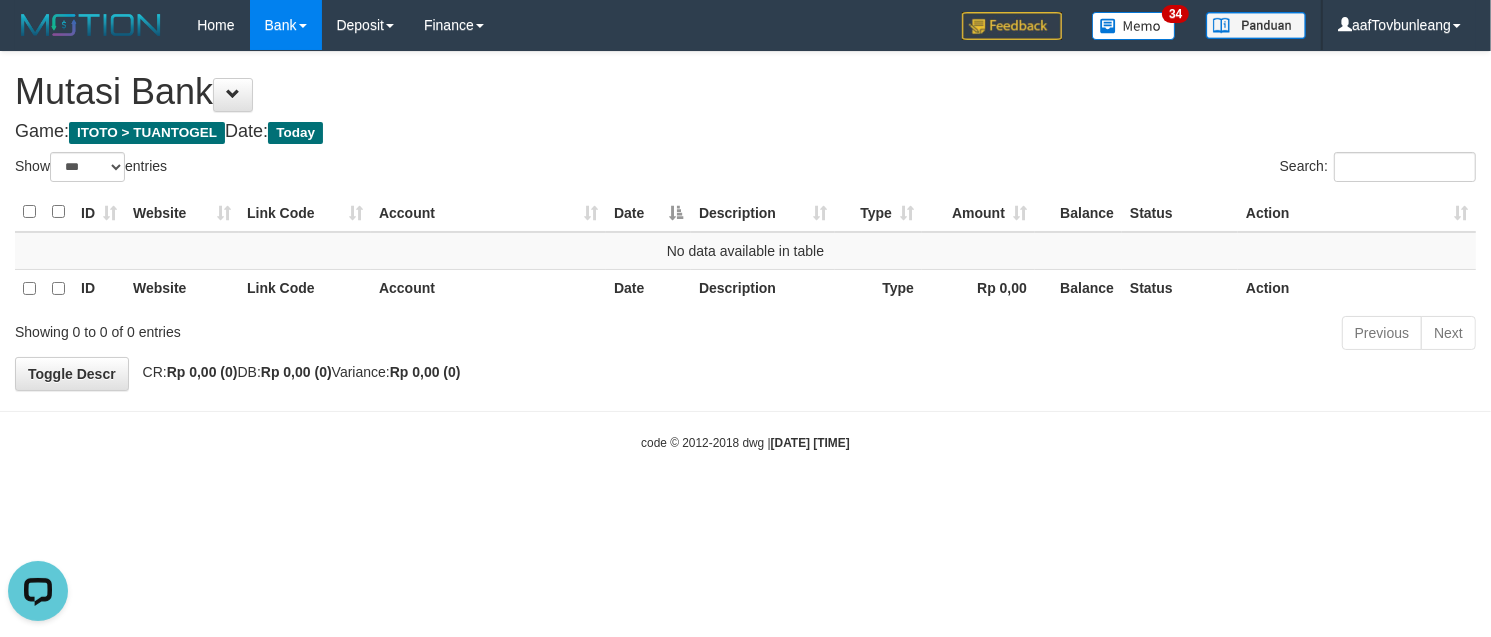 scroll, scrollTop: 0, scrollLeft: 0, axis: both 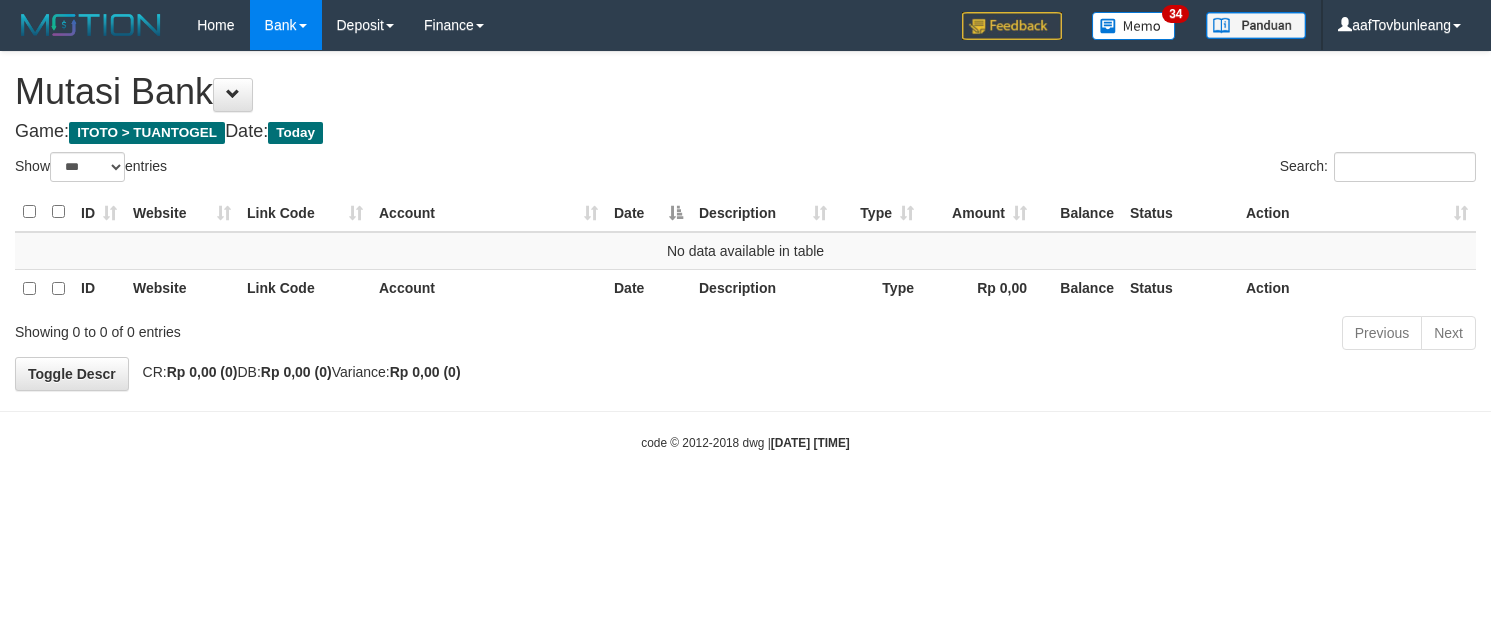 select on "***" 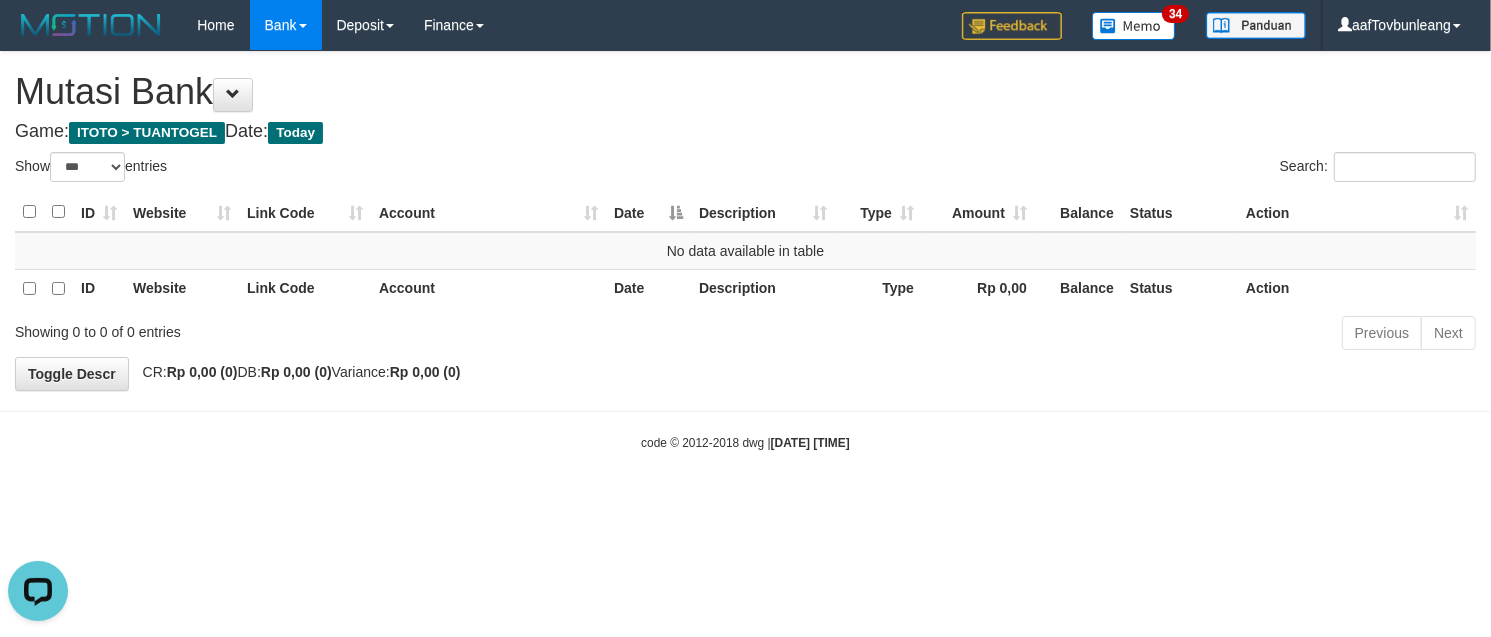 scroll, scrollTop: 0, scrollLeft: 0, axis: both 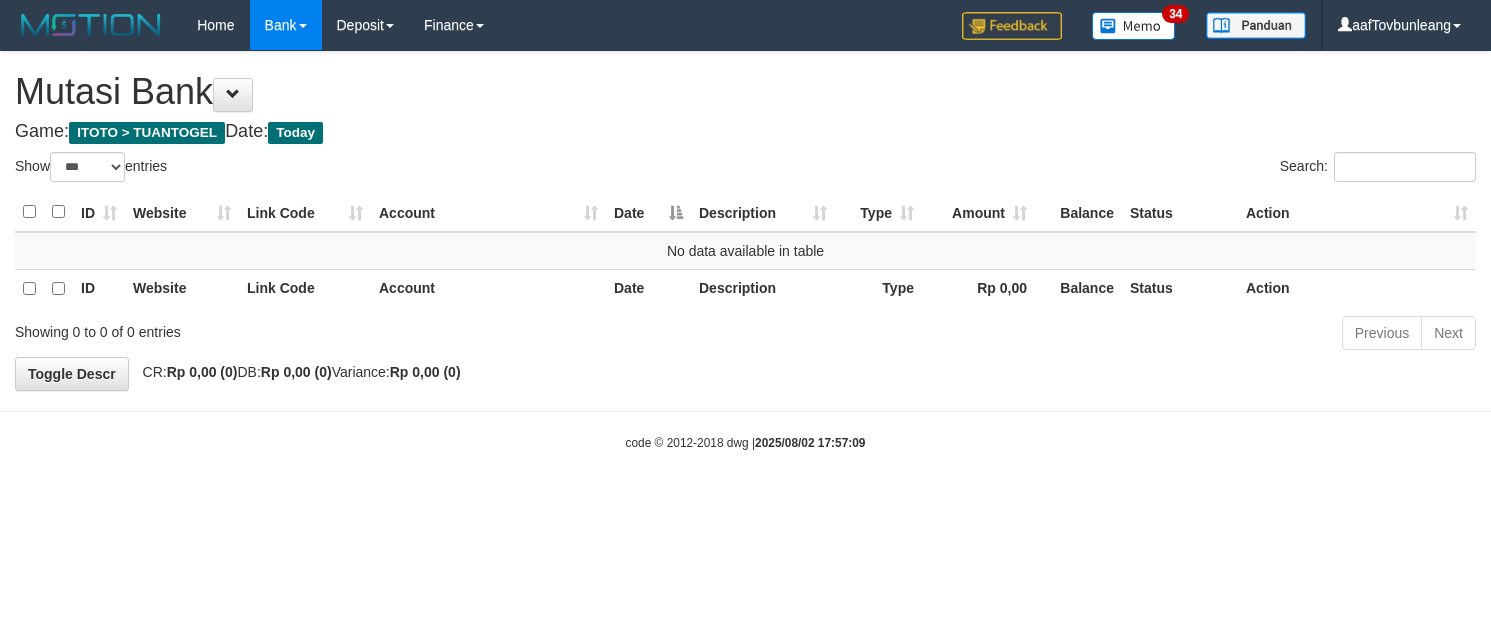 select on "***" 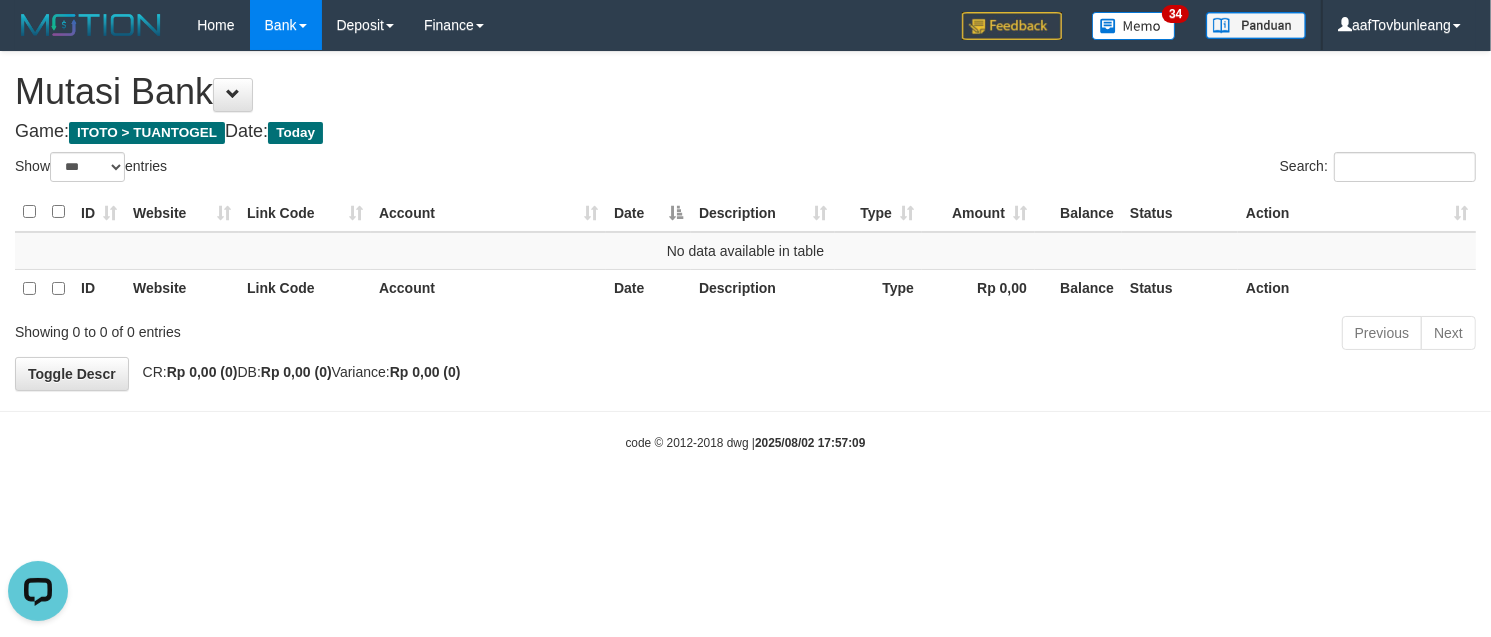 scroll, scrollTop: 0, scrollLeft: 0, axis: both 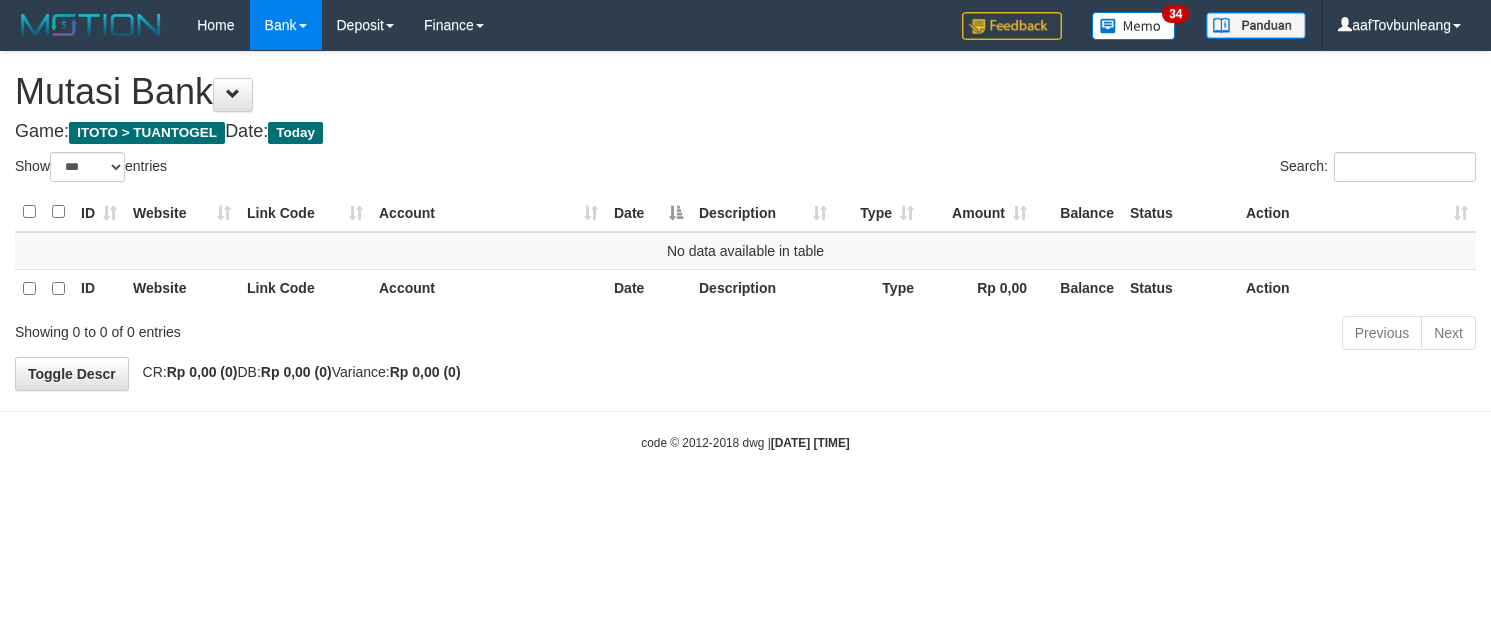 select on "***" 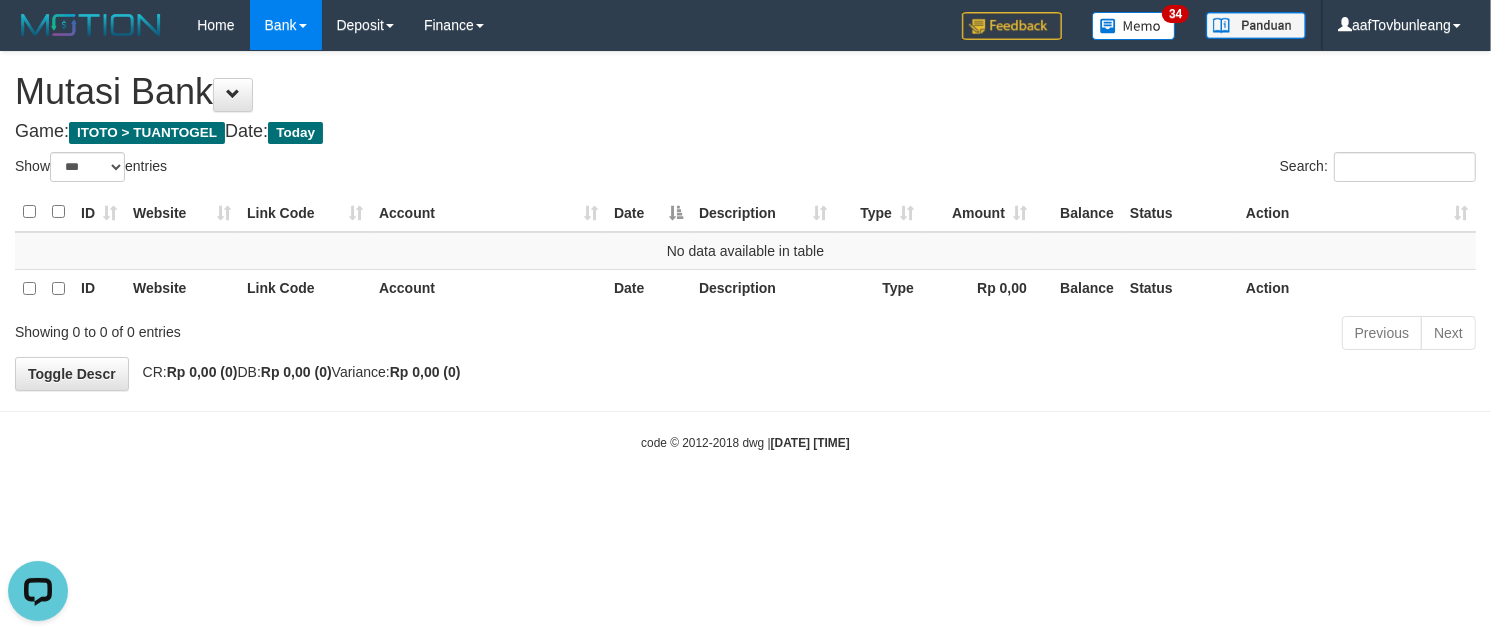 scroll, scrollTop: 0, scrollLeft: 0, axis: both 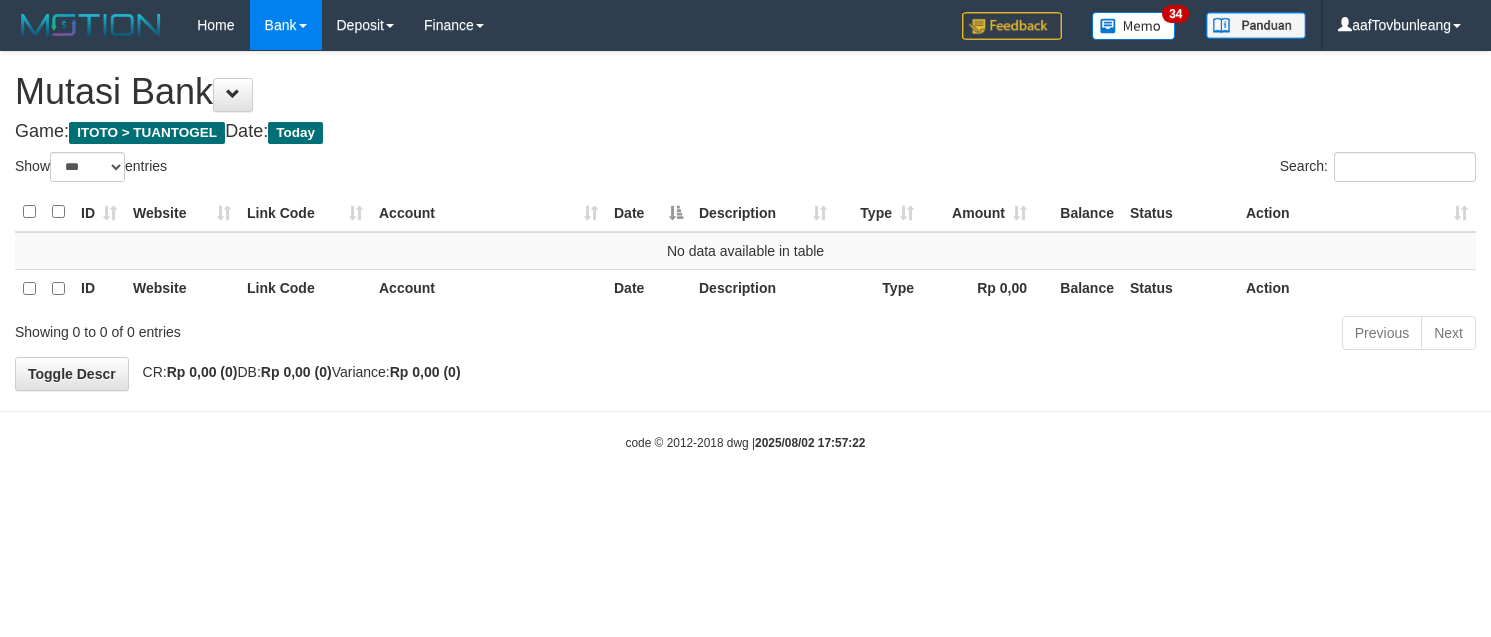 select on "***" 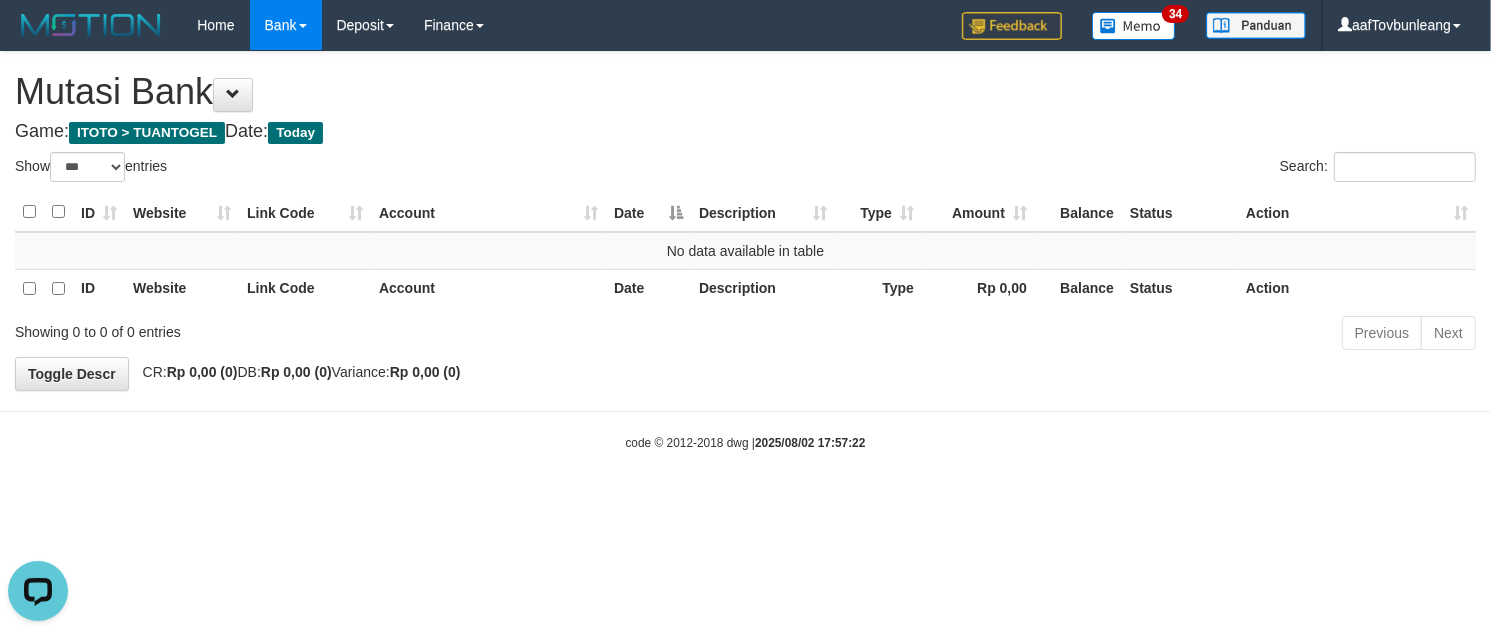 scroll, scrollTop: 0, scrollLeft: 0, axis: both 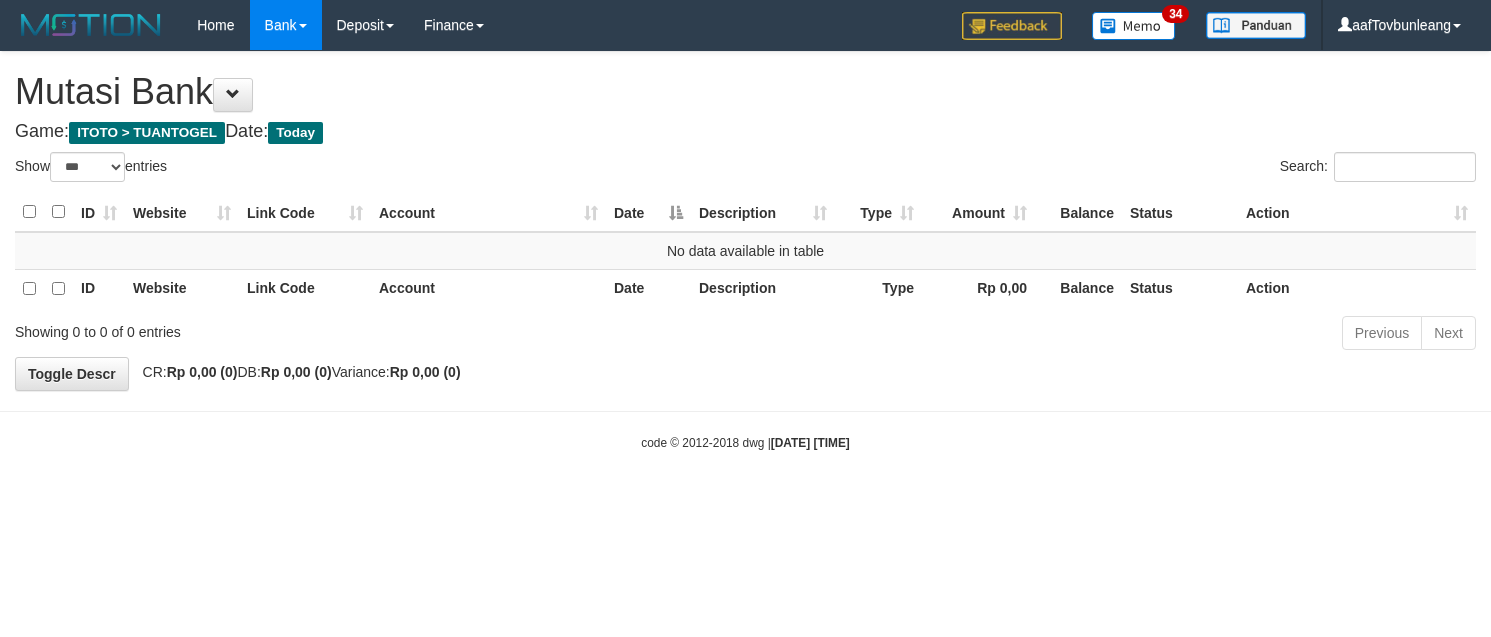select on "***" 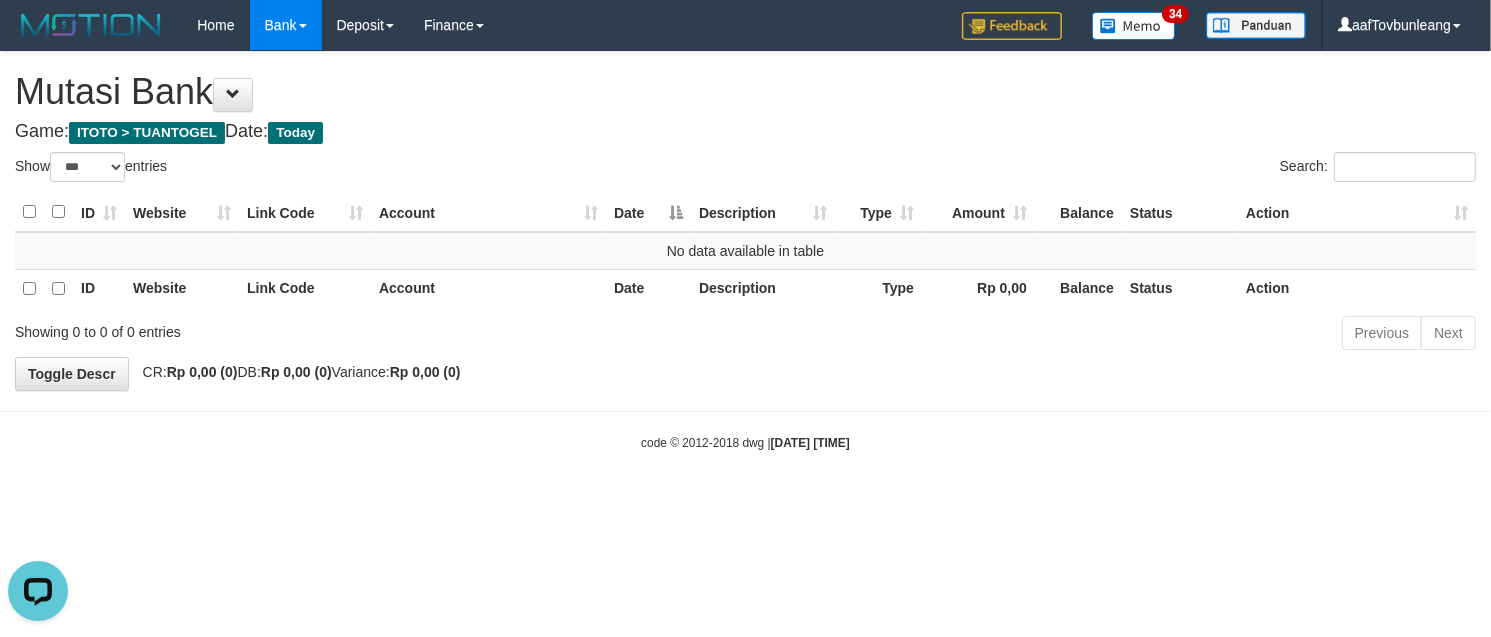 scroll, scrollTop: 0, scrollLeft: 0, axis: both 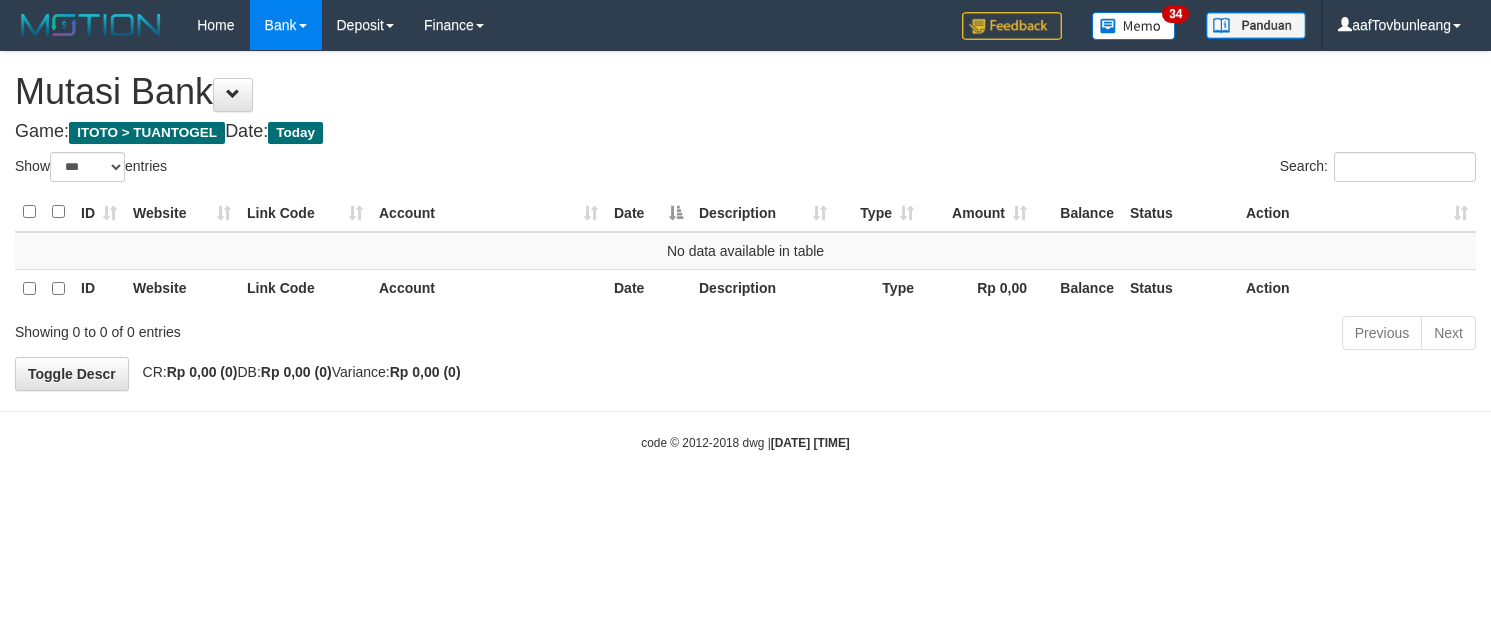 select on "***" 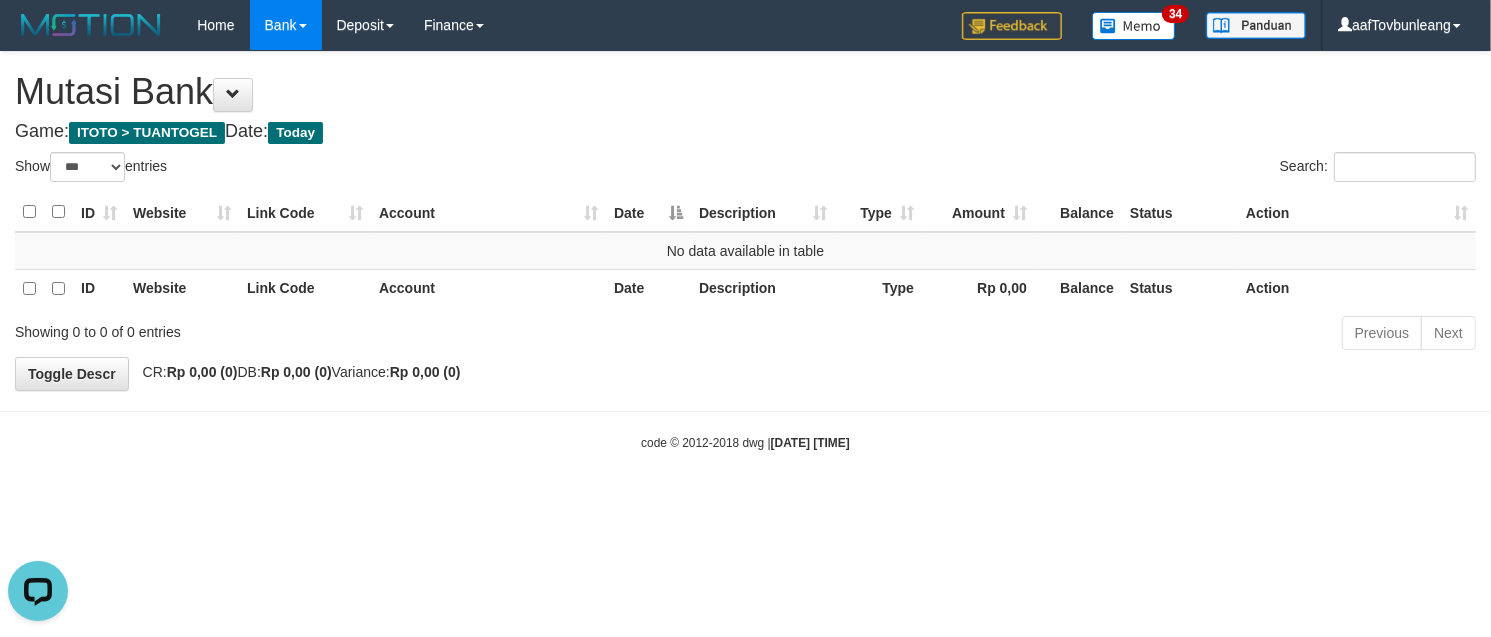 scroll, scrollTop: 0, scrollLeft: 0, axis: both 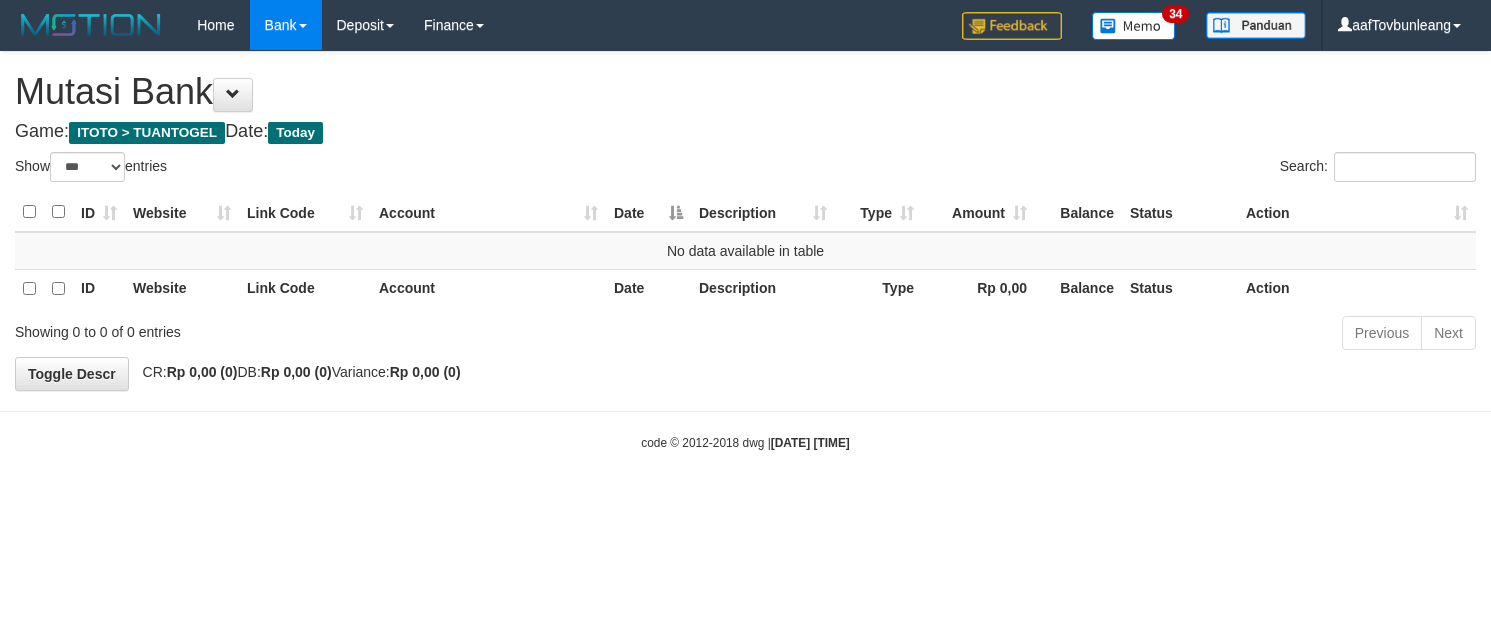 select on "***" 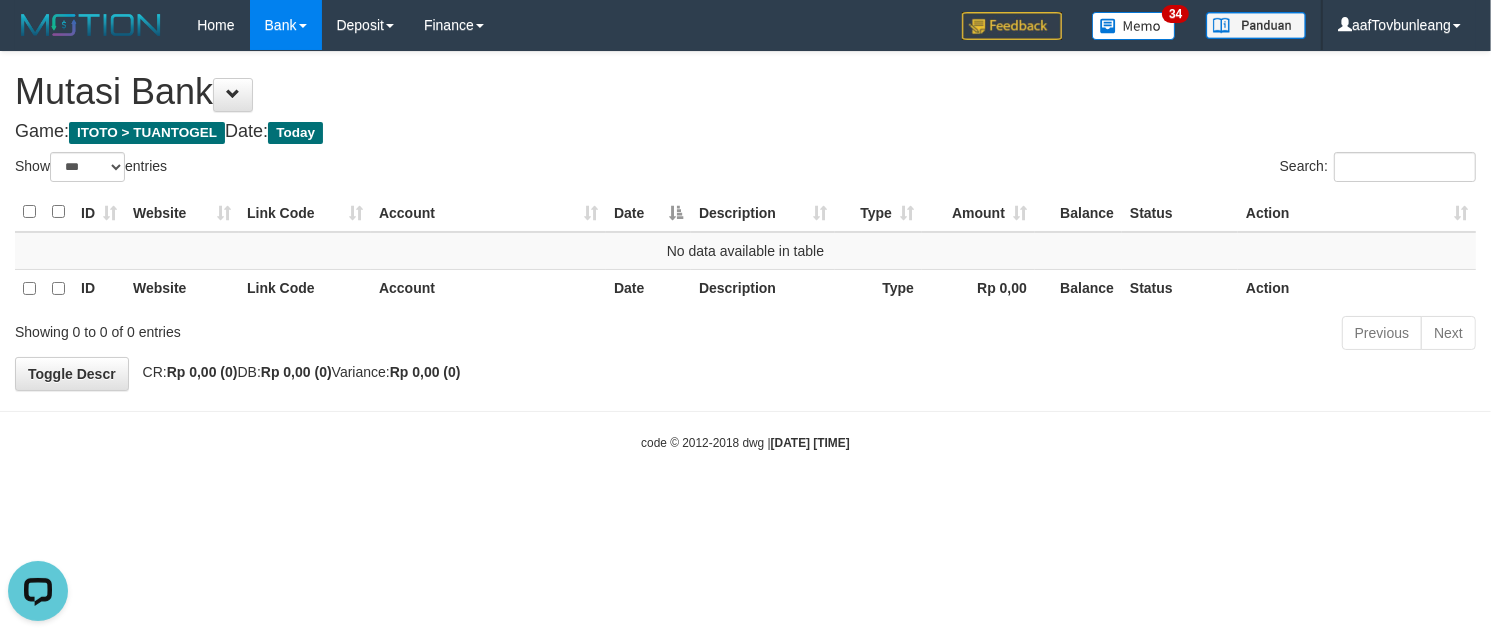 scroll, scrollTop: 0, scrollLeft: 0, axis: both 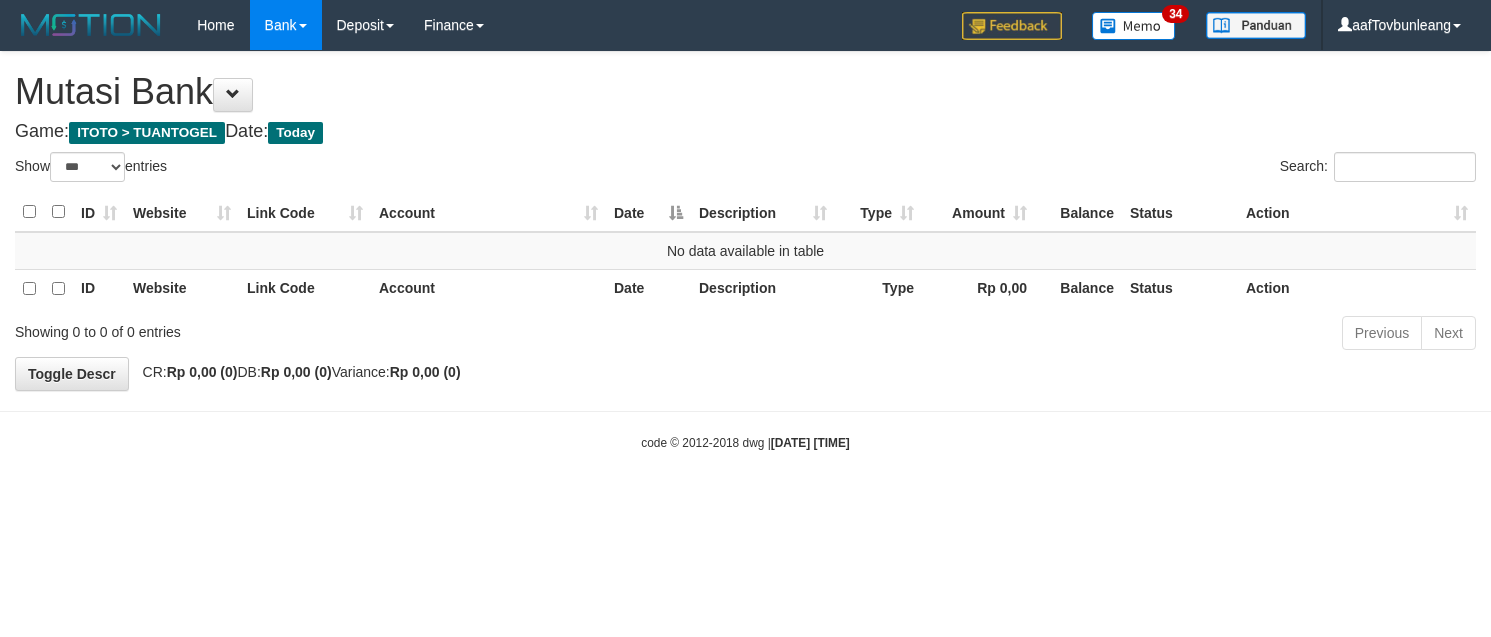 select on "***" 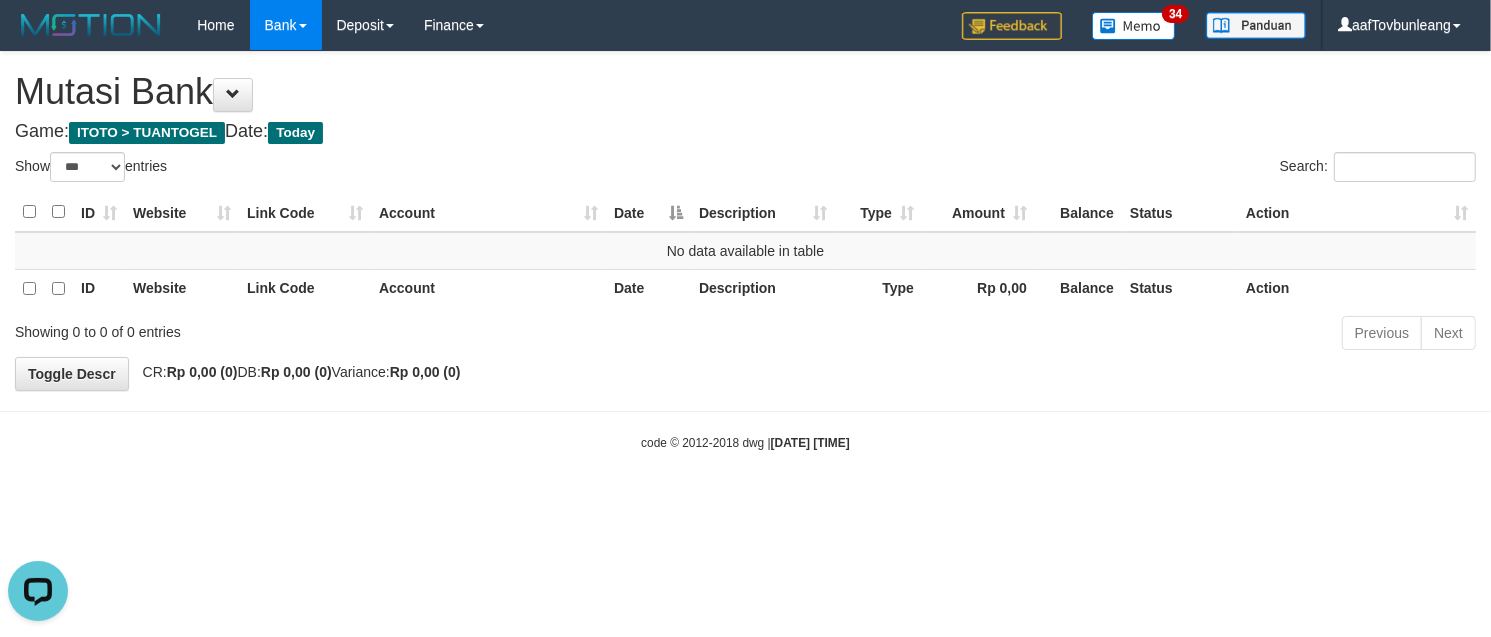 scroll, scrollTop: 0, scrollLeft: 0, axis: both 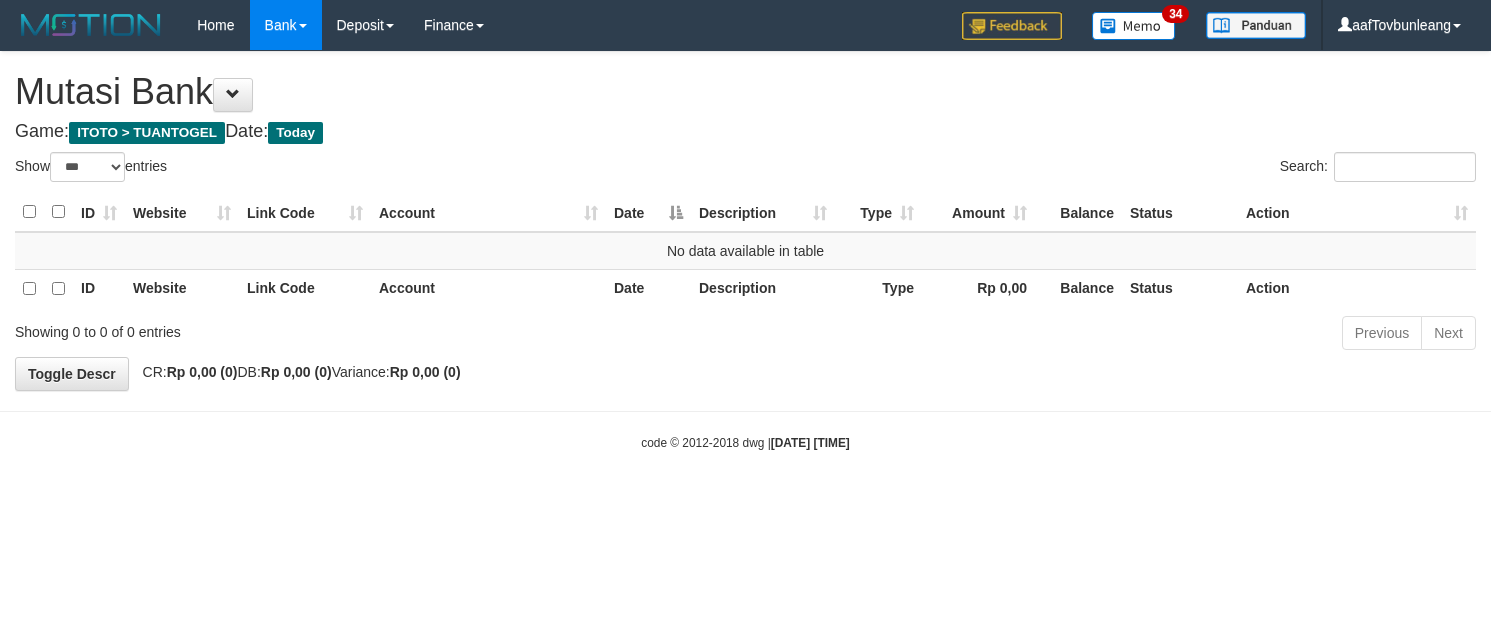 select on "***" 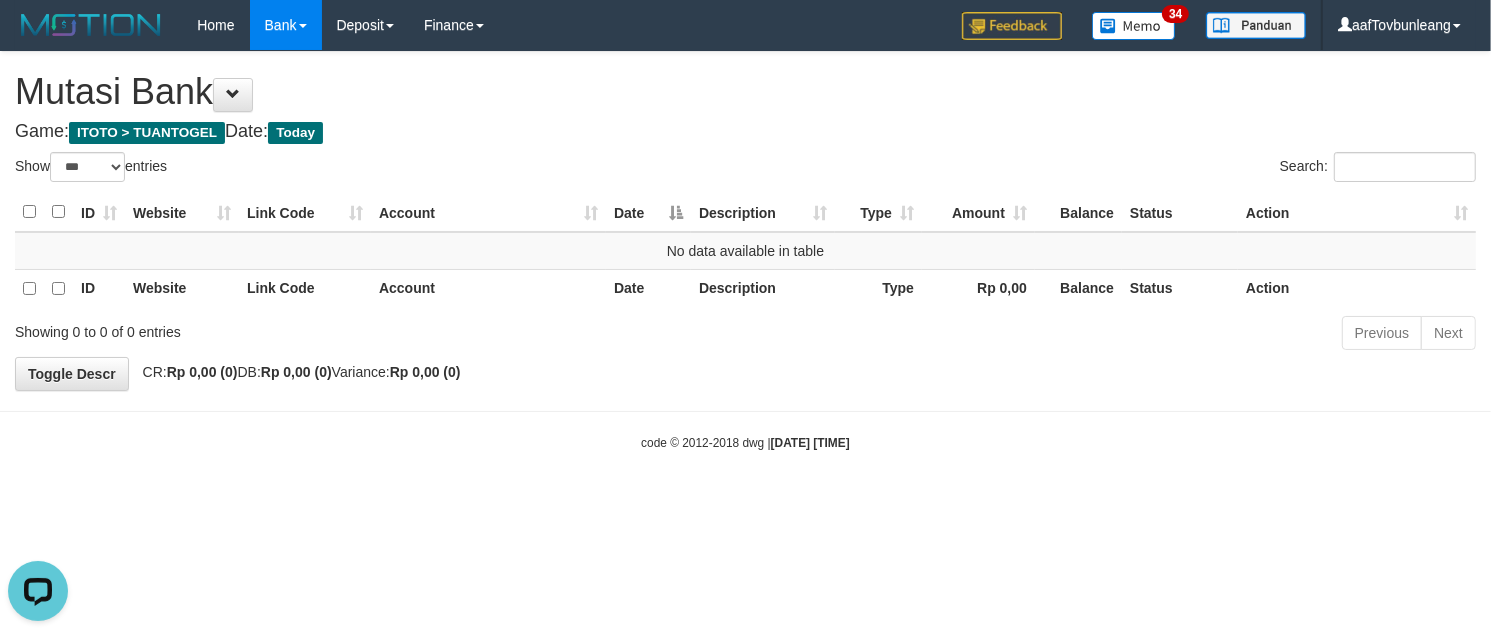 scroll, scrollTop: 0, scrollLeft: 0, axis: both 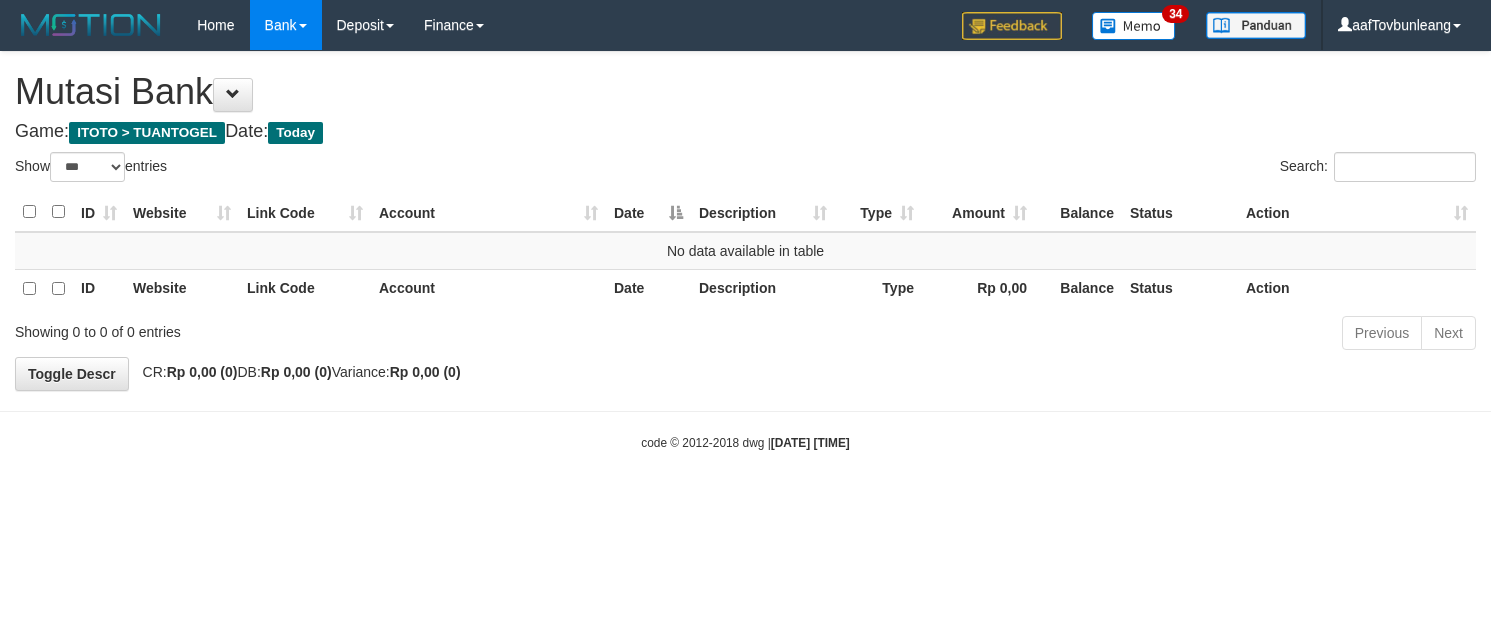 select on "***" 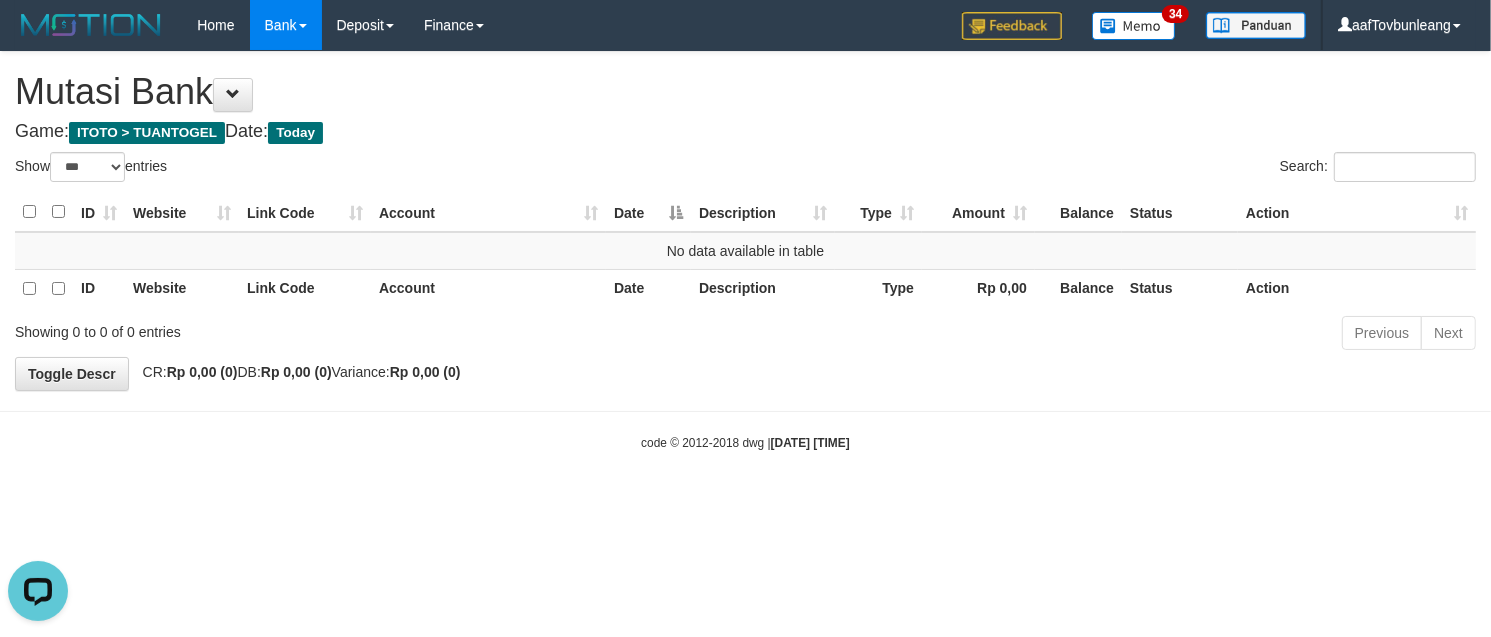 scroll, scrollTop: 0, scrollLeft: 0, axis: both 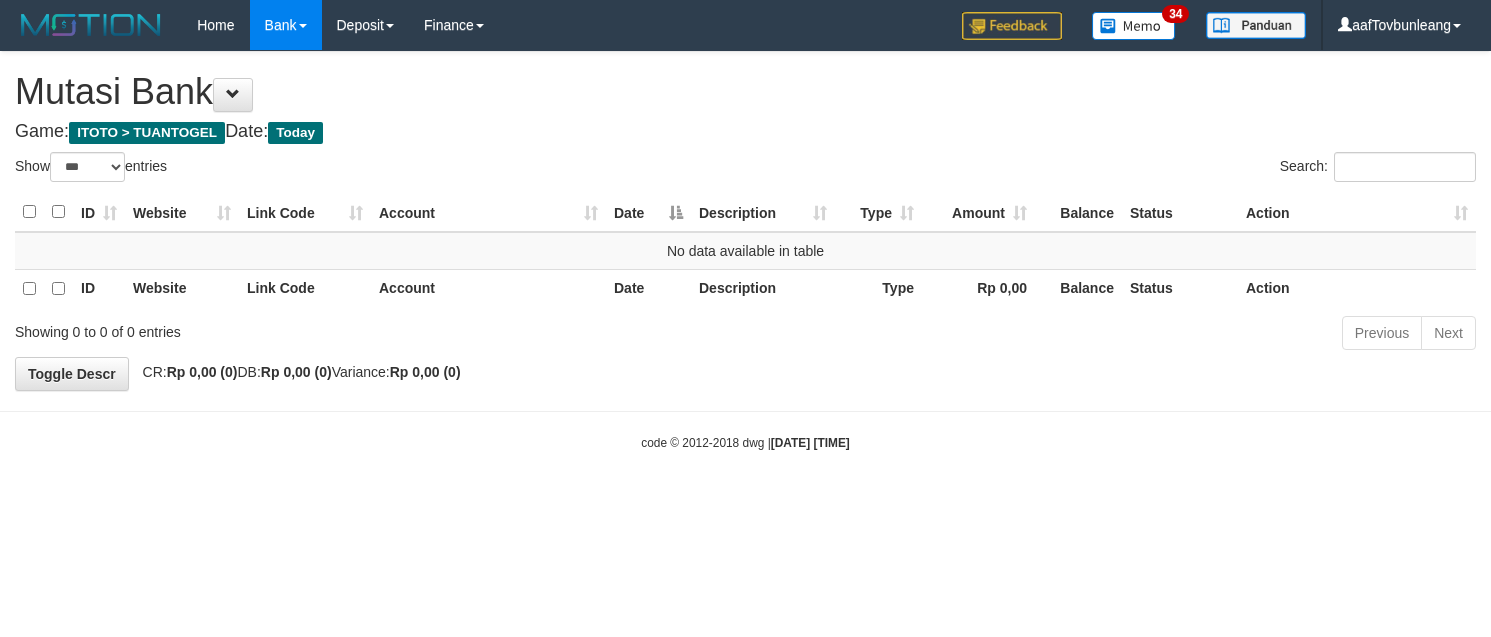 select on "***" 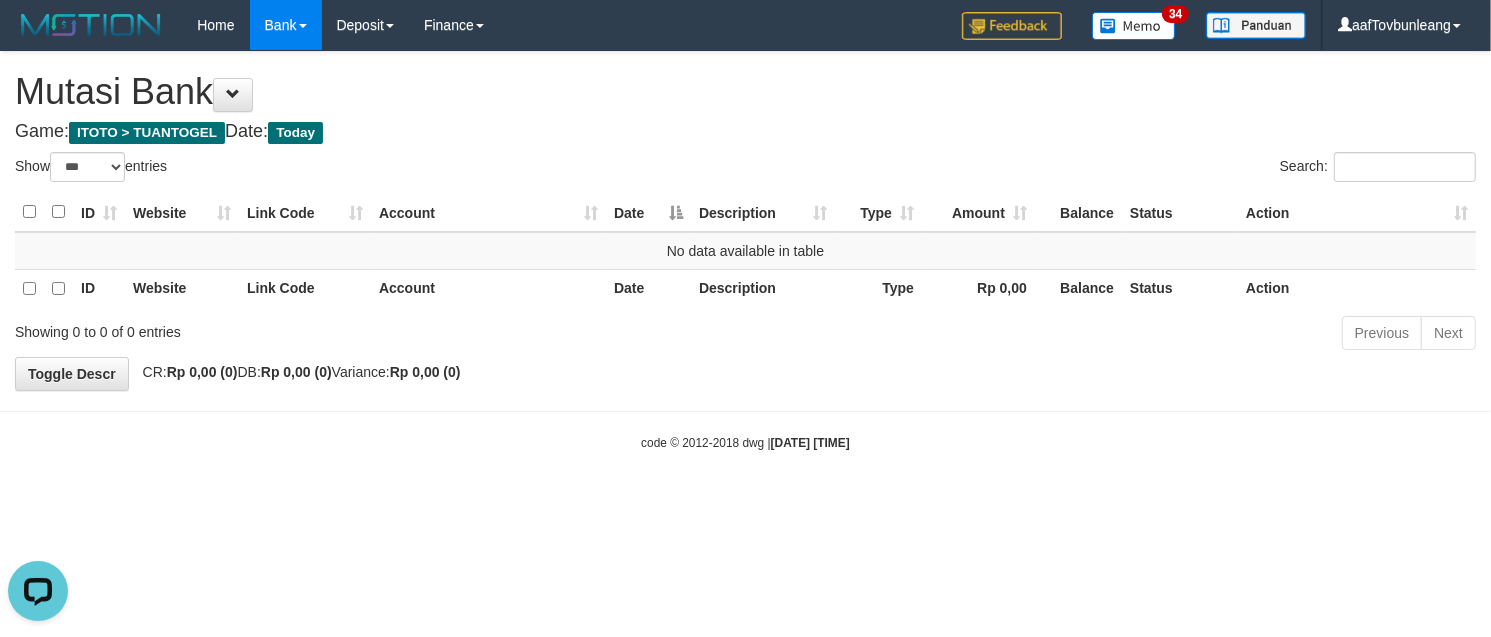scroll, scrollTop: 0, scrollLeft: 0, axis: both 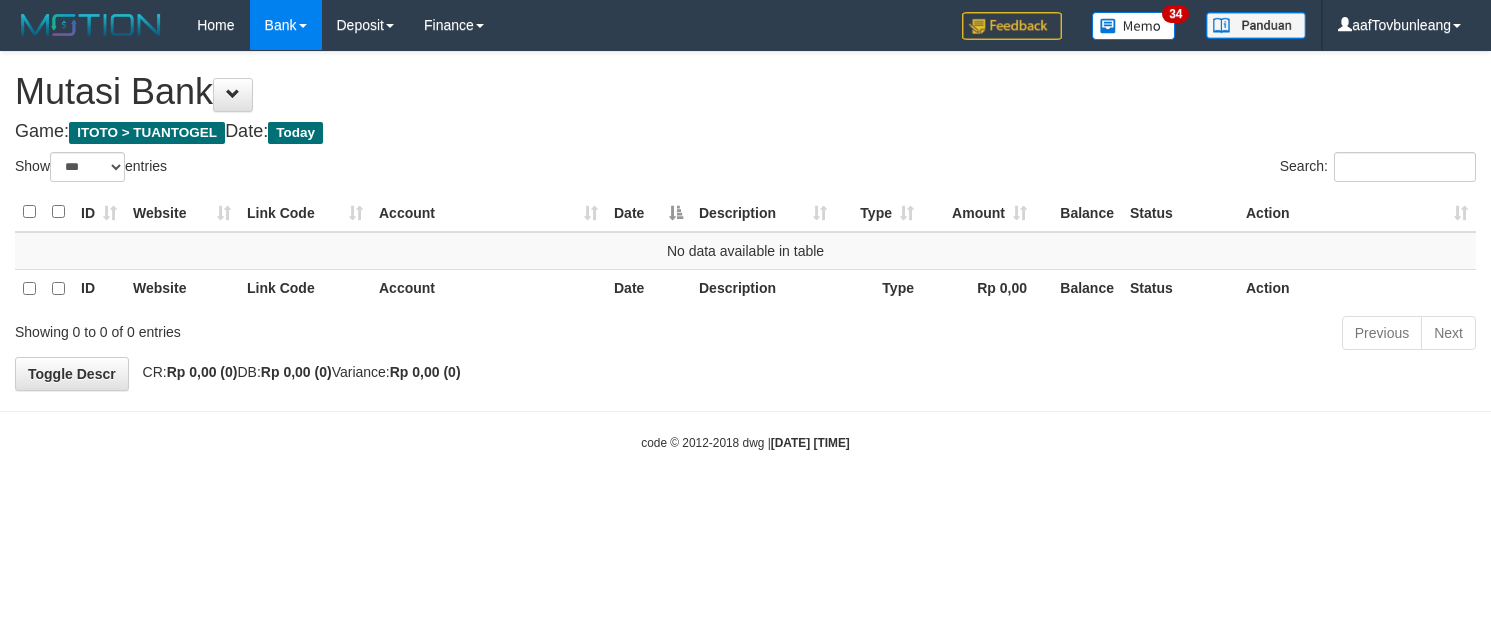 select on "***" 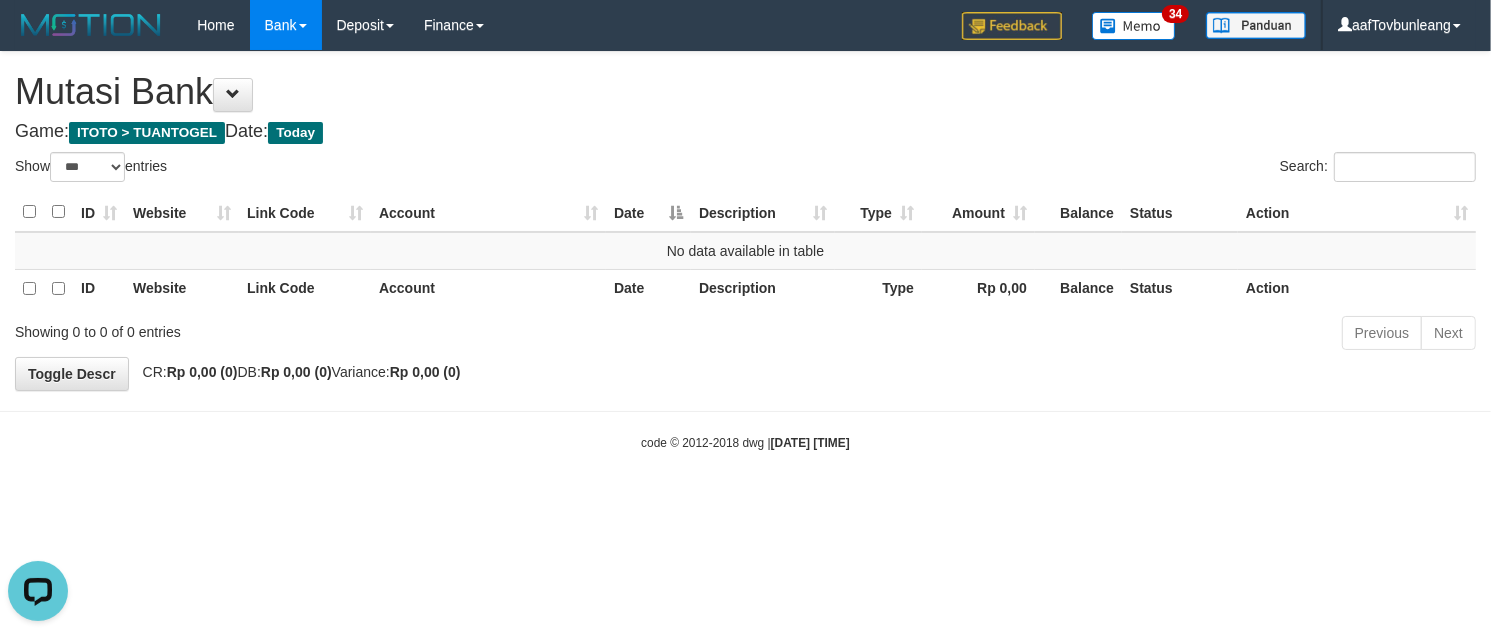 scroll, scrollTop: 0, scrollLeft: 0, axis: both 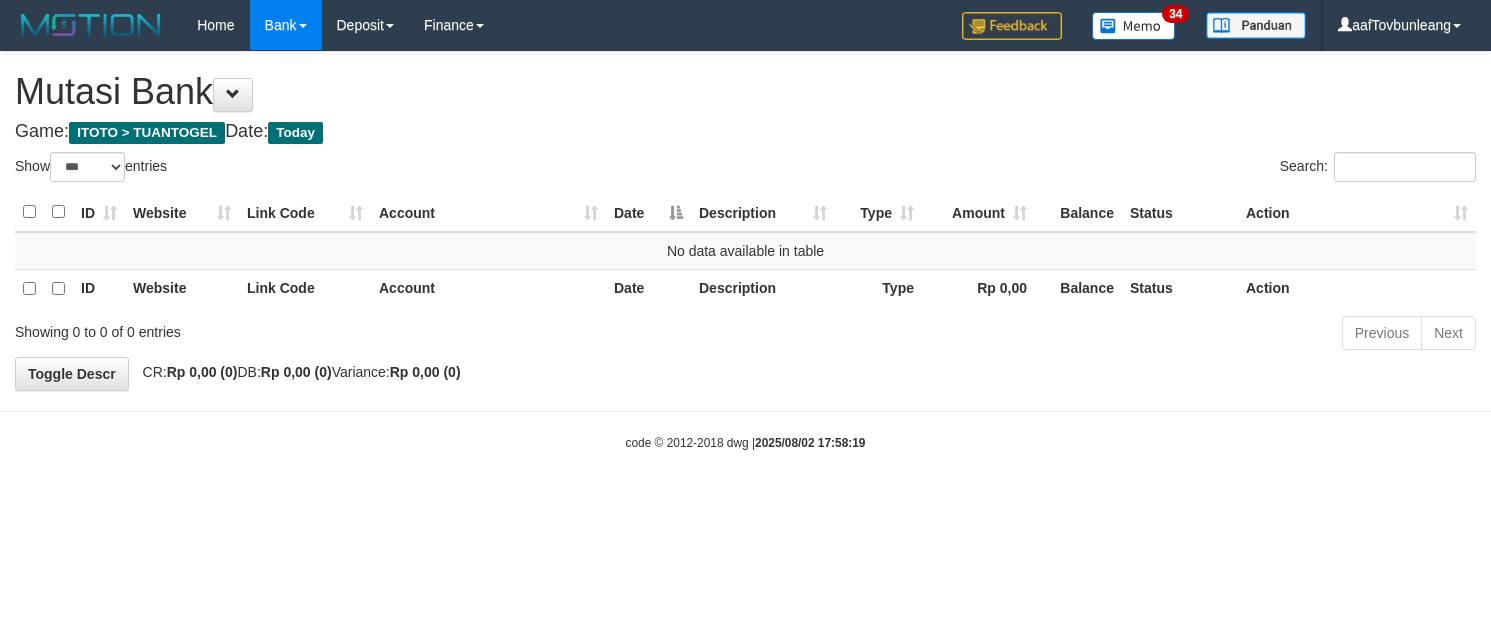 select on "***" 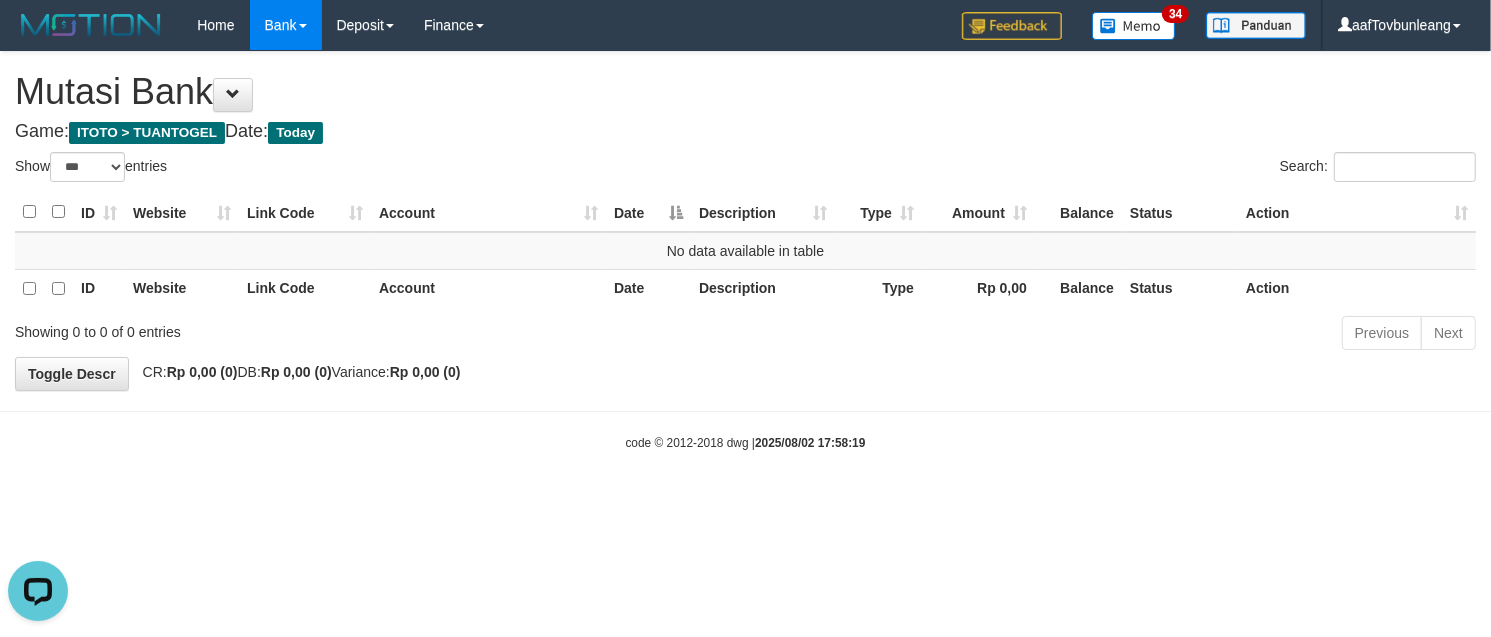 scroll, scrollTop: 0, scrollLeft: 0, axis: both 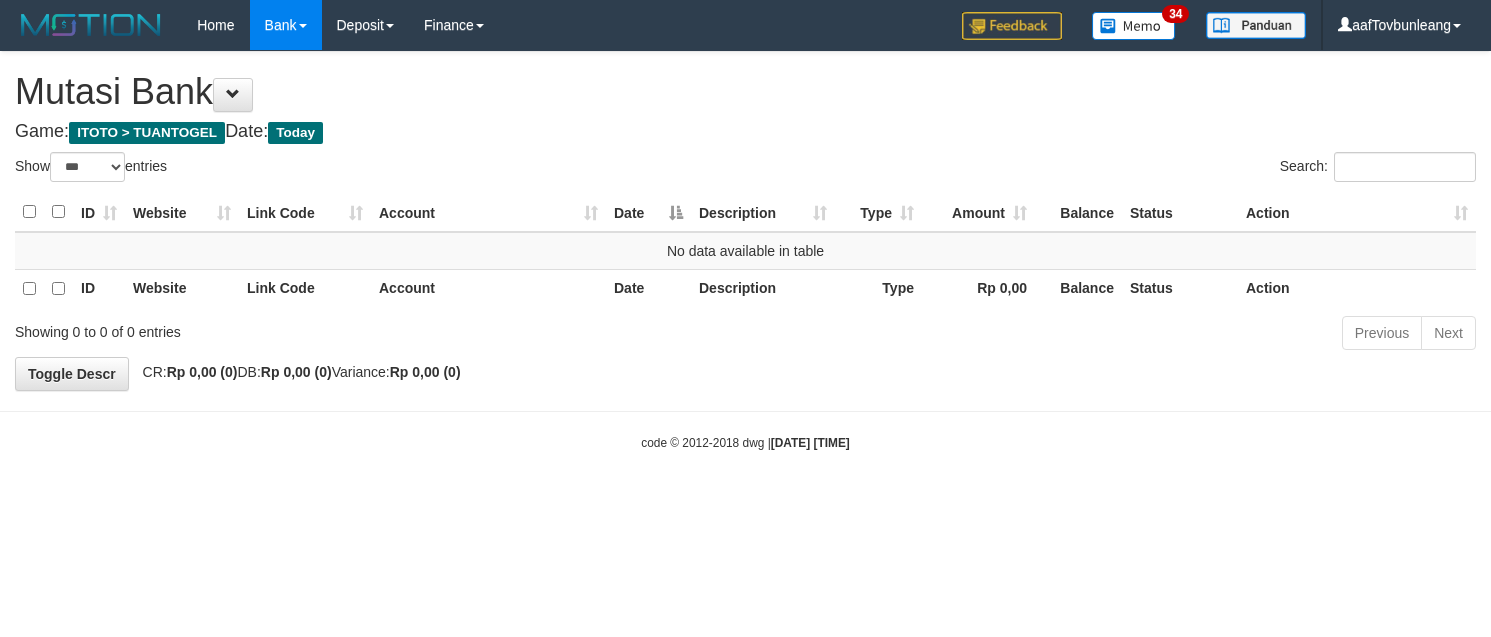 select on "***" 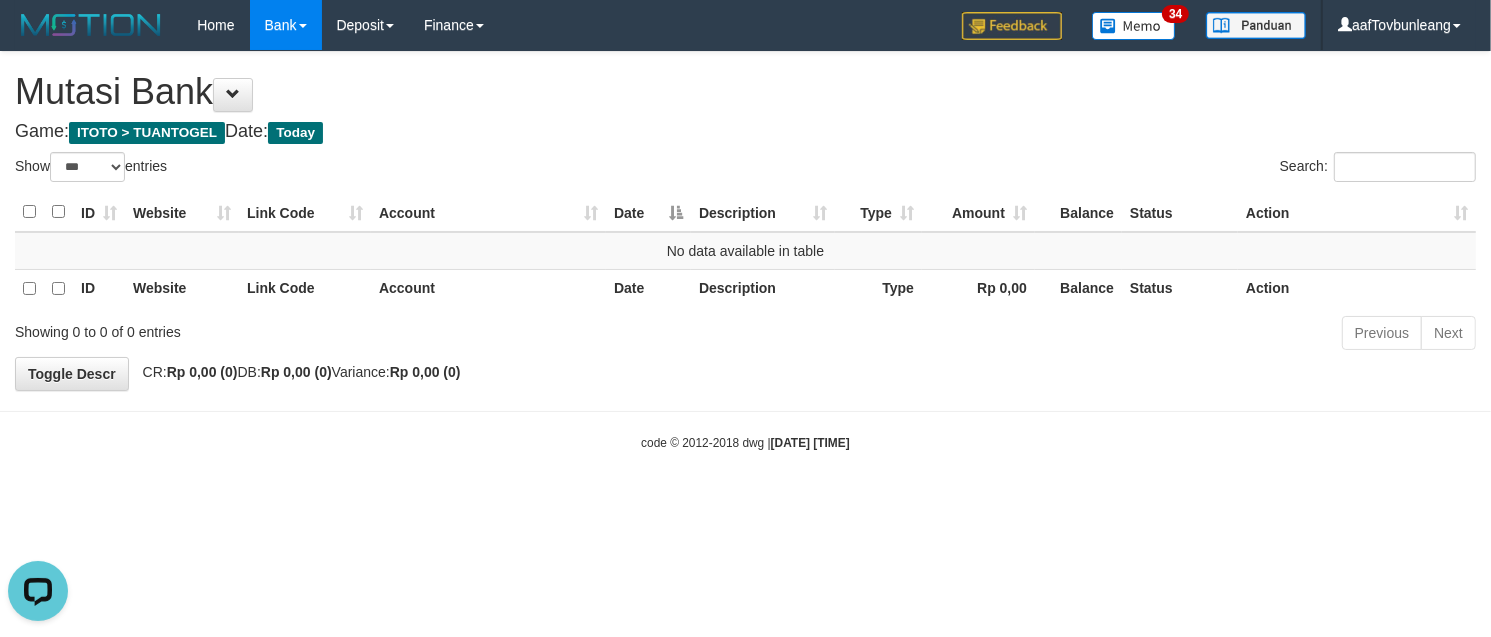 scroll, scrollTop: 0, scrollLeft: 0, axis: both 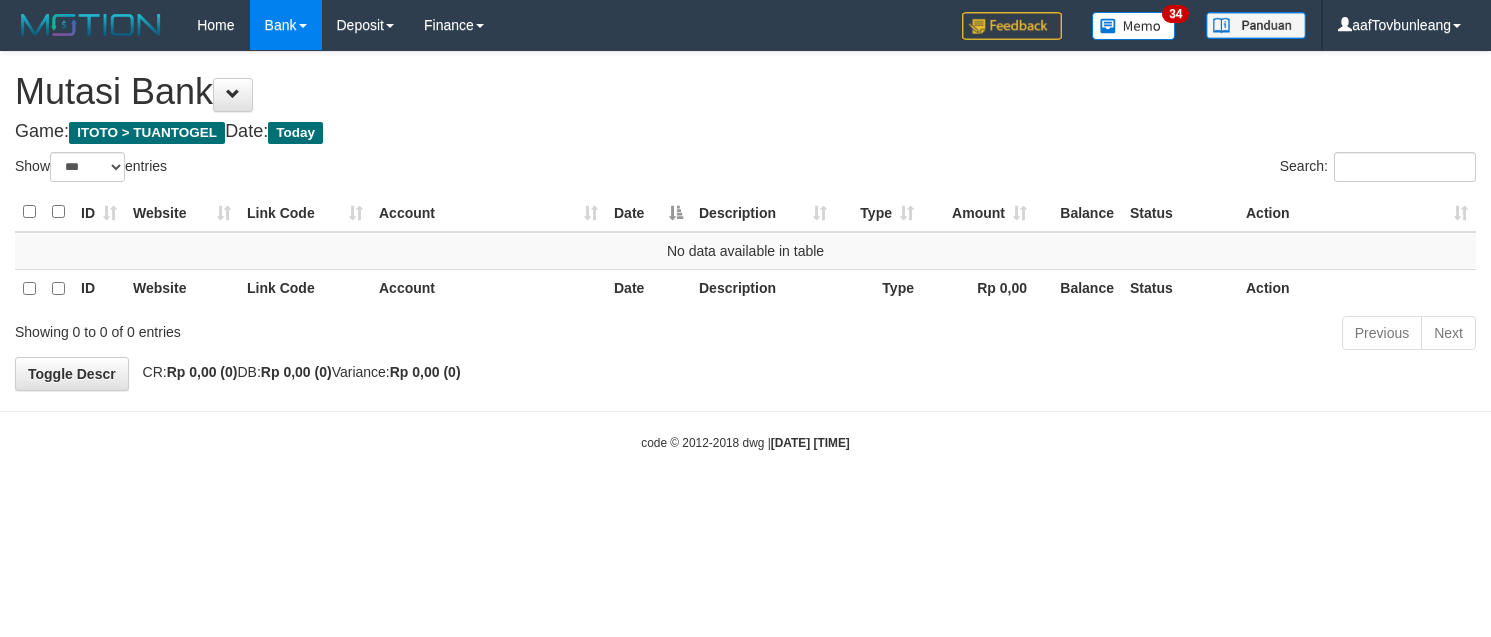 select on "***" 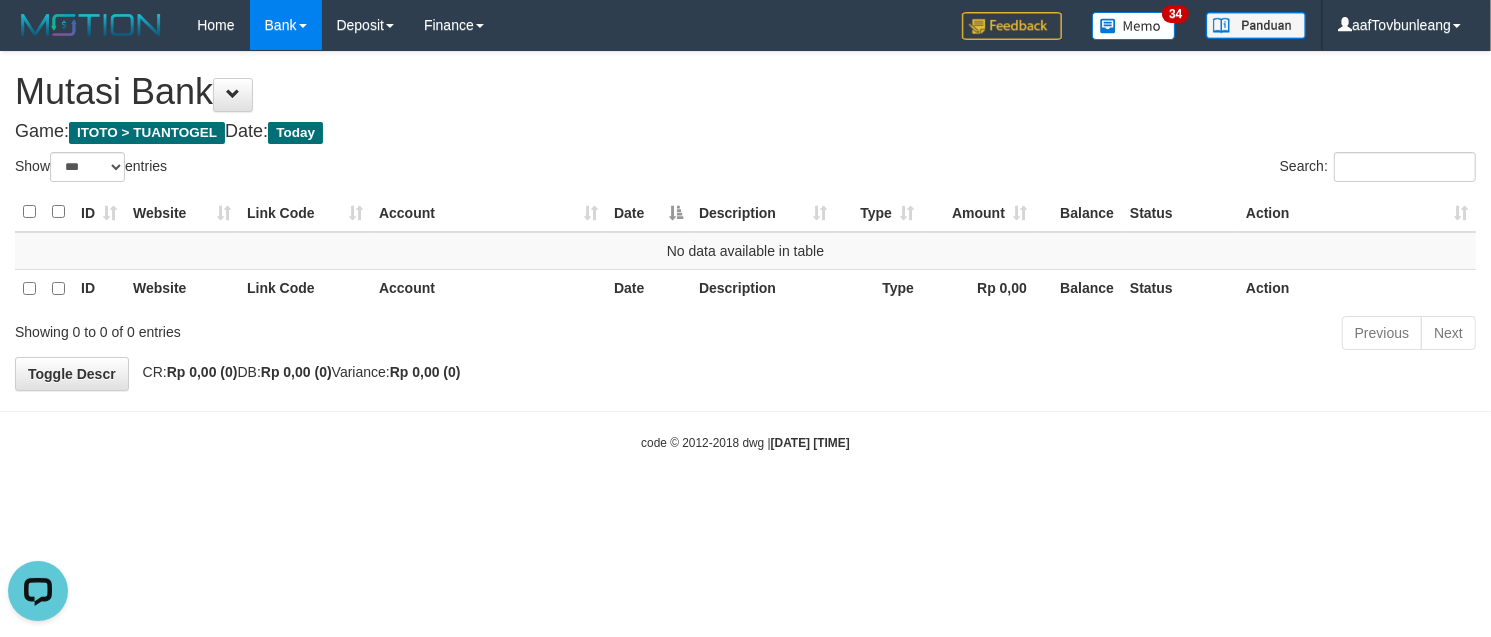 scroll, scrollTop: 0, scrollLeft: 0, axis: both 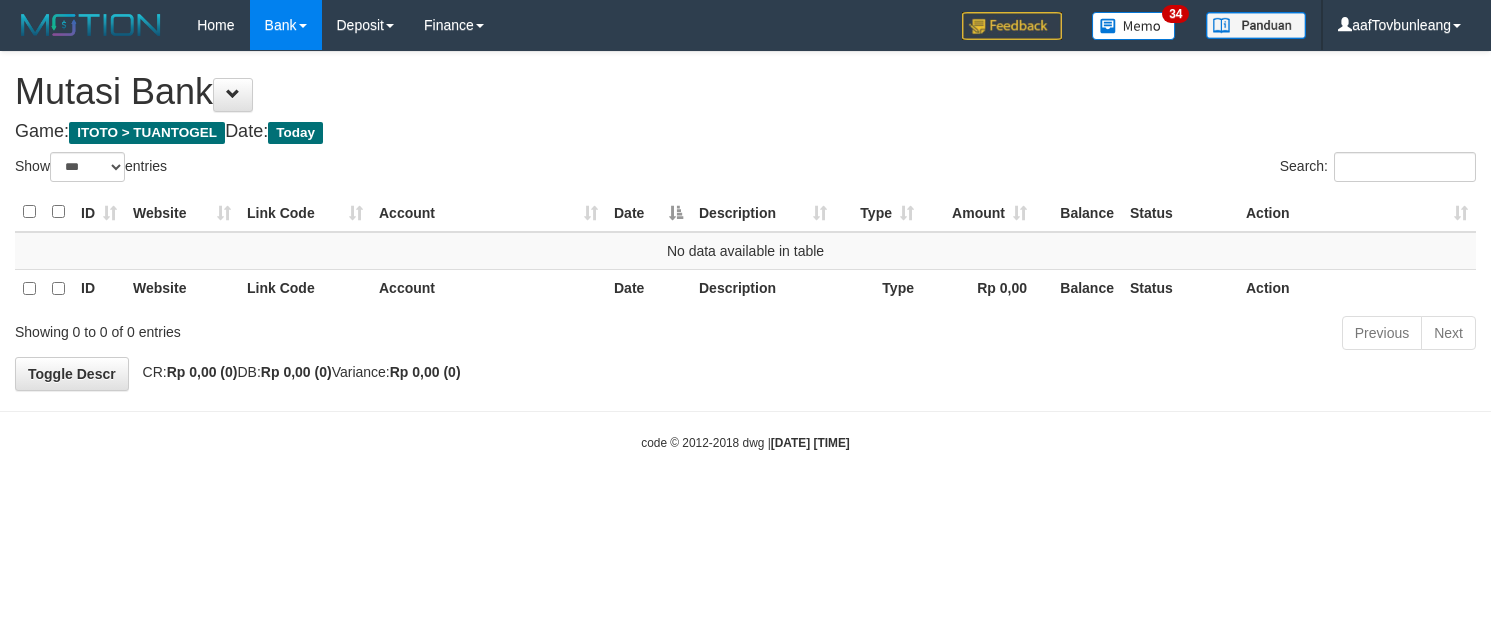 select on "***" 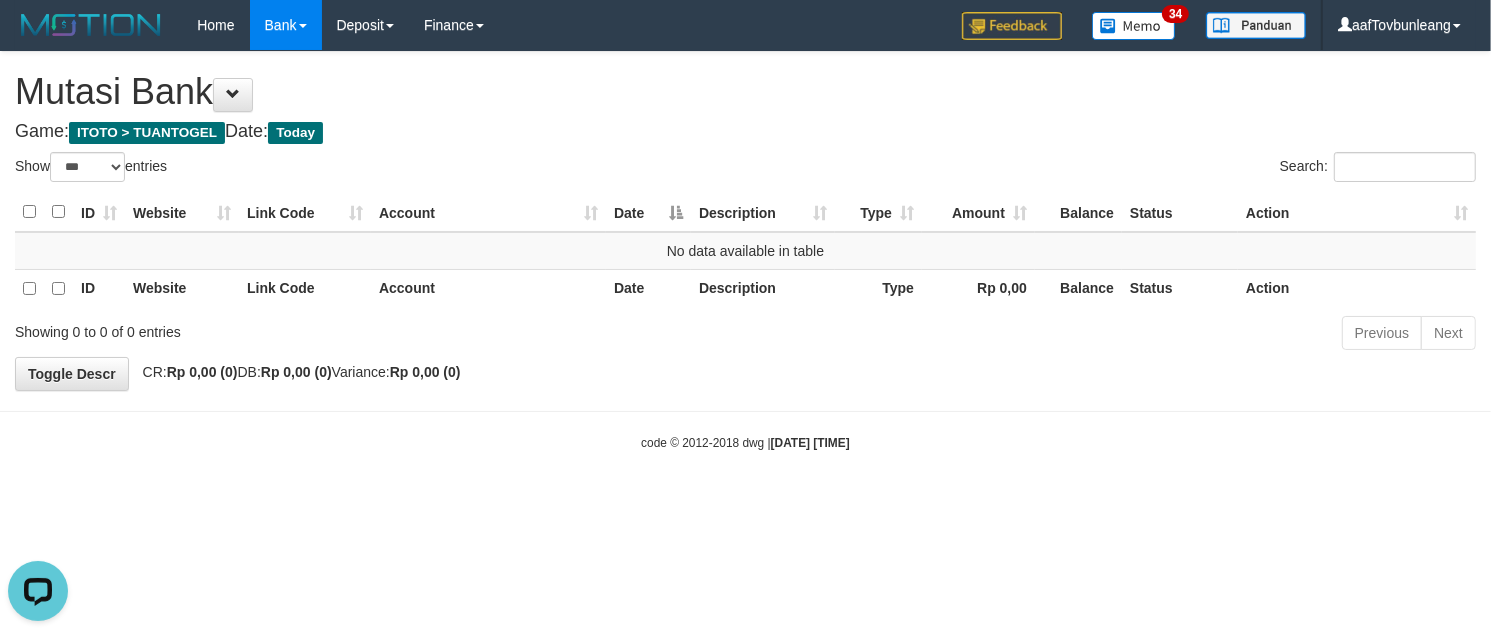 scroll, scrollTop: 0, scrollLeft: 0, axis: both 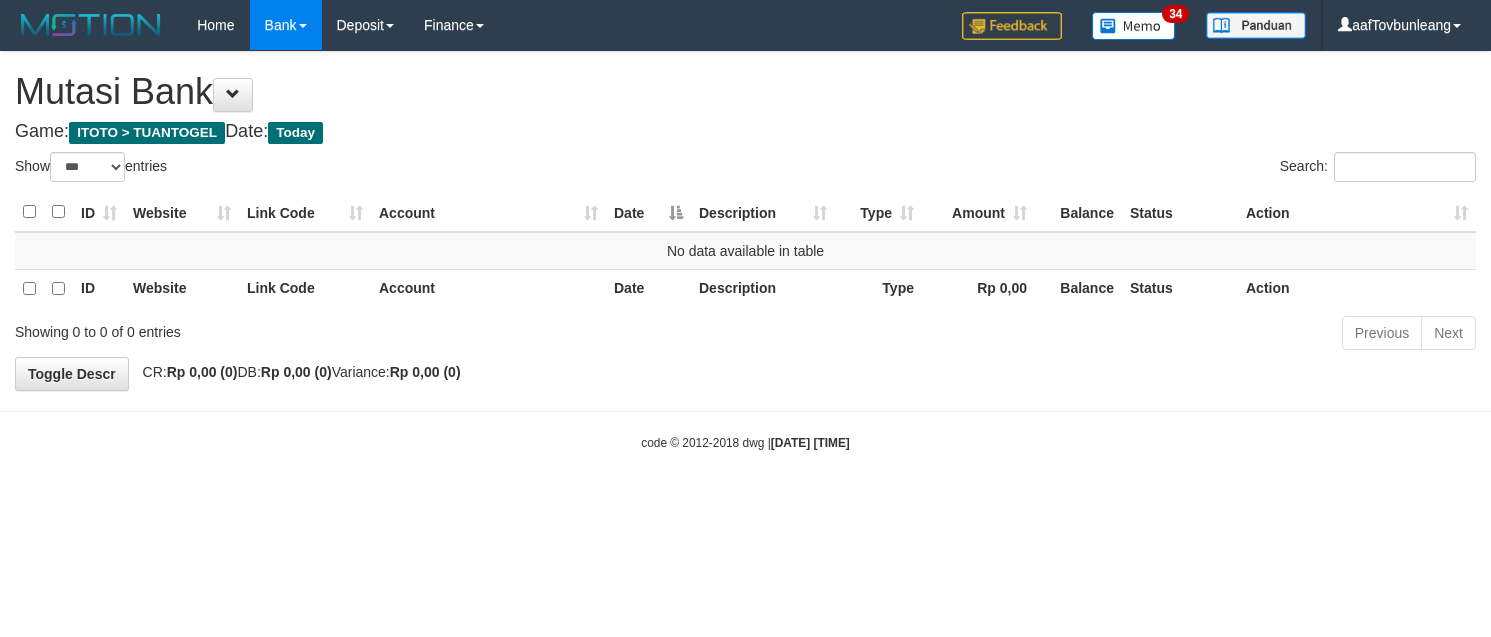 select on "***" 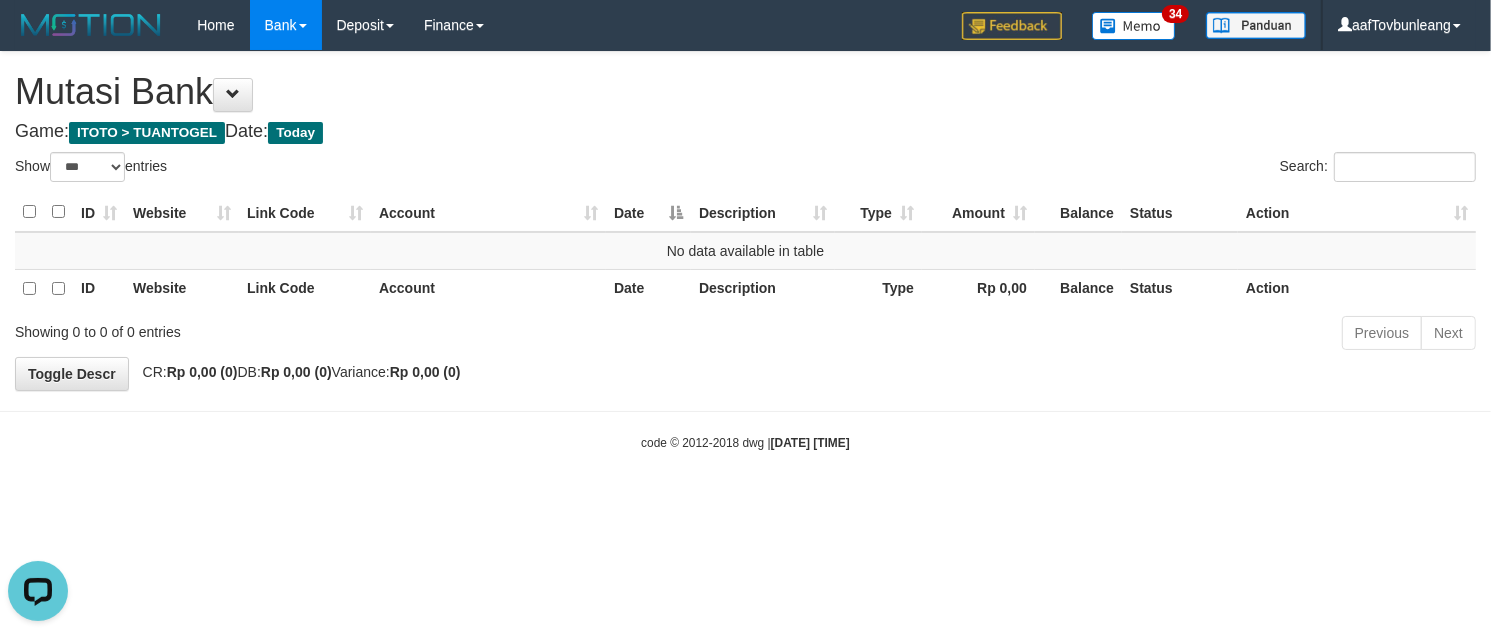 scroll, scrollTop: 0, scrollLeft: 0, axis: both 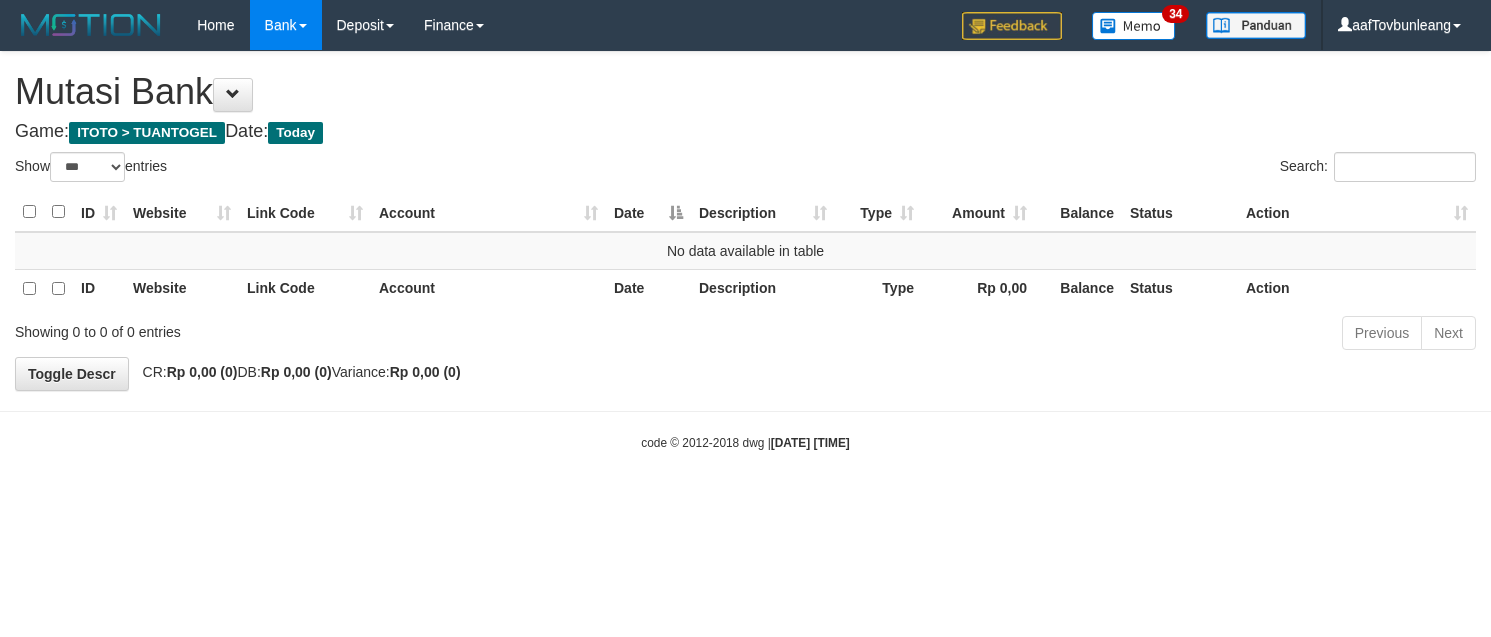 select on "***" 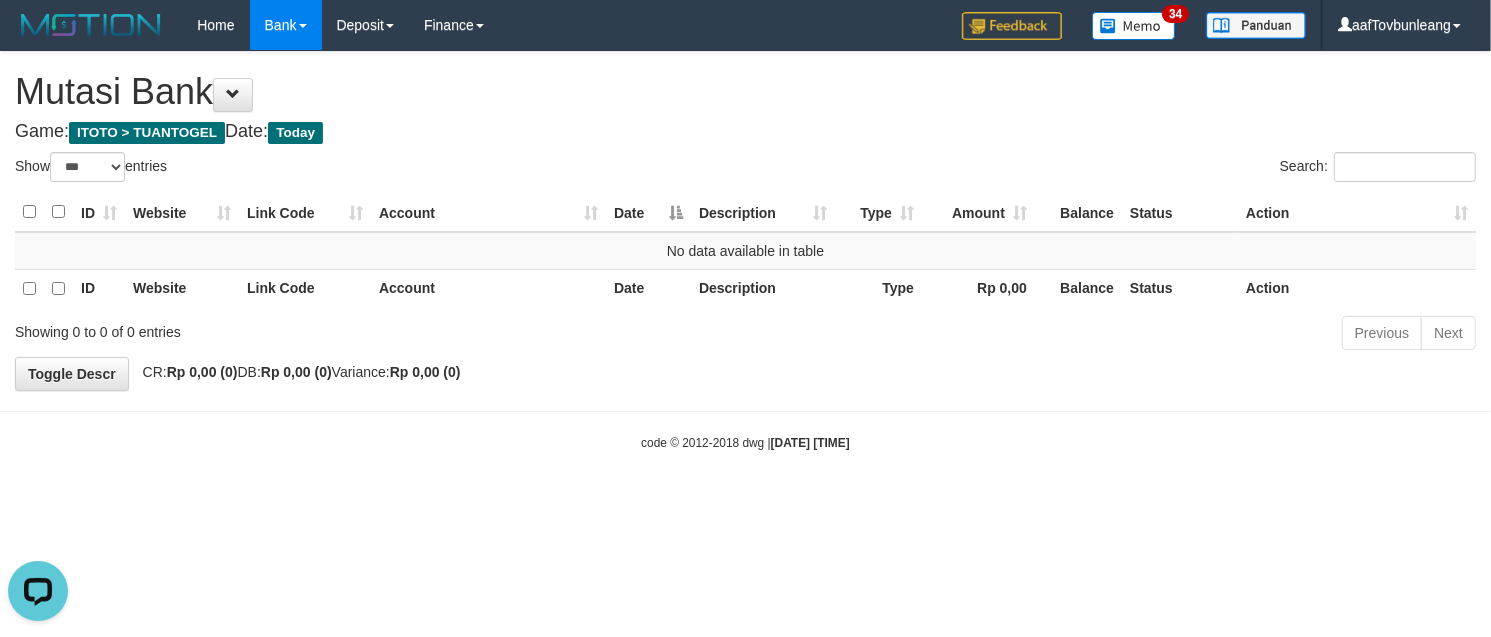 scroll, scrollTop: 0, scrollLeft: 0, axis: both 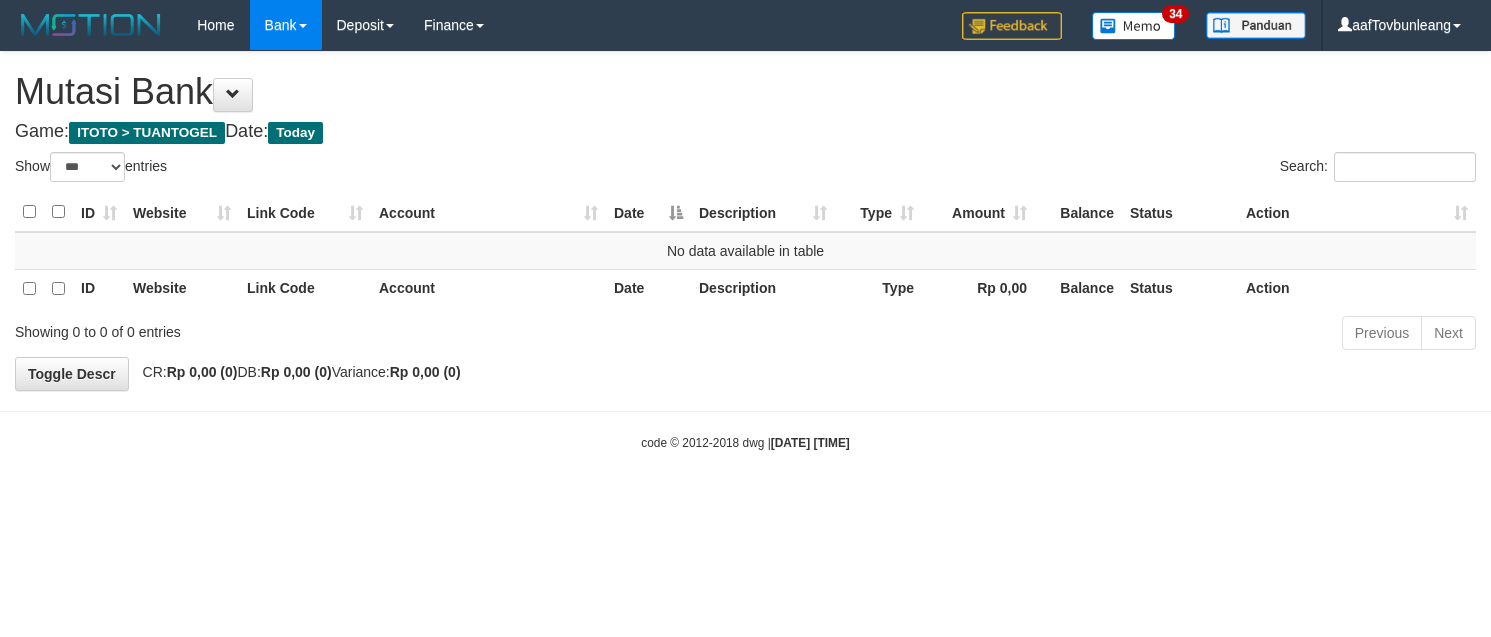 select on "***" 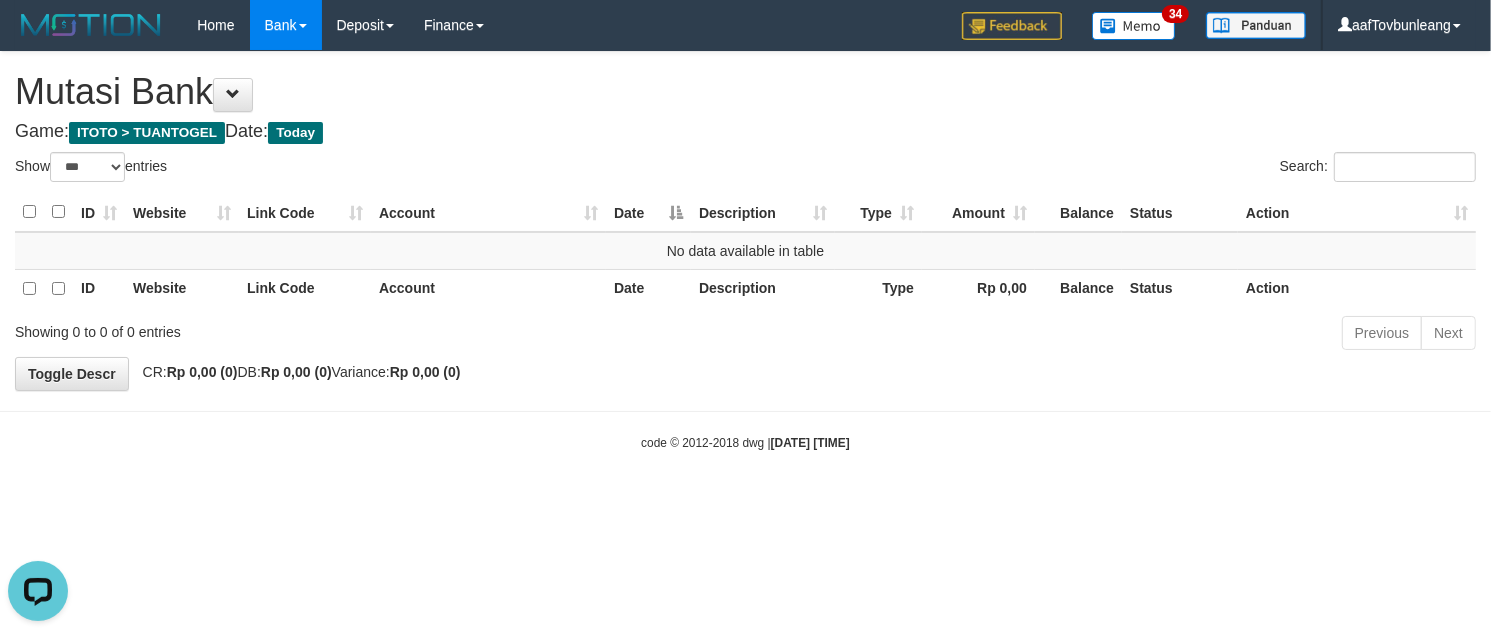 scroll, scrollTop: 0, scrollLeft: 0, axis: both 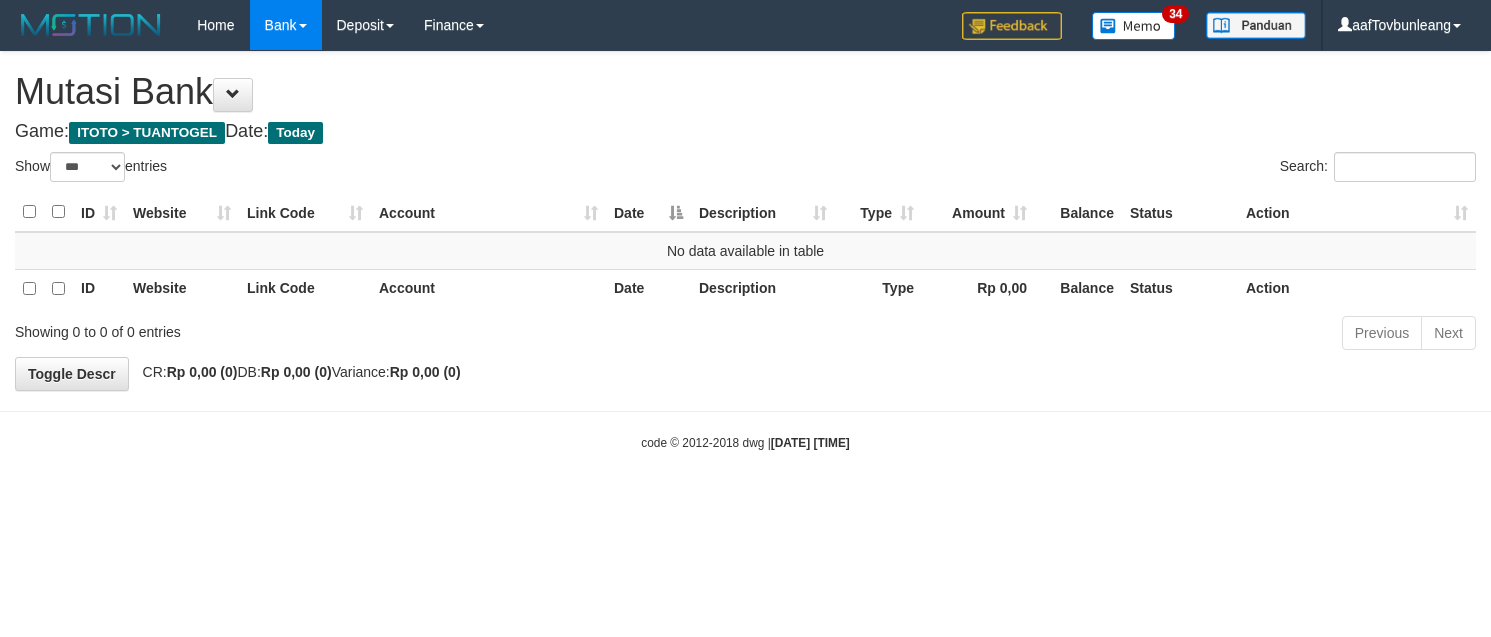 select on "***" 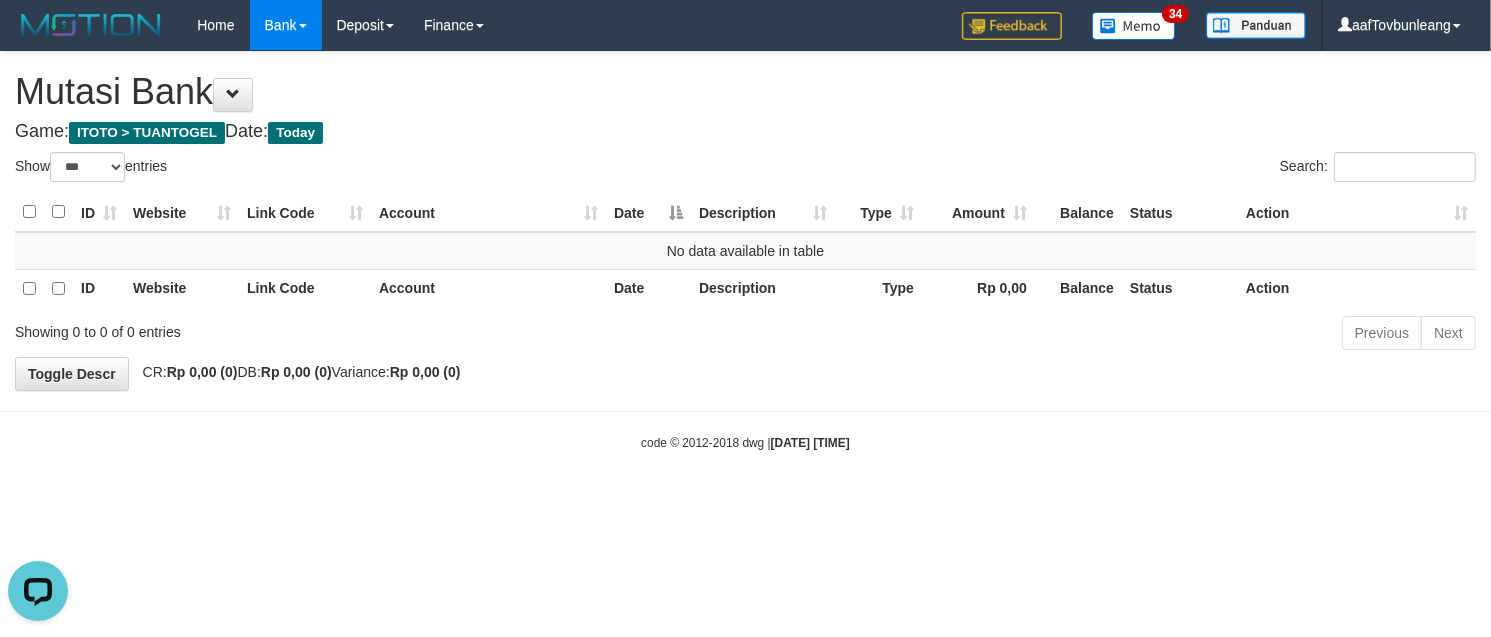 scroll, scrollTop: 0, scrollLeft: 0, axis: both 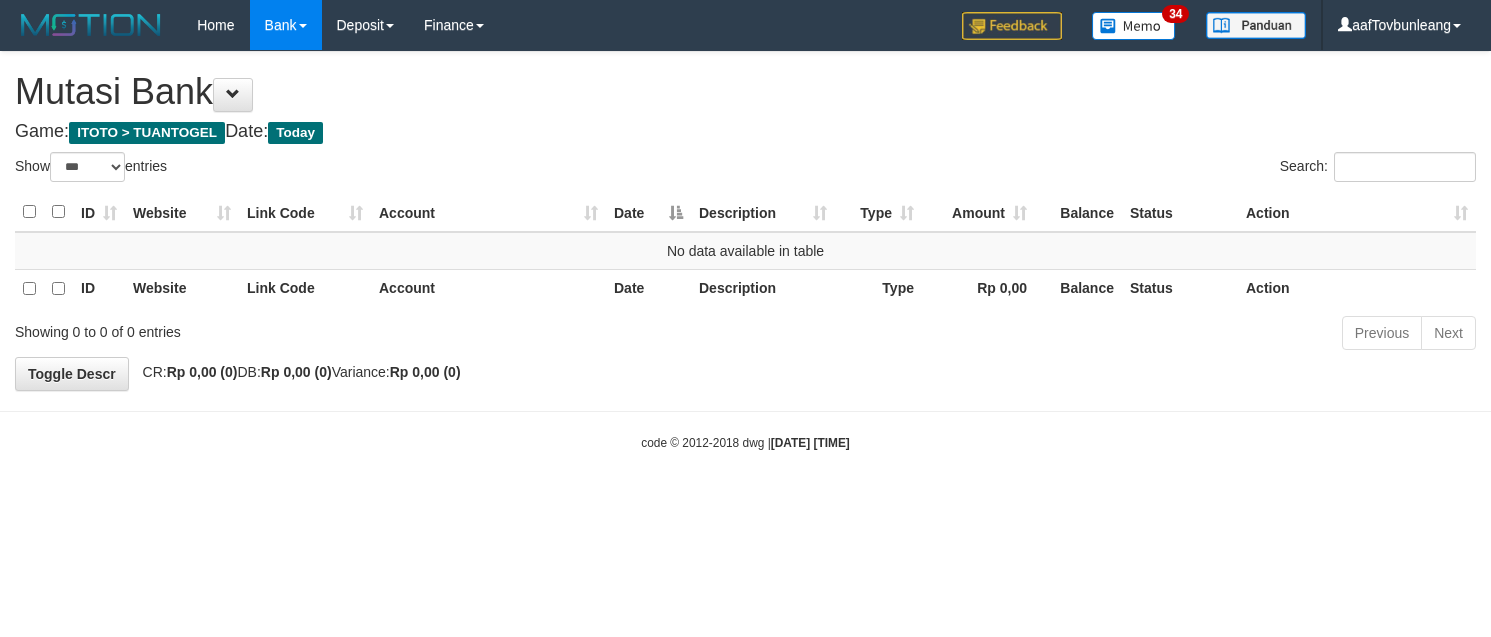select on "***" 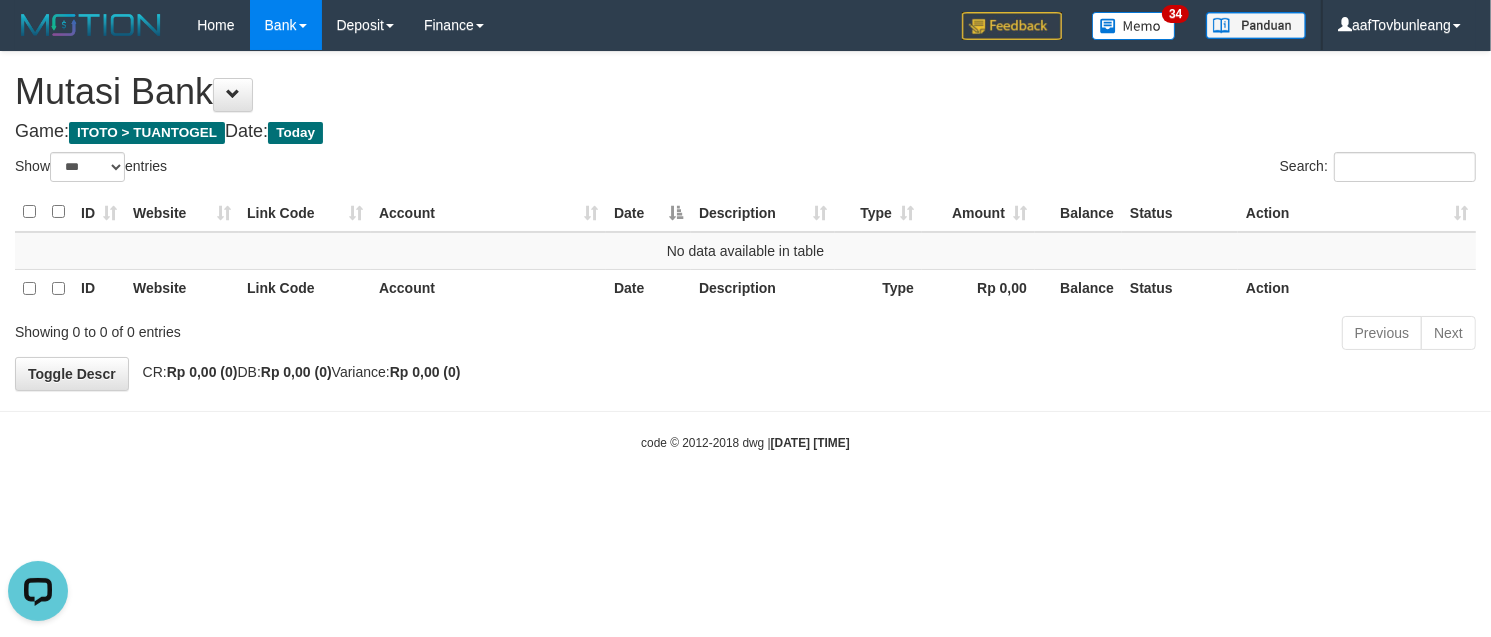 scroll, scrollTop: 0, scrollLeft: 0, axis: both 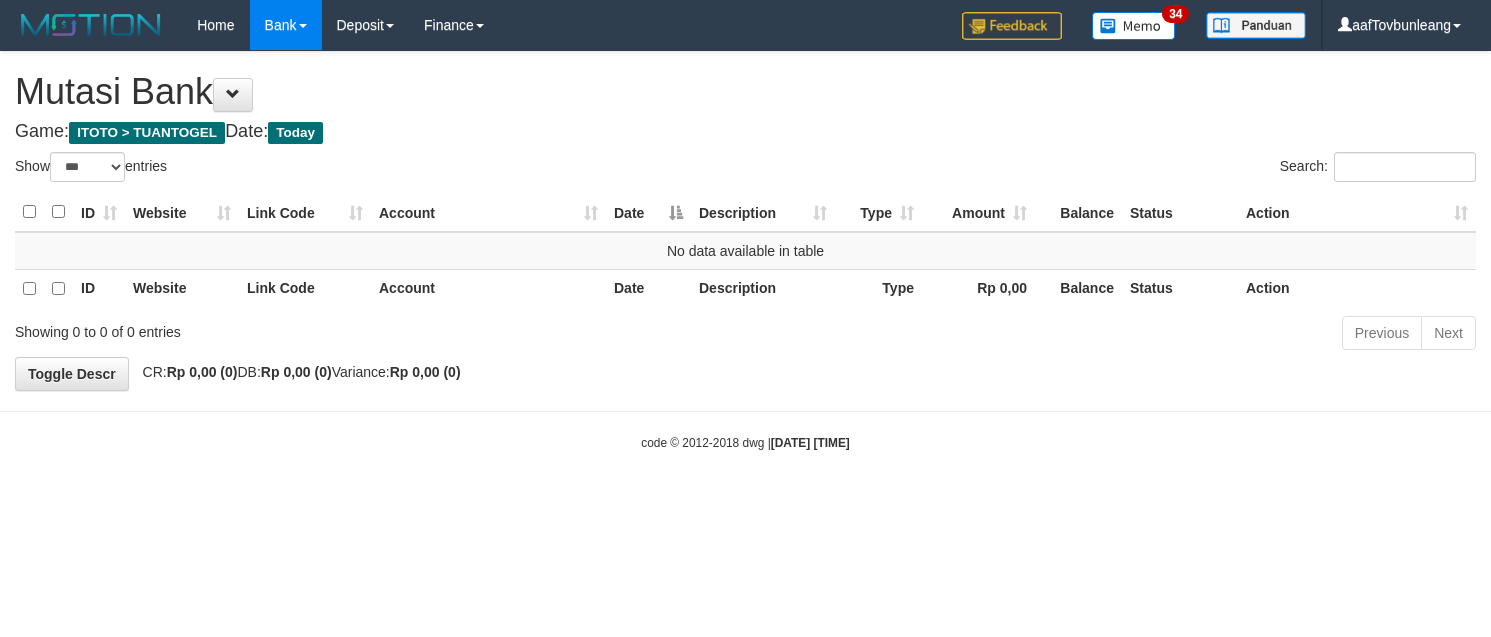 select on "***" 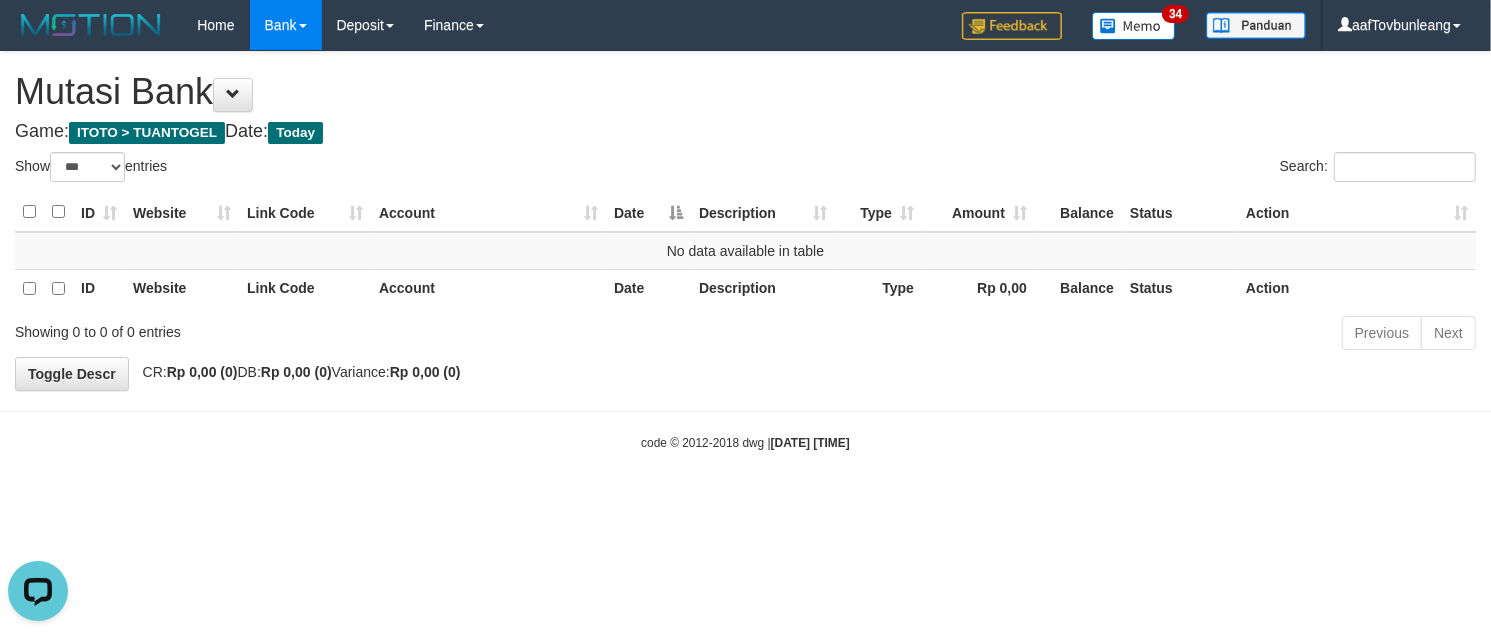 scroll, scrollTop: 0, scrollLeft: 0, axis: both 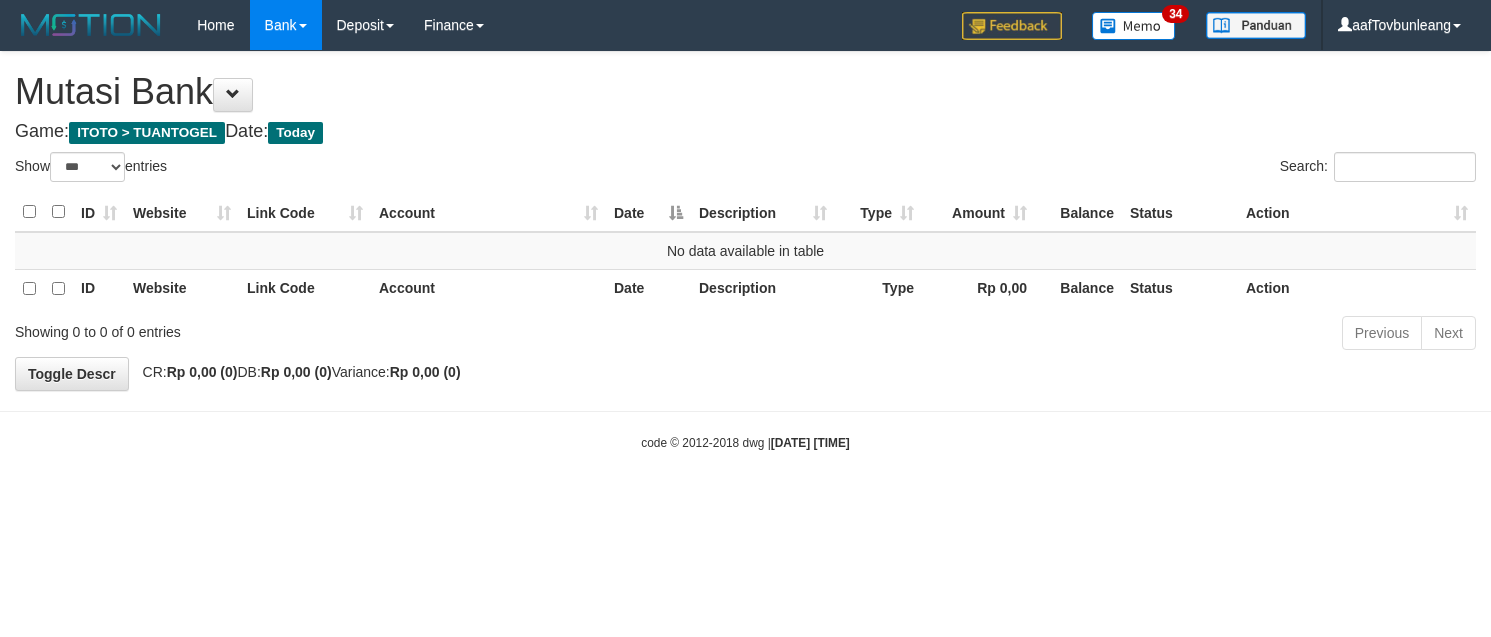 select on "***" 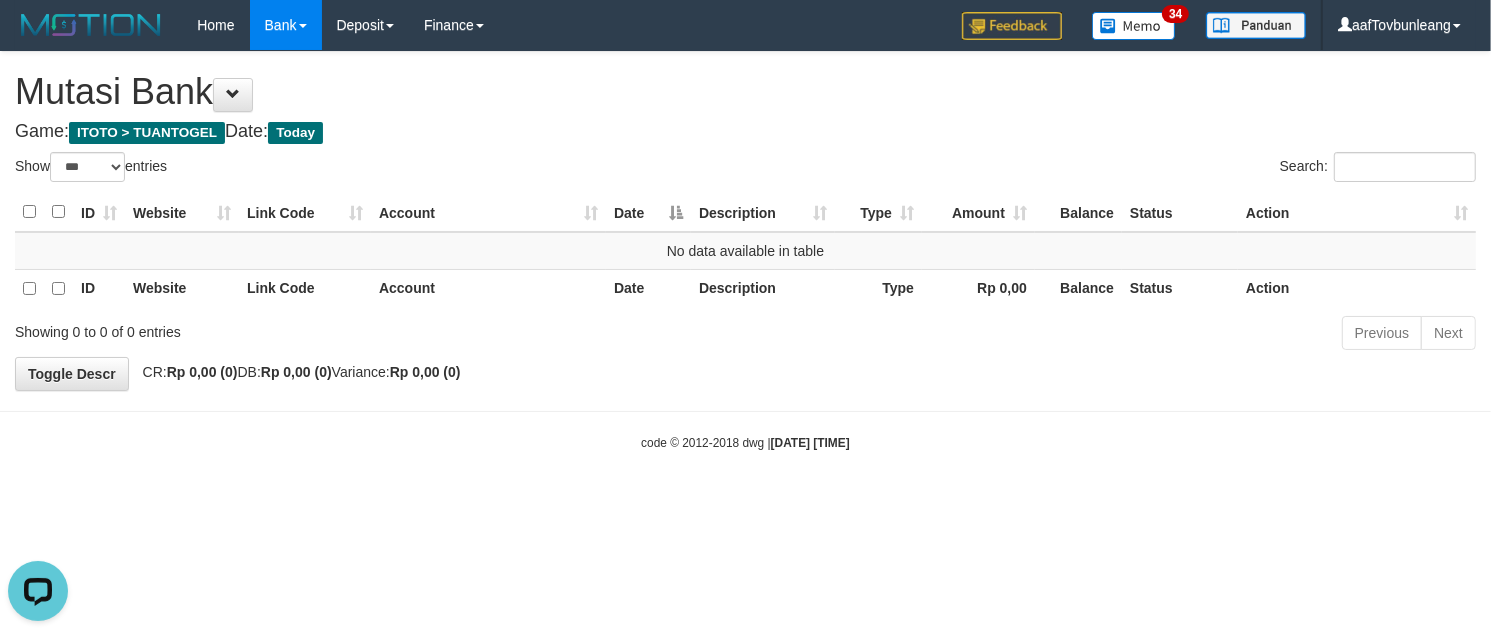 scroll, scrollTop: 0, scrollLeft: 0, axis: both 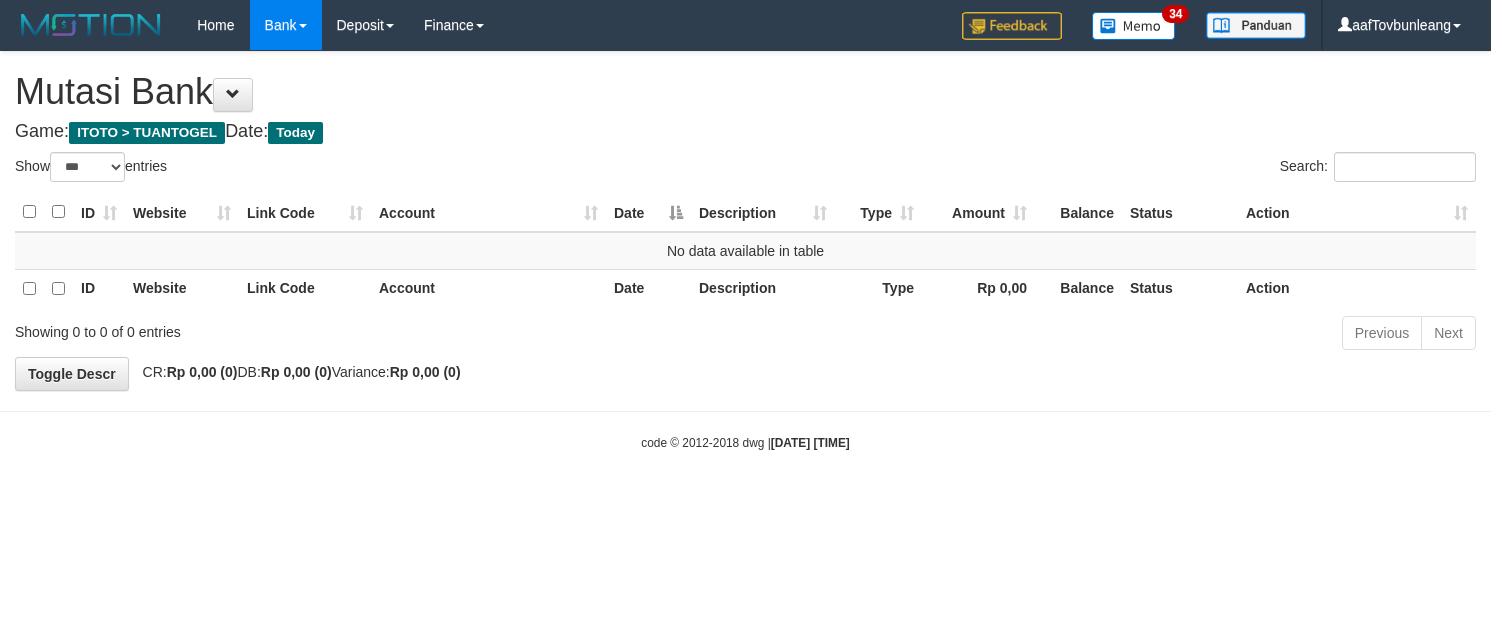 select on "***" 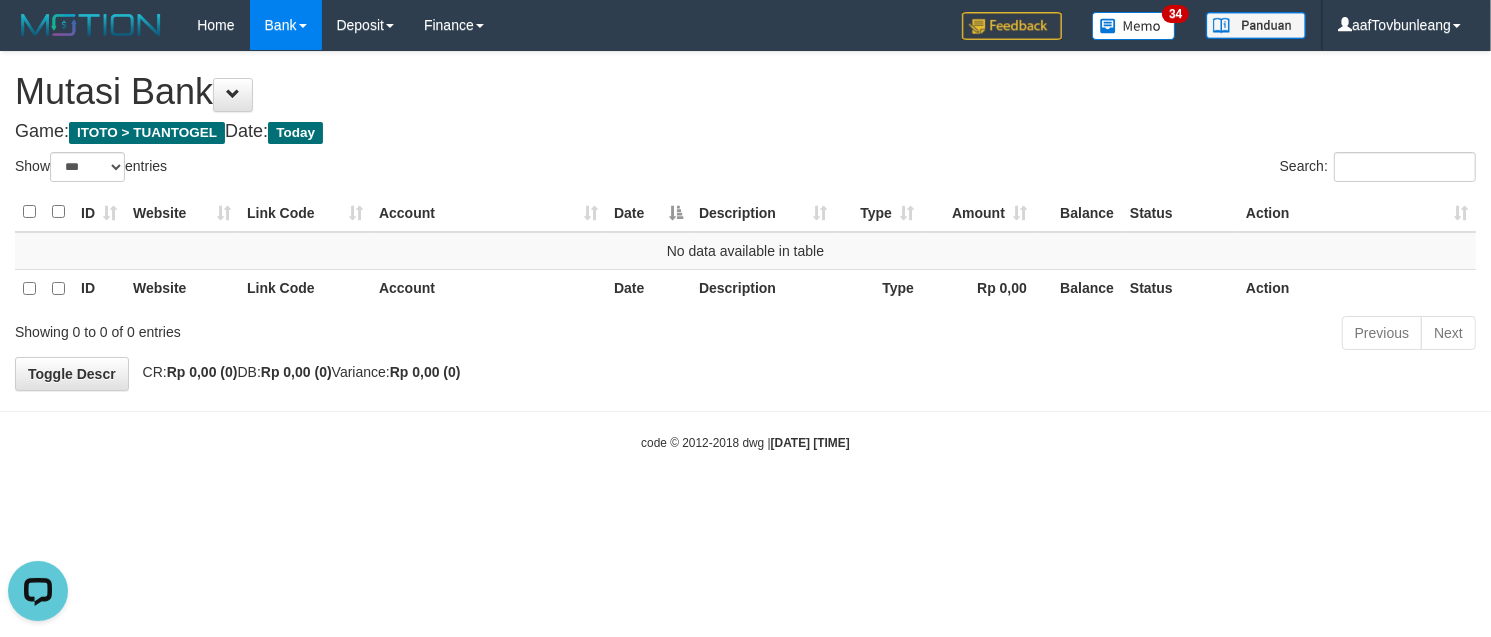 scroll, scrollTop: 0, scrollLeft: 0, axis: both 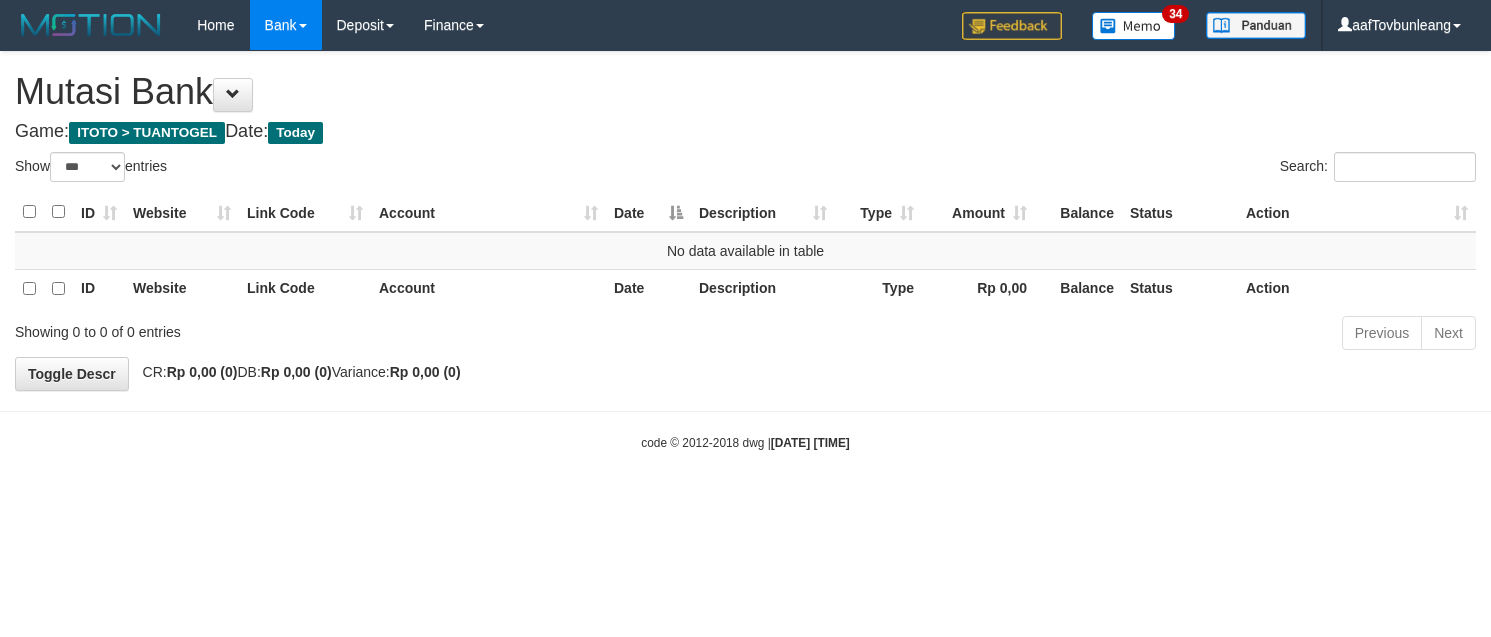 select on "***" 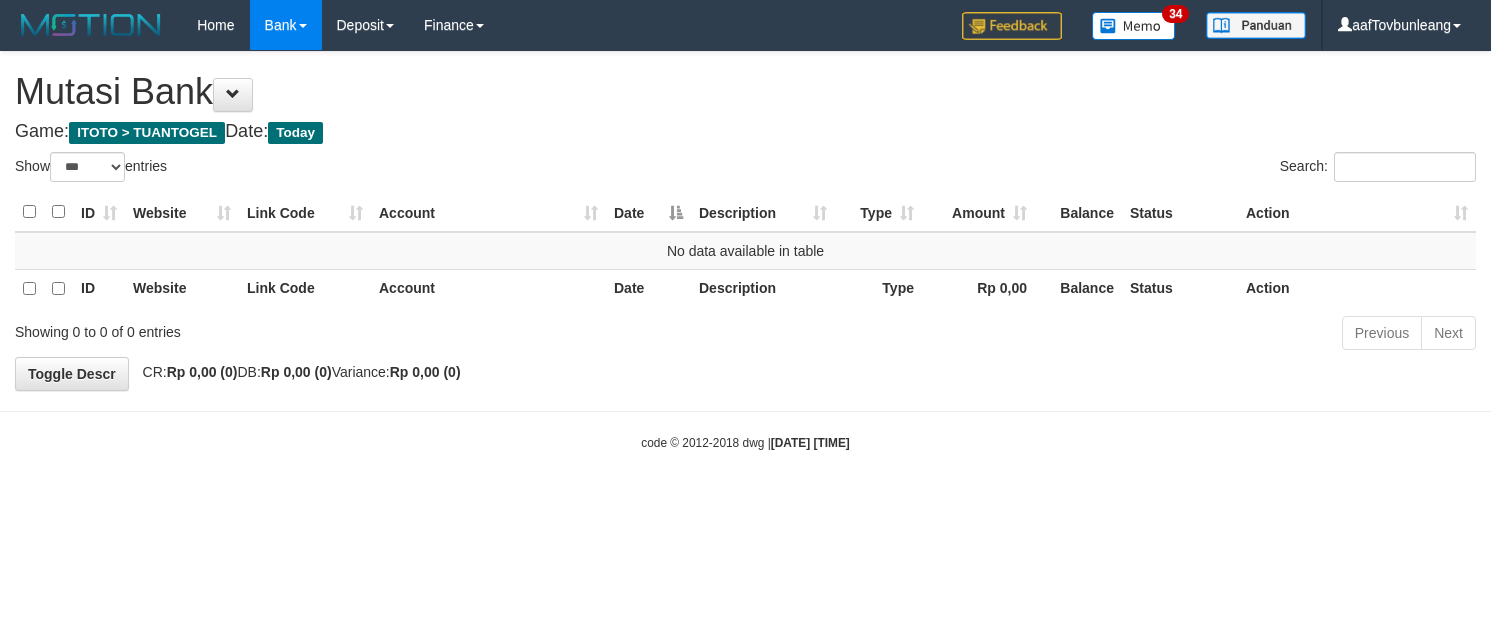 scroll, scrollTop: 0, scrollLeft: 0, axis: both 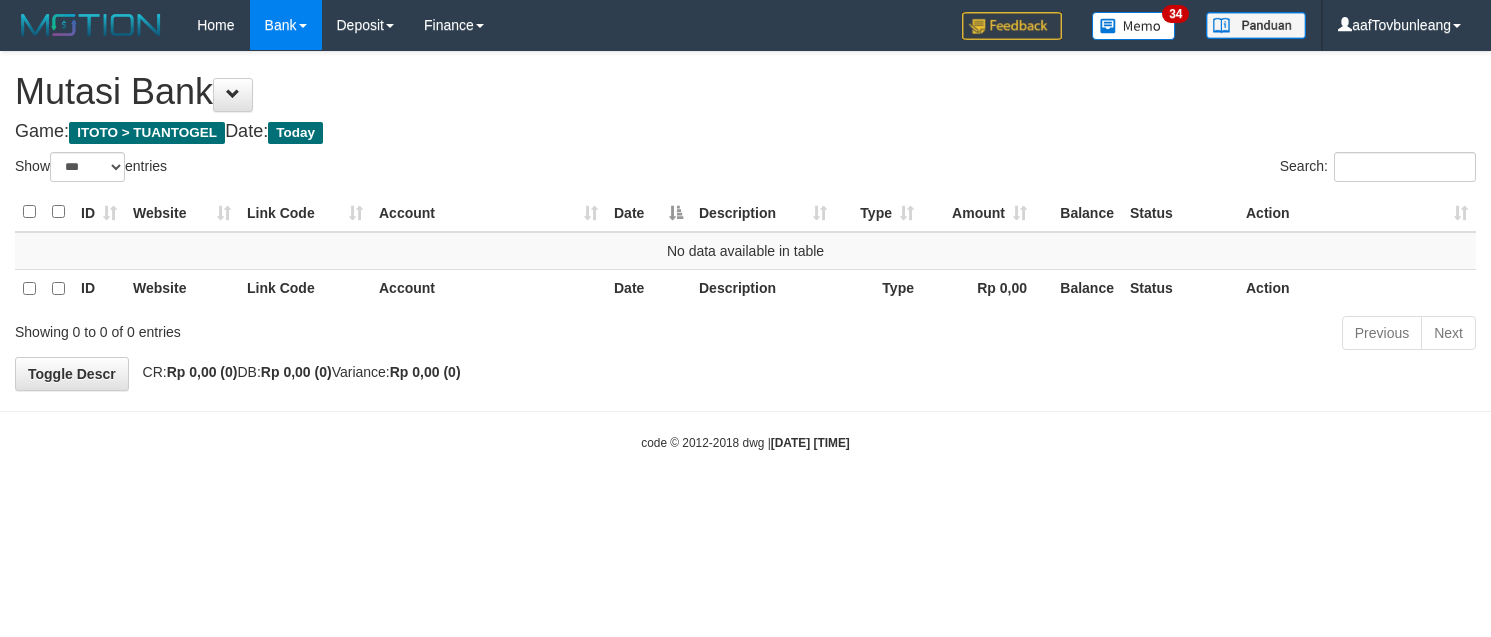 select on "***" 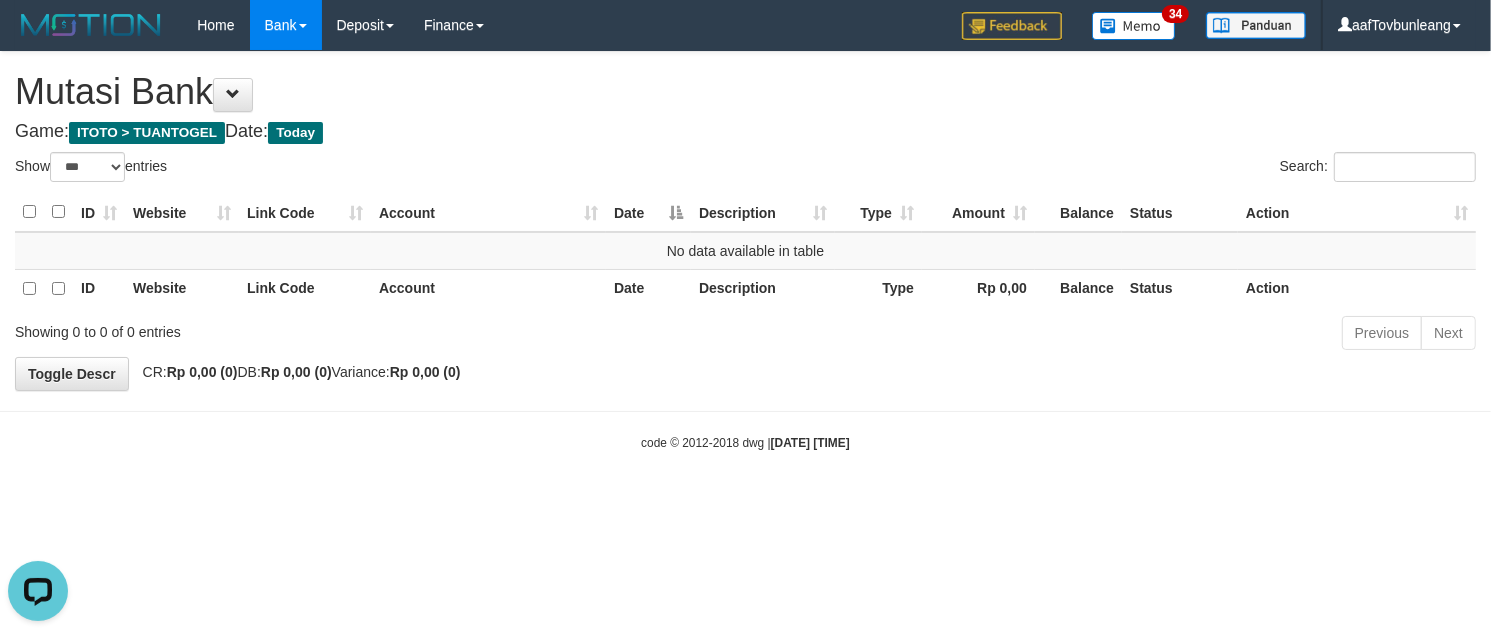 scroll, scrollTop: 0, scrollLeft: 0, axis: both 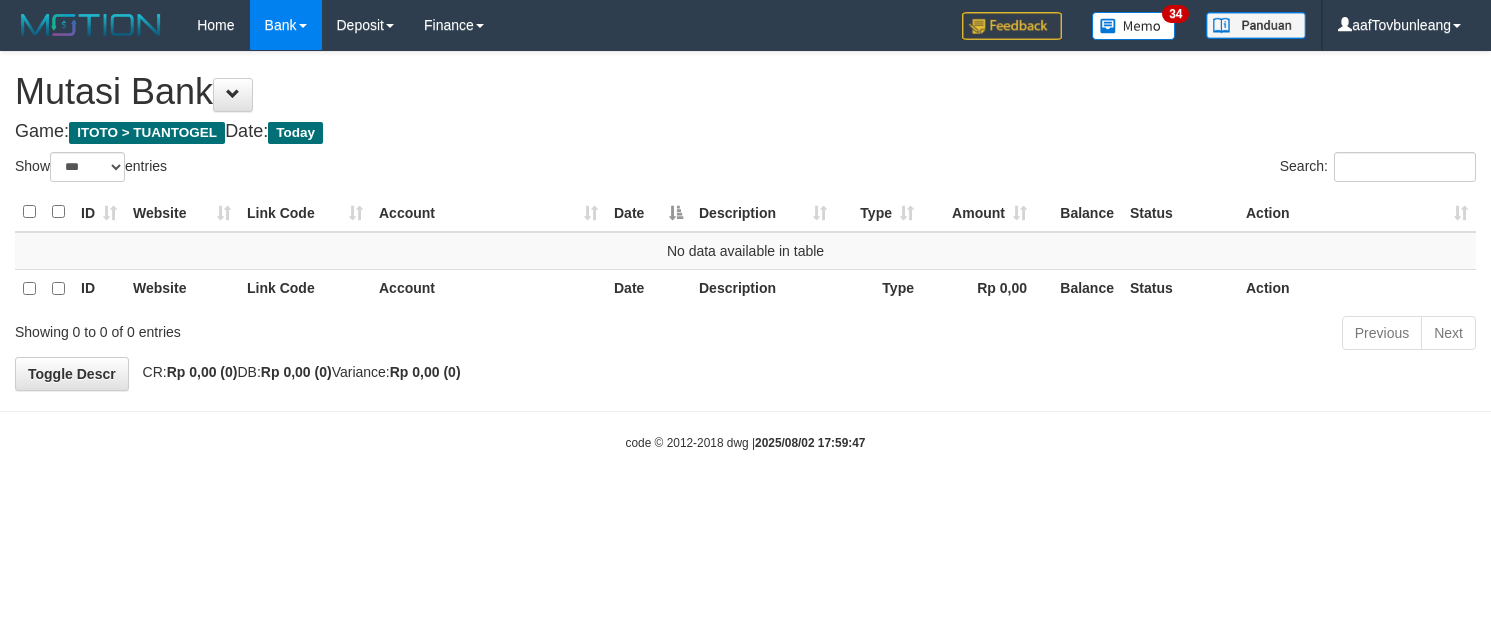 select on "***" 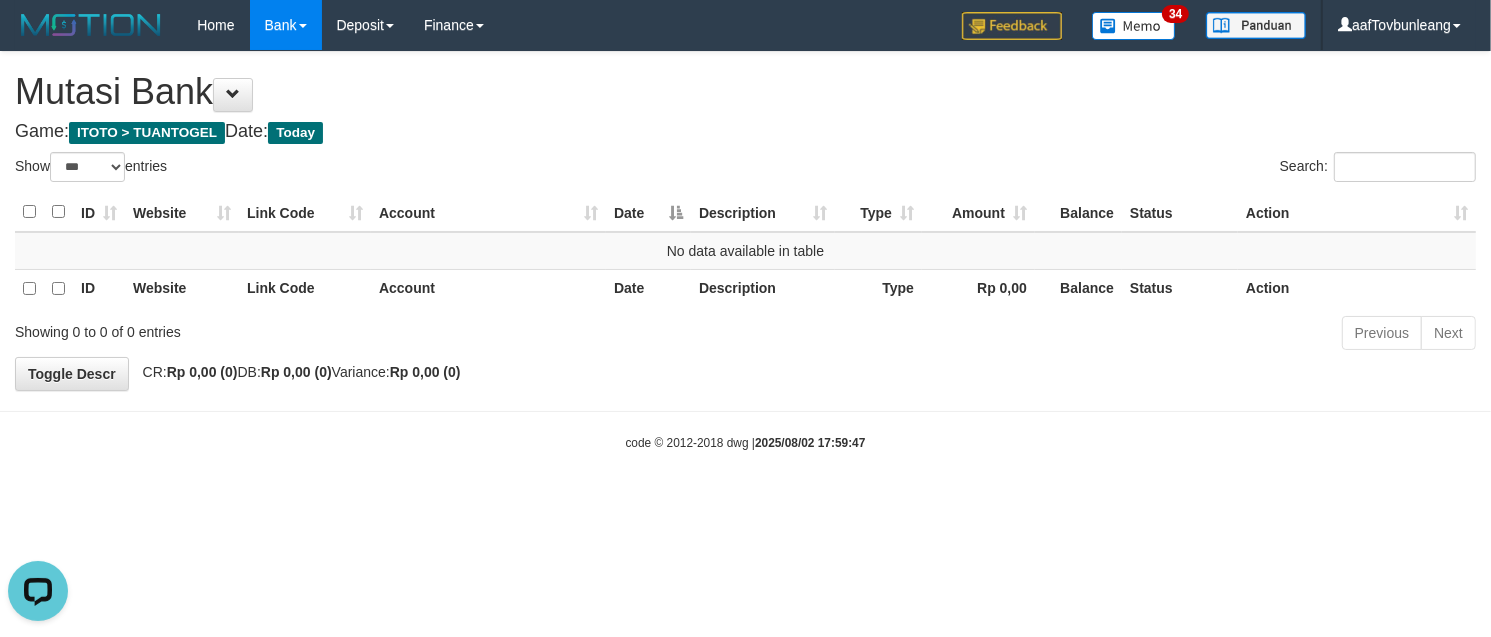 scroll, scrollTop: 0, scrollLeft: 0, axis: both 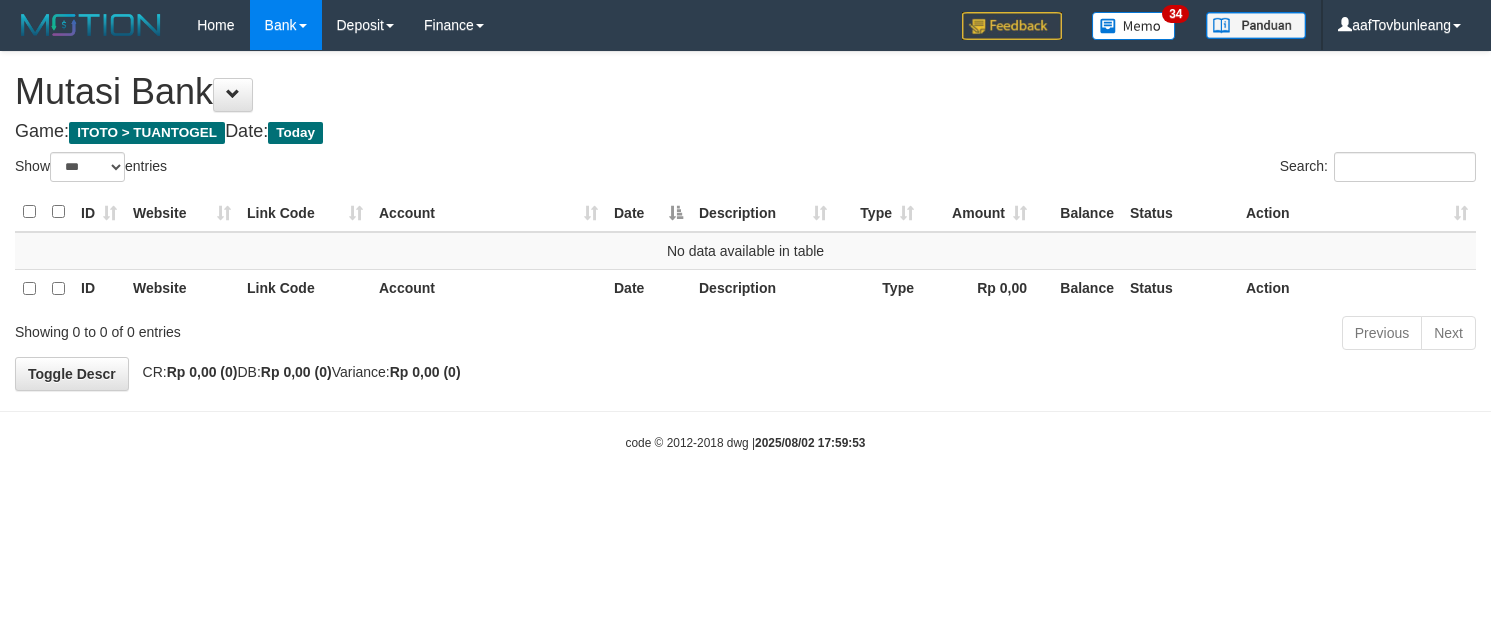 select on "***" 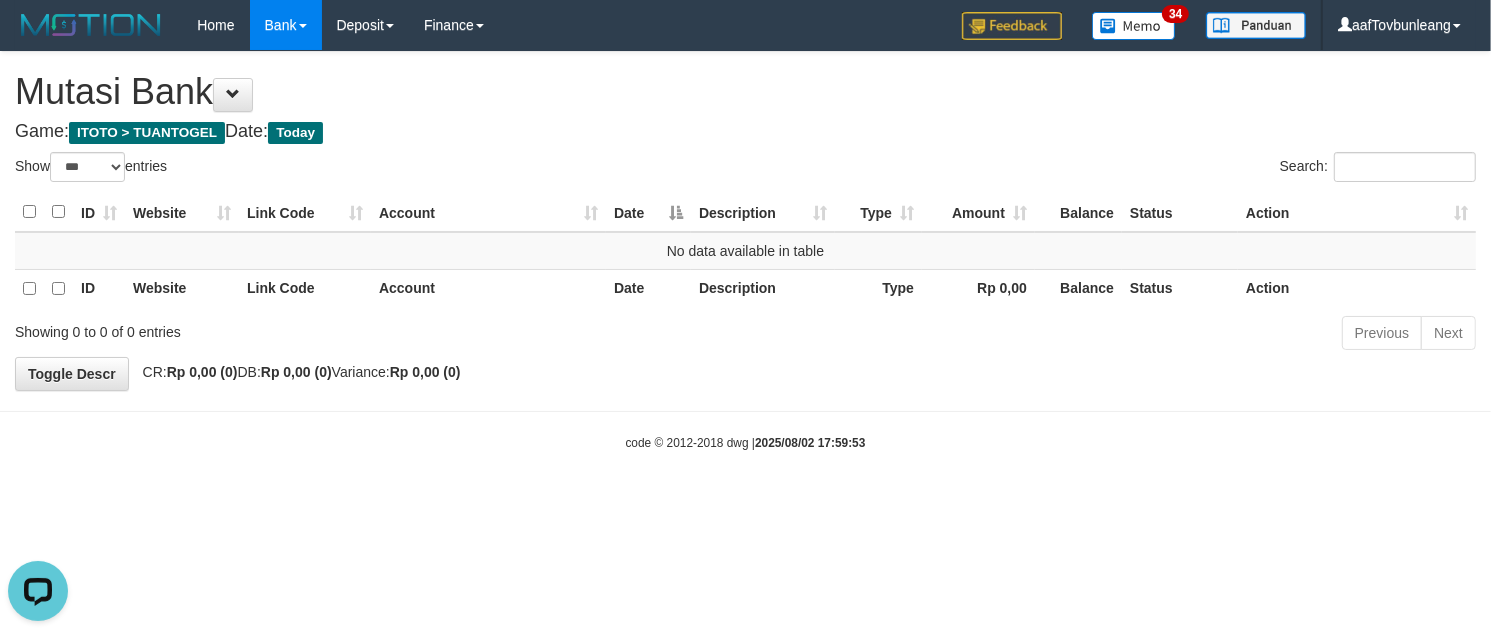 scroll, scrollTop: 0, scrollLeft: 0, axis: both 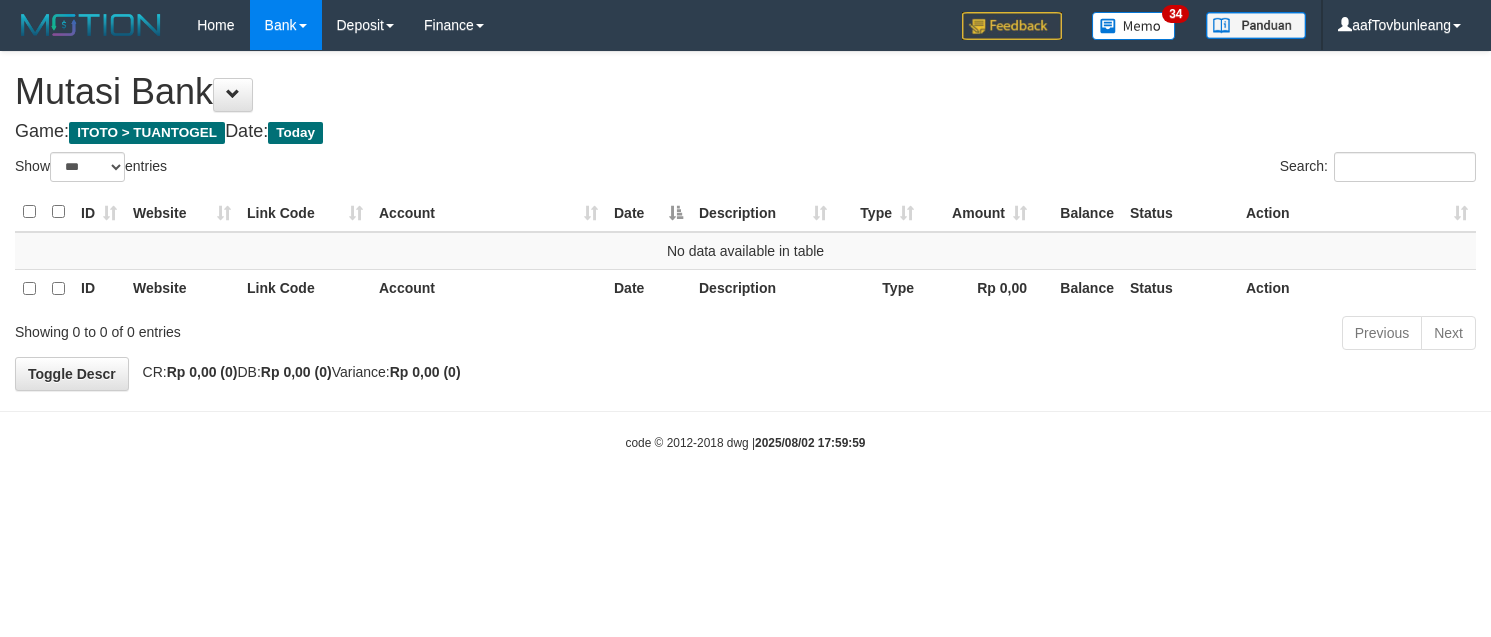 select on "***" 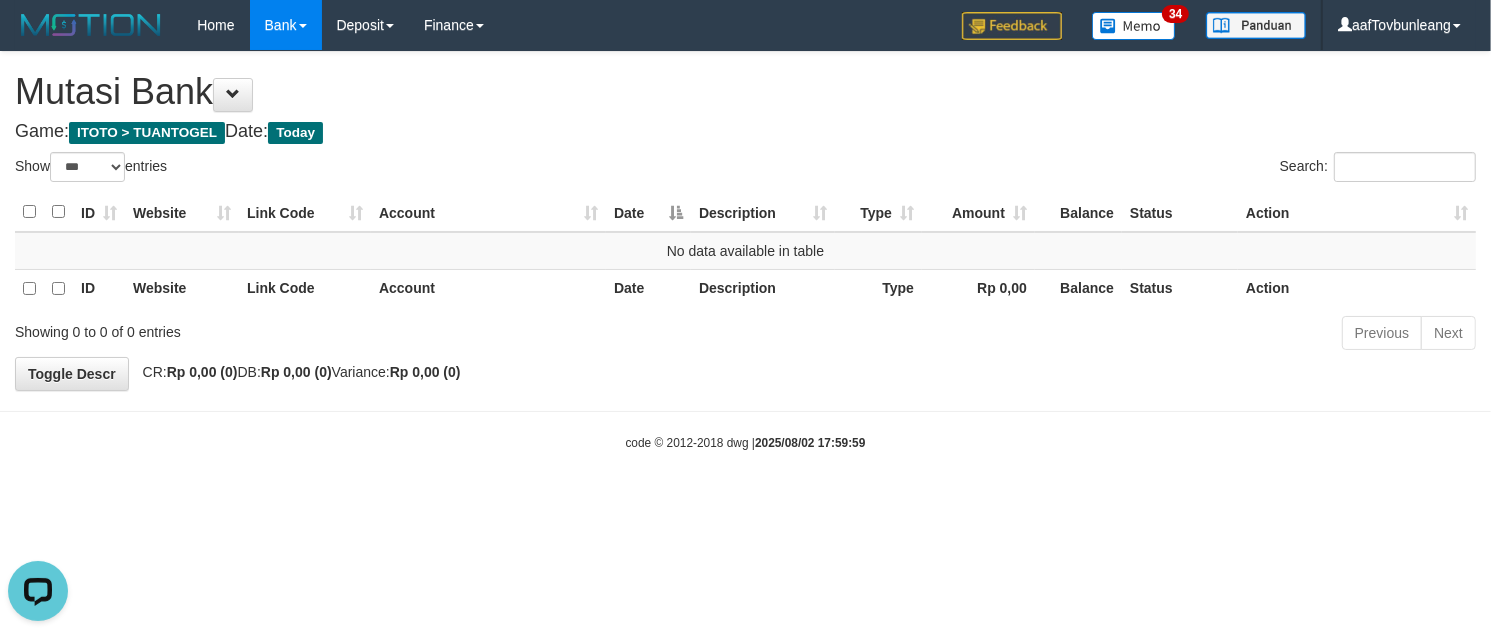scroll, scrollTop: 0, scrollLeft: 0, axis: both 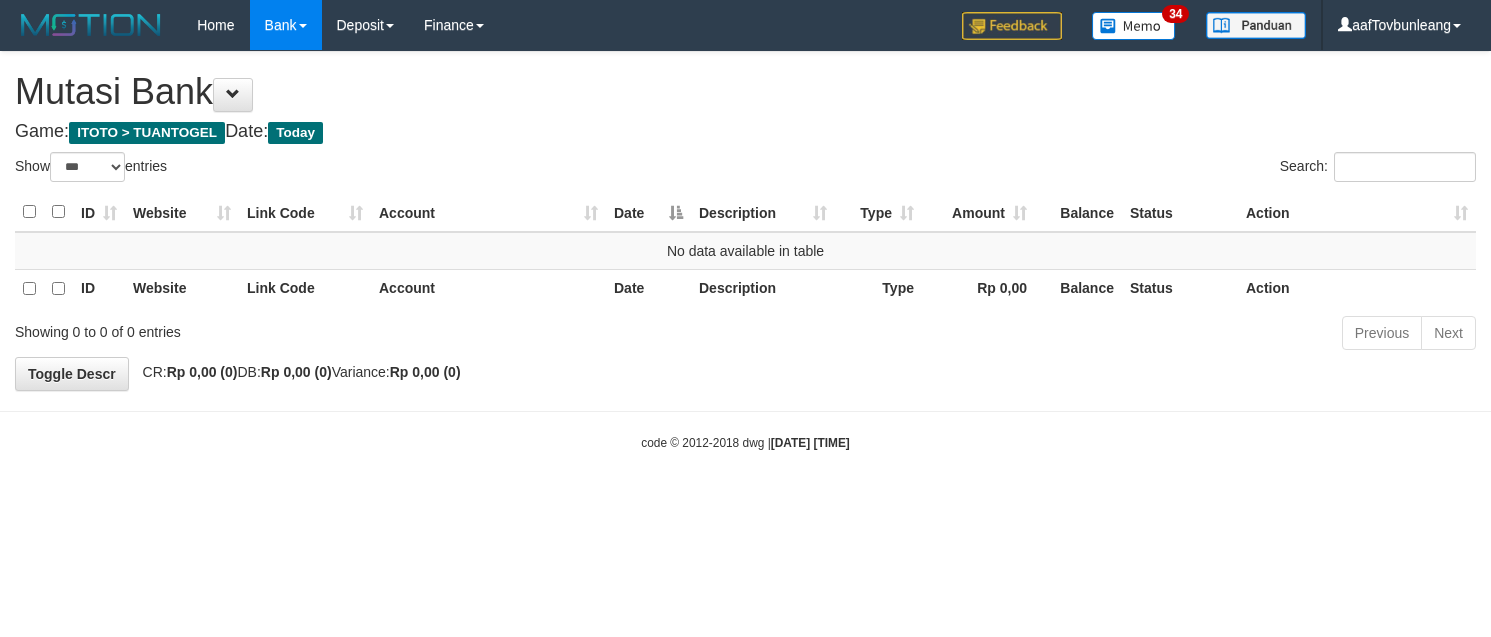 select on "***" 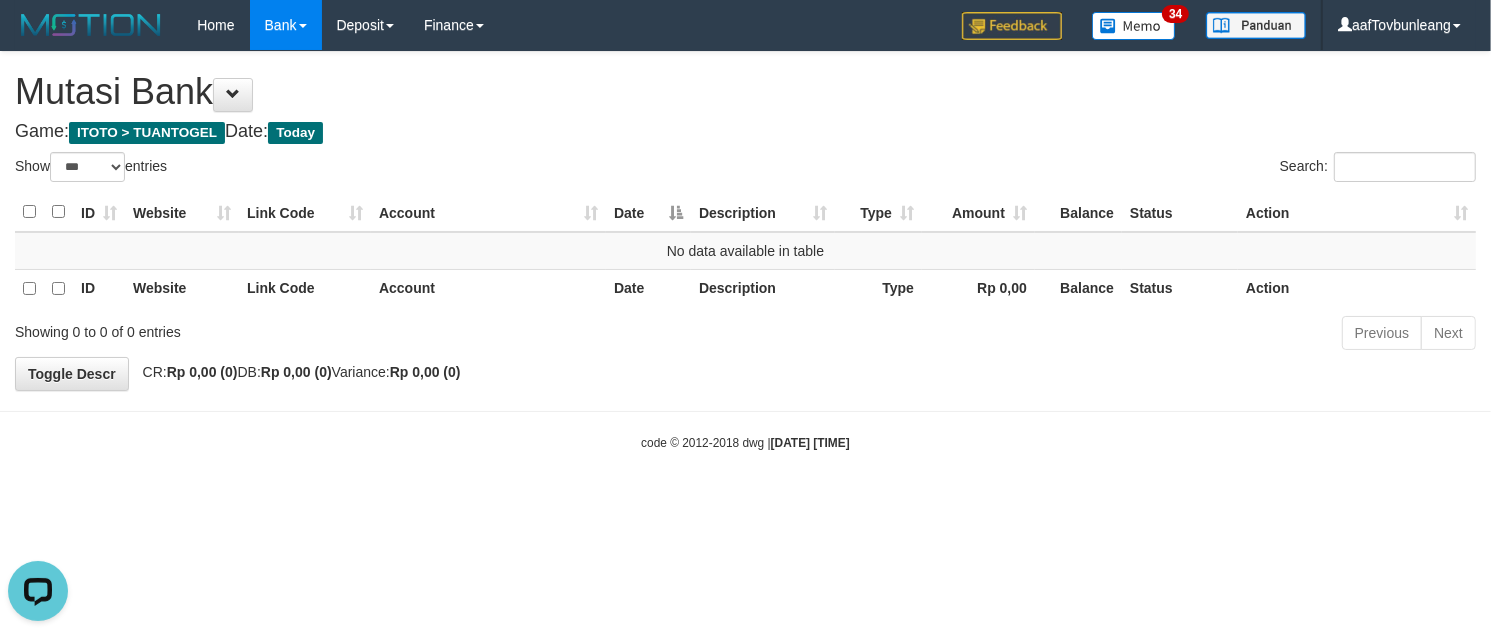 scroll, scrollTop: 0, scrollLeft: 0, axis: both 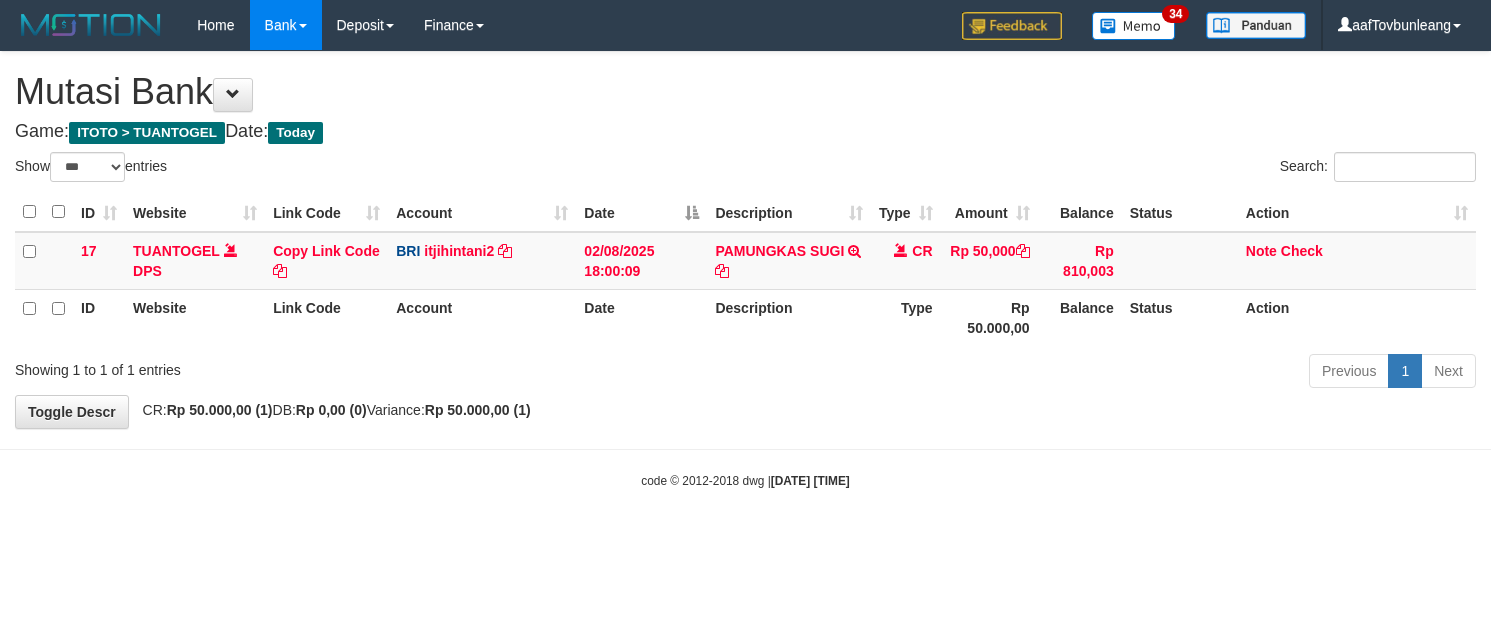 select on "***" 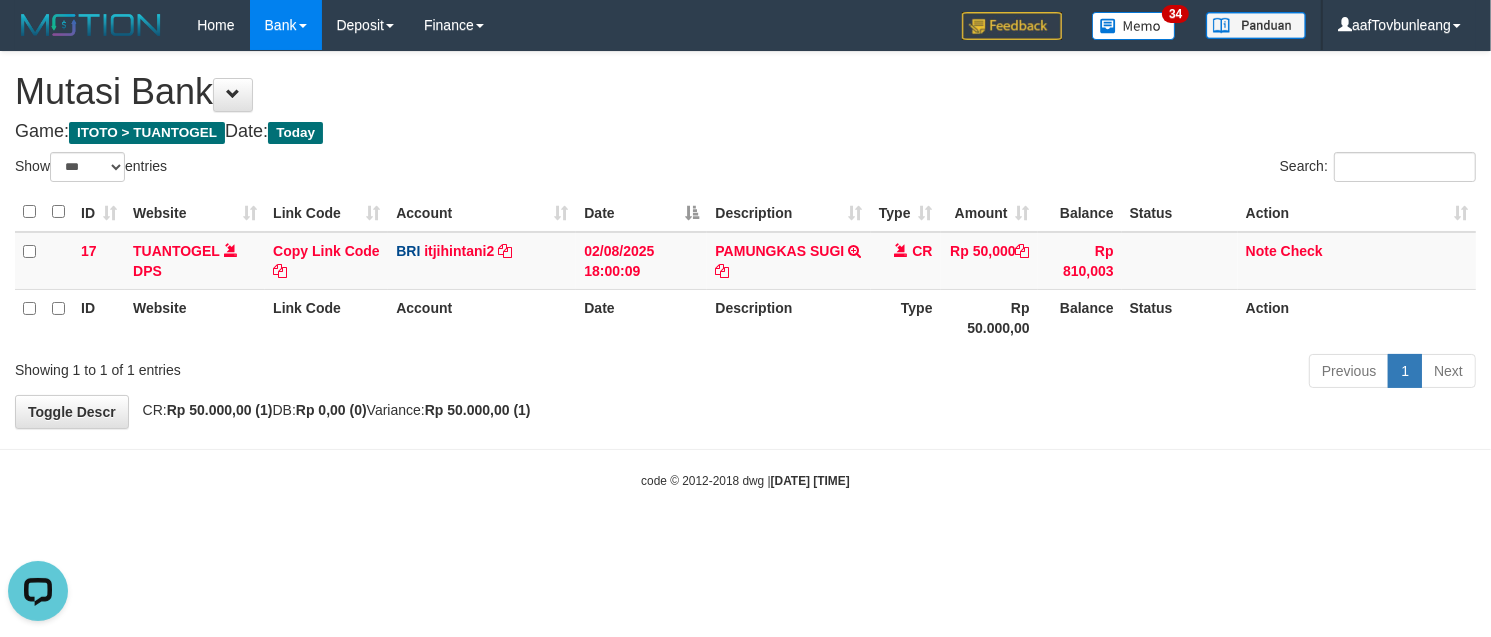 scroll, scrollTop: 0, scrollLeft: 0, axis: both 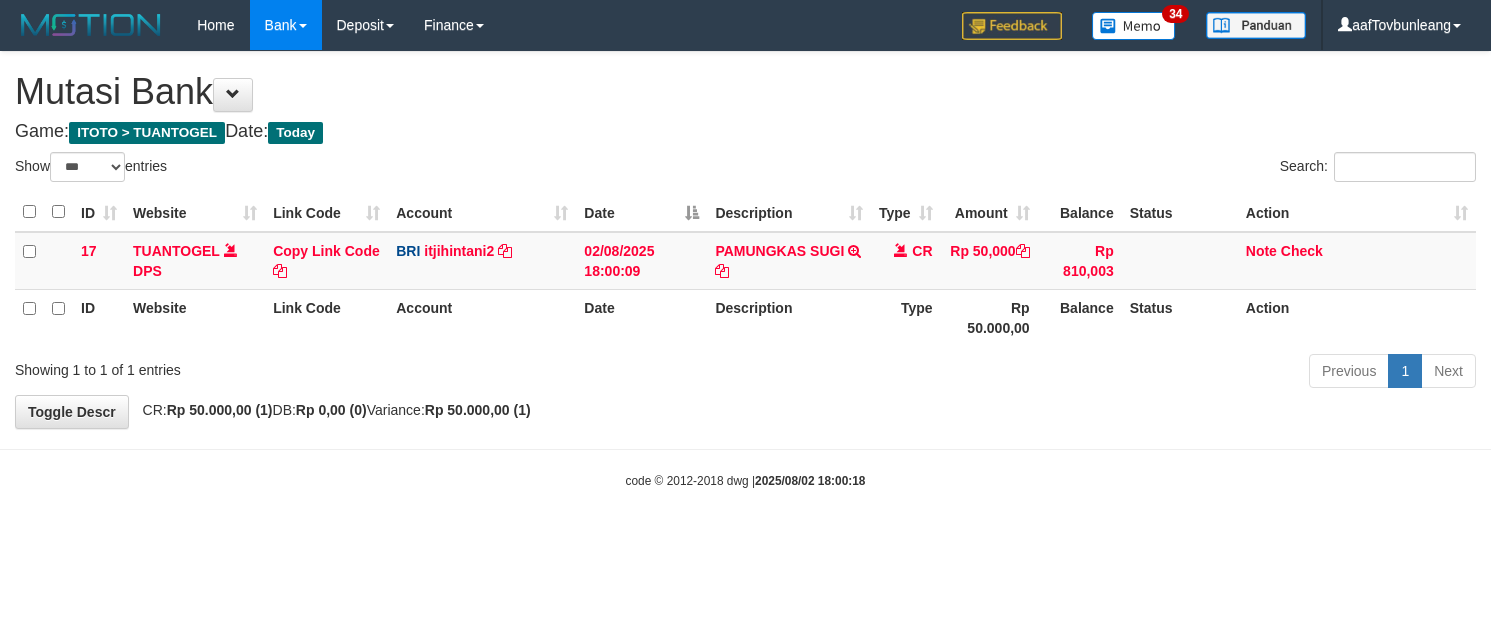 select on "***" 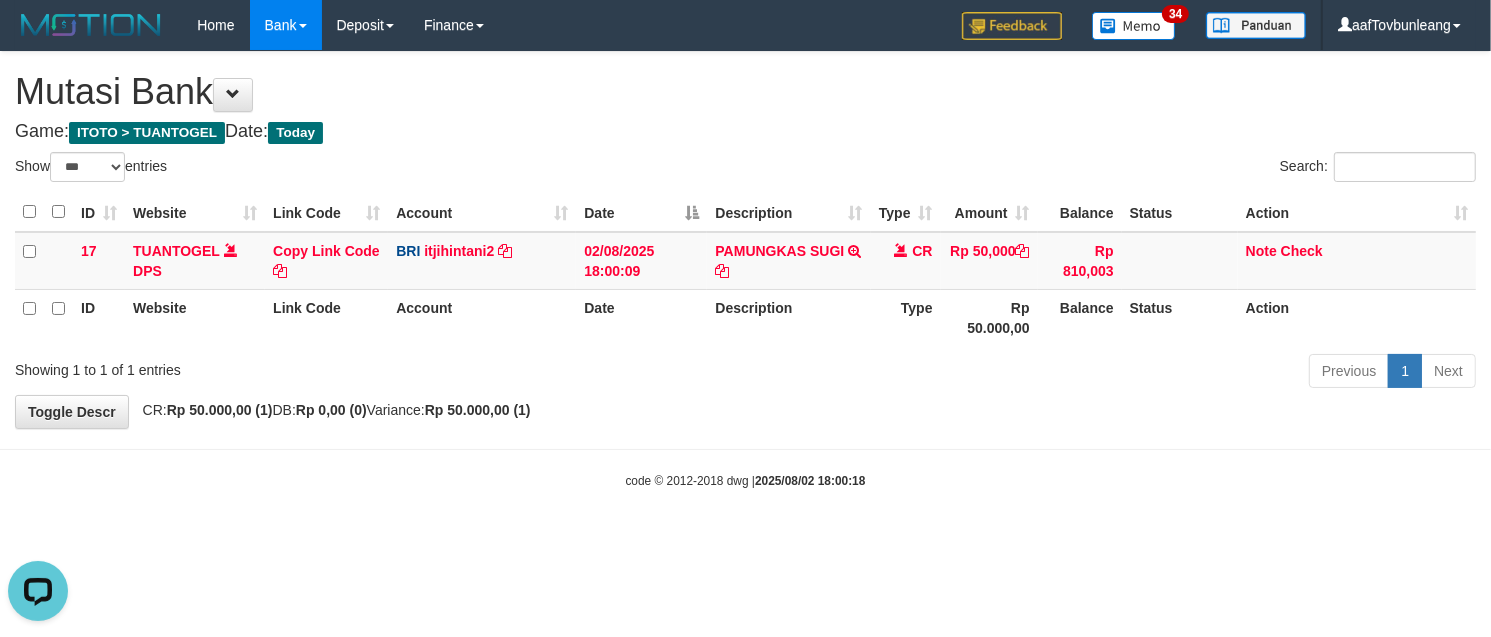 scroll, scrollTop: 0, scrollLeft: 0, axis: both 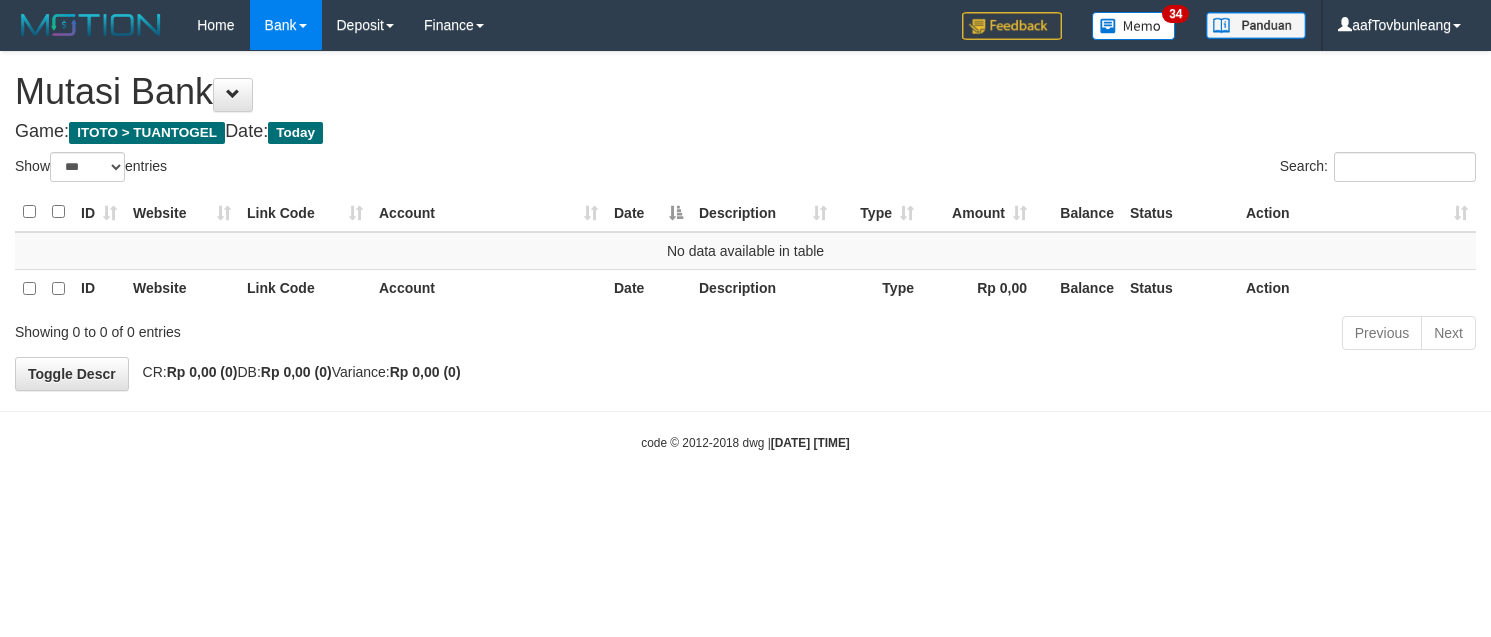 select on "***" 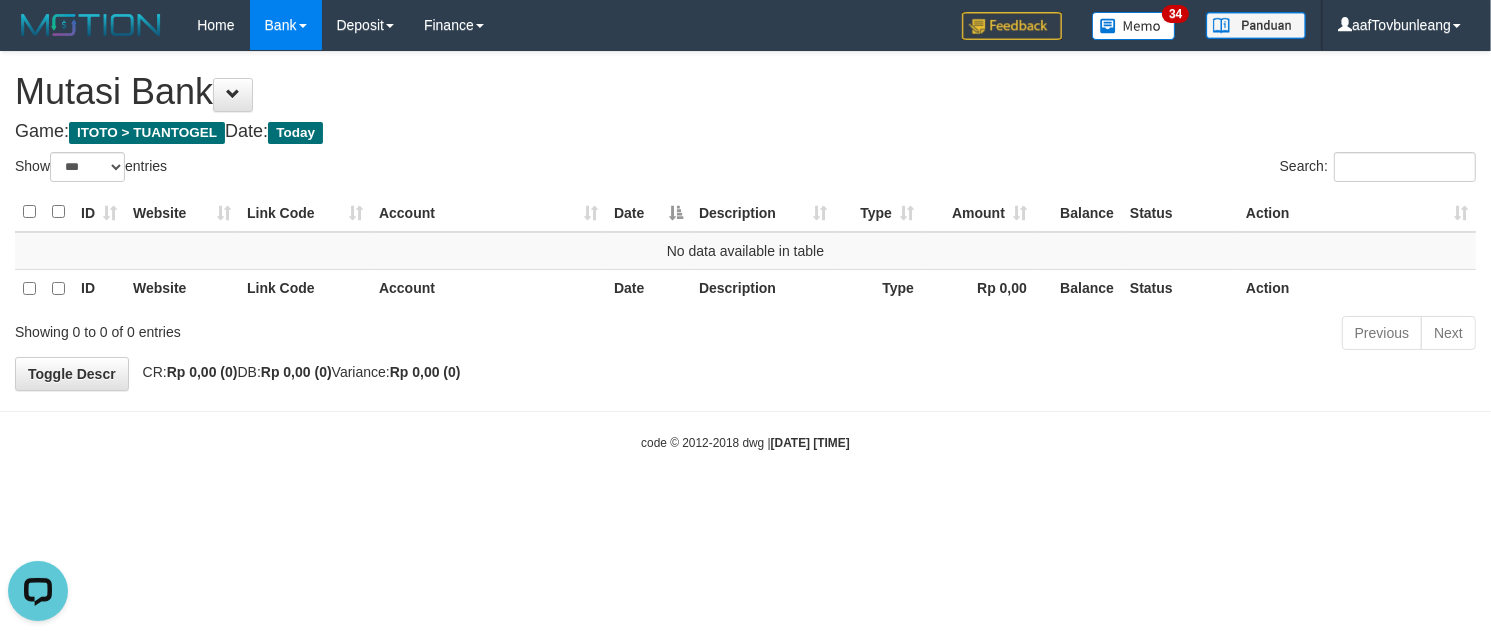 scroll, scrollTop: 0, scrollLeft: 0, axis: both 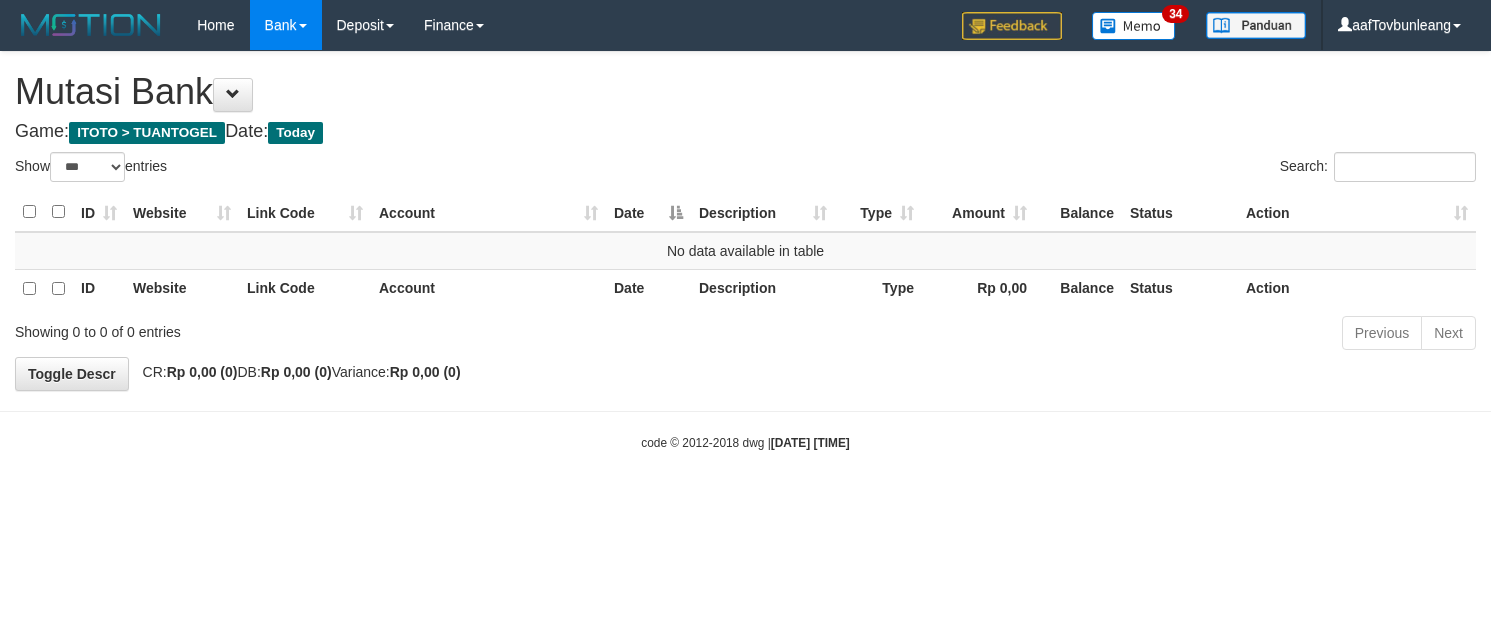 select on "***" 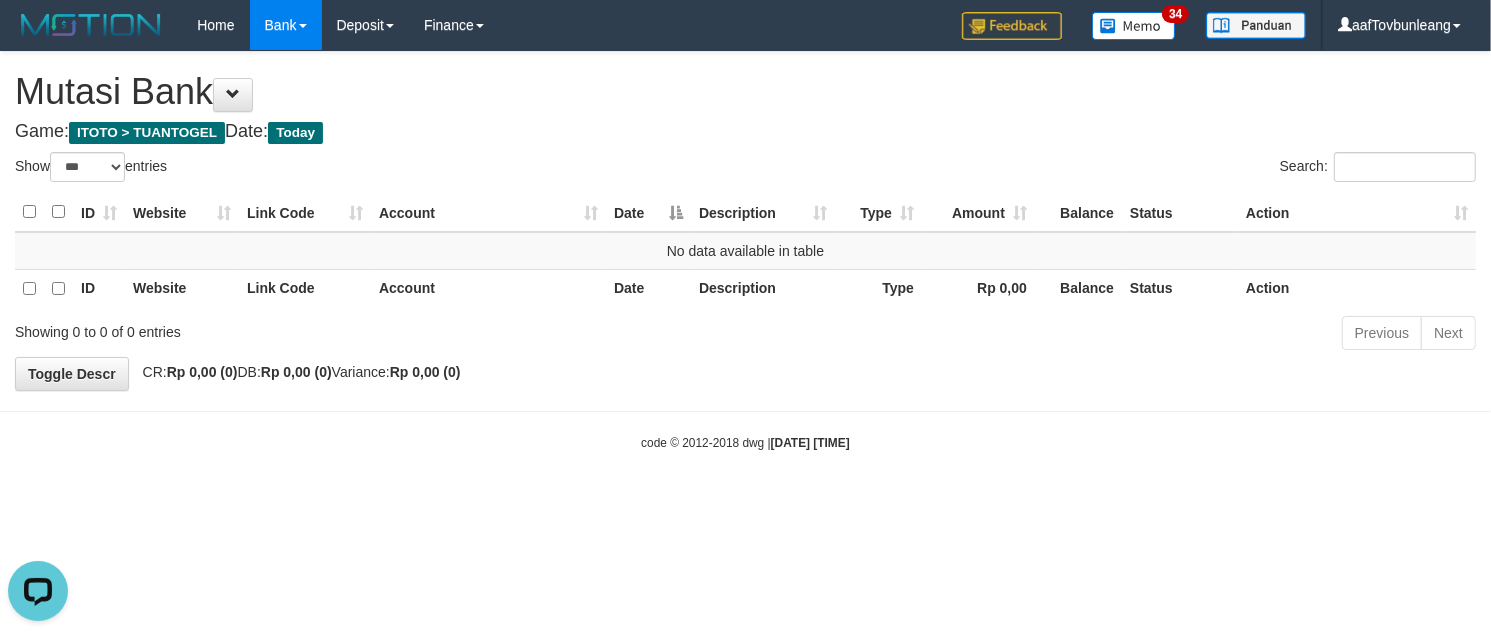 scroll, scrollTop: 0, scrollLeft: 0, axis: both 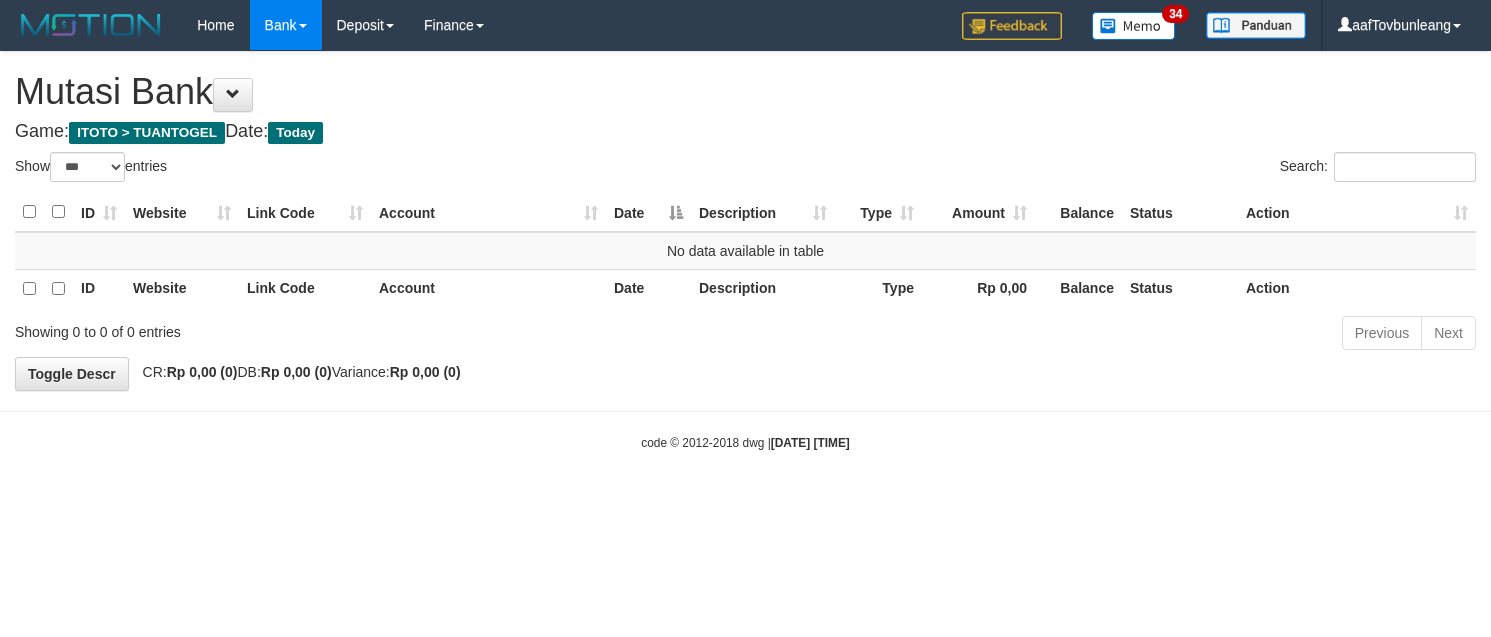 select on "***" 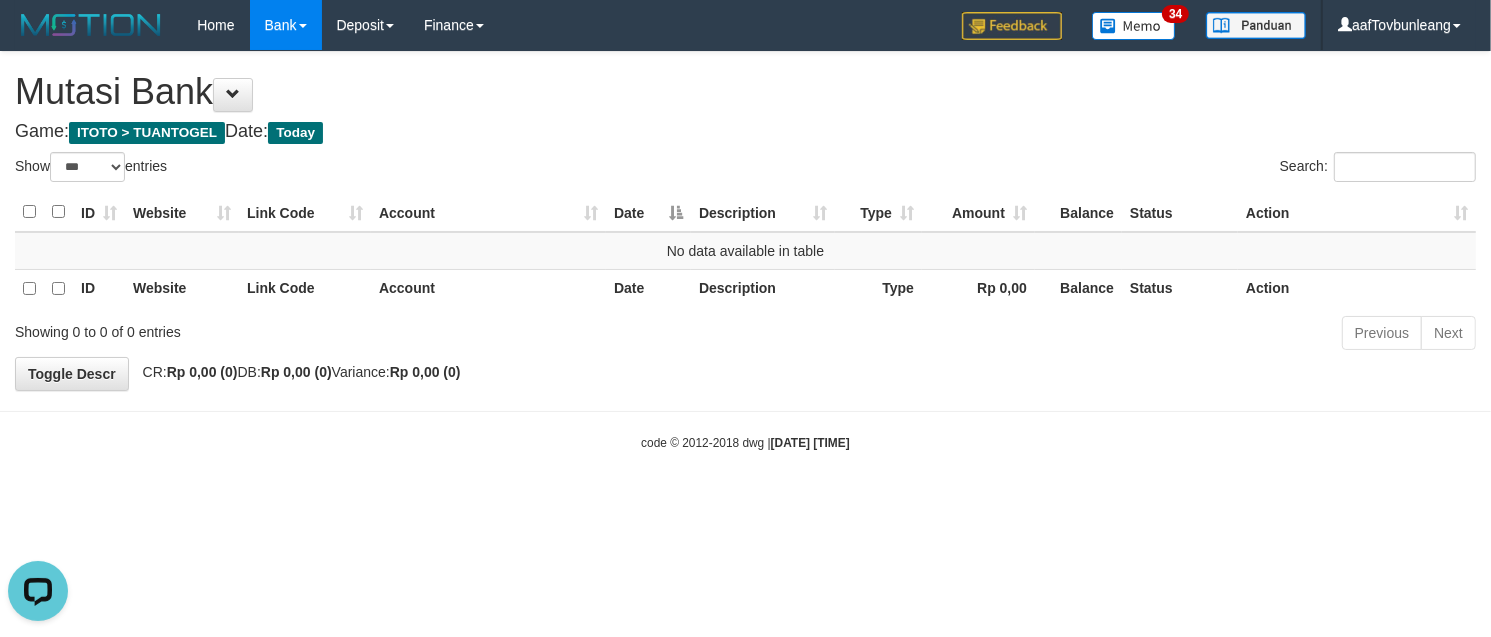 scroll, scrollTop: 0, scrollLeft: 0, axis: both 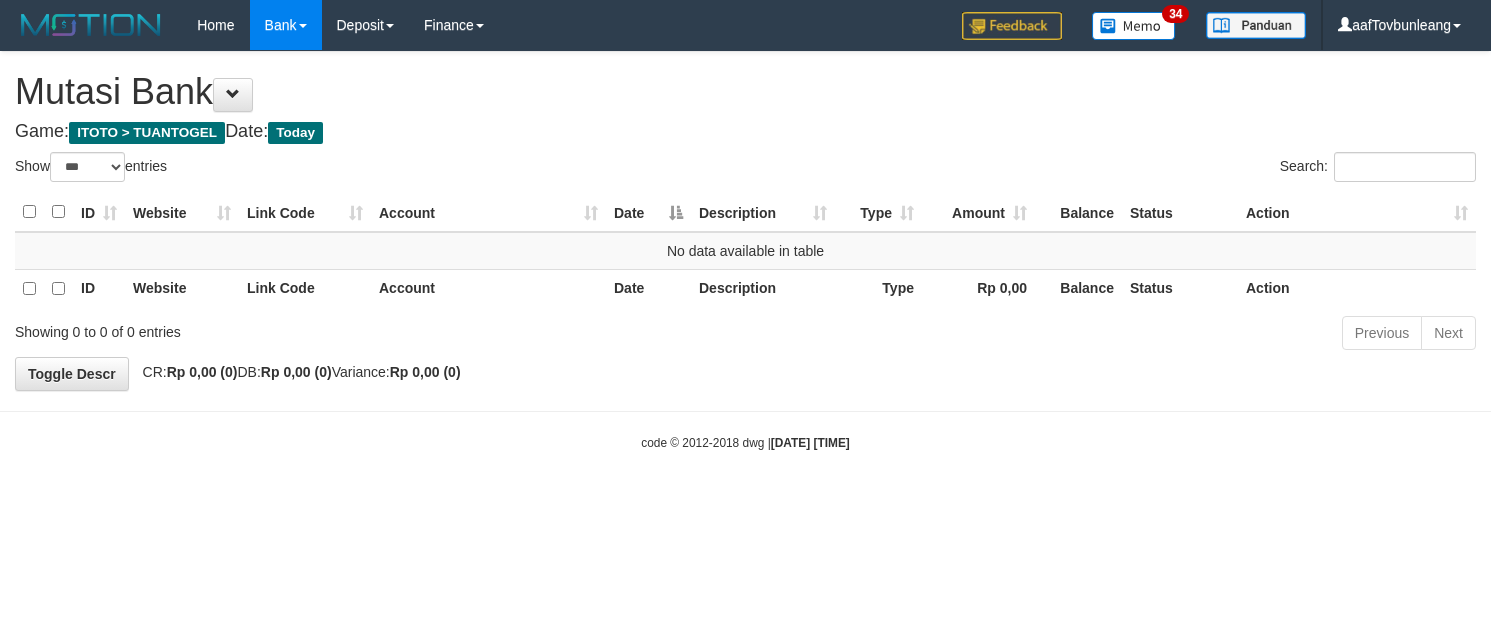 select on "***" 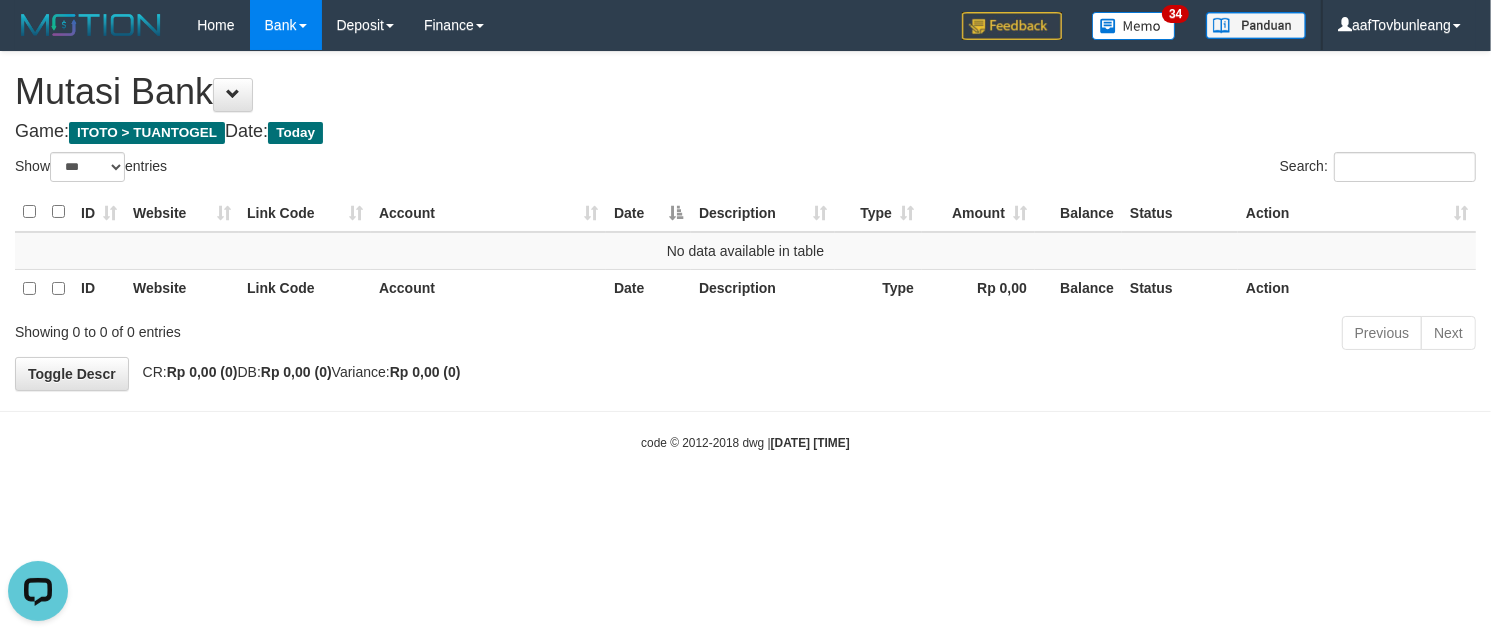scroll, scrollTop: 0, scrollLeft: 0, axis: both 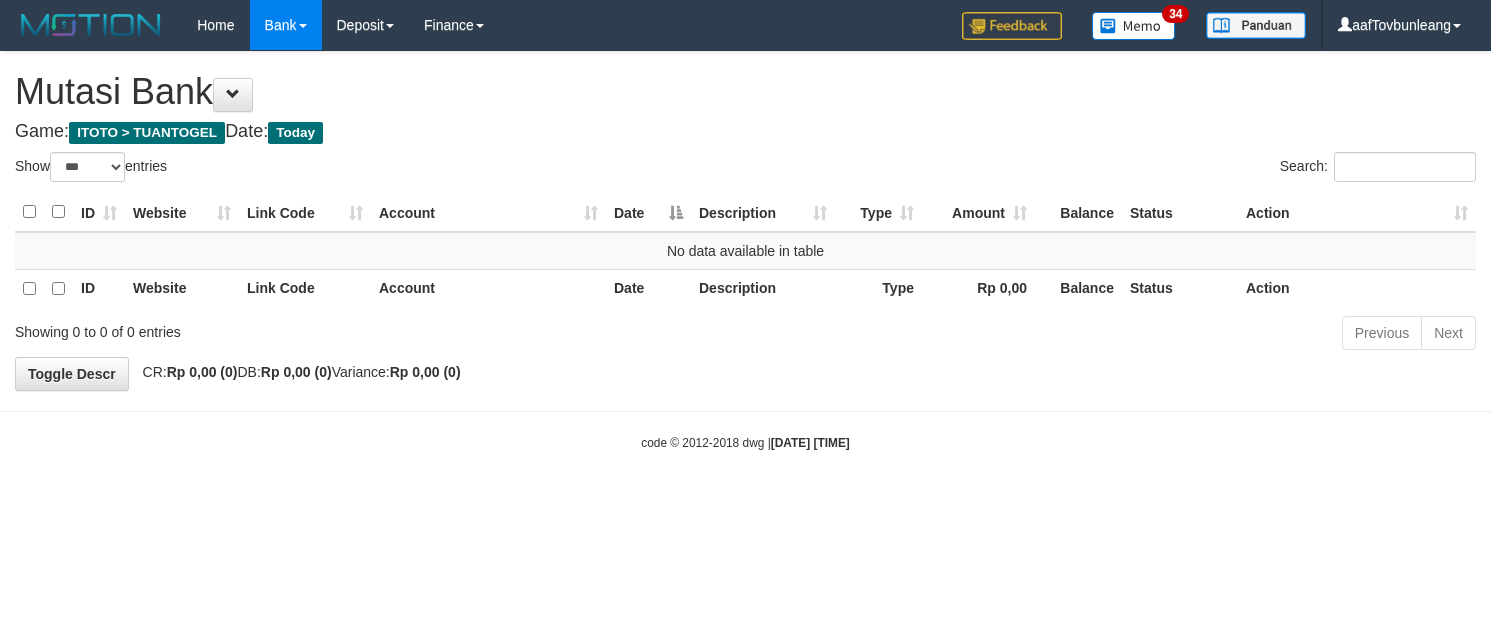 select on "***" 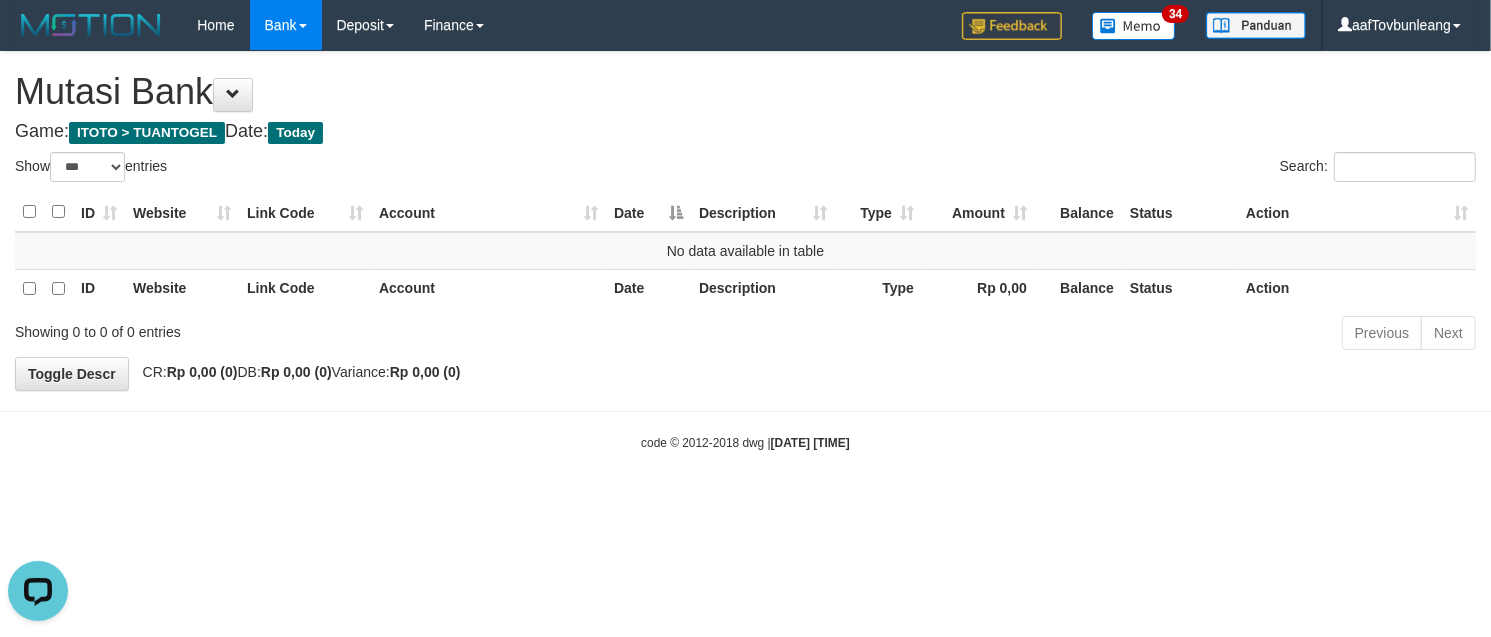 scroll, scrollTop: 0, scrollLeft: 0, axis: both 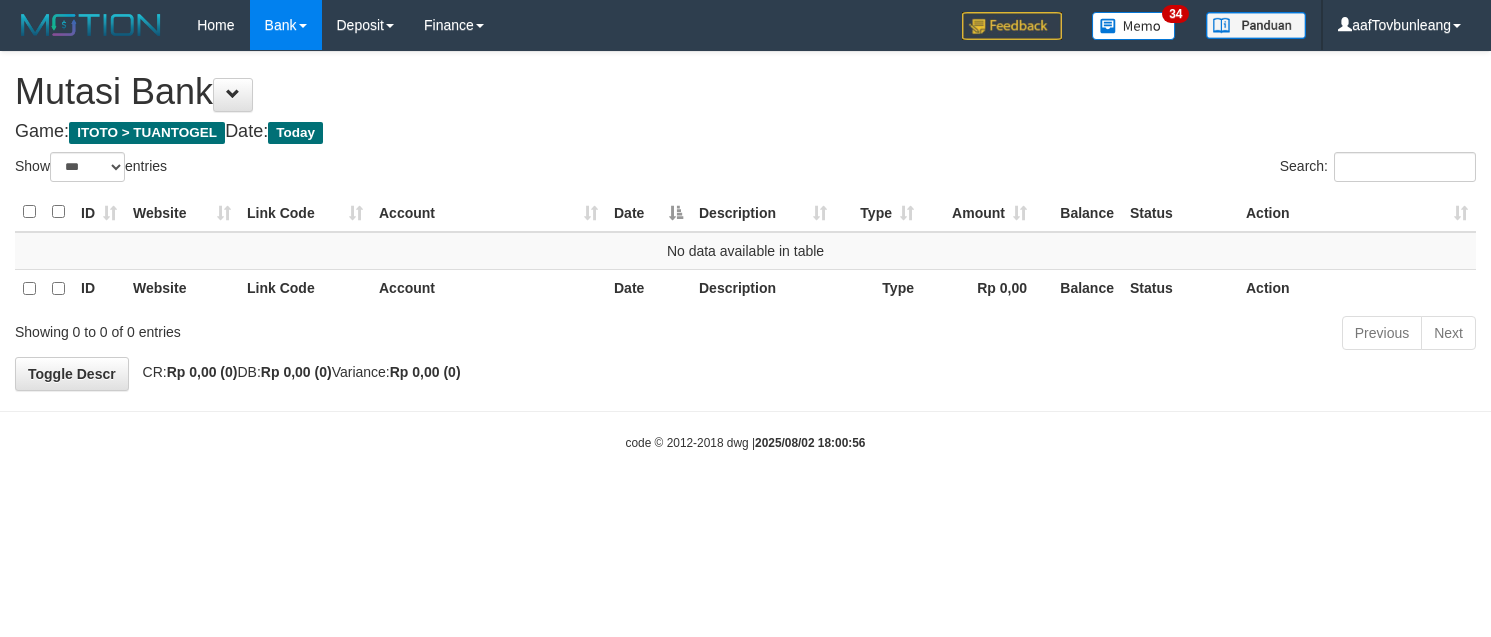 select on "***" 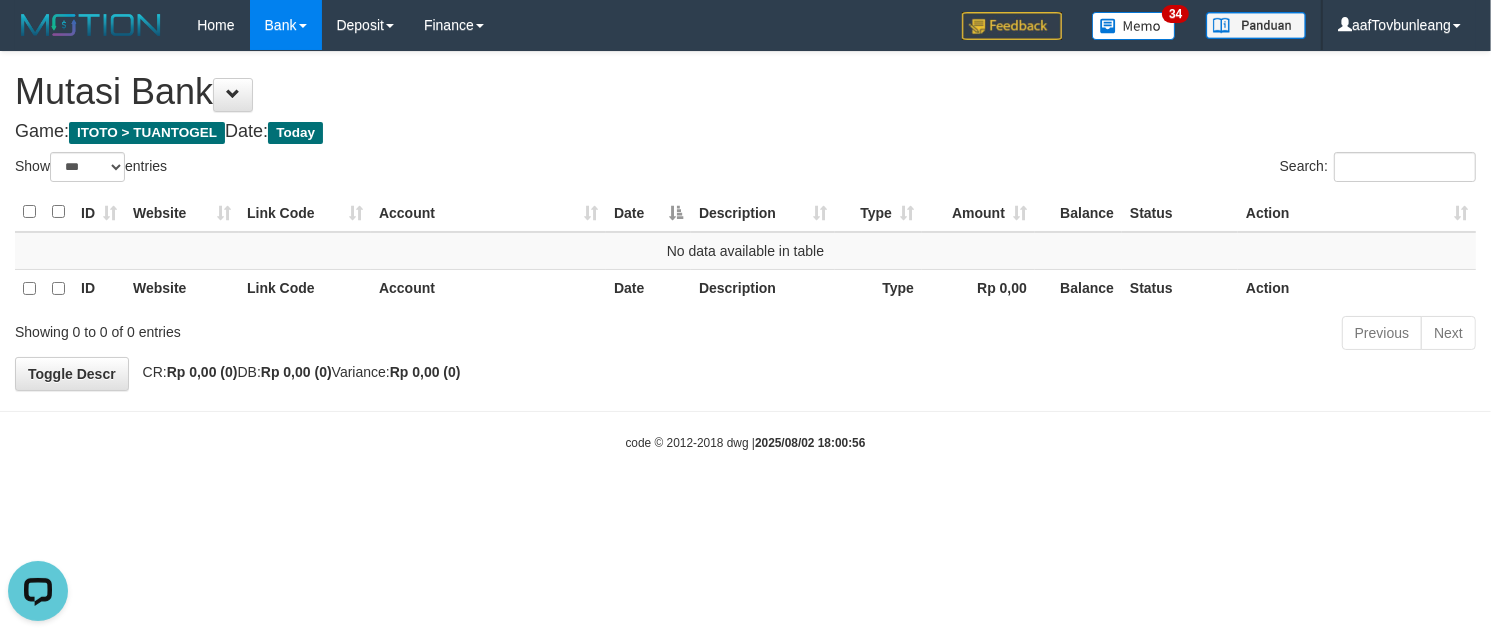 scroll, scrollTop: 0, scrollLeft: 0, axis: both 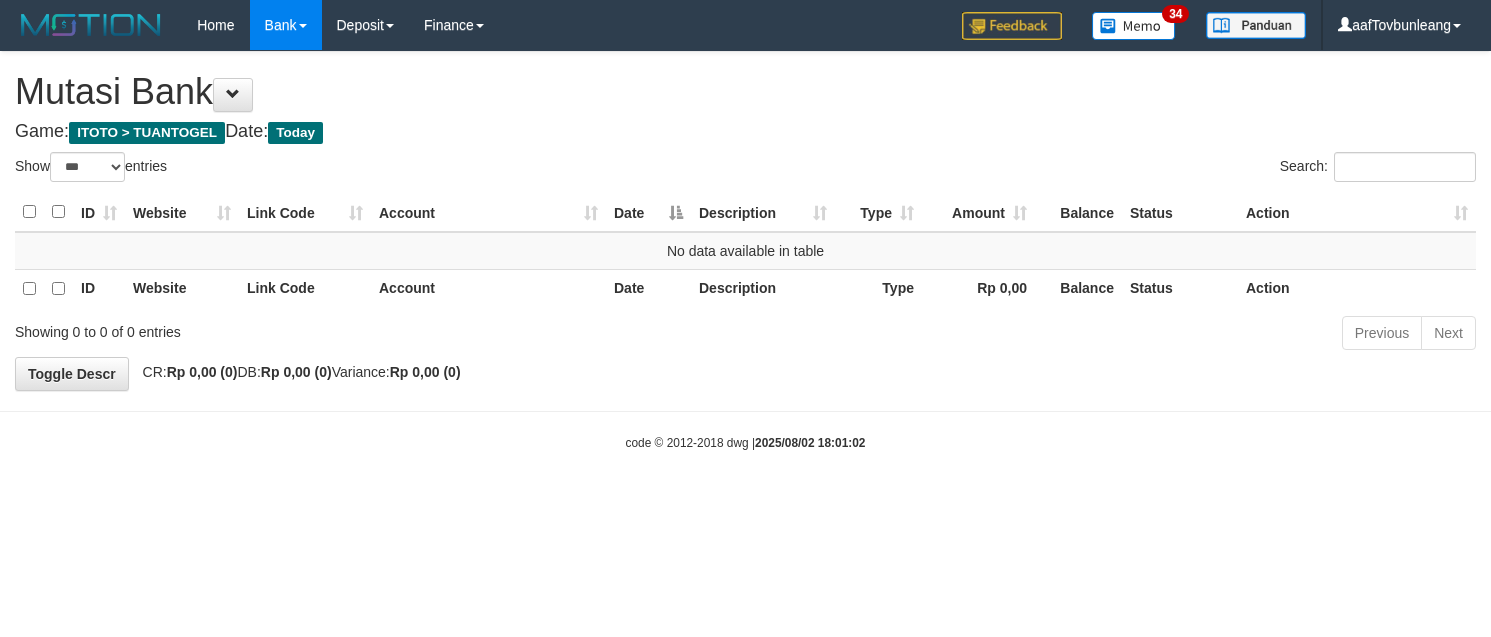 select on "***" 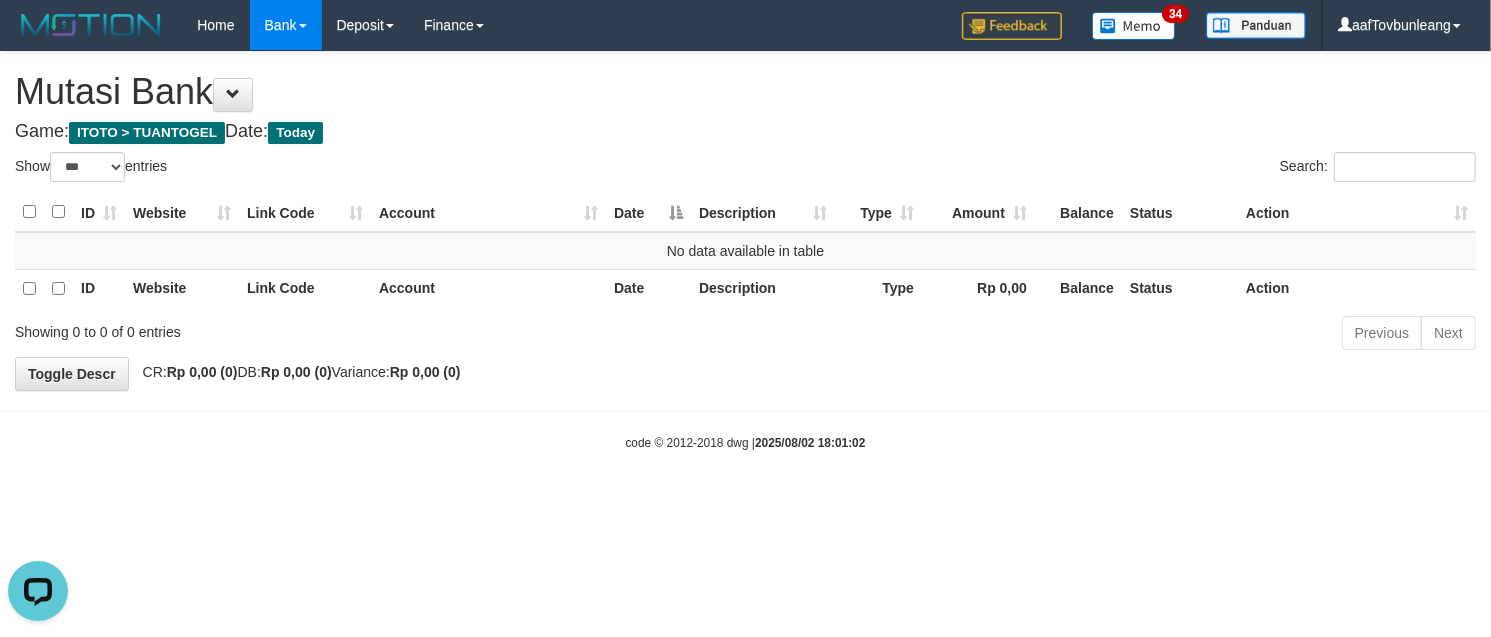 scroll, scrollTop: 0, scrollLeft: 0, axis: both 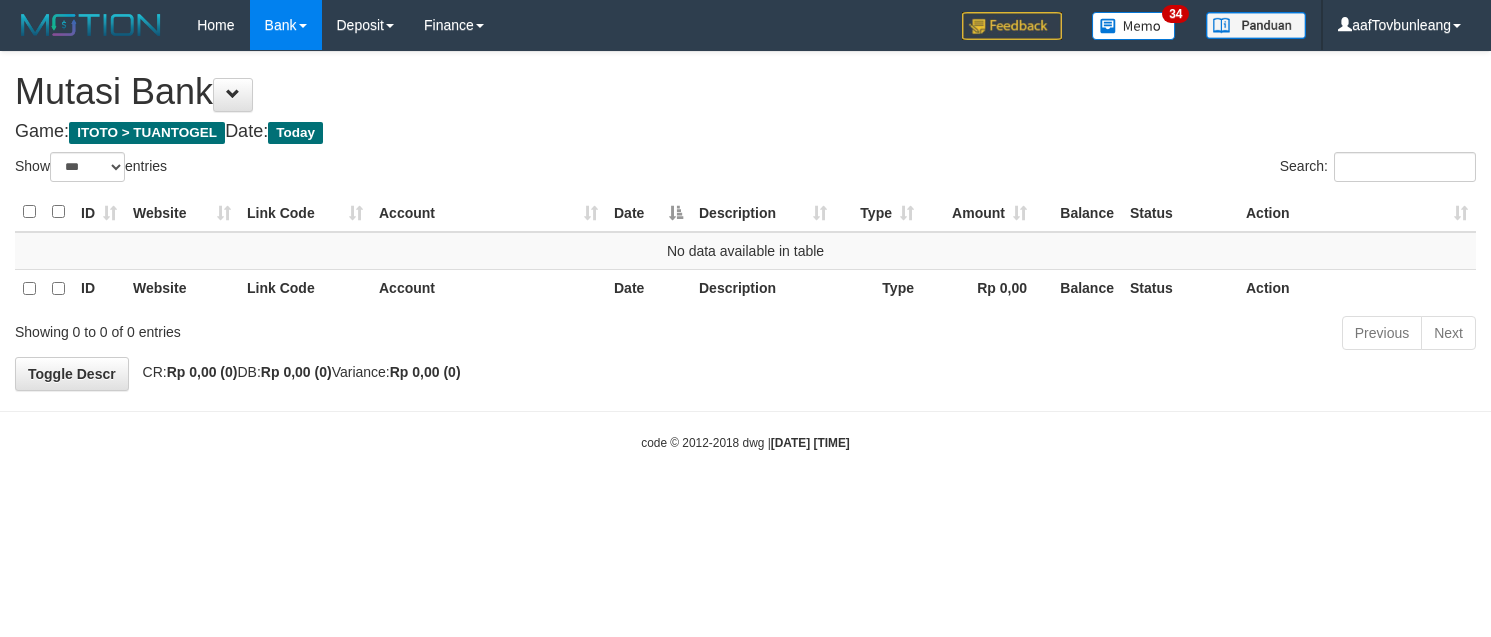 select on "***" 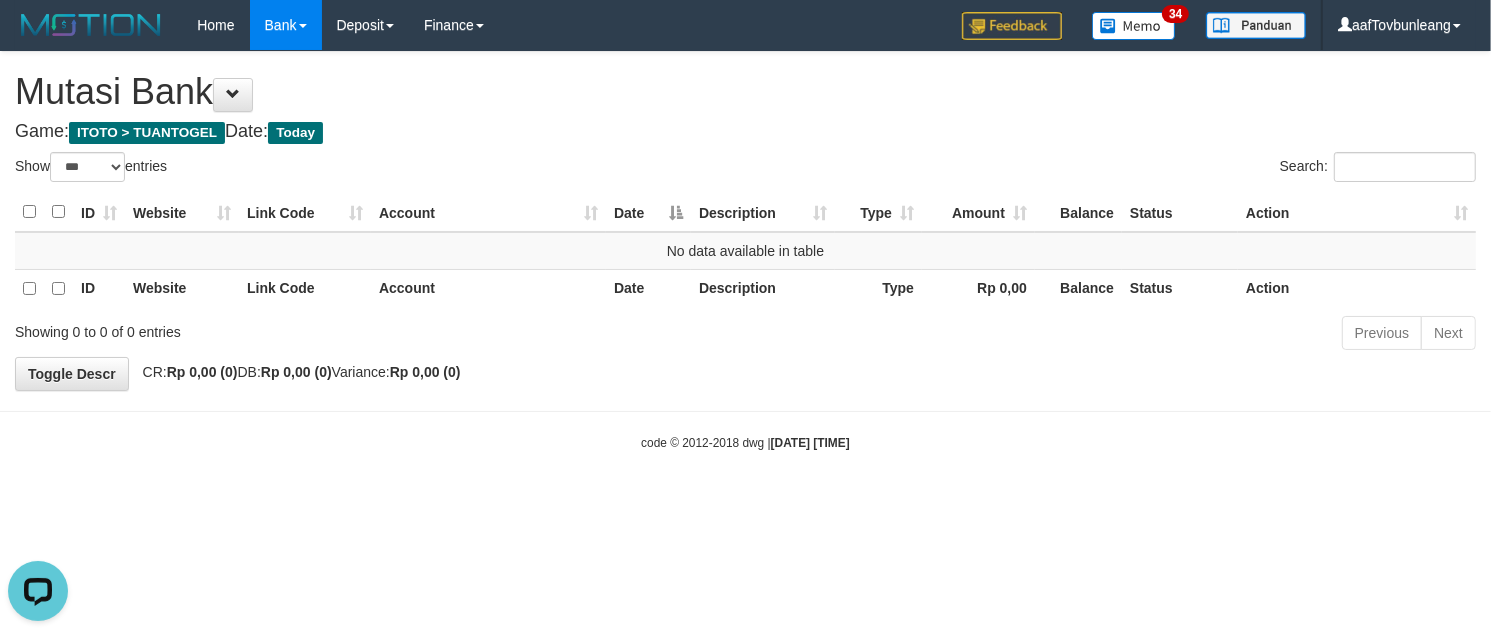 scroll, scrollTop: 0, scrollLeft: 0, axis: both 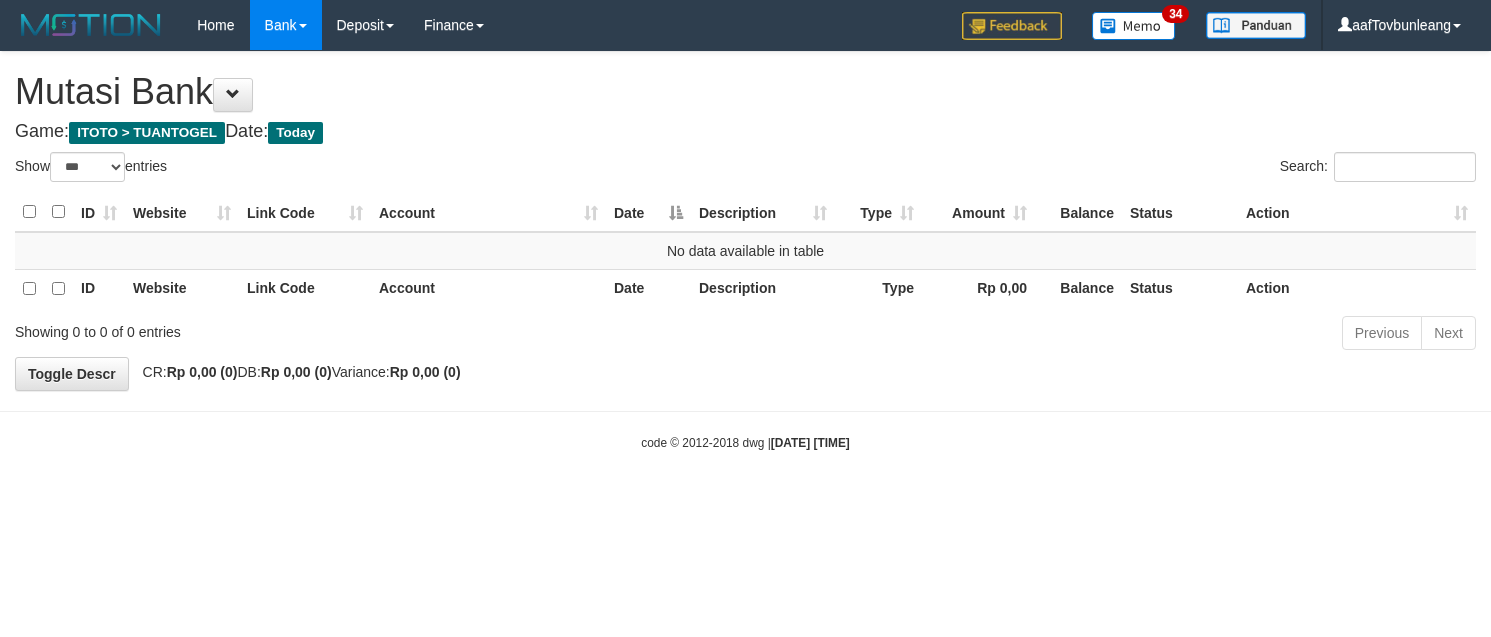 select on "***" 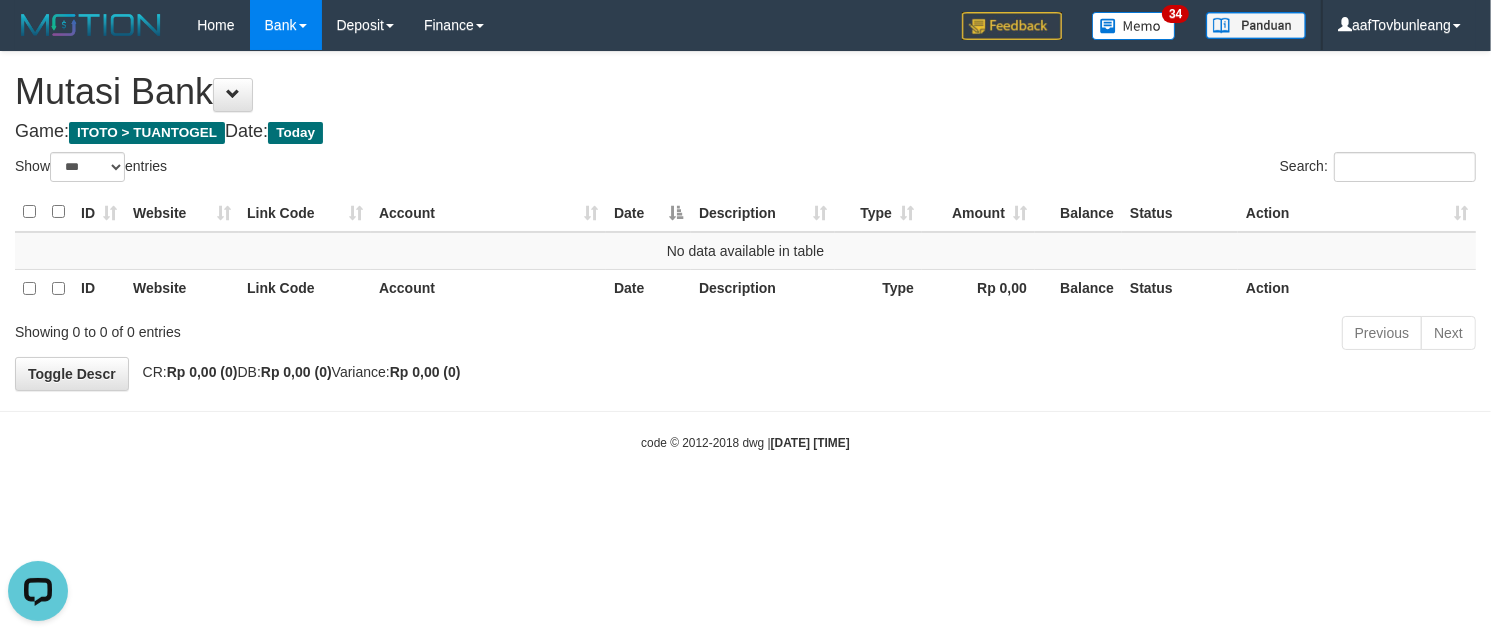 scroll, scrollTop: 0, scrollLeft: 0, axis: both 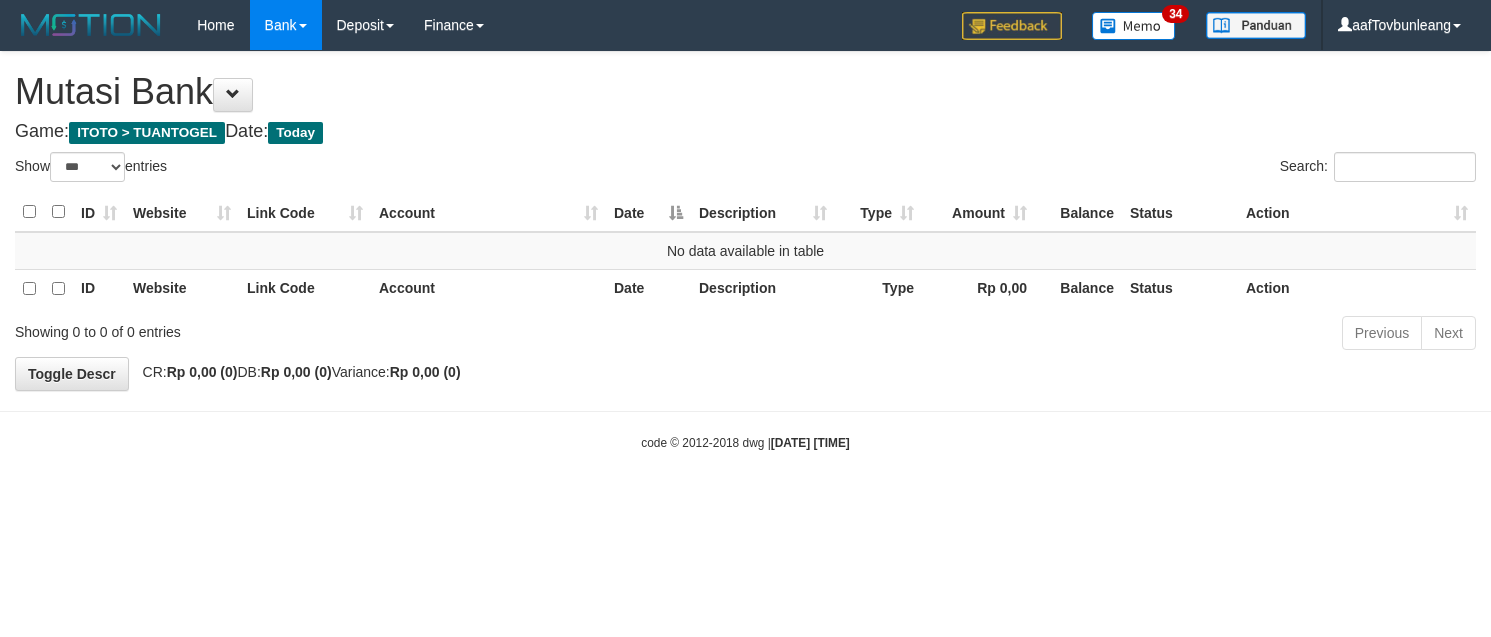 select on "***" 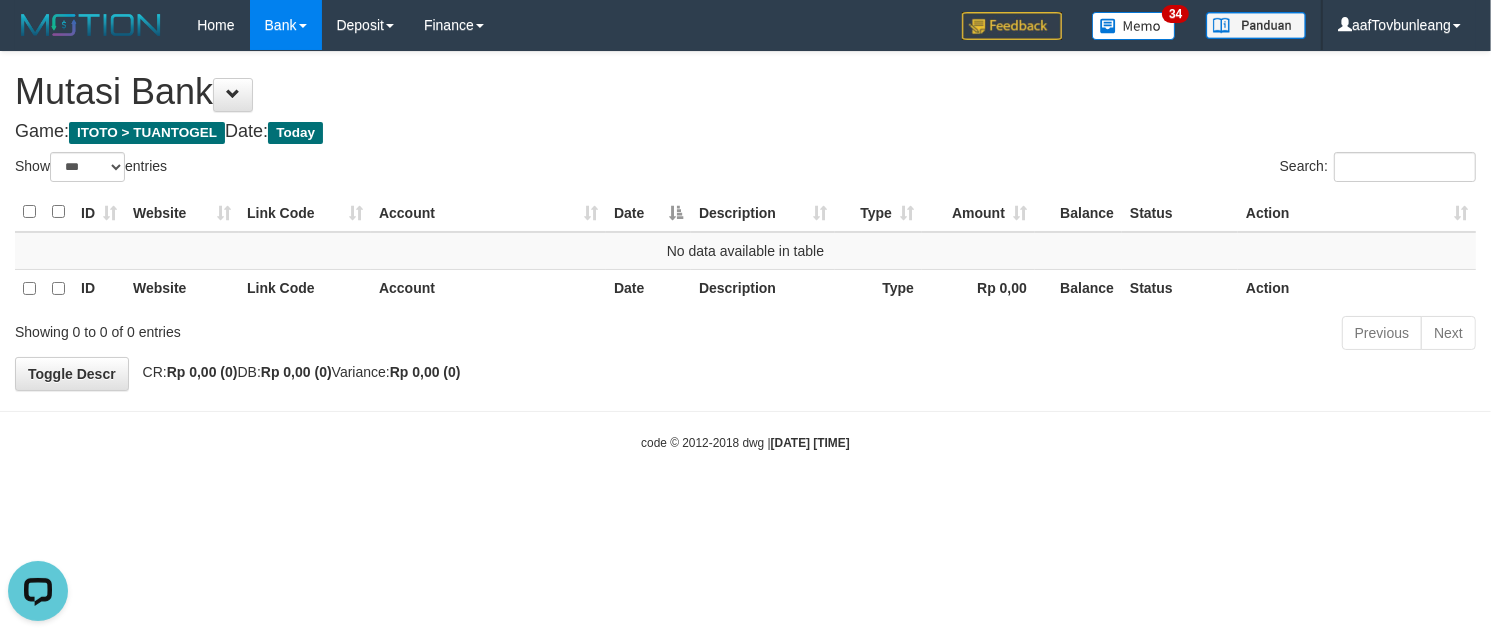 scroll, scrollTop: 0, scrollLeft: 0, axis: both 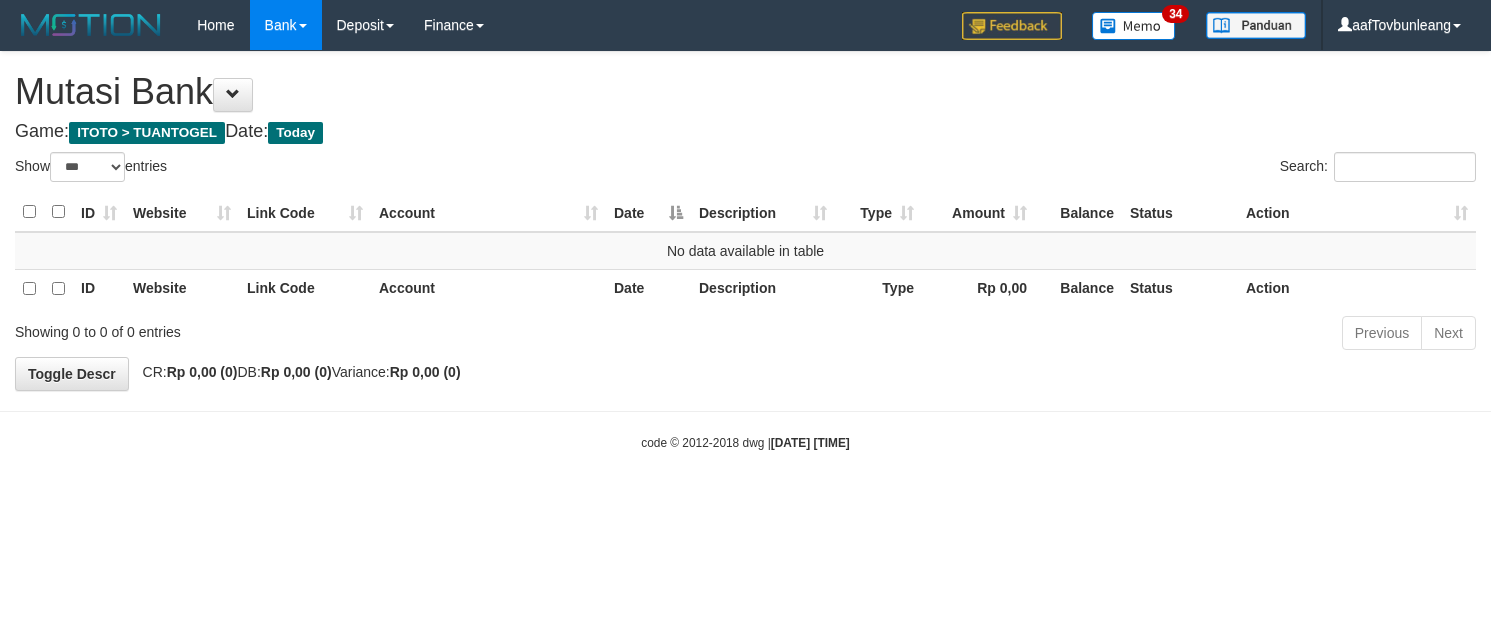select on "***" 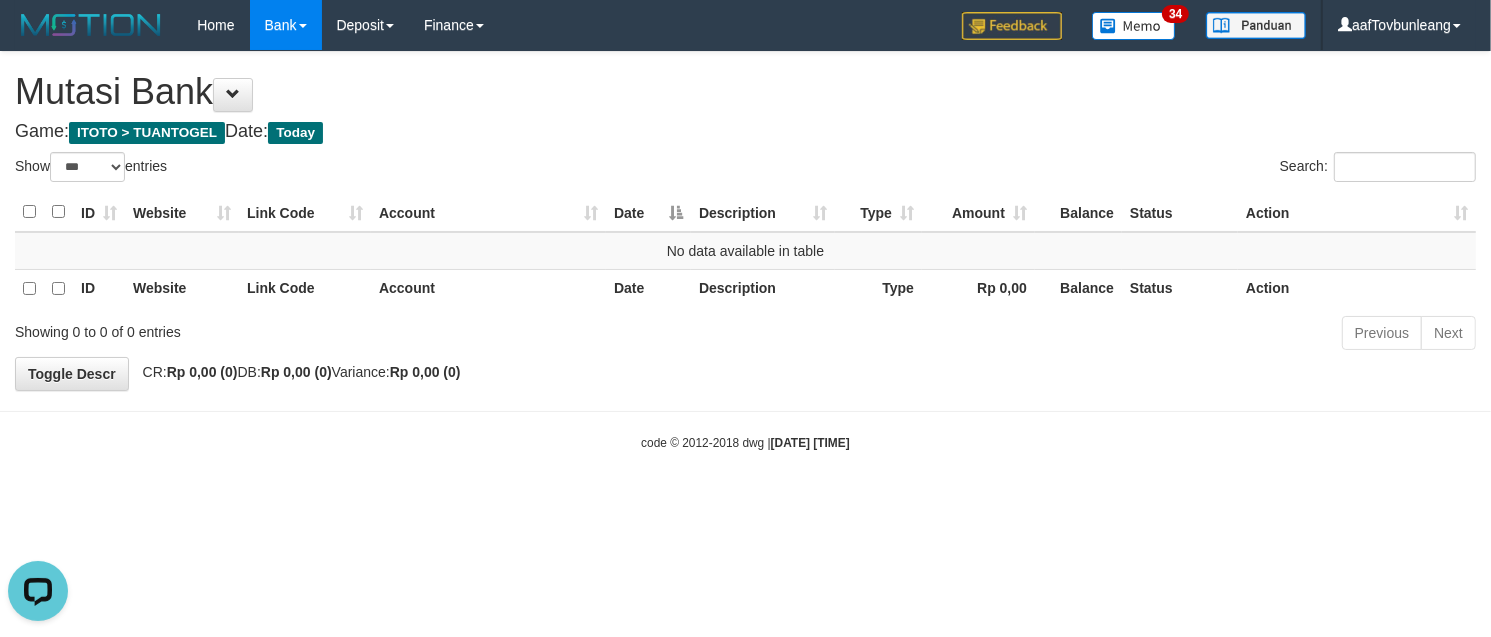 scroll, scrollTop: 0, scrollLeft: 0, axis: both 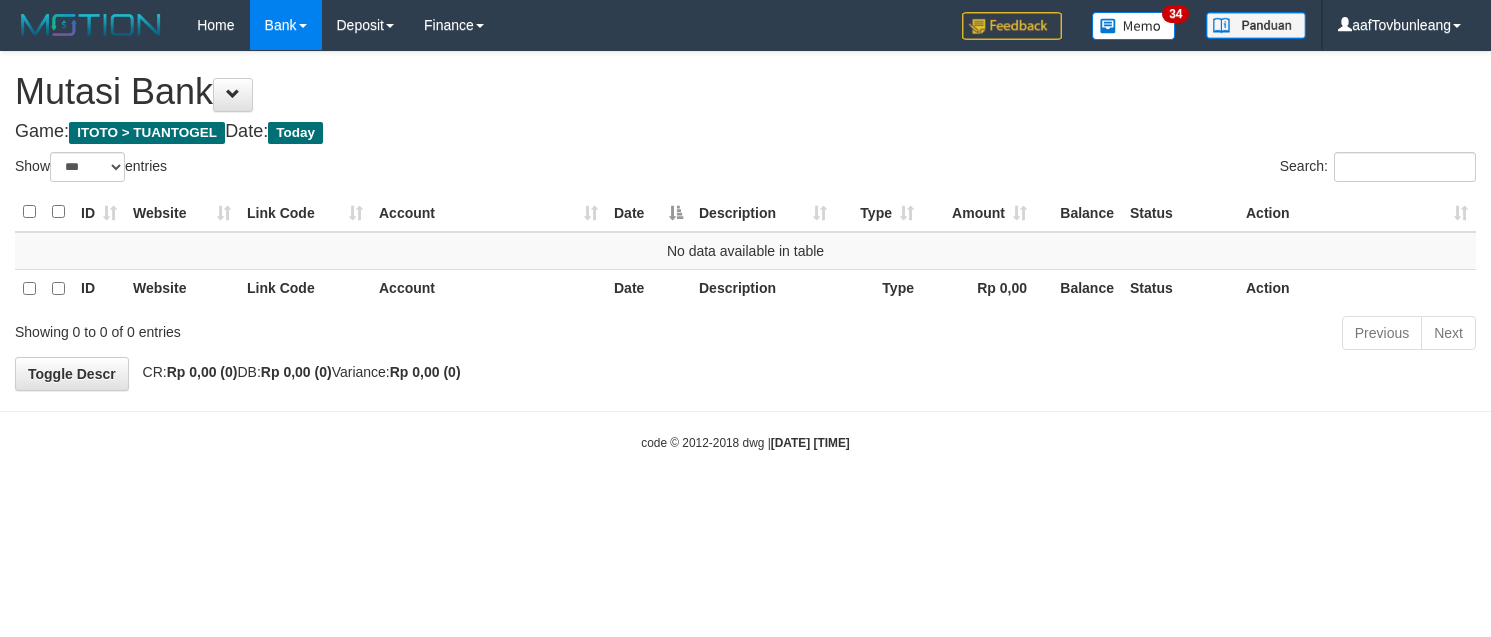 select on "***" 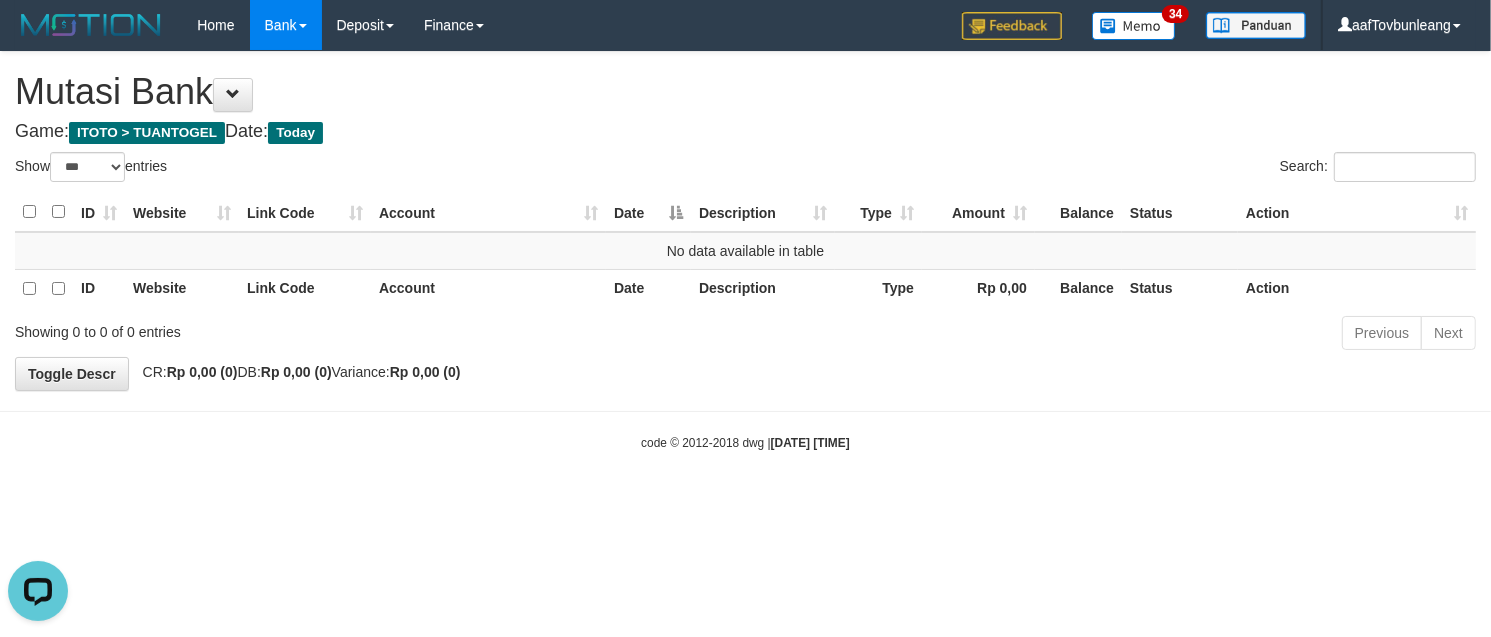 scroll, scrollTop: 0, scrollLeft: 0, axis: both 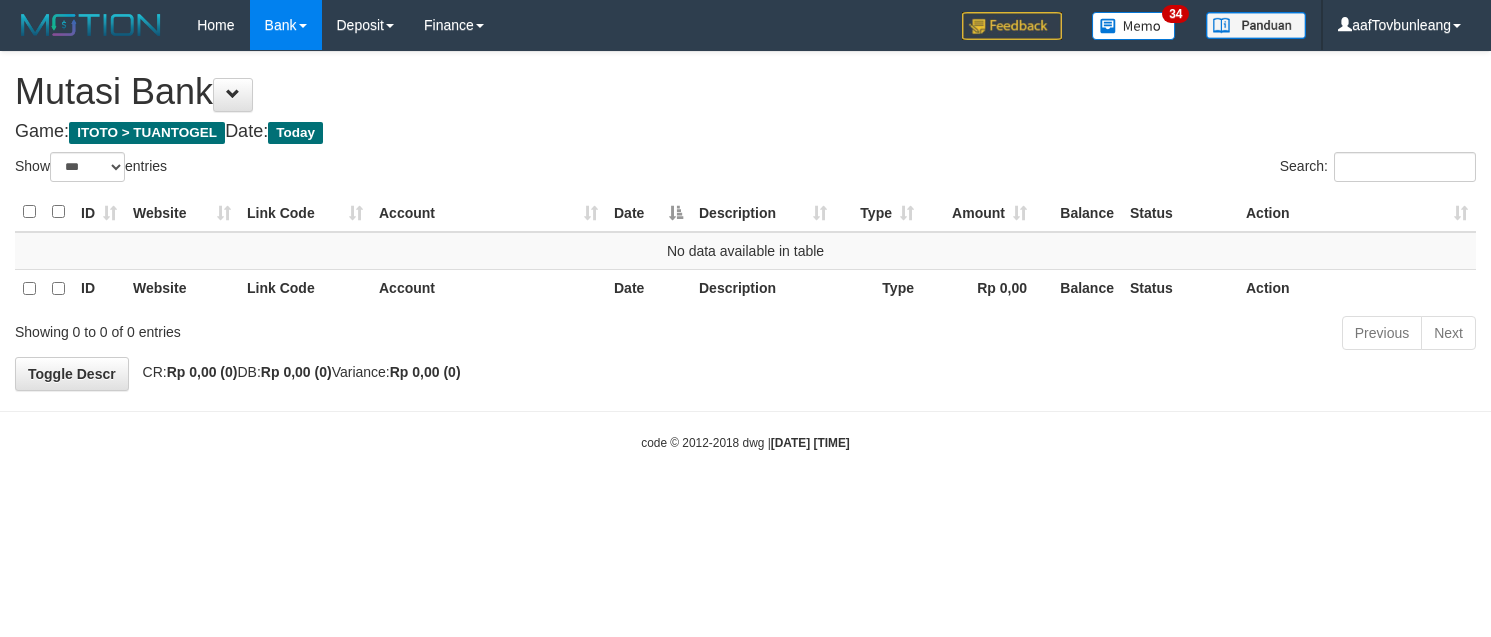 select on "***" 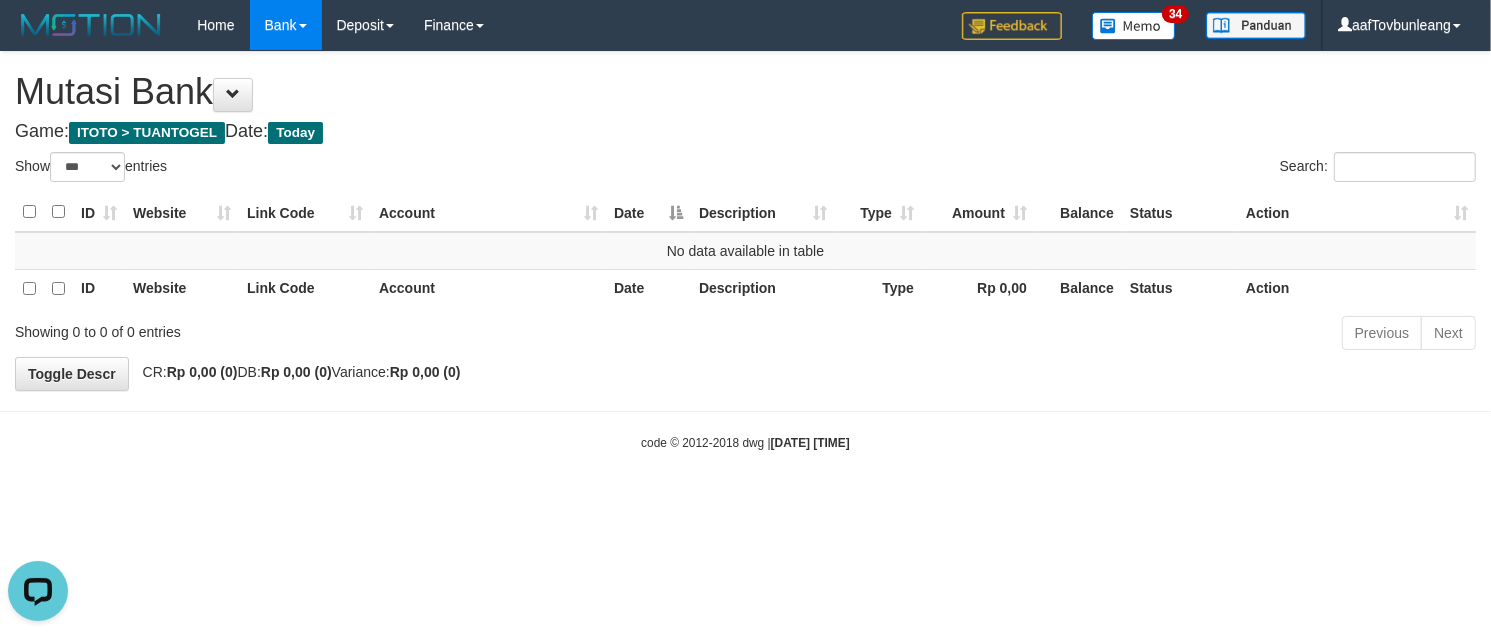 scroll, scrollTop: 0, scrollLeft: 0, axis: both 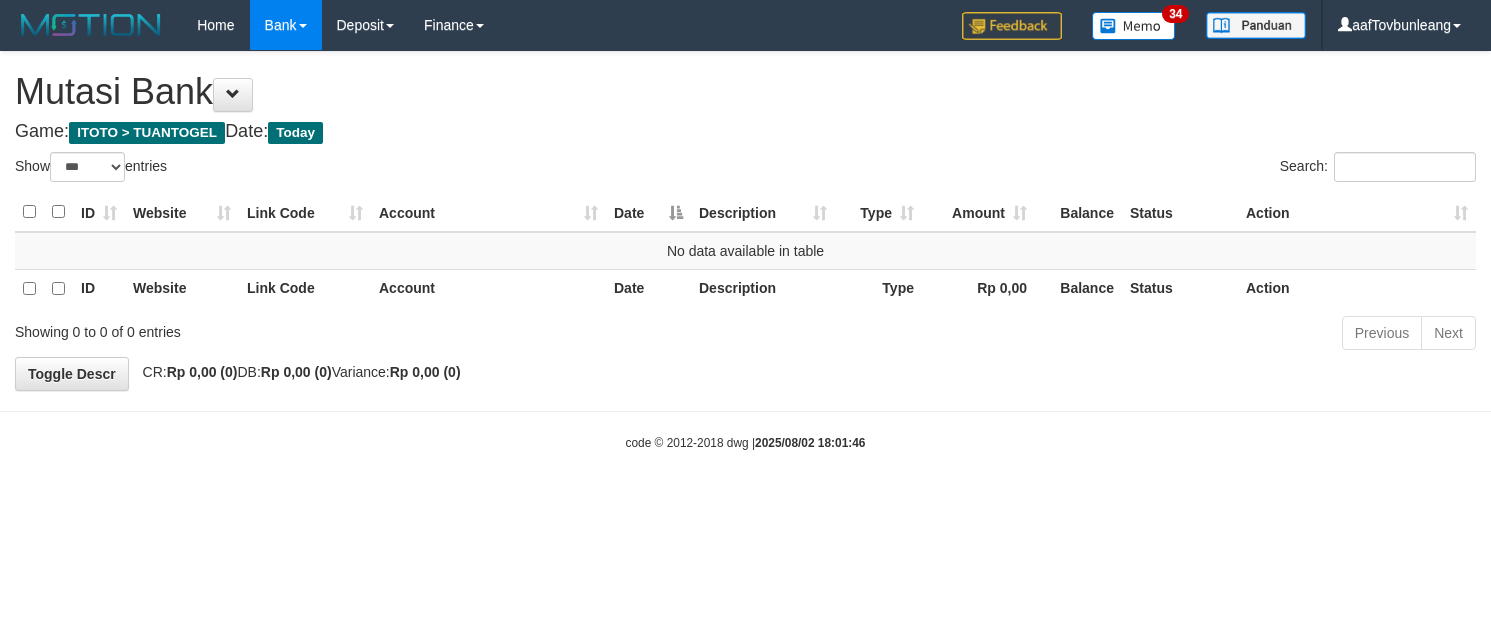 select on "***" 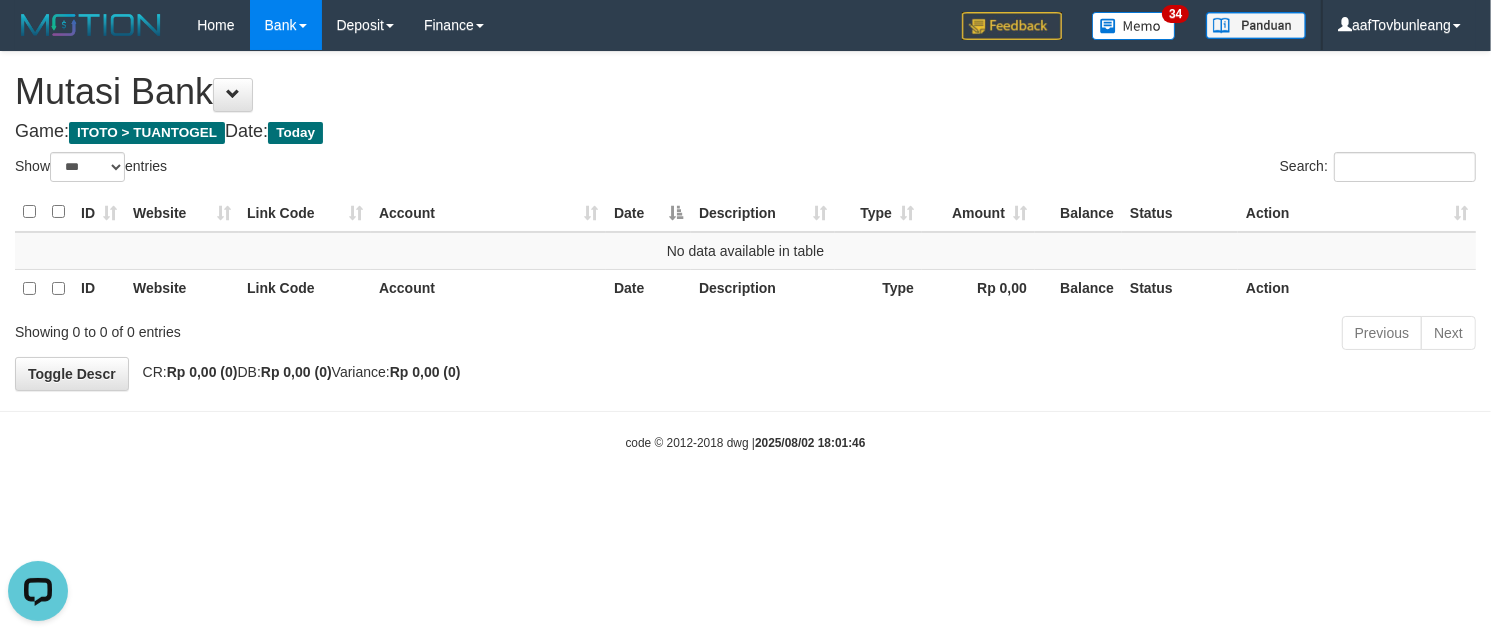 scroll, scrollTop: 0, scrollLeft: 0, axis: both 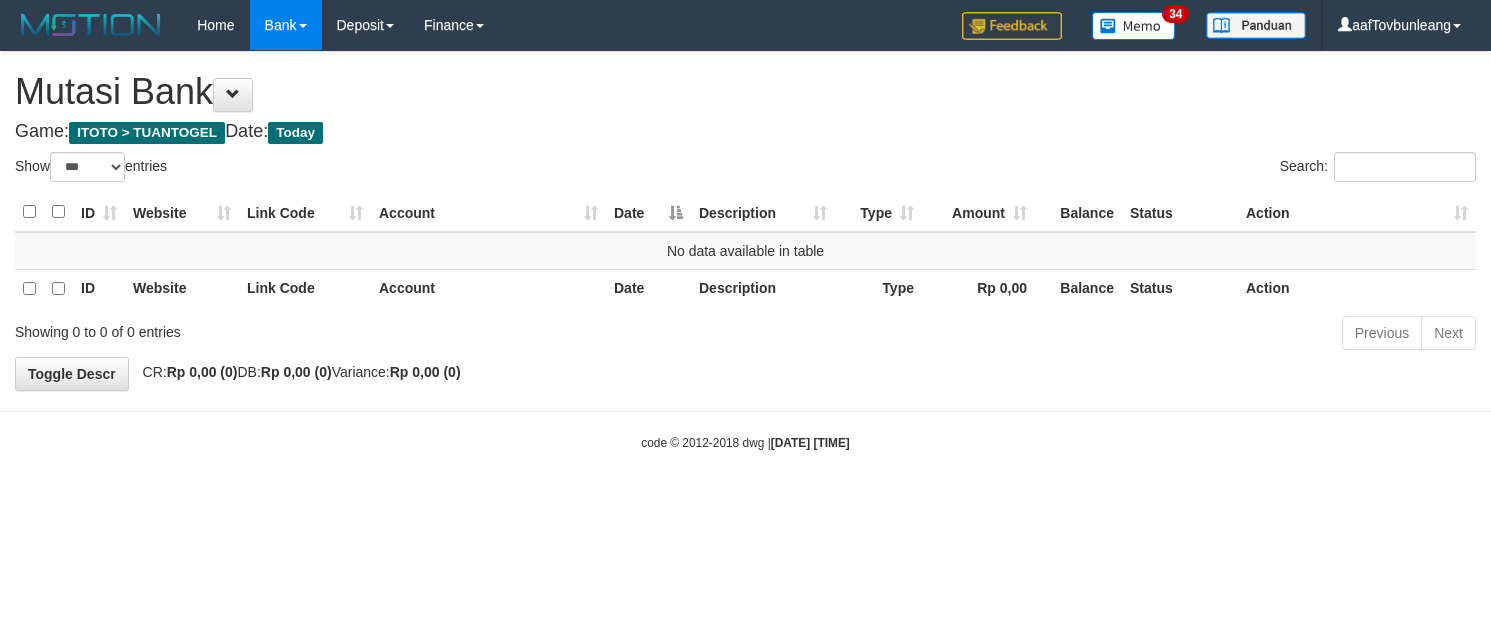 select on "***" 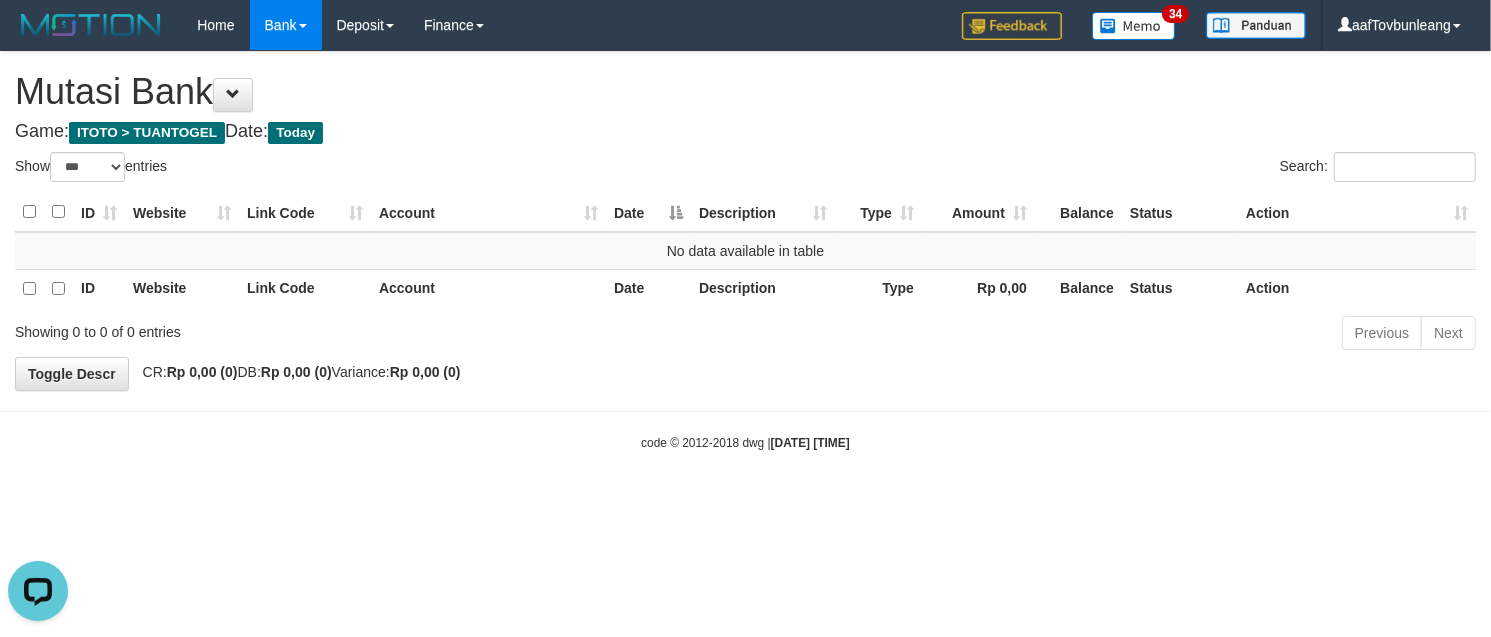 scroll, scrollTop: 0, scrollLeft: 0, axis: both 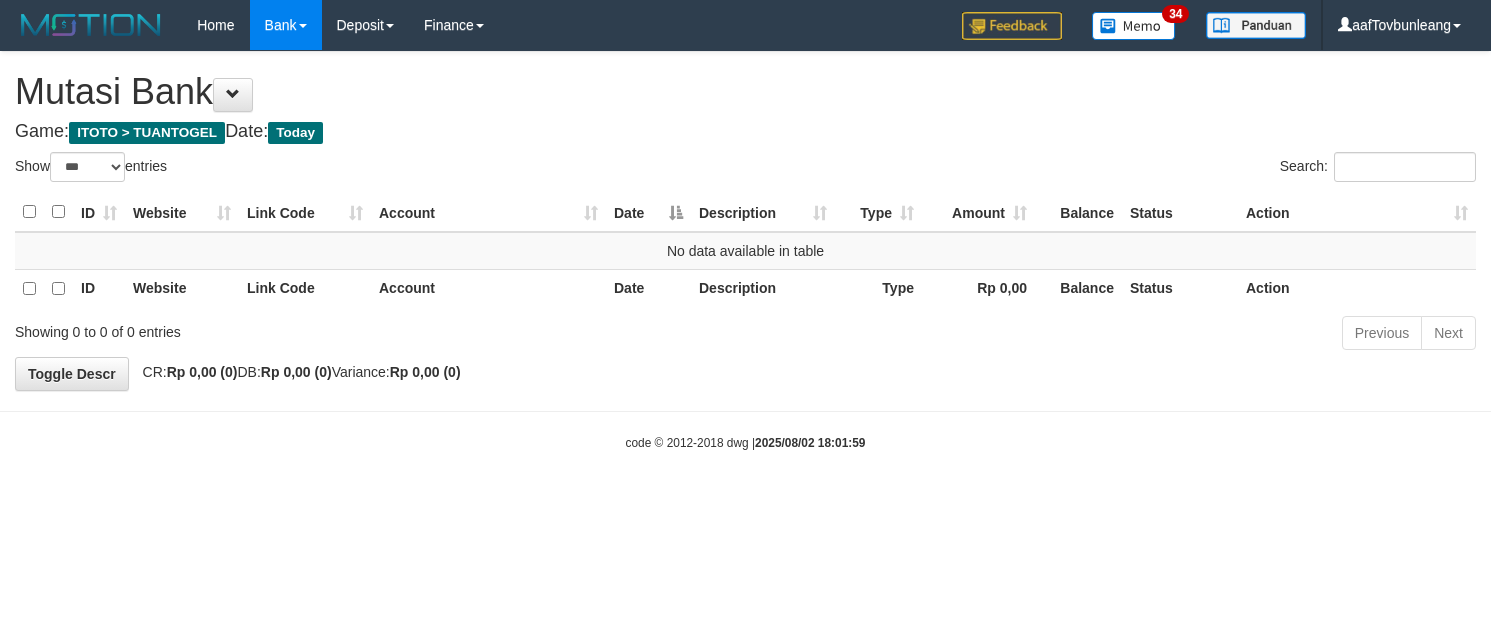 select on "***" 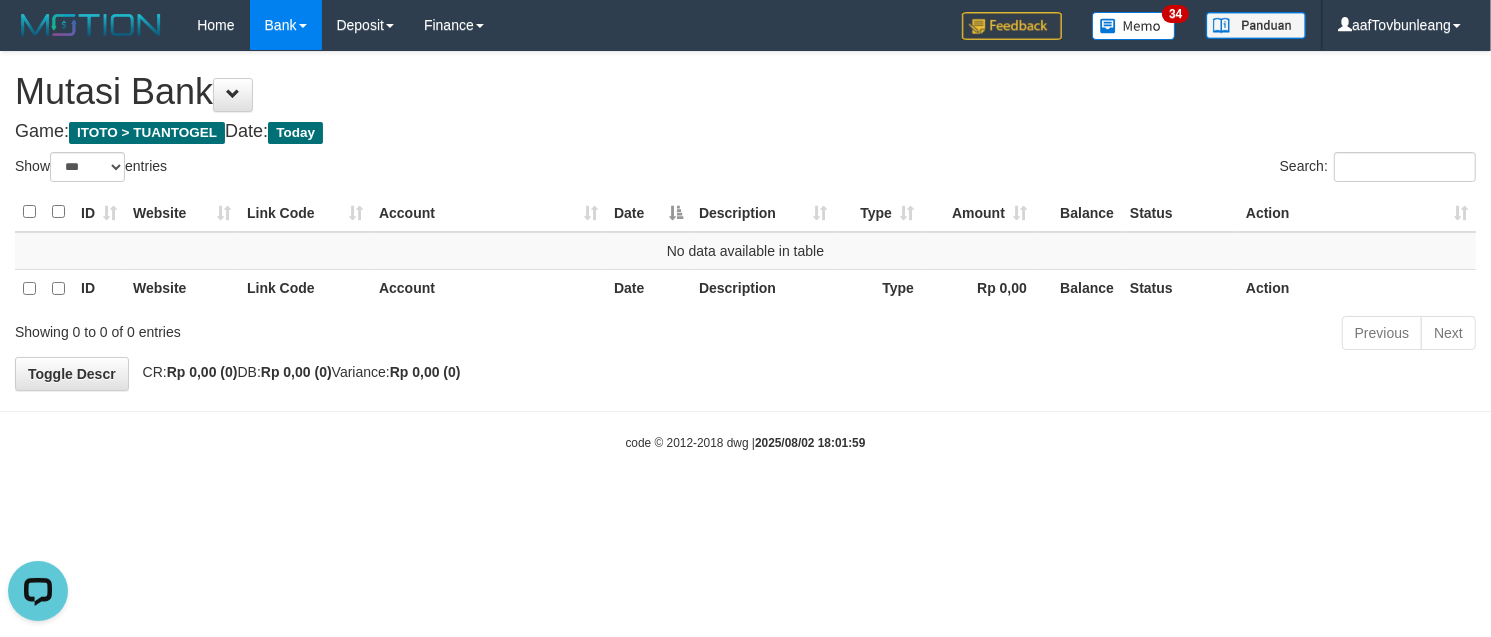 scroll, scrollTop: 0, scrollLeft: 0, axis: both 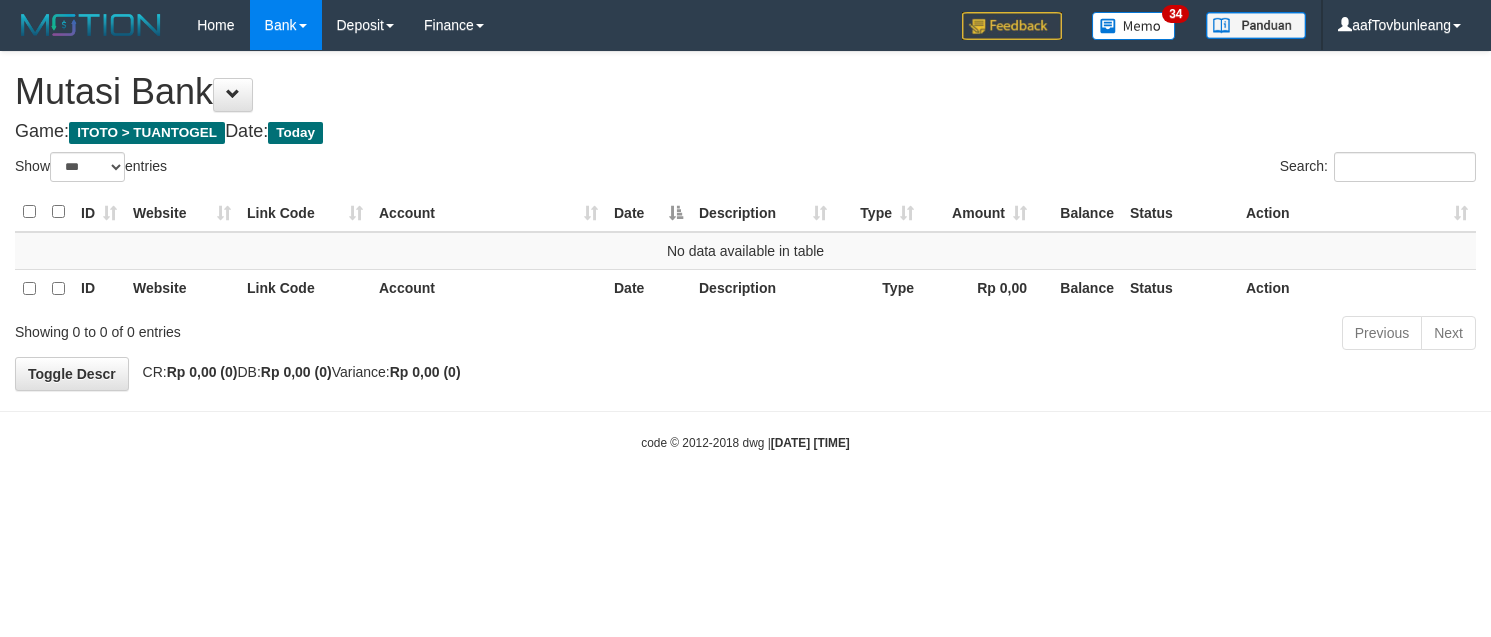 select on "***" 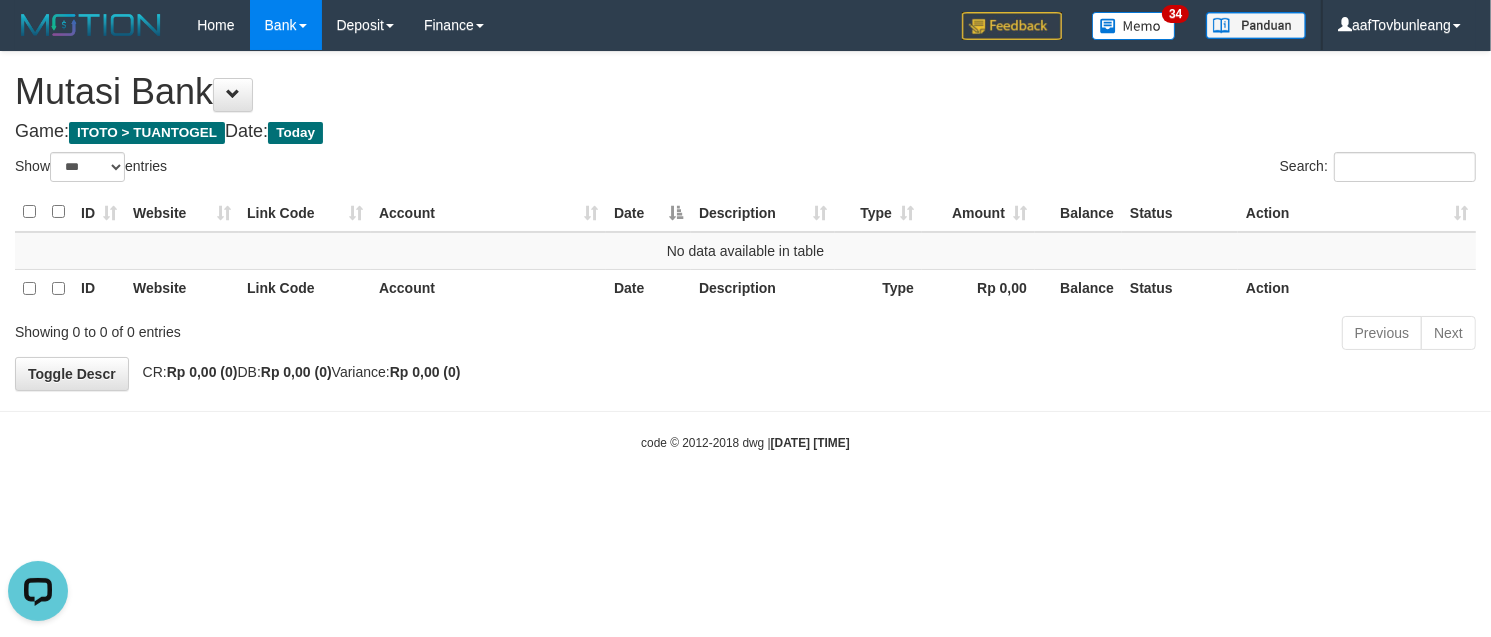 scroll, scrollTop: 0, scrollLeft: 0, axis: both 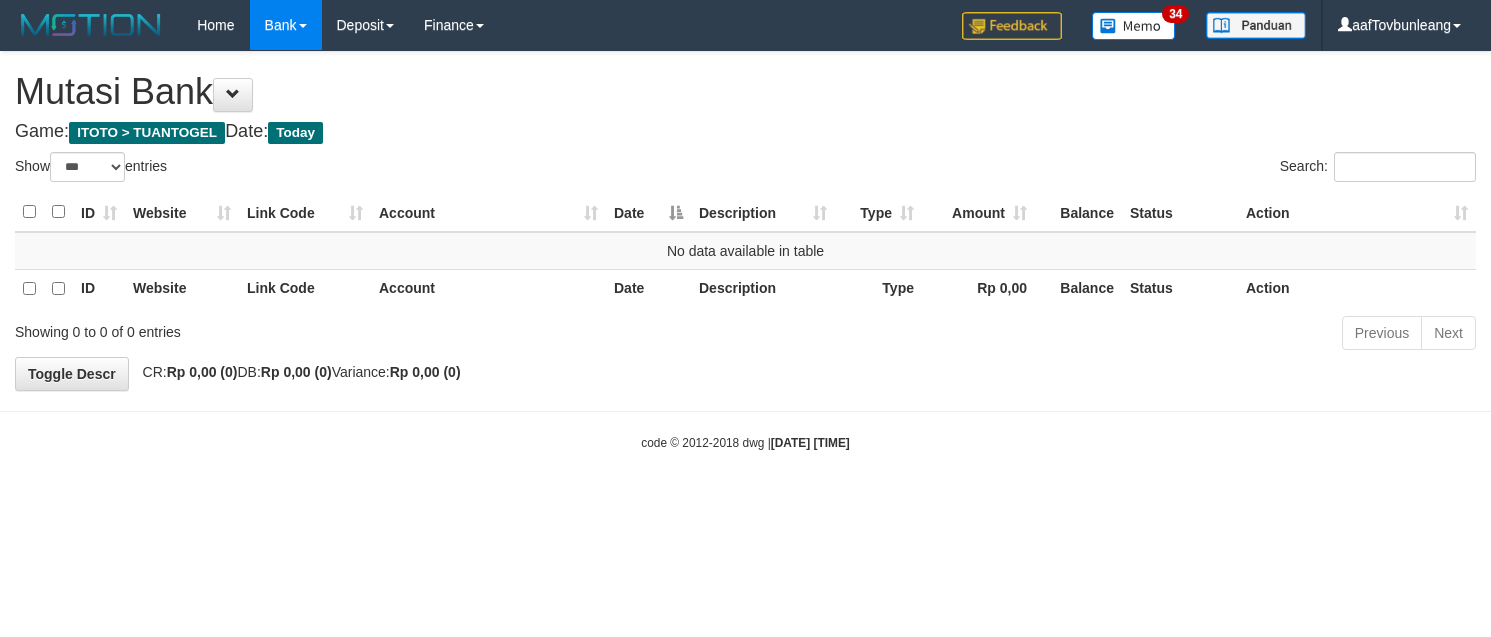 select on "***" 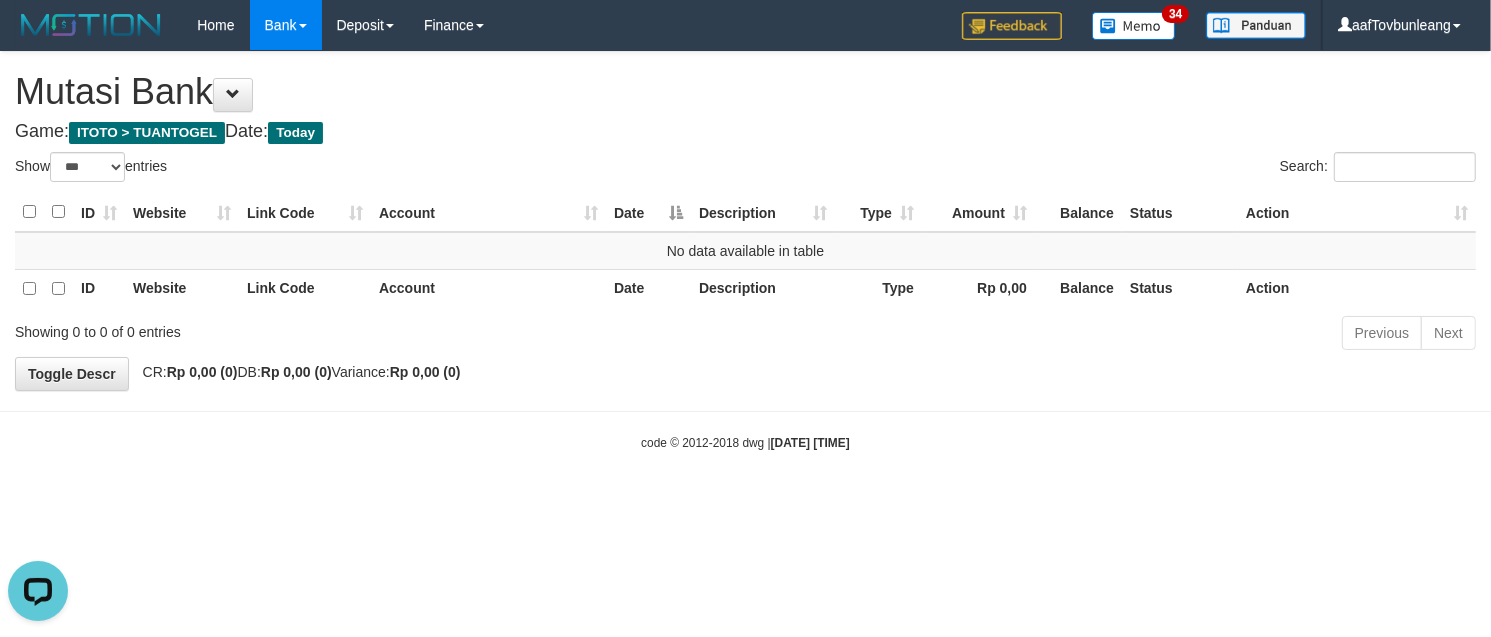 scroll, scrollTop: 0, scrollLeft: 0, axis: both 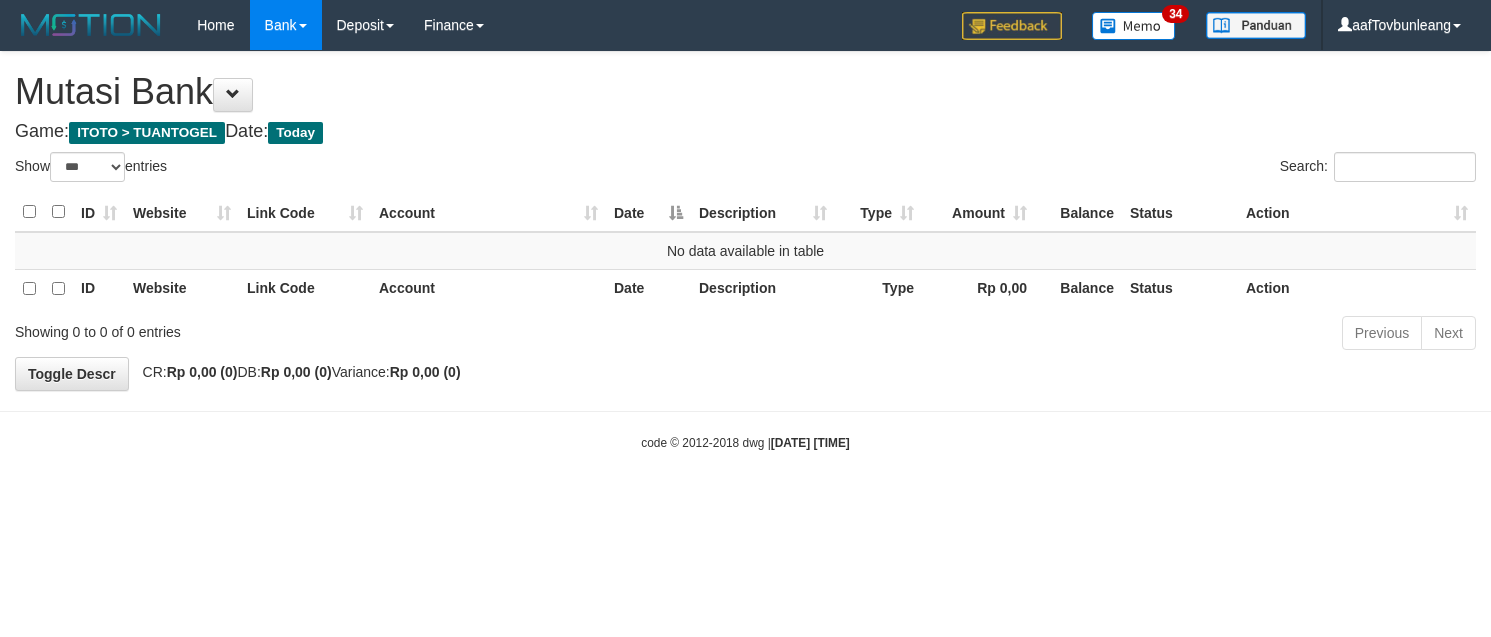 select on "***" 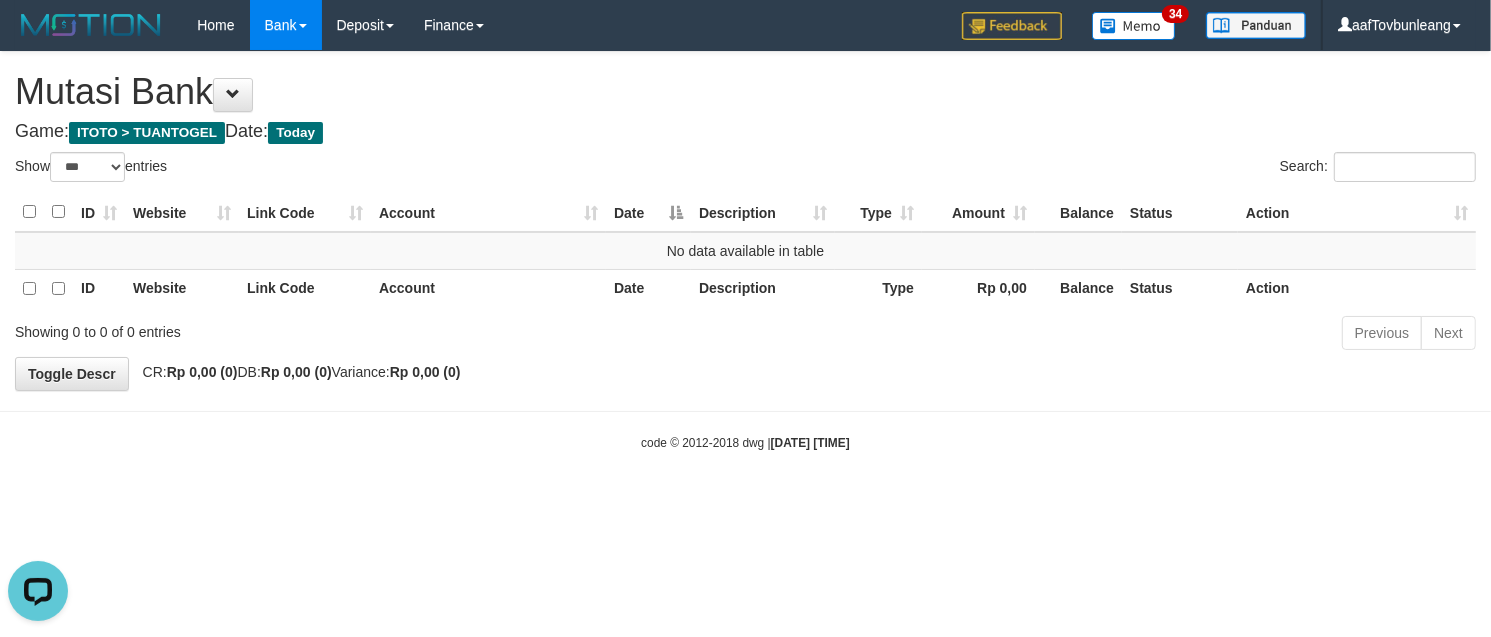 scroll, scrollTop: 0, scrollLeft: 0, axis: both 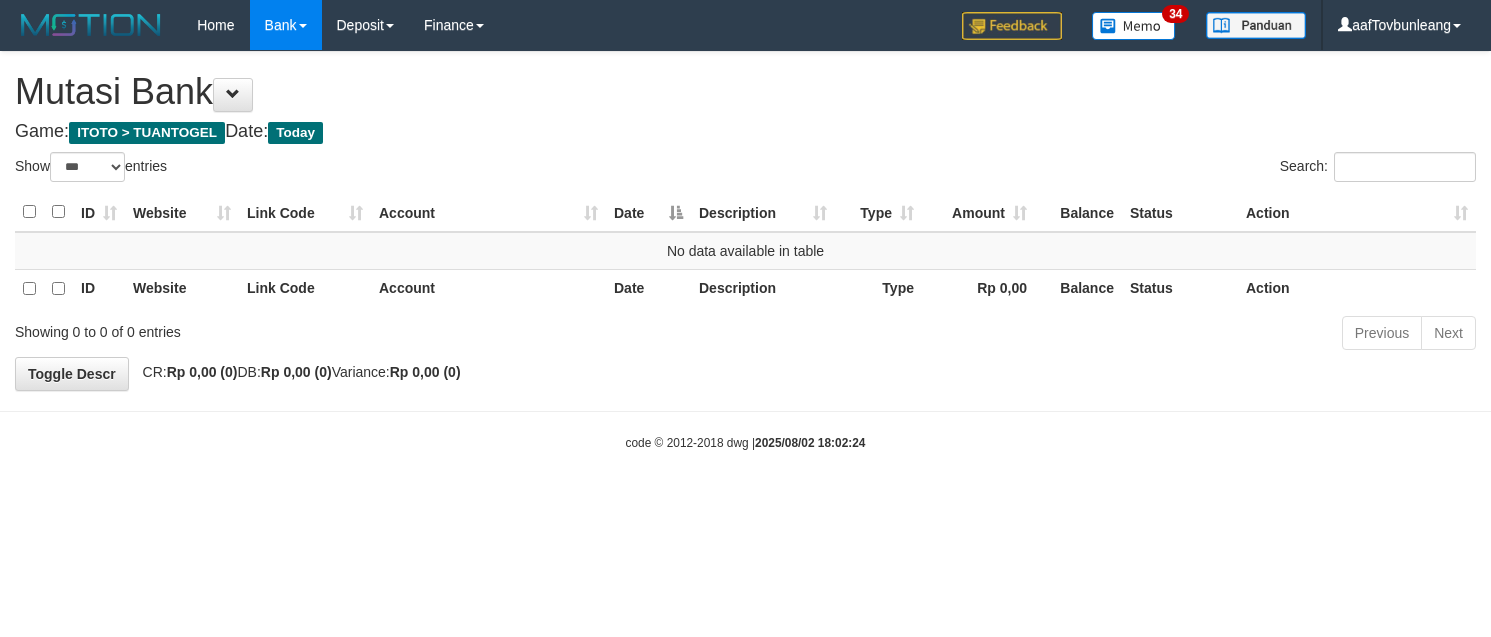 select on "***" 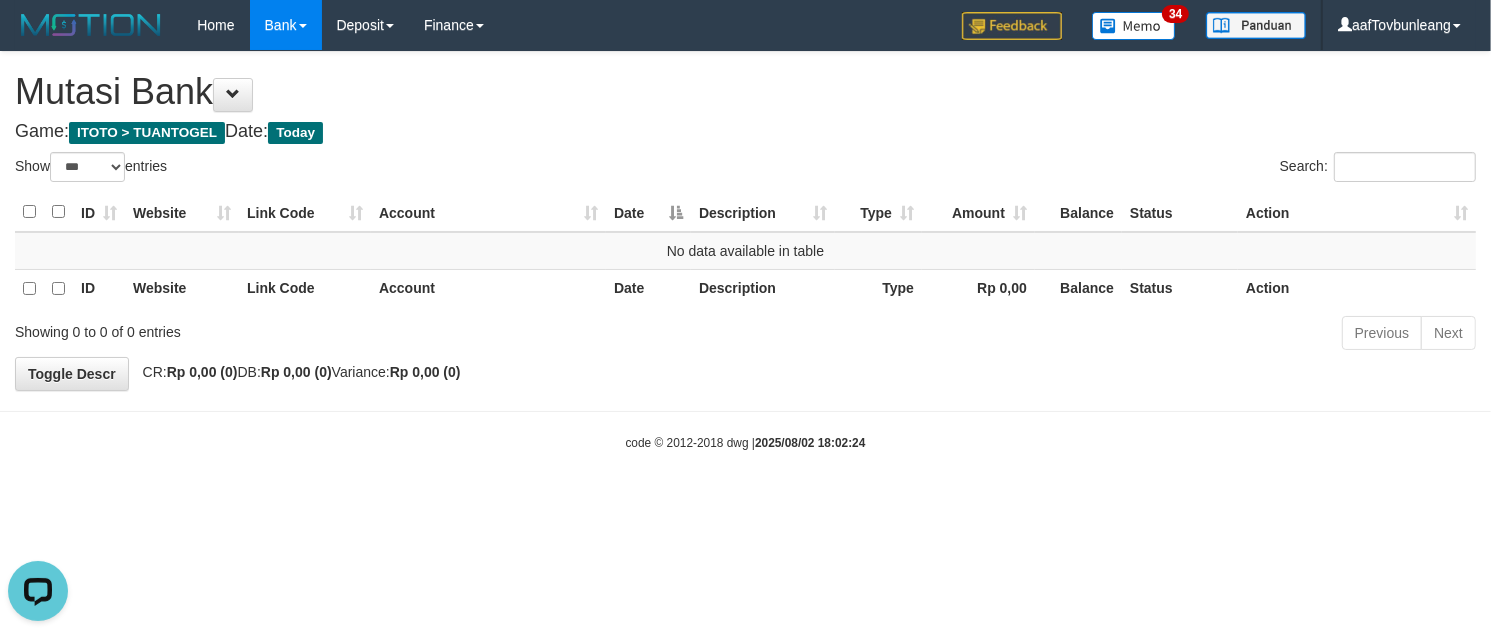 scroll, scrollTop: 0, scrollLeft: 0, axis: both 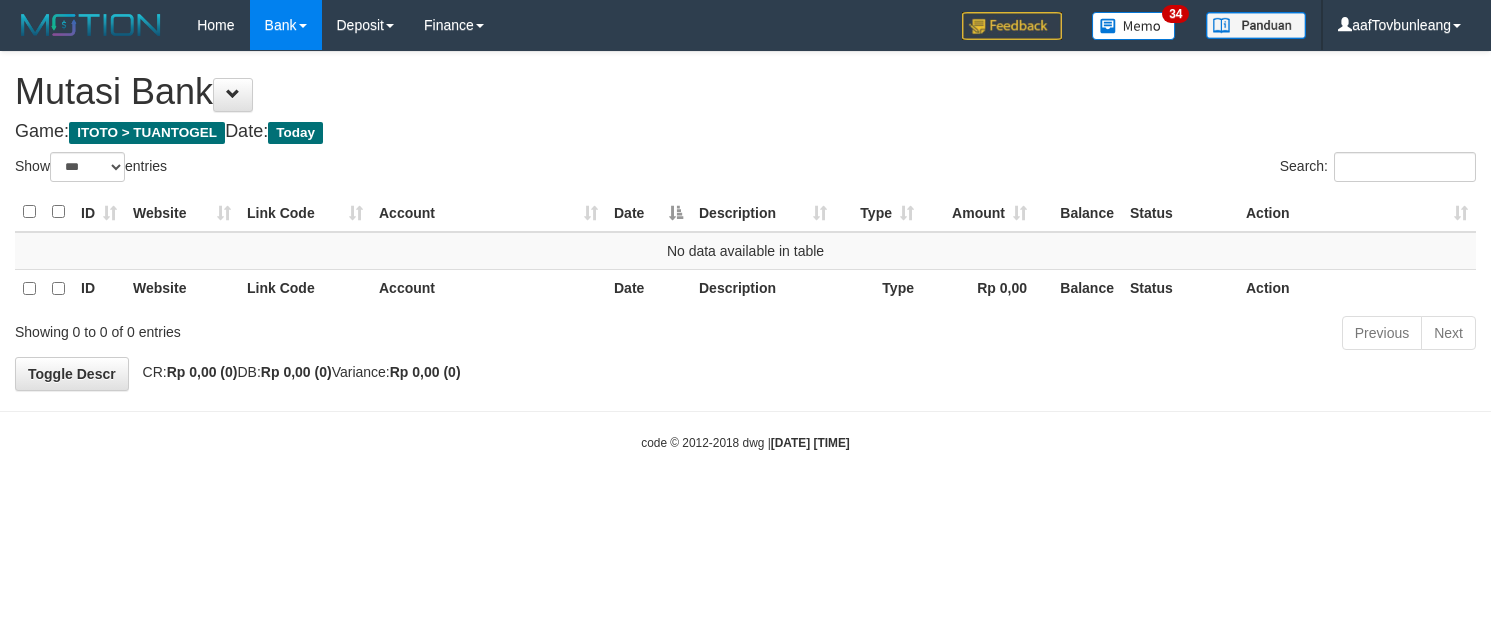 select on "***" 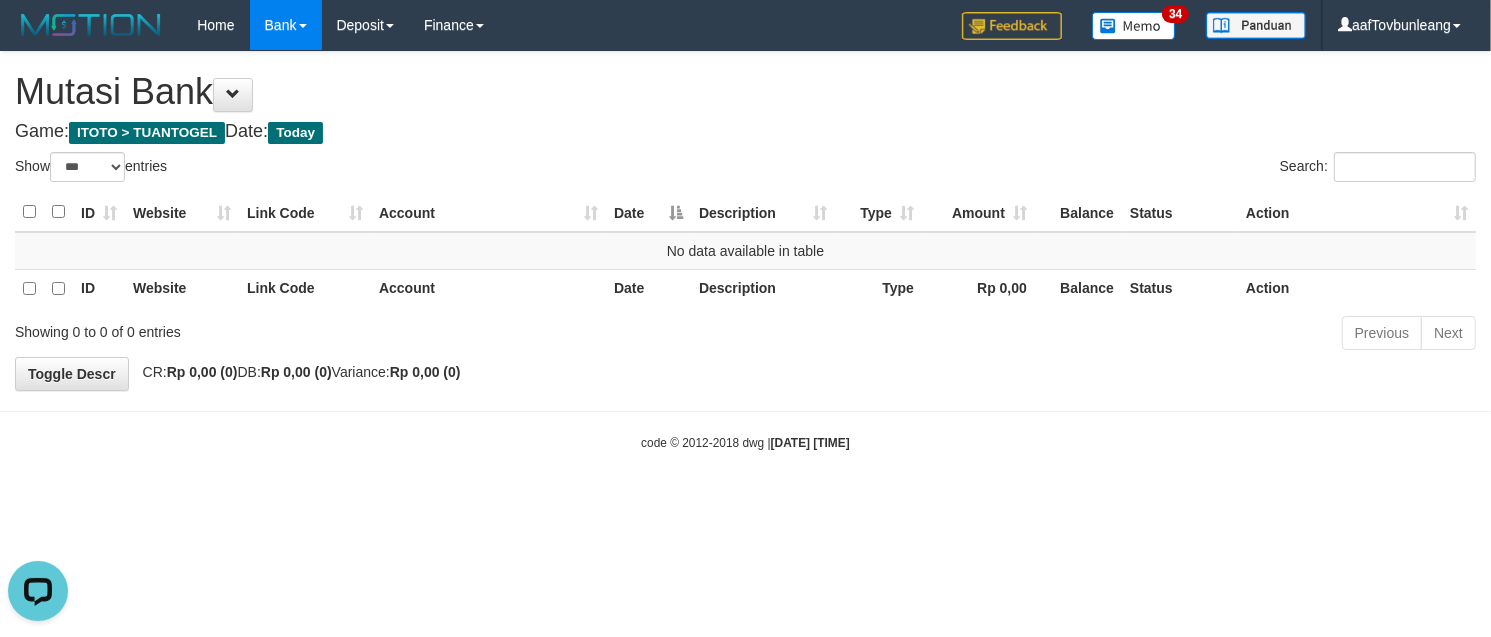 scroll, scrollTop: 0, scrollLeft: 0, axis: both 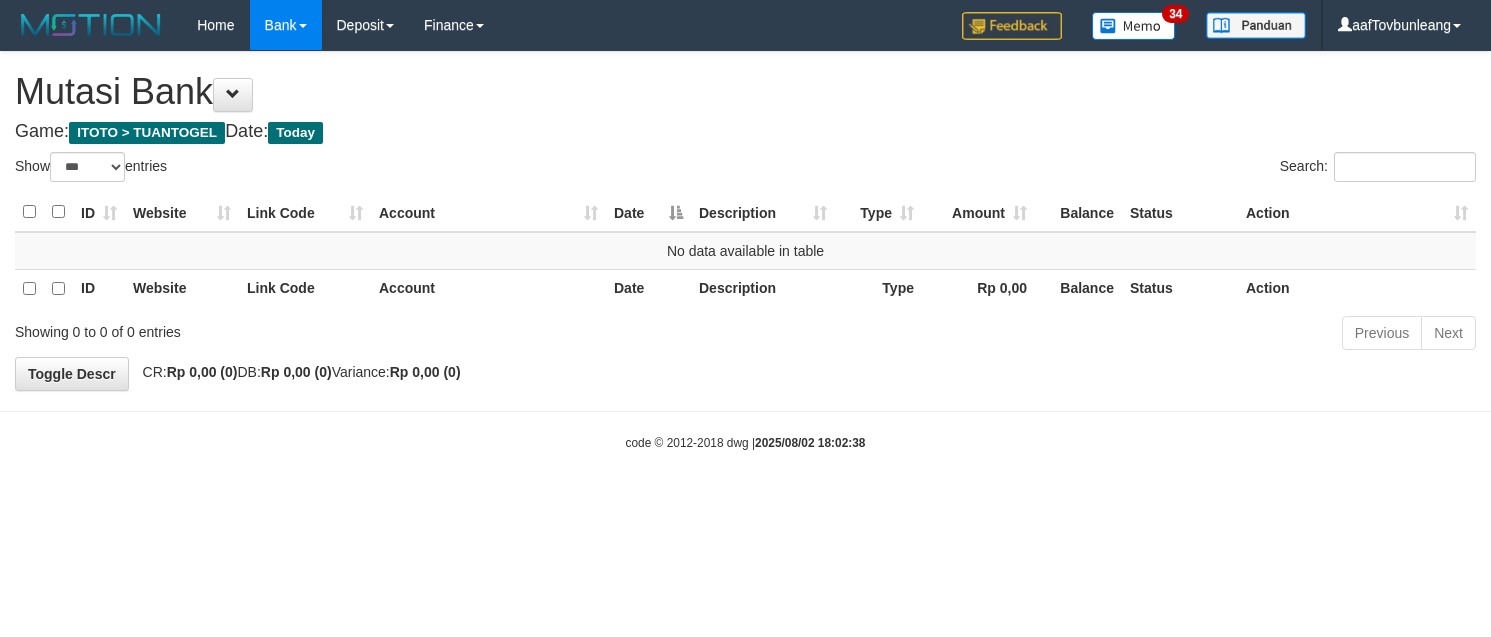 select on "***" 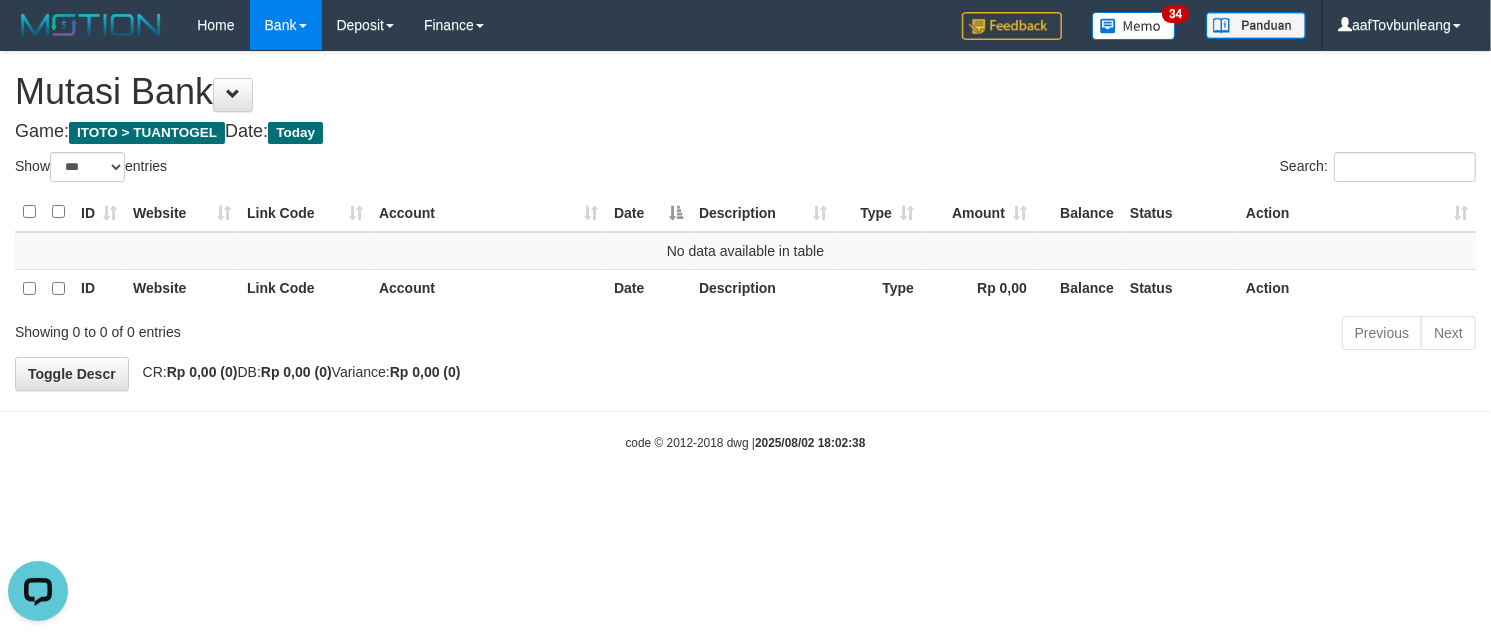 scroll, scrollTop: 0, scrollLeft: 0, axis: both 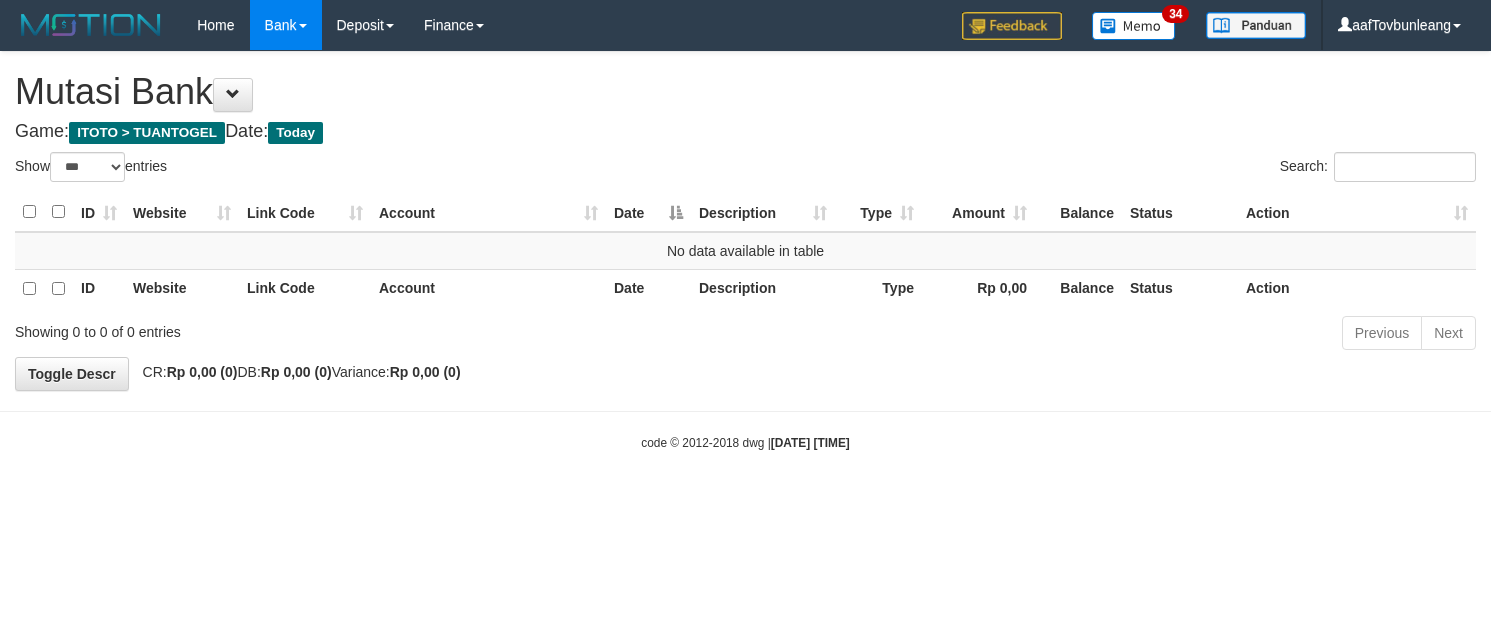 select on "***" 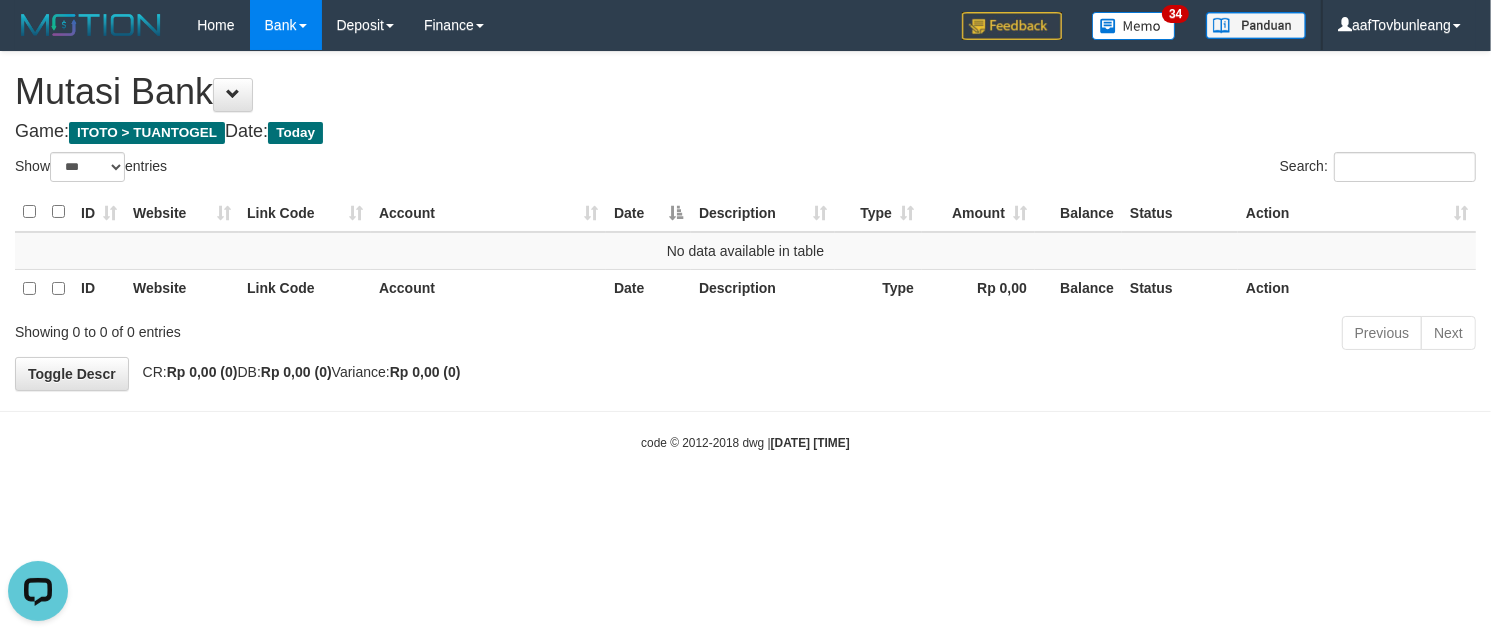 scroll, scrollTop: 0, scrollLeft: 0, axis: both 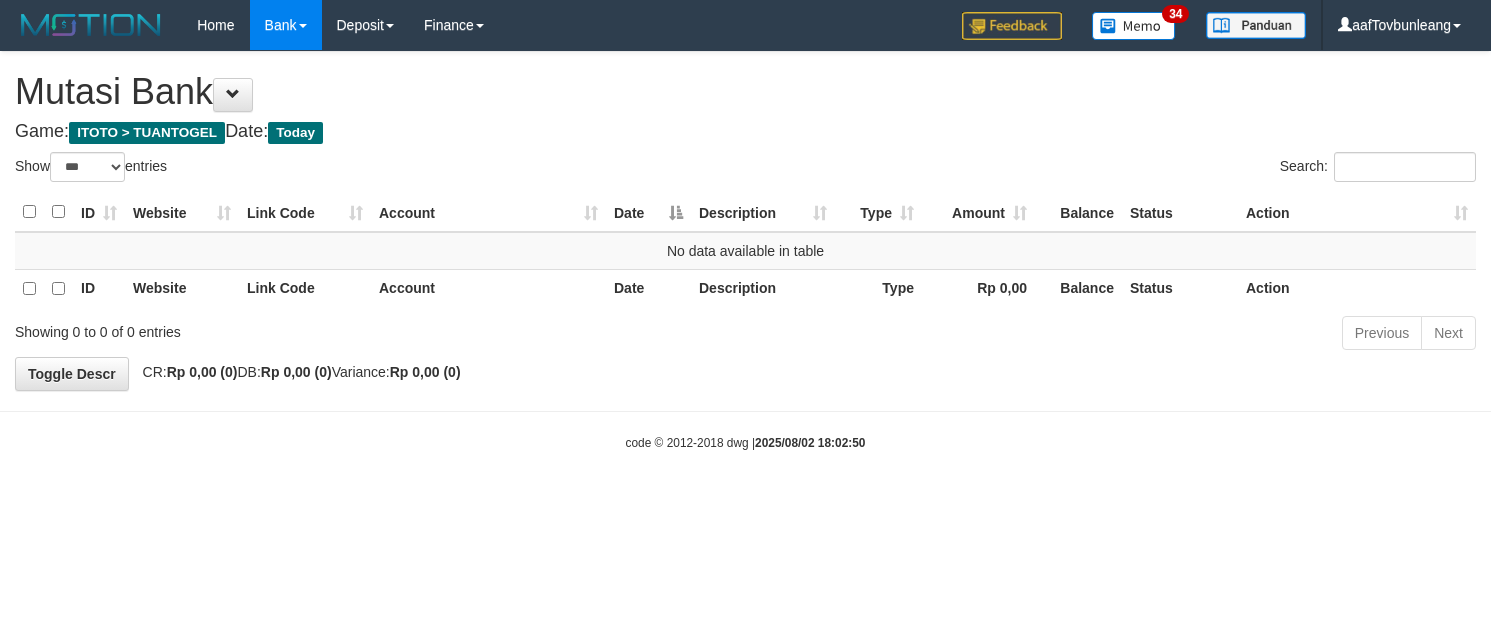 select on "***" 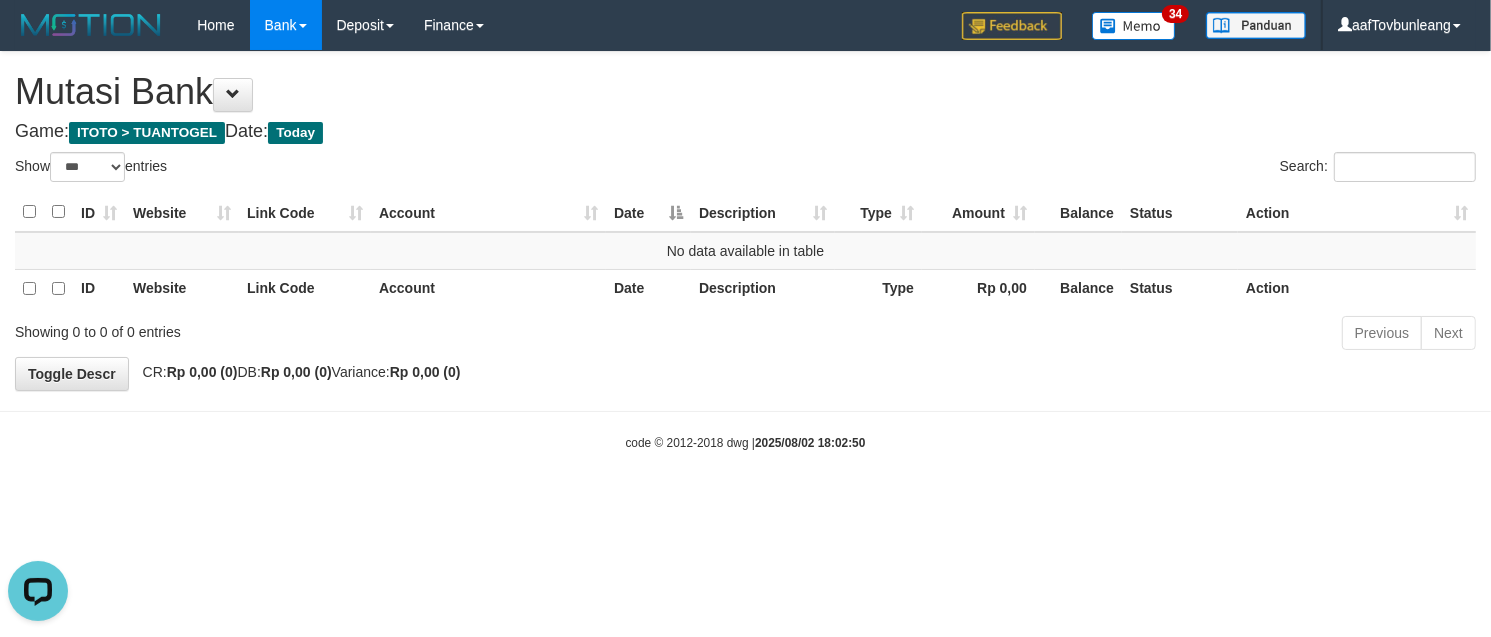 scroll, scrollTop: 0, scrollLeft: 0, axis: both 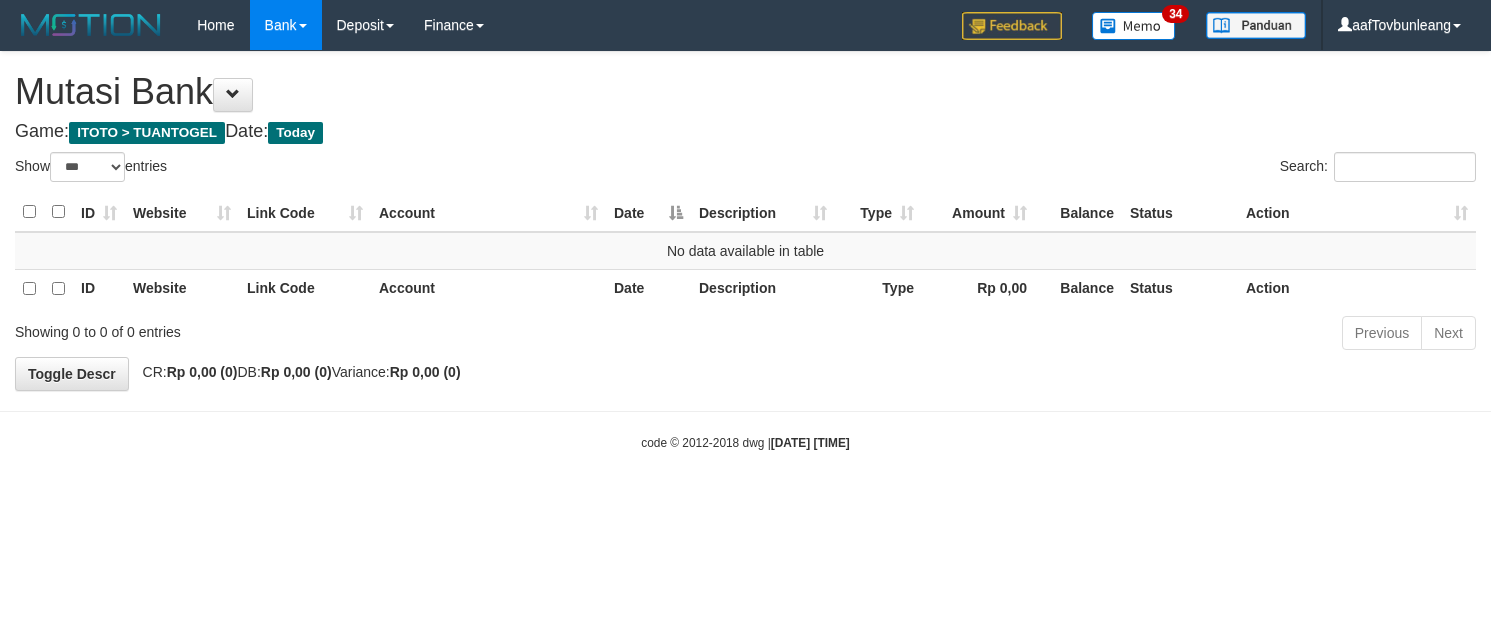 select on "***" 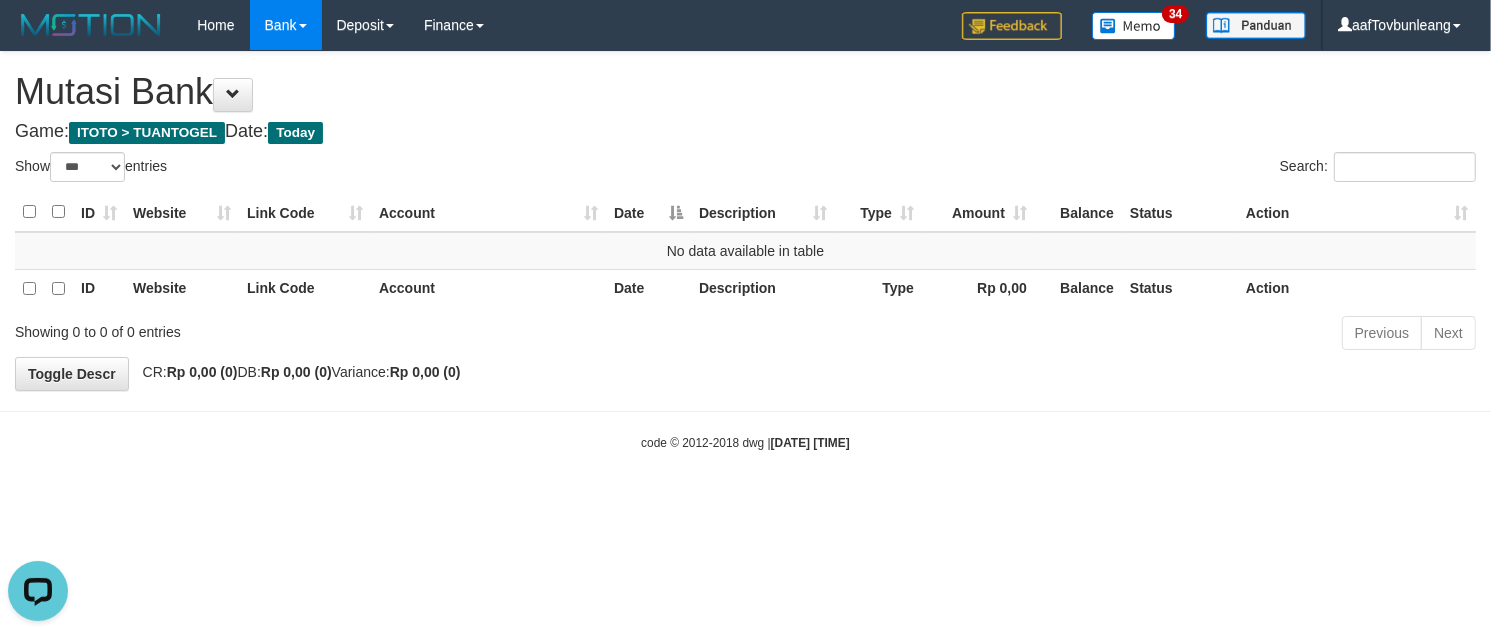 scroll, scrollTop: 0, scrollLeft: 0, axis: both 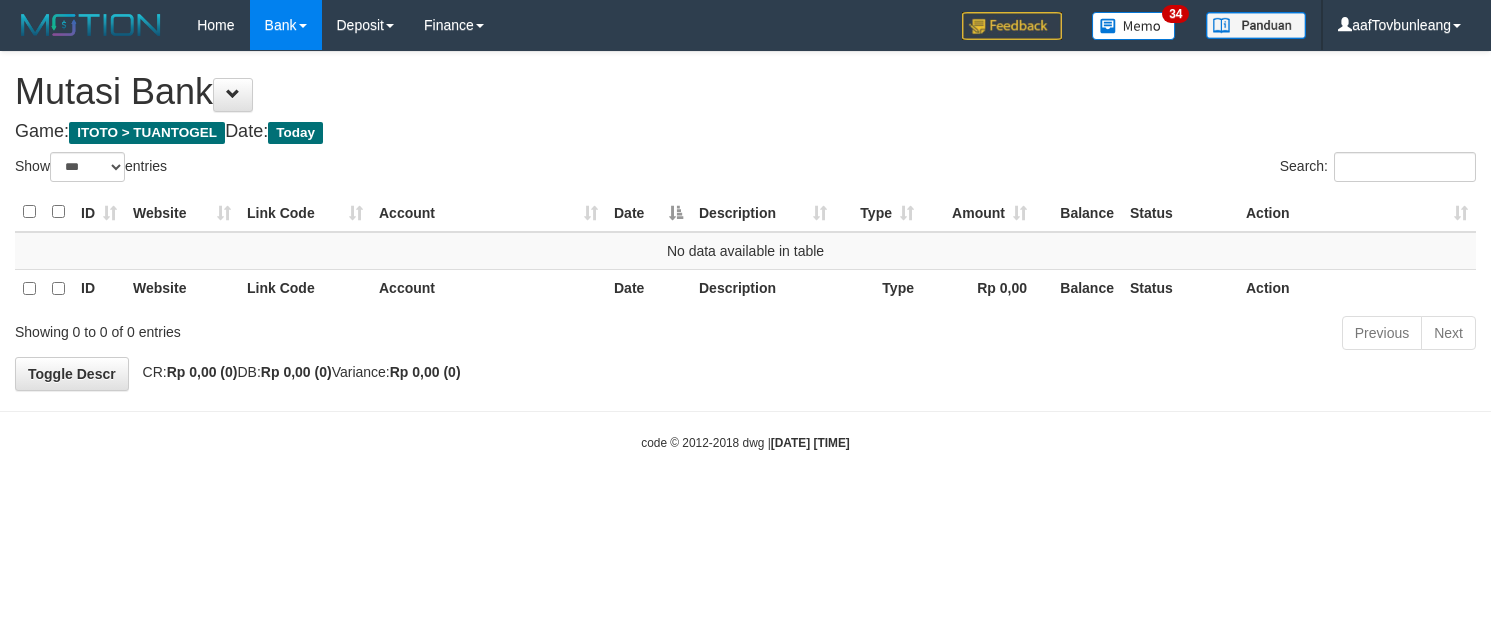 select on "***" 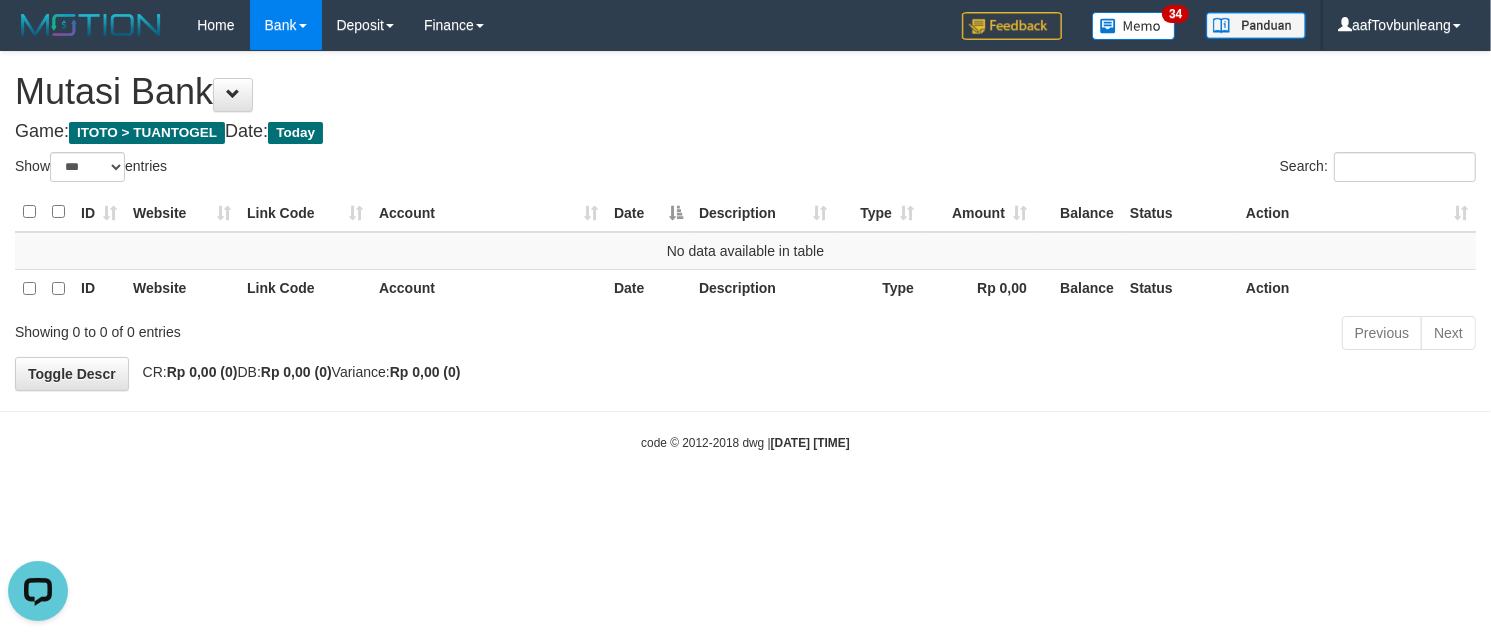 scroll, scrollTop: 0, scrollLeft: 0, axis: both 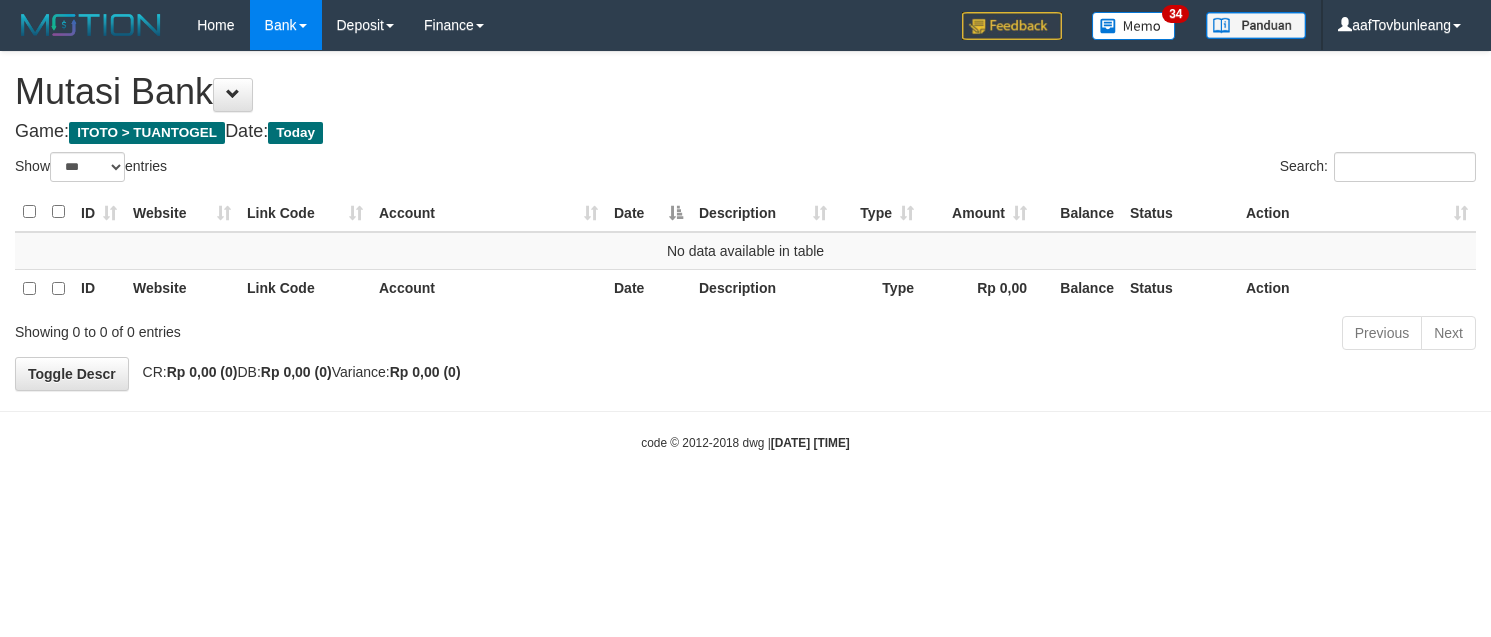select on "***" 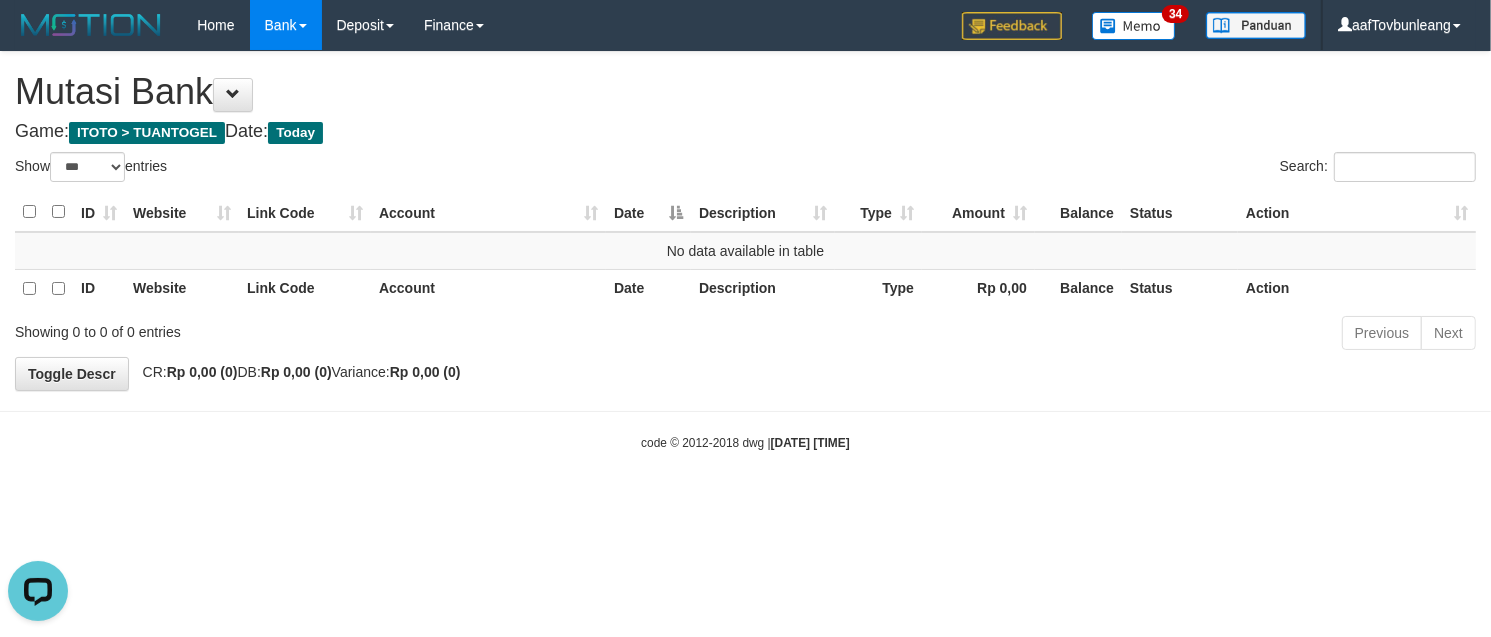 scroll, scrollTop: 0, scrollLeft: 0, axis: both 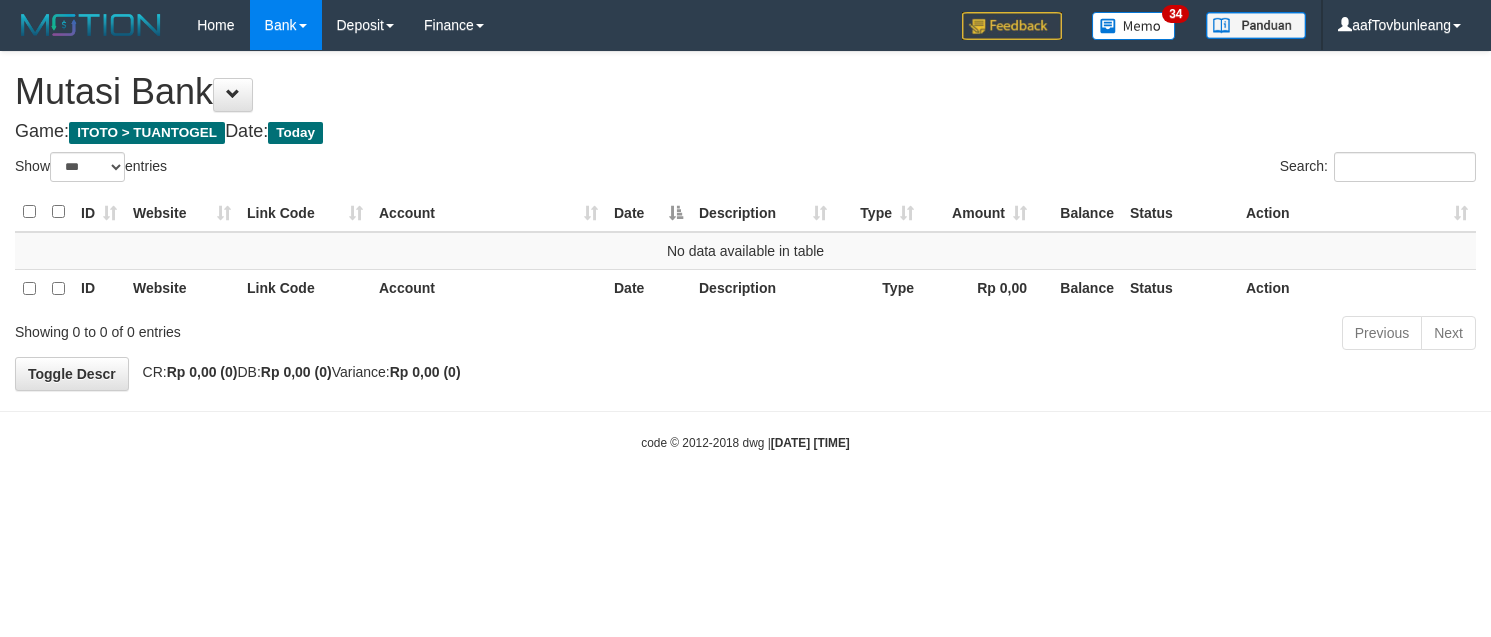 select on "***" 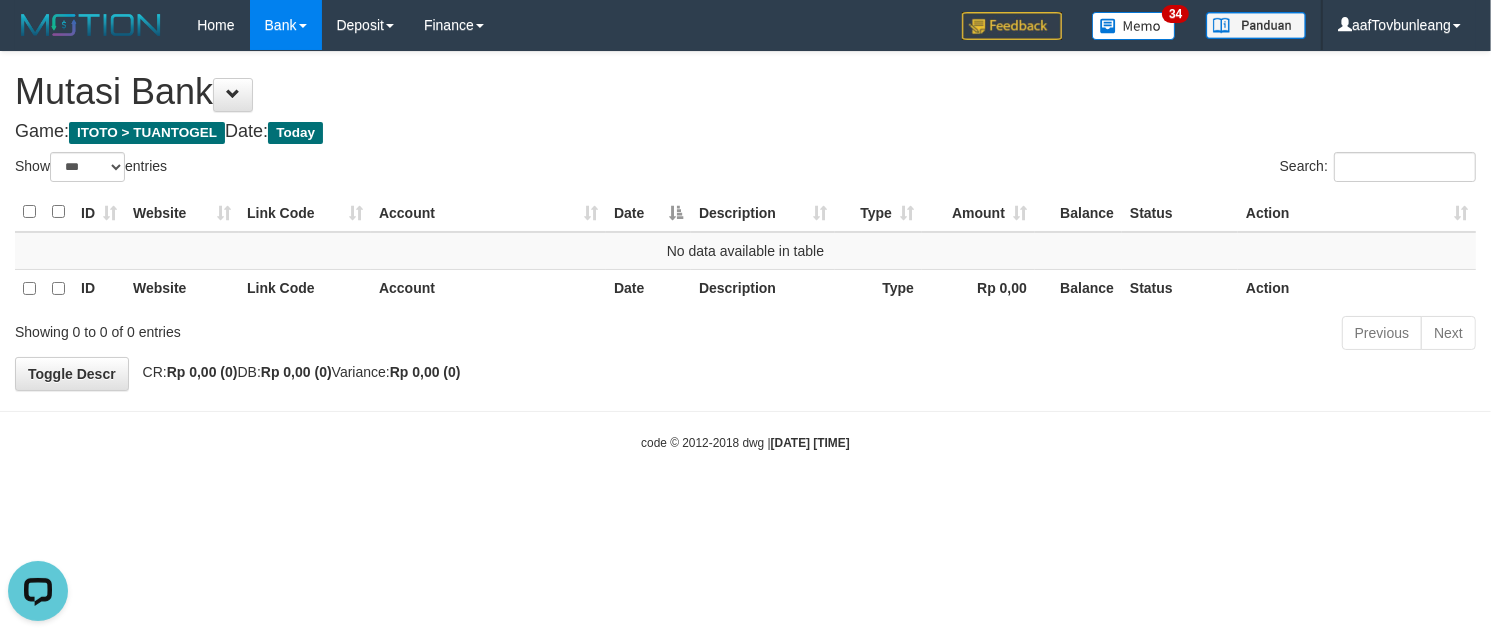 scroll, scrollTop: 0, scrollLeft: 0, axis: both 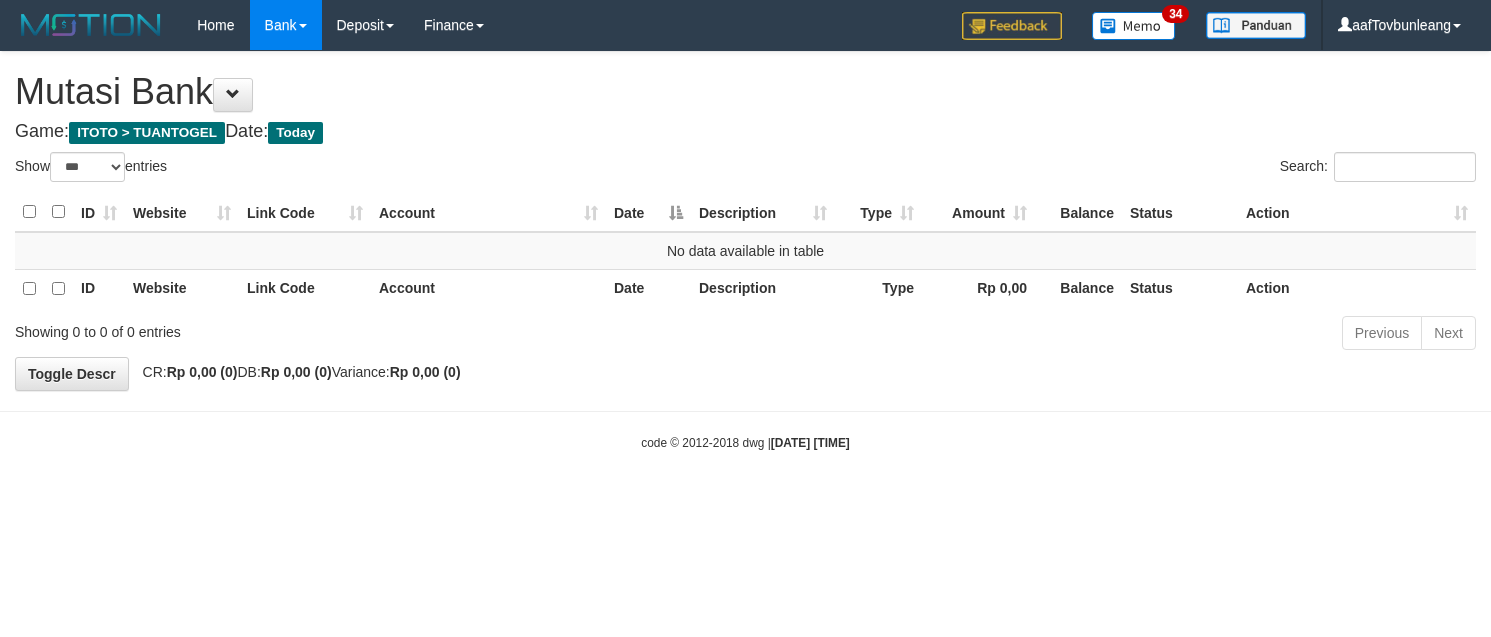 select on "***" 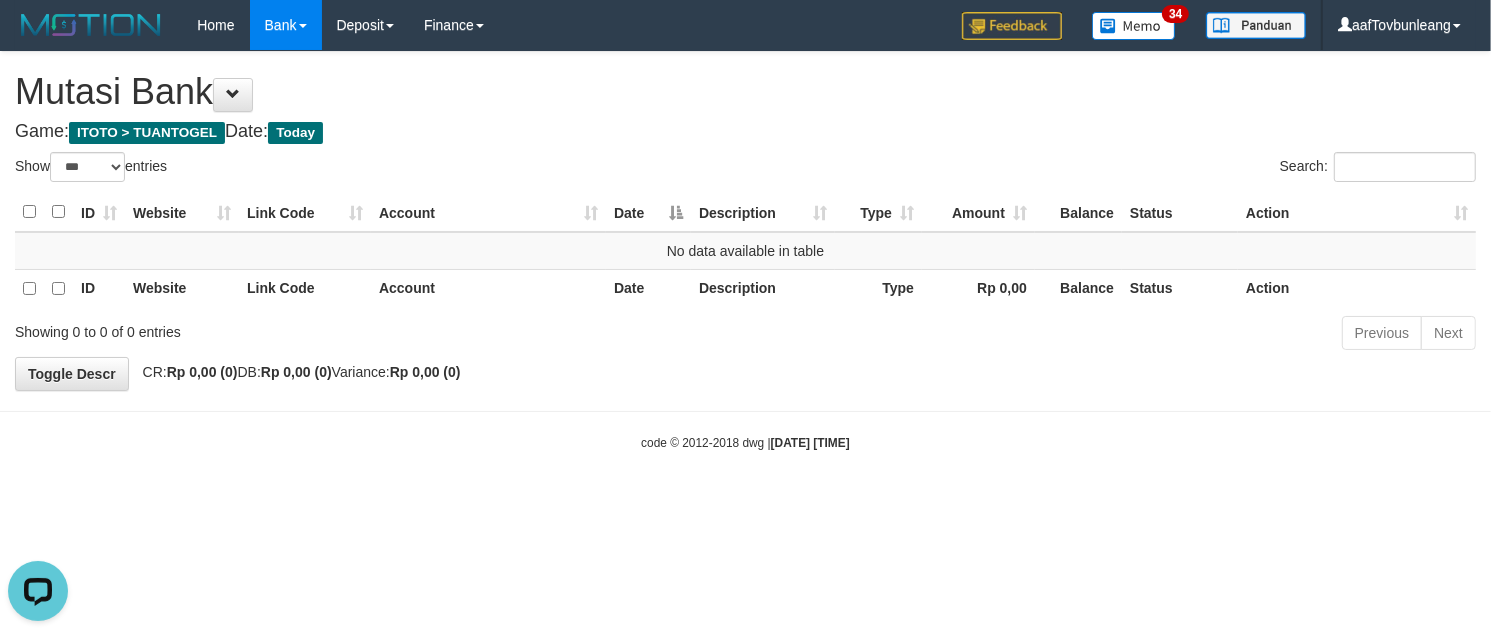 scroll, scrollTop: 0, scrollLeft: 0, axis: both 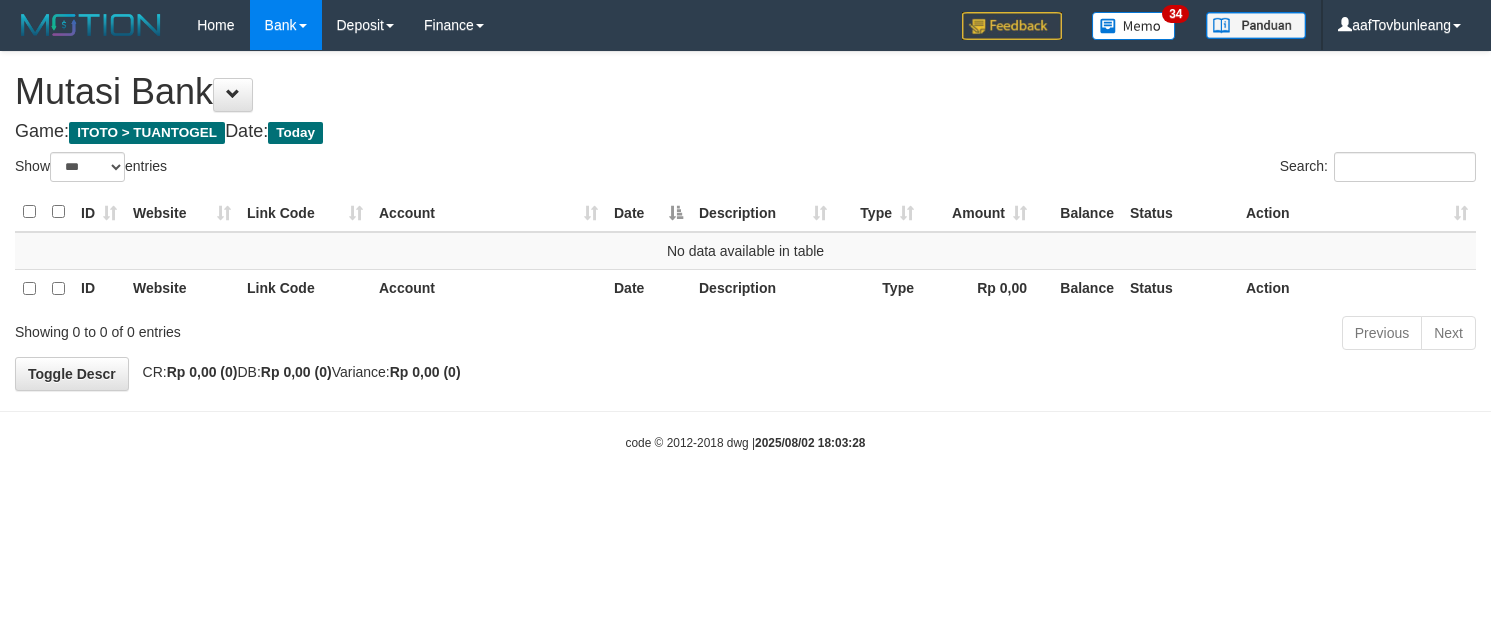 select on "***" 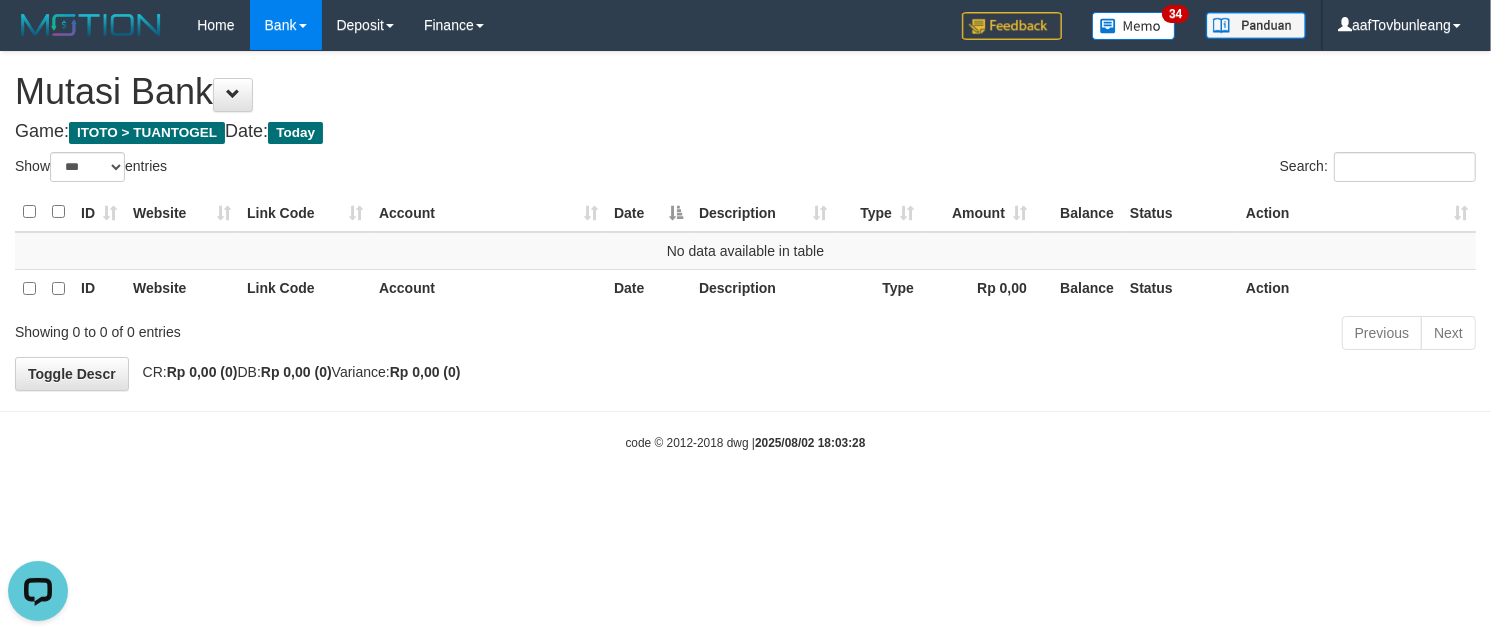 scroll, scrollTop: 0, scrollLeft: 0, axis: both 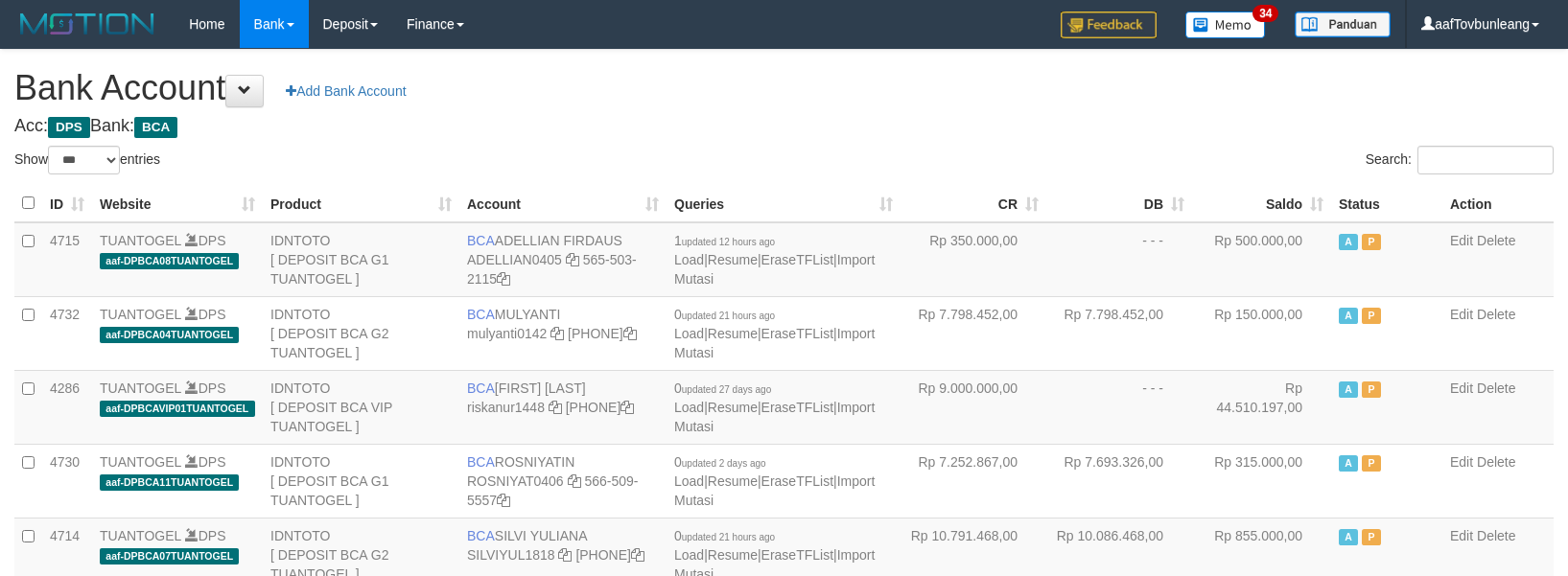 select on "***" 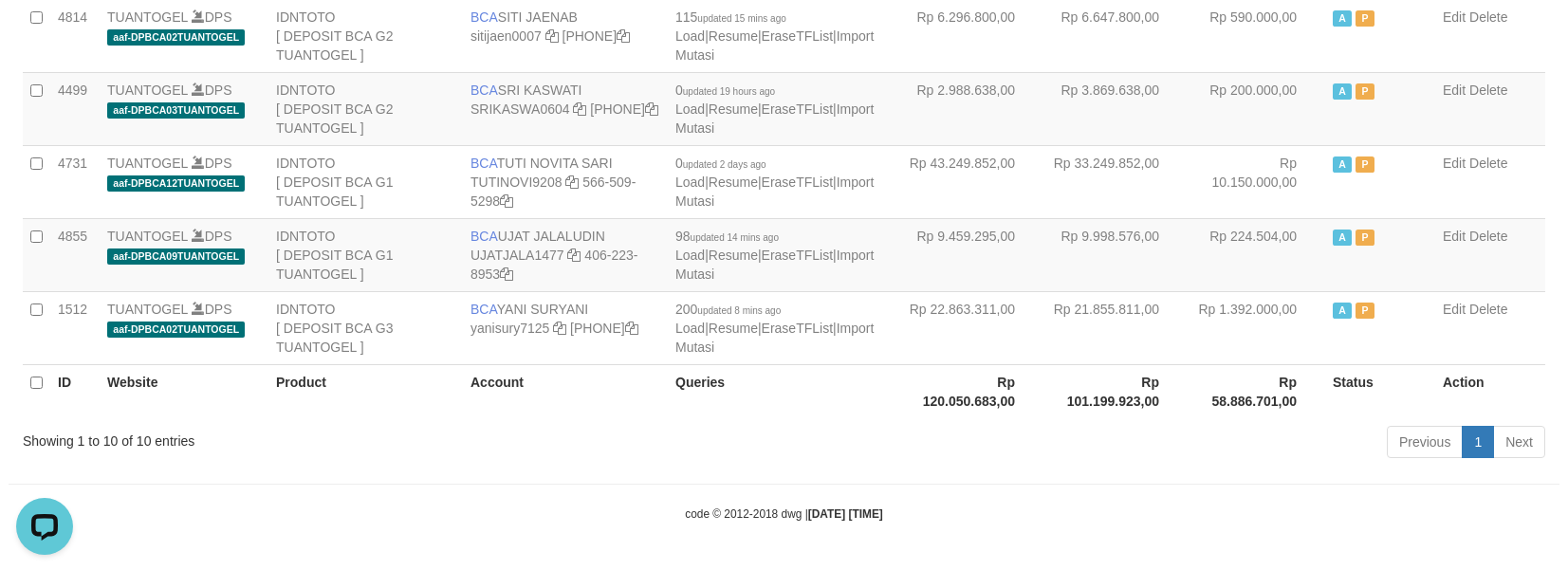 scroll, scrollTop: 0, scrollLeft: 0, axis: both 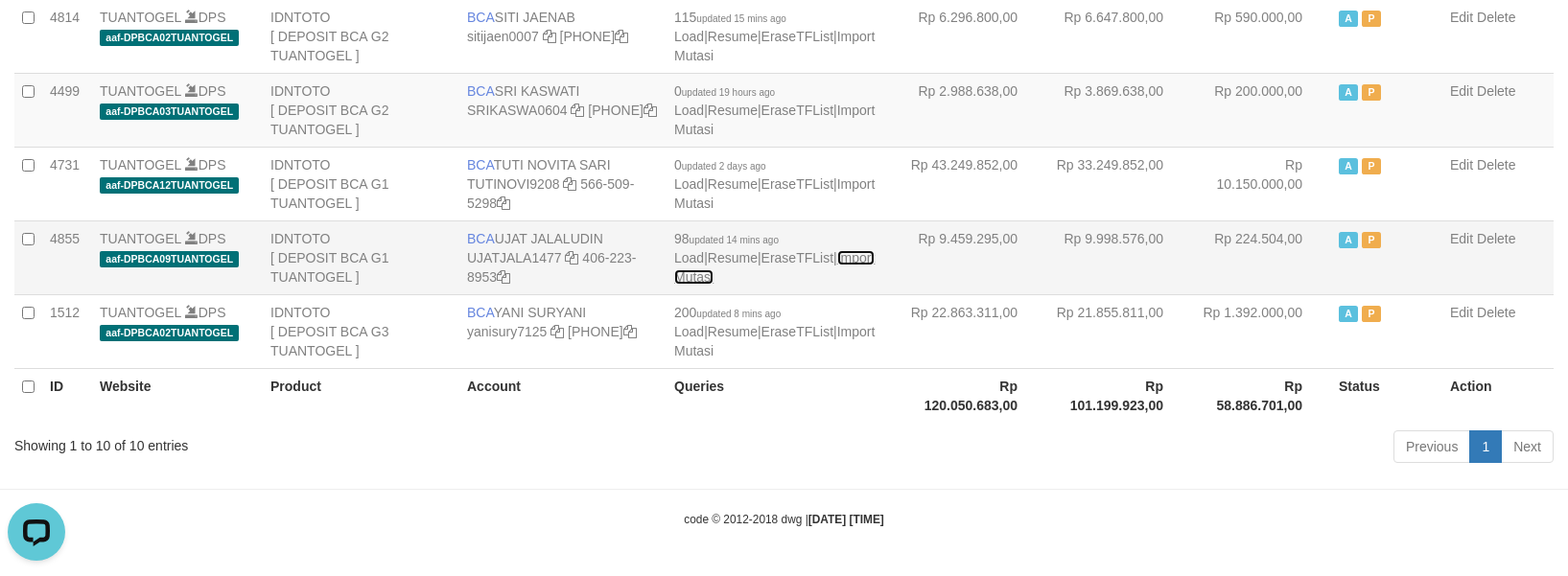 click on "Import Mutasi" at bounding box center (774, 267) 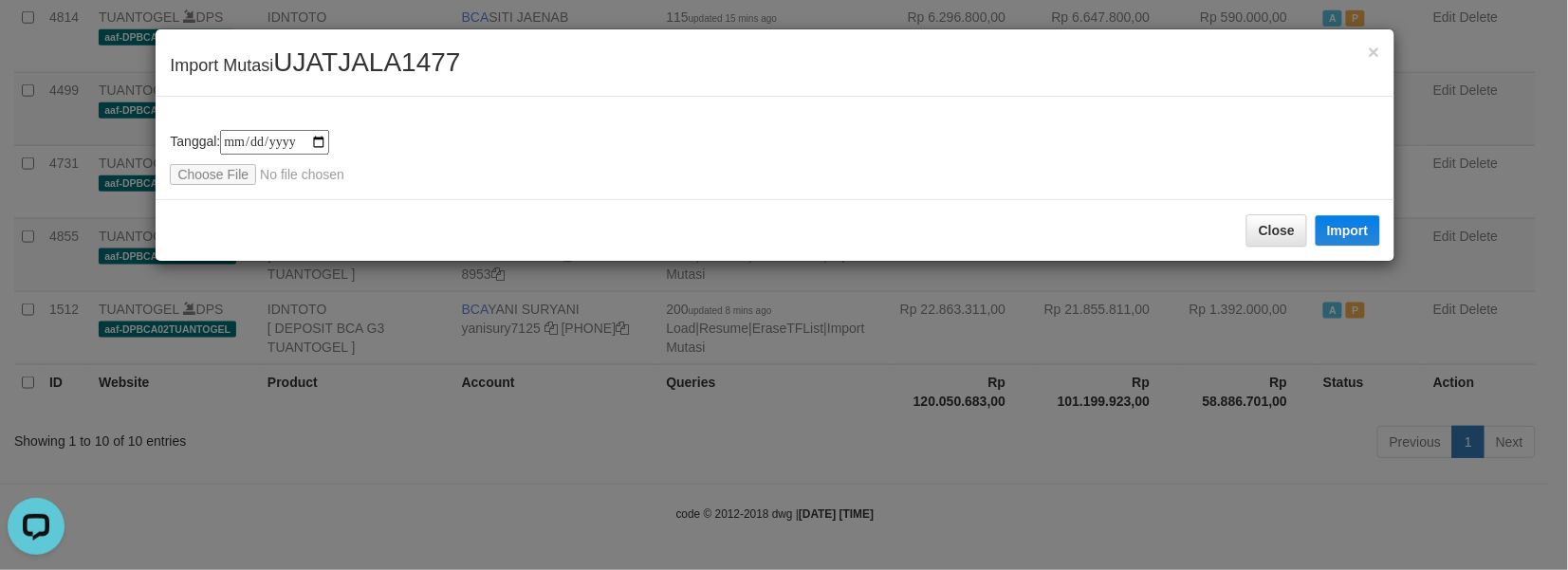 type on "**********" 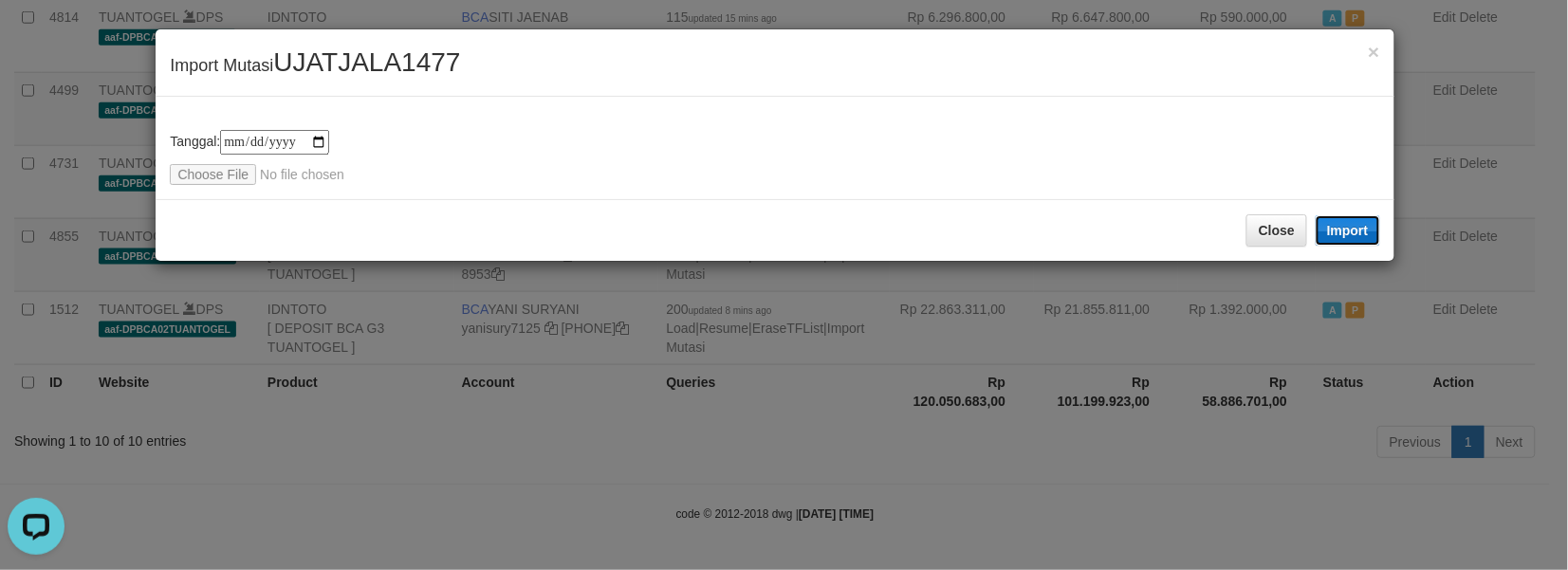 click on "Import" at bounding box center [1348, 230] 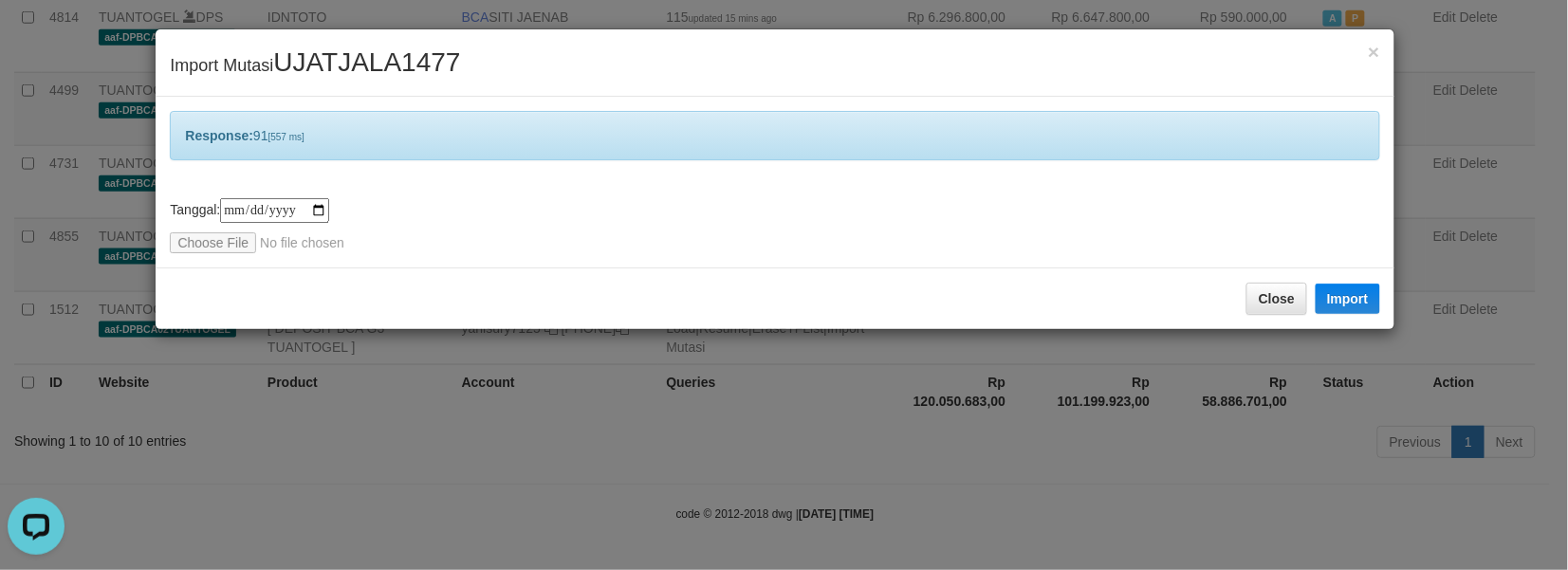 click on "Response:  91  [557 ms]" at bounding box center (774, 136) 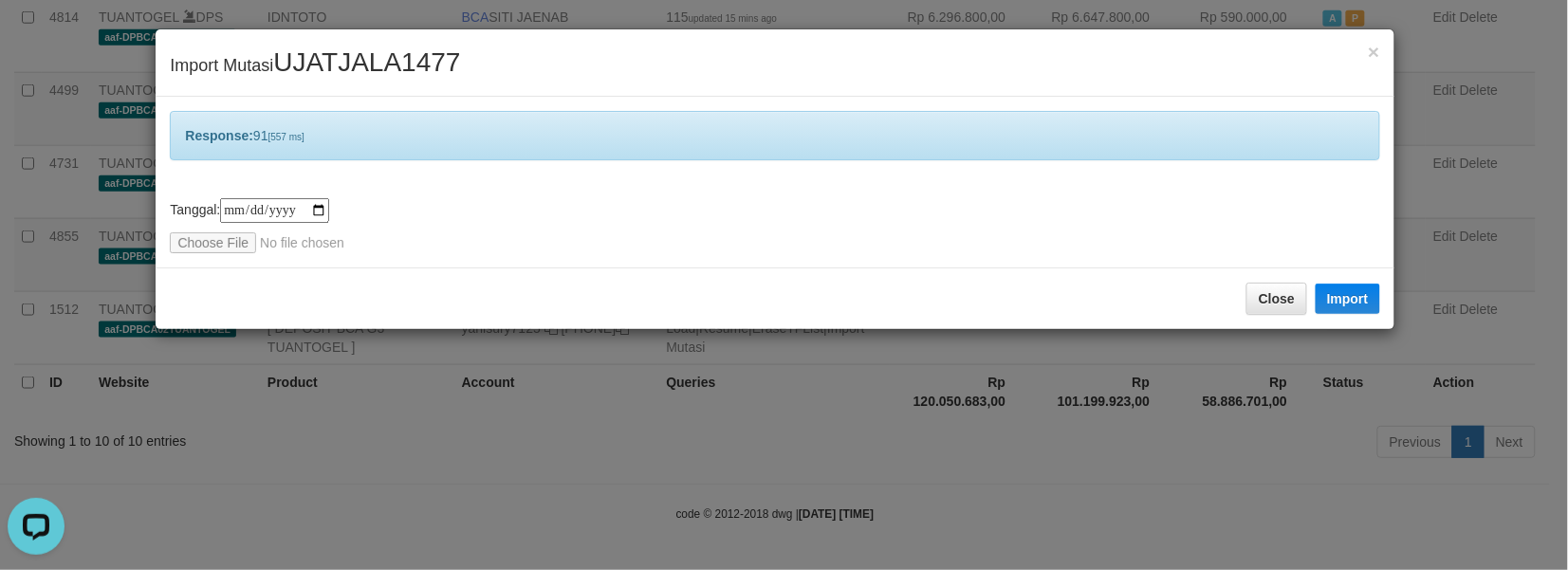 drag, startPoint x: 838, startPoint y: 112, endPoint x: 828, endPoint y: 109, distance: 10.440307 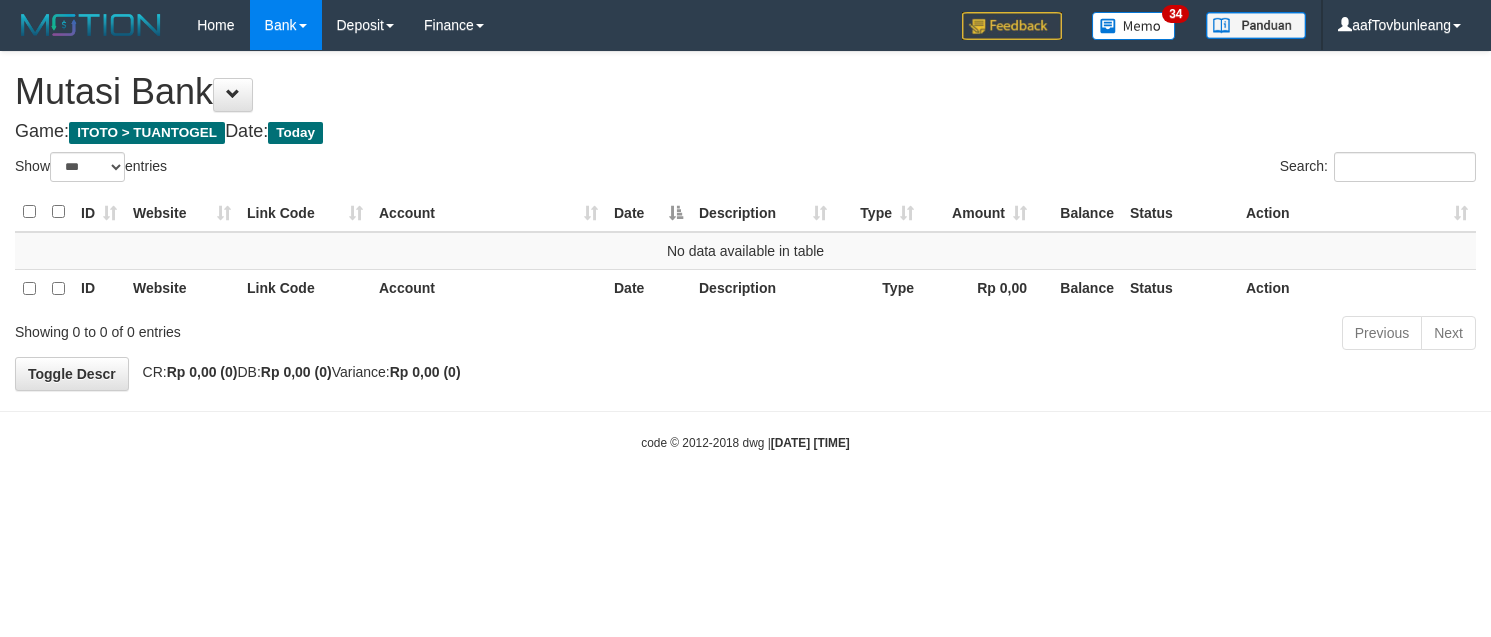 select on "***" 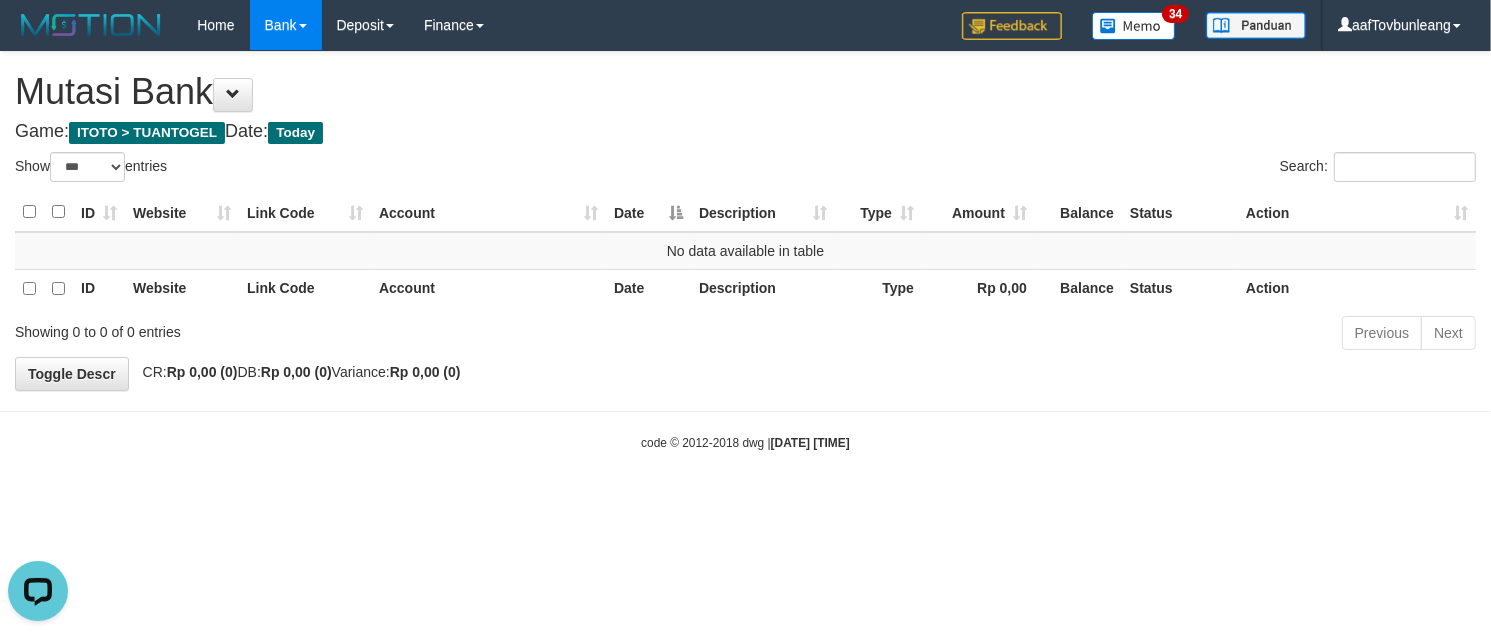 scroll, scrollTop: 0, scrollLeft: 0, axis: both 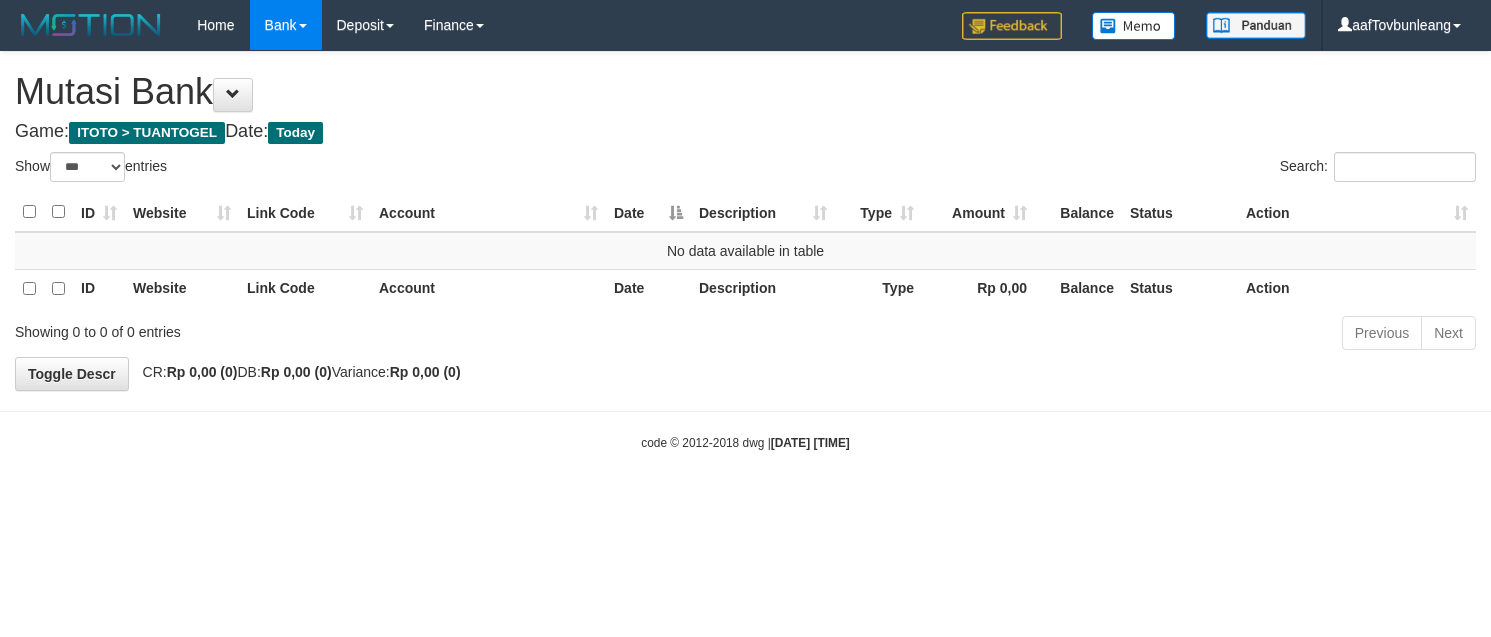 select on "***" 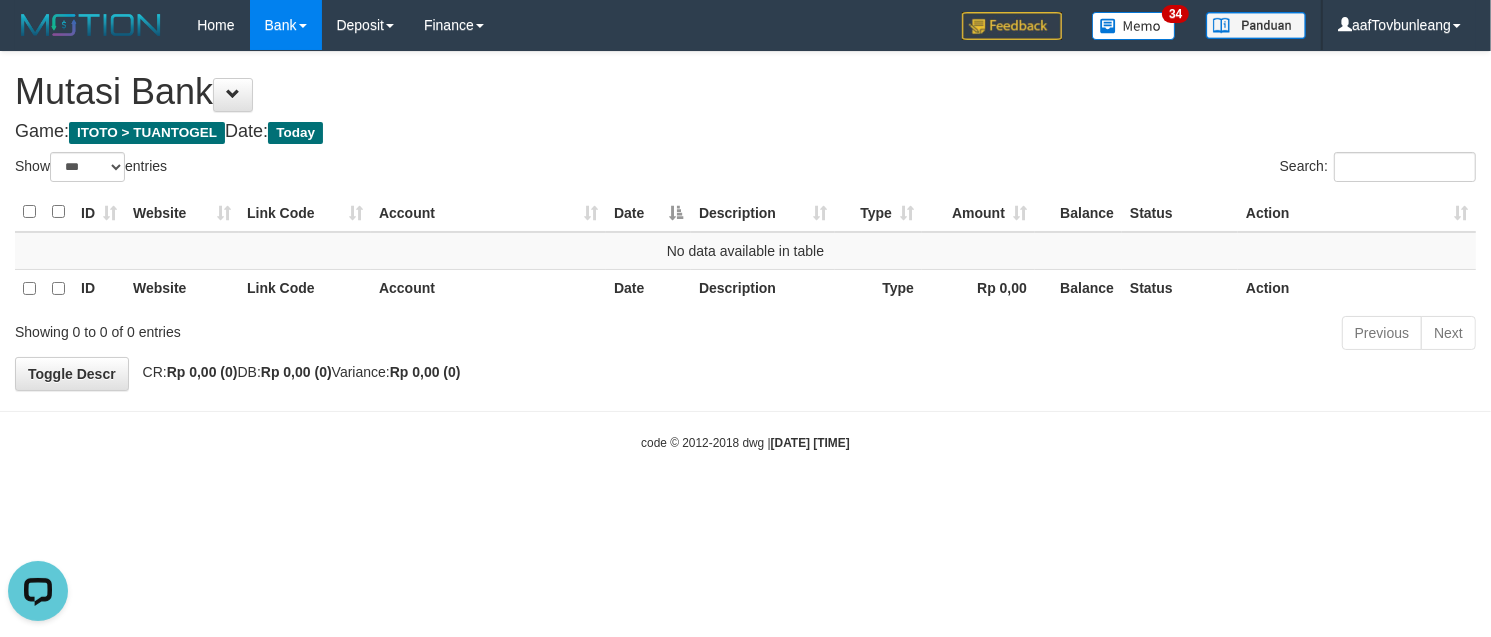 scroll, scrollTop: 0, scrollLeft: 0, axis: both 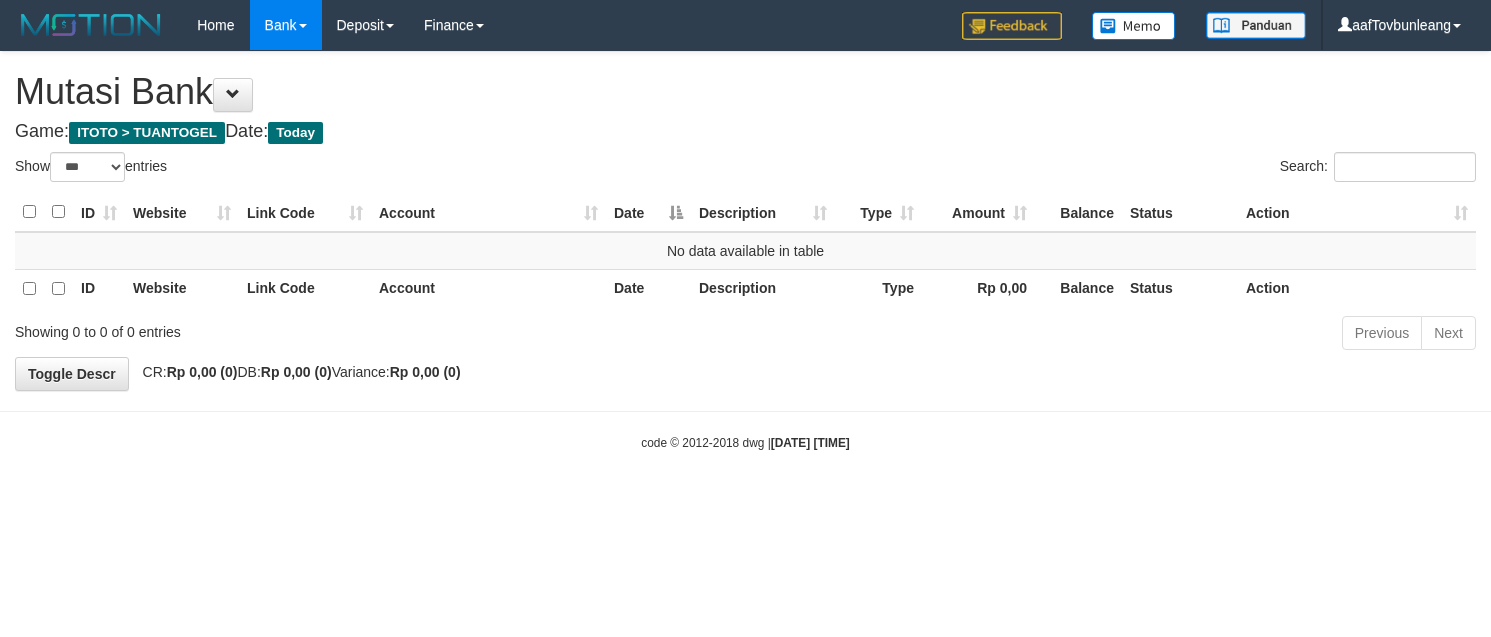 select on "***" 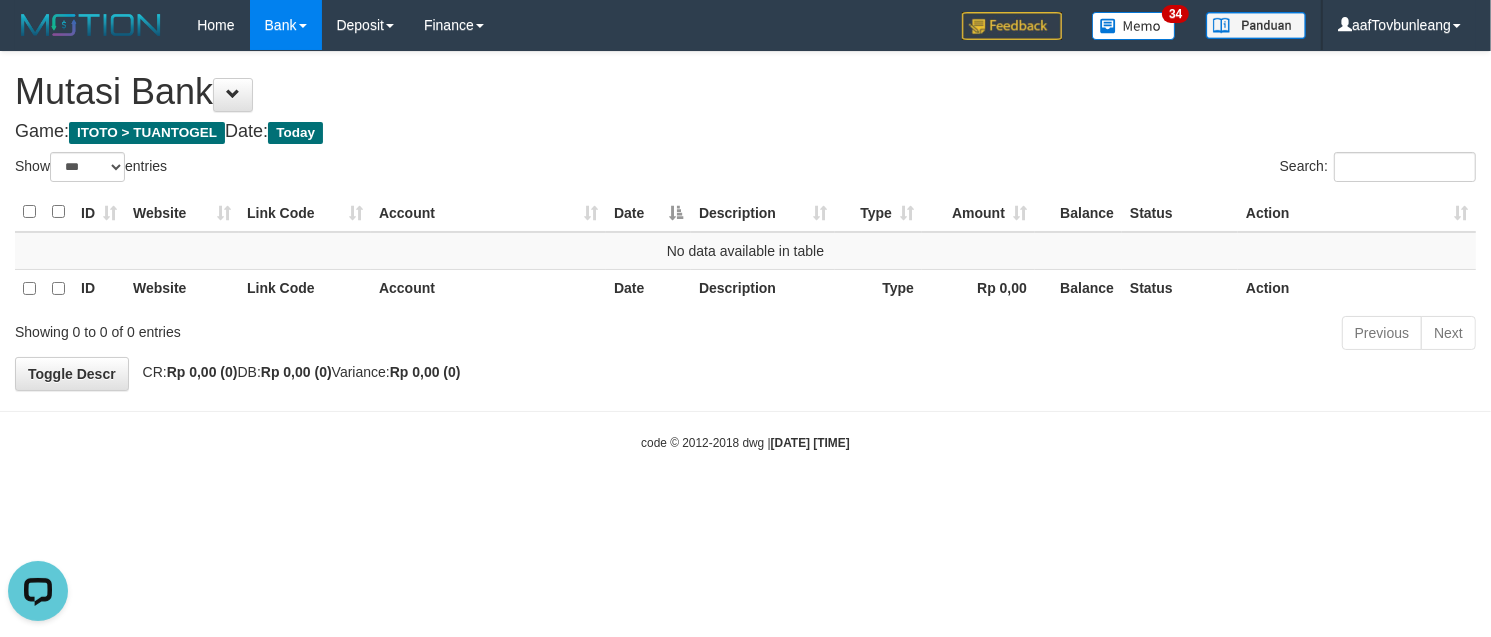 scroll, scrollTop: 0, scrollLeft: 0, axis: both 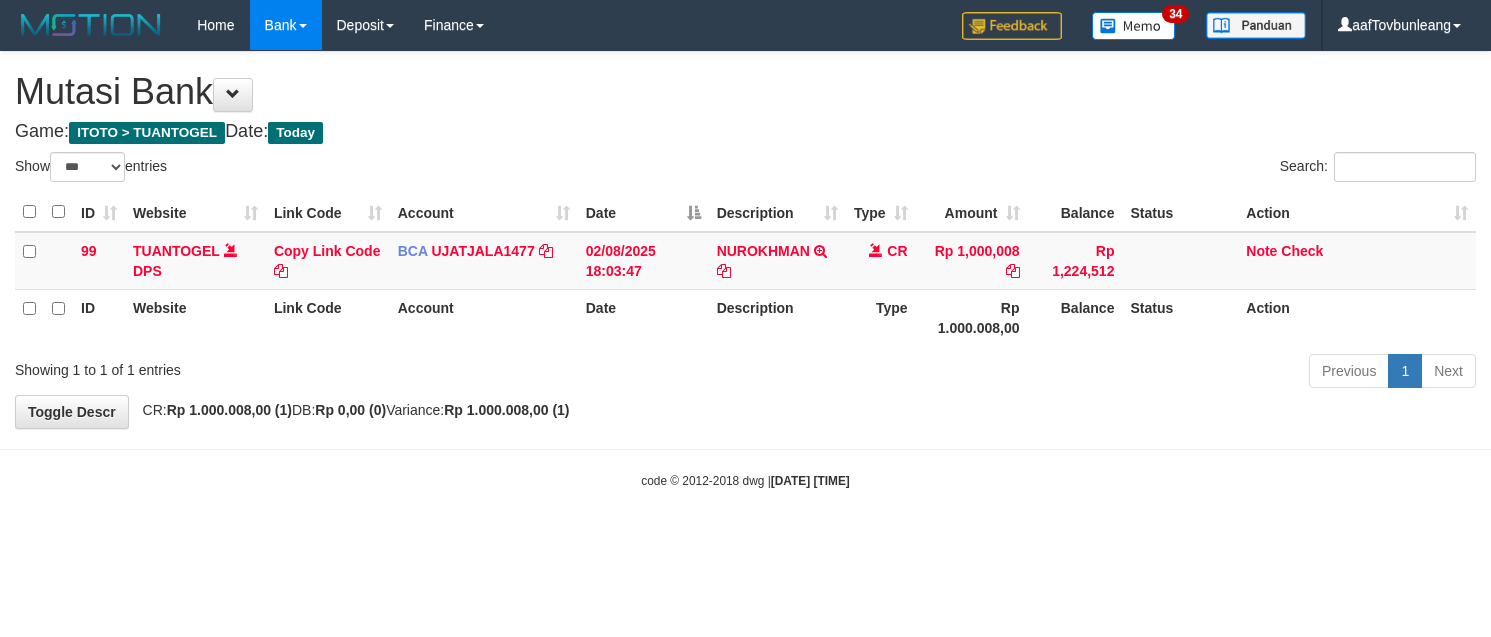 select on "***" 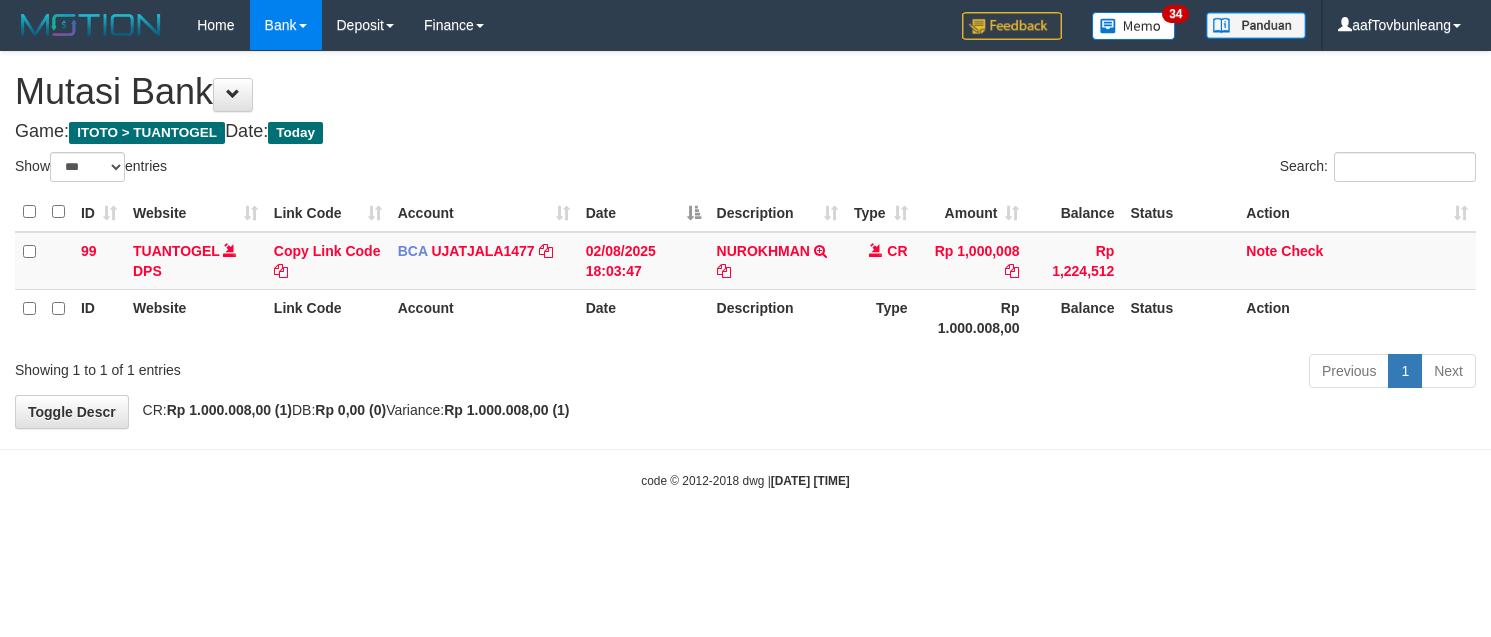 scroll, scrollTop: 0, scrollLeft: 0, axis: both 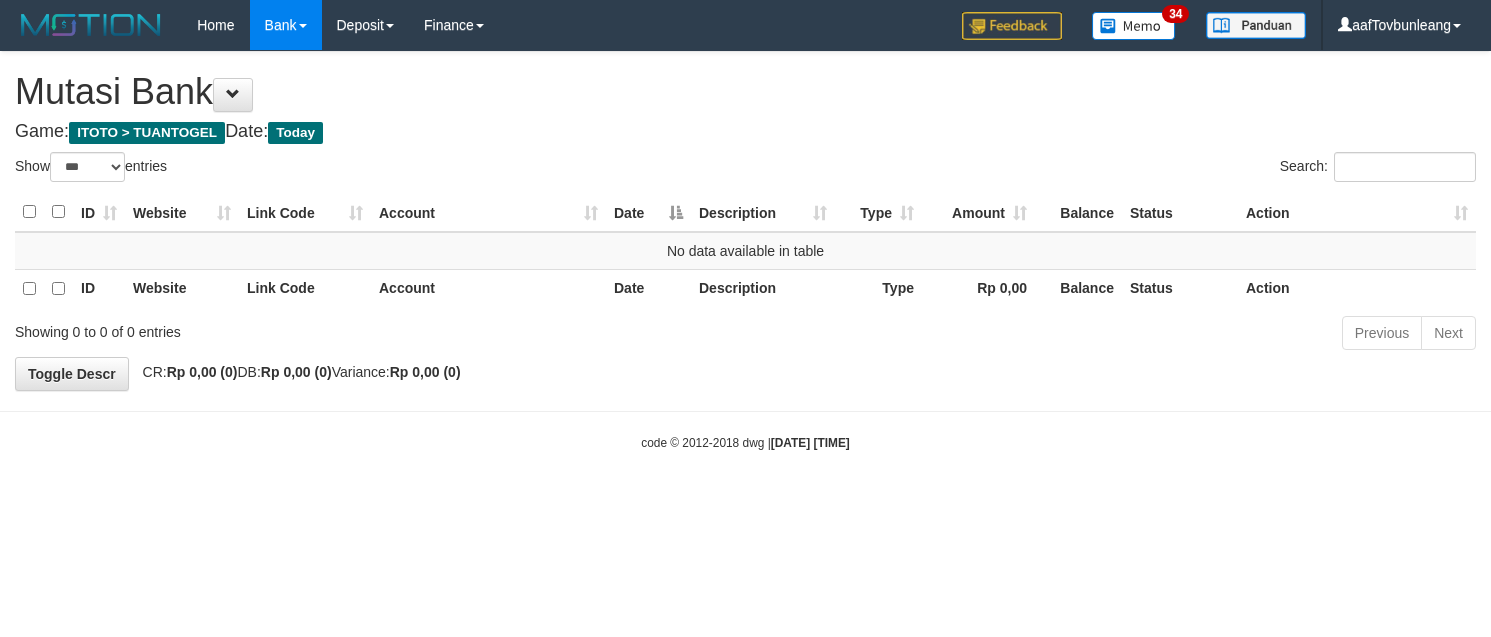 select on "***" 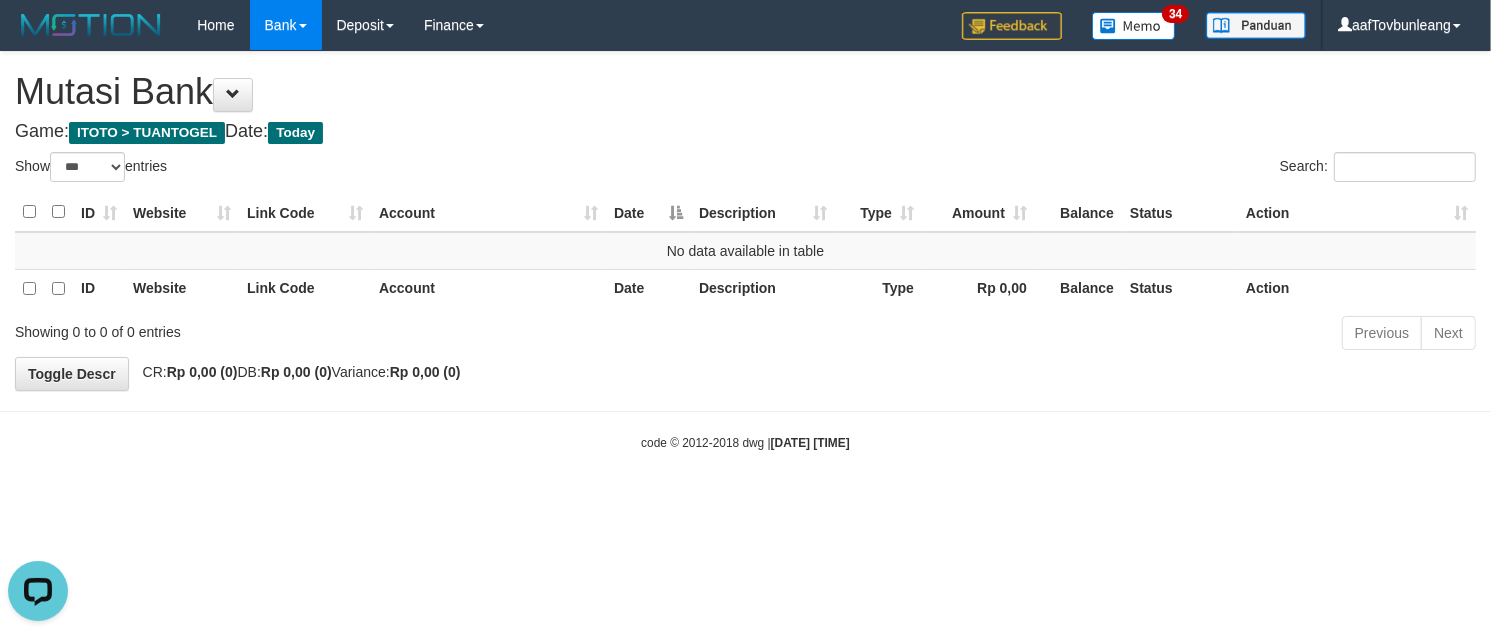 scroll, scrollTop: 0, scrollLeft: 0, axis: both 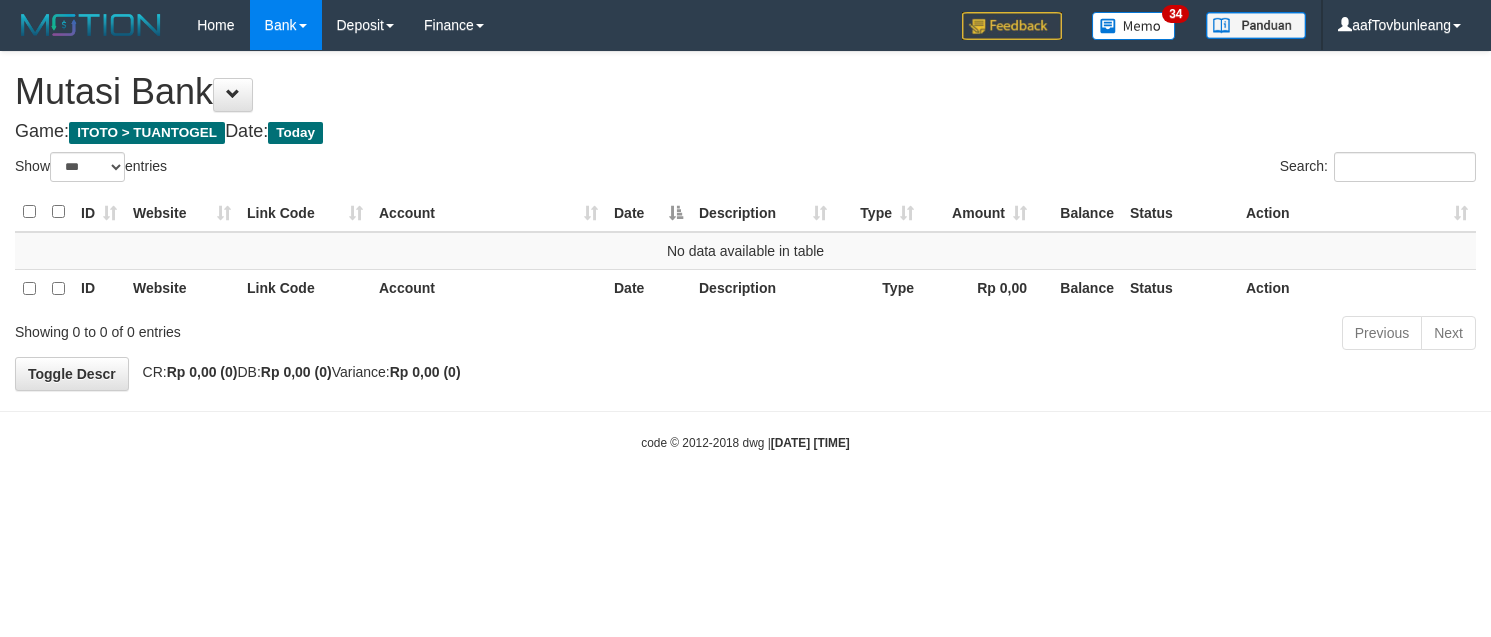 select on "***" 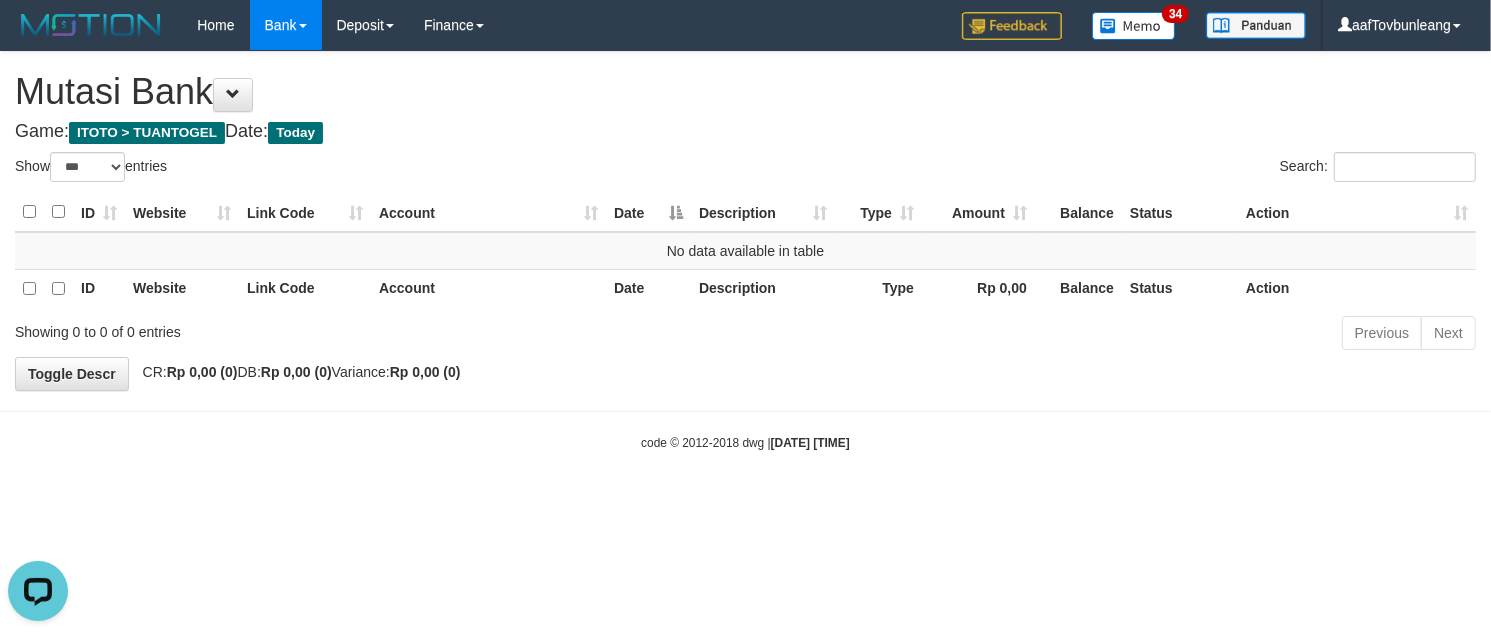 scroll, scrollTop: 0, scrollLeft: 0, axis: both 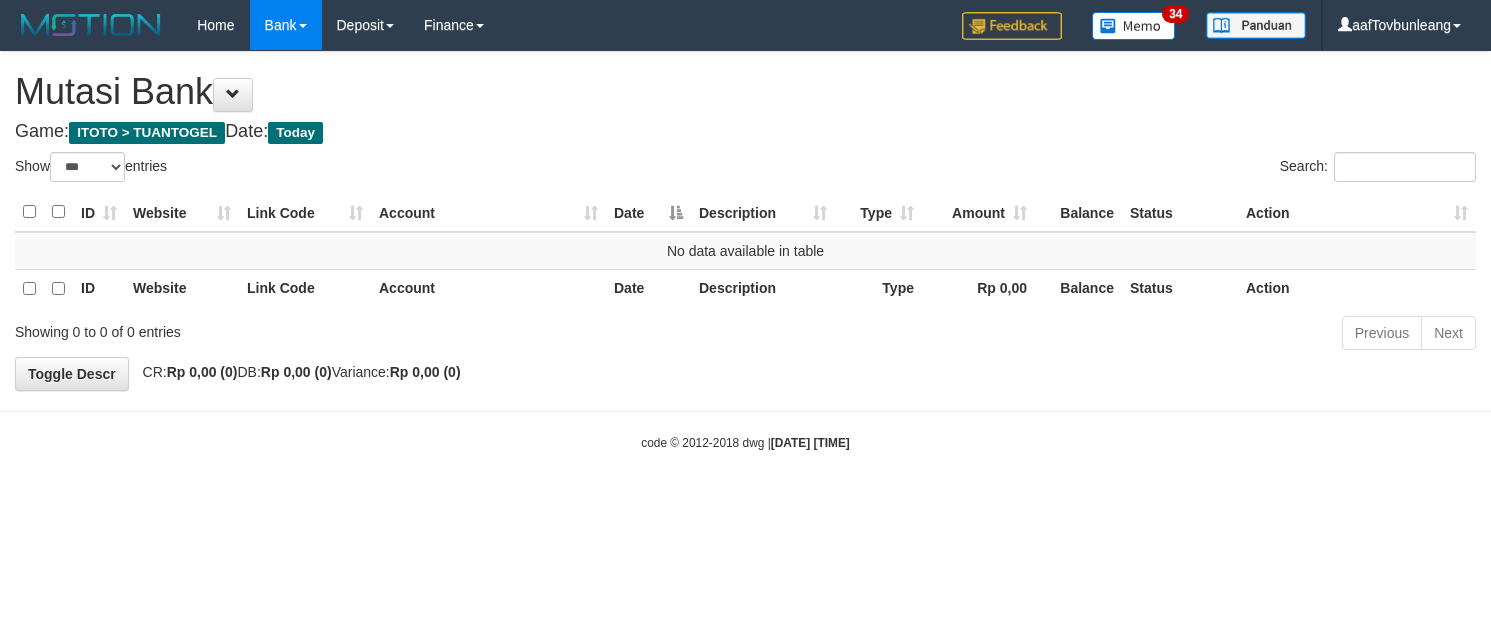 select on "***" 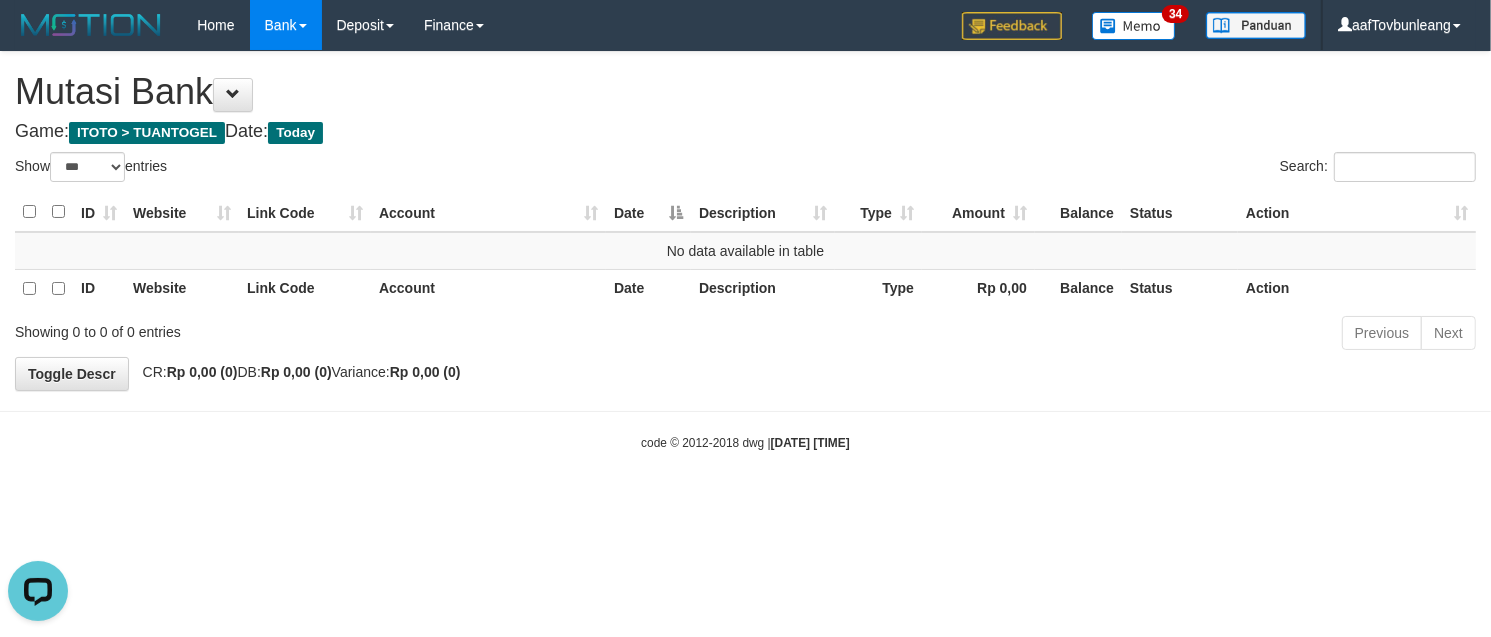 scroll, scrollTop: 0, scrollLeft: 0, axis: both 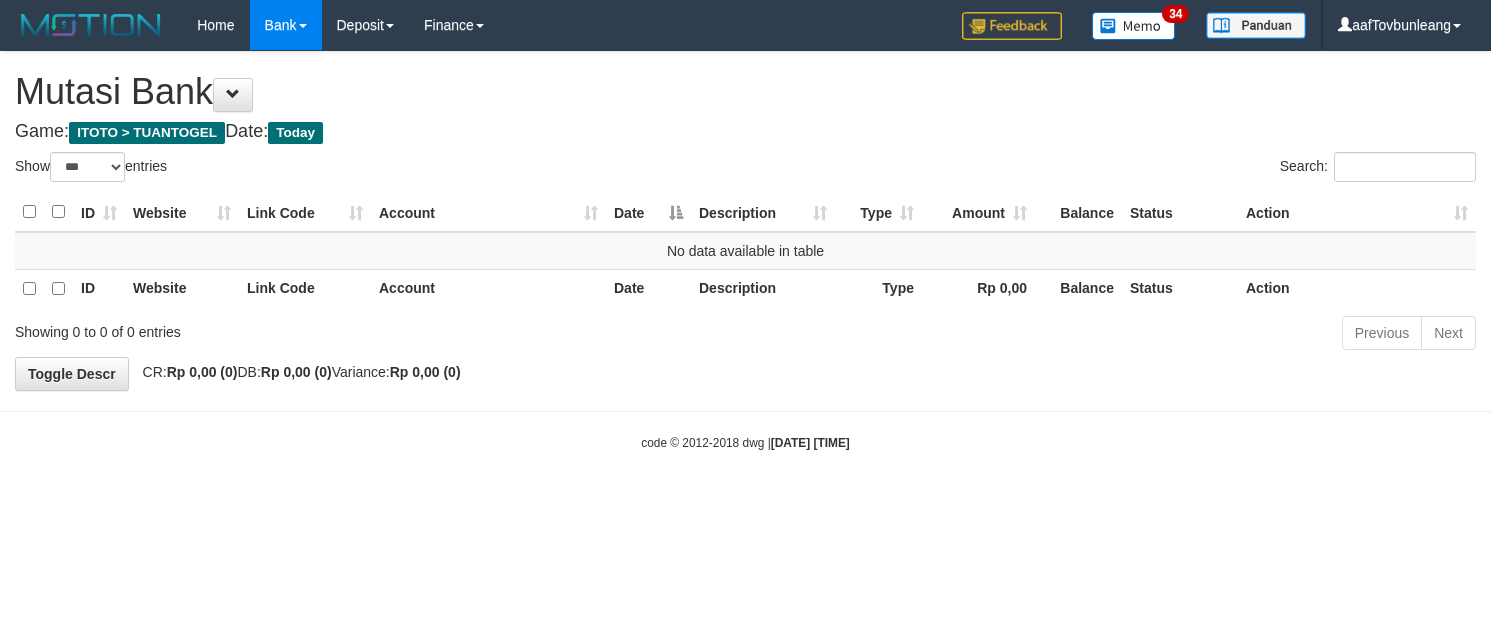 select on "***" 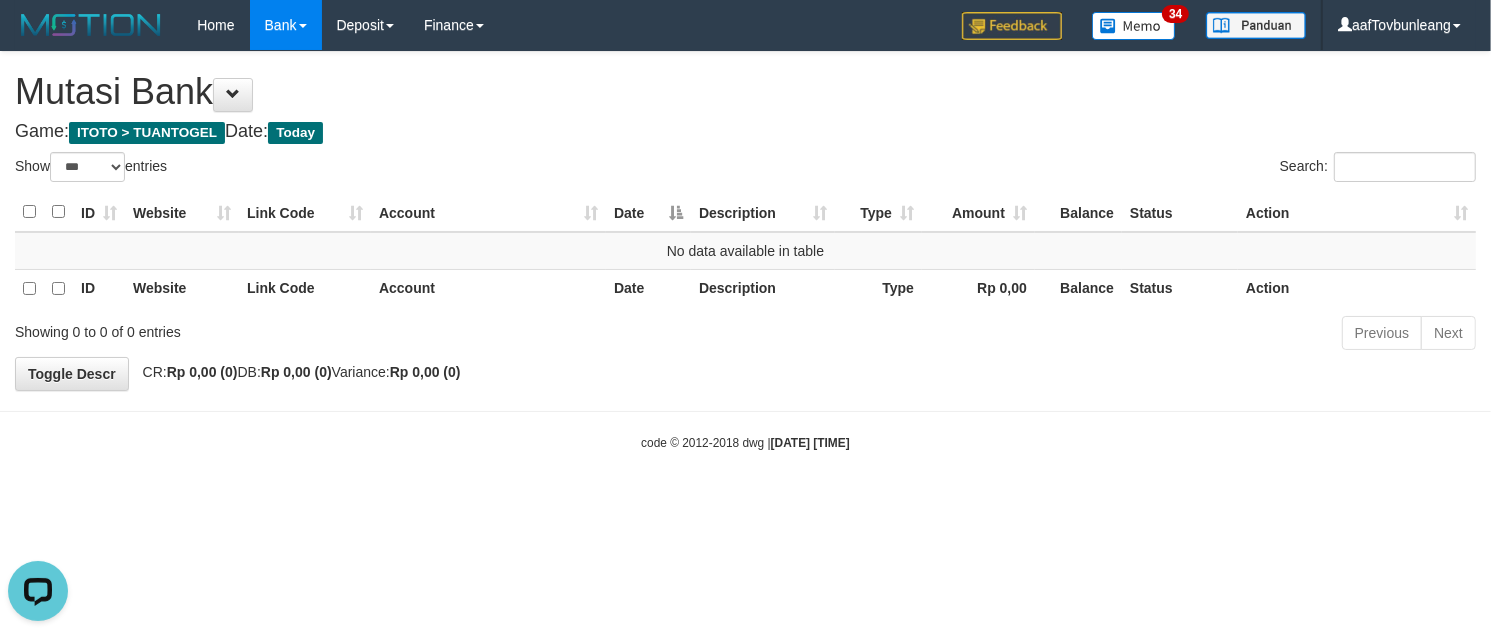 scroll, scrollTop: 0, scrollLeft: 0, axis: both 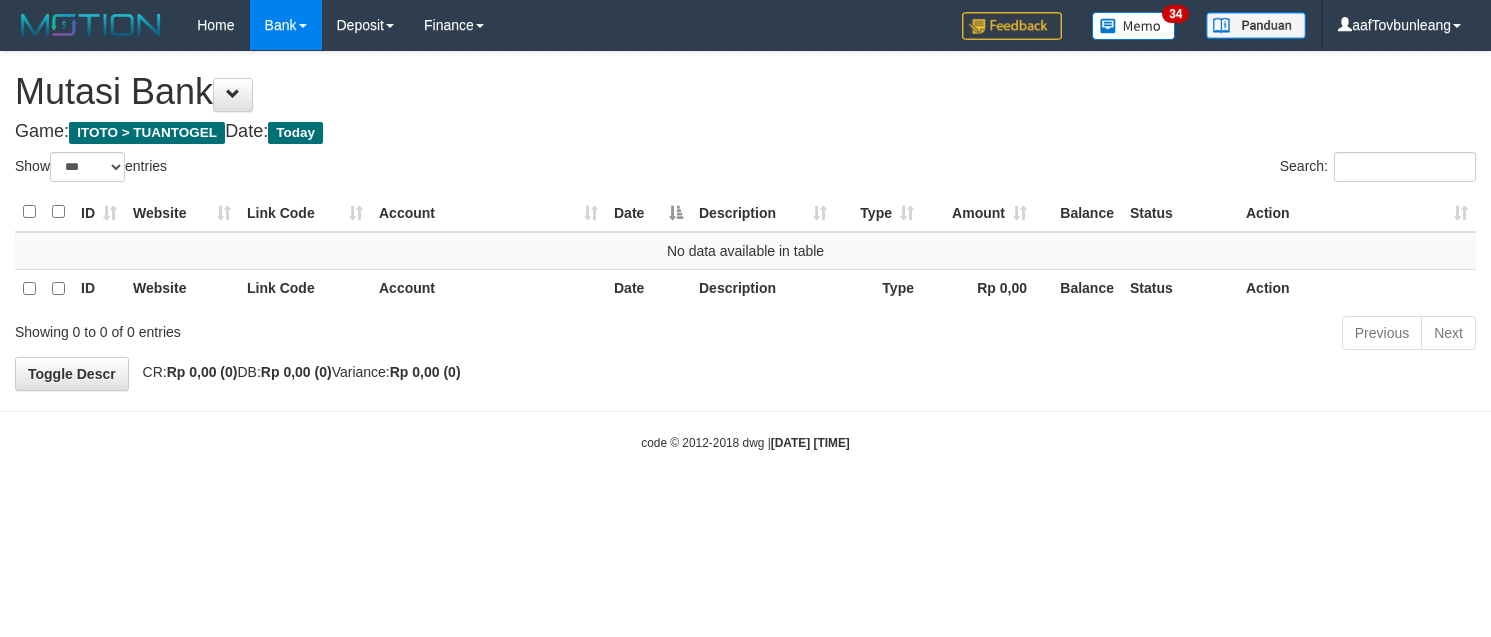 select on "***" 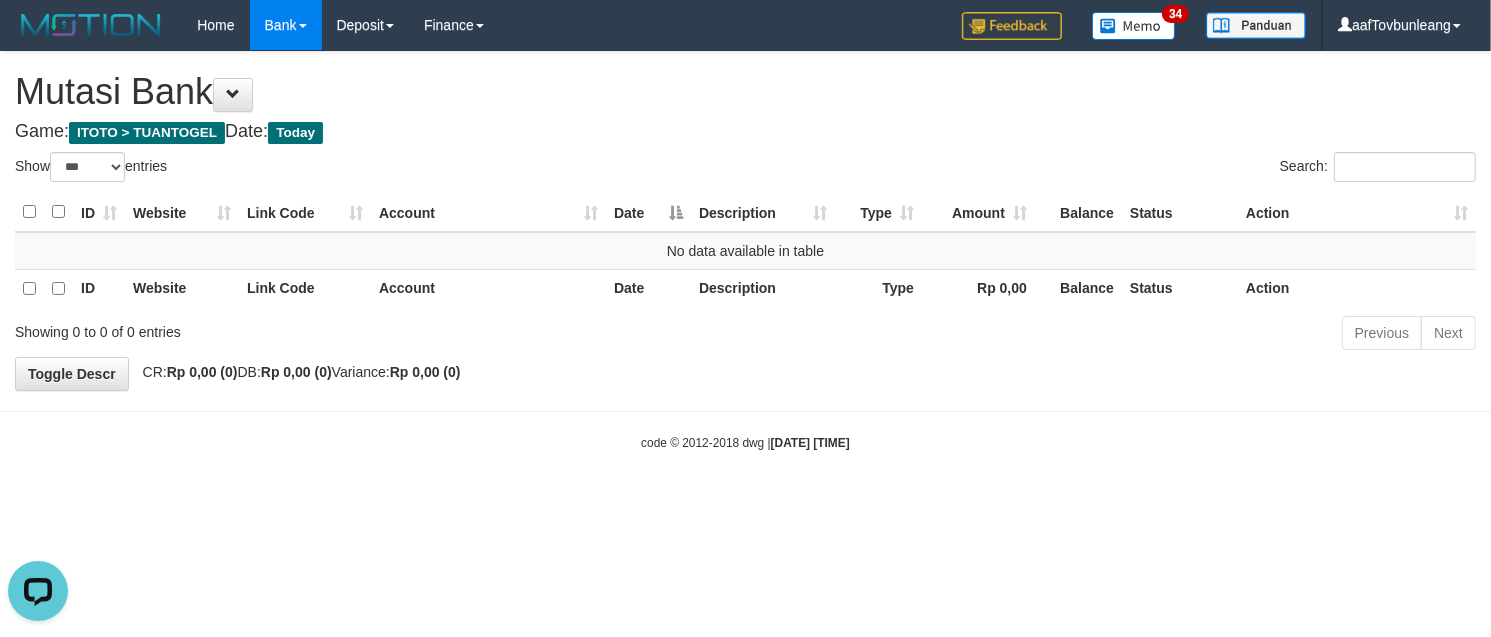 scroll, scrollTop: 0, scrollLeft: 0, axis: both 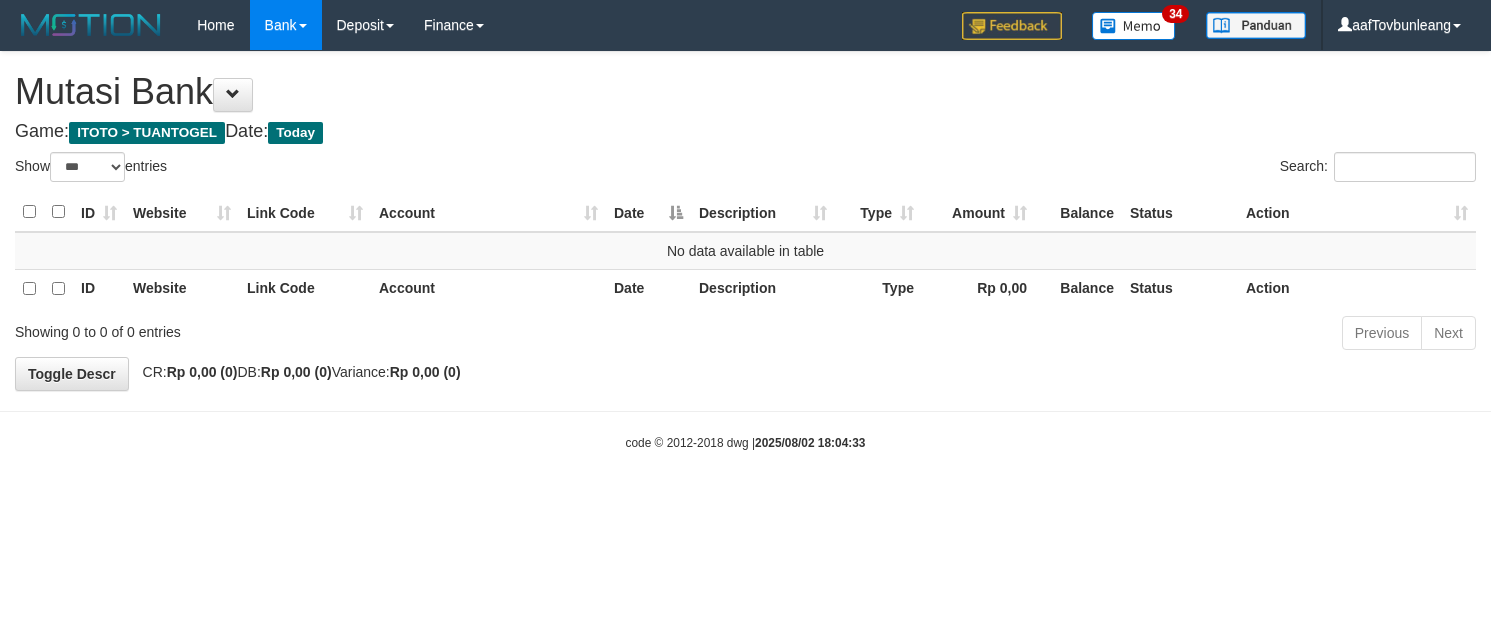 select on "***" 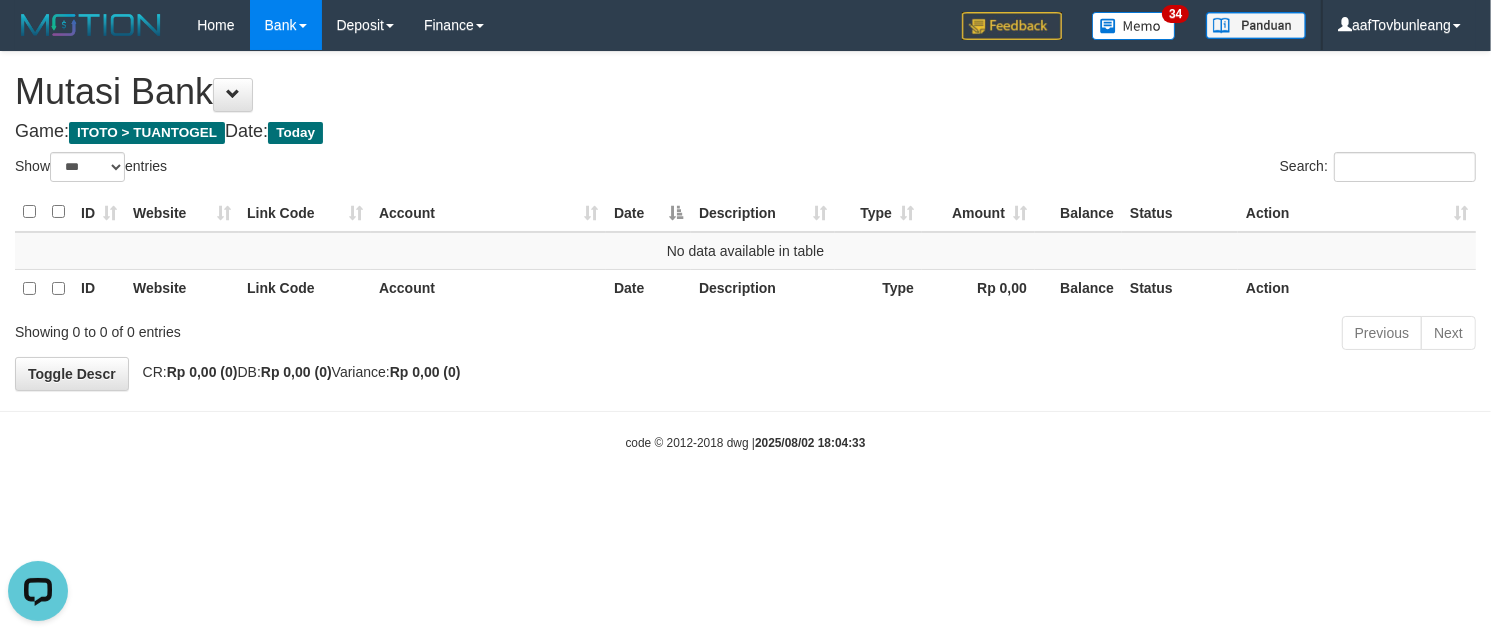 scroll, scrollTop: 0, scrollLeft: 0, axis: both 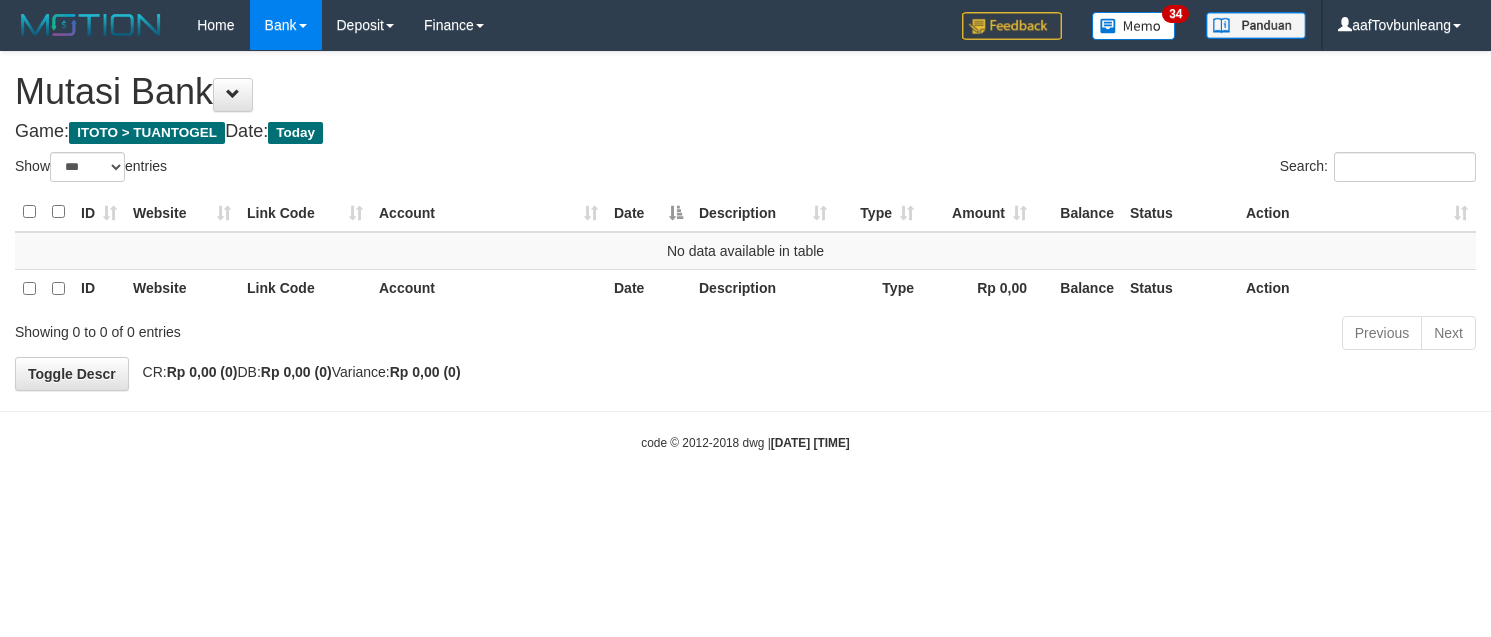 select on "***" 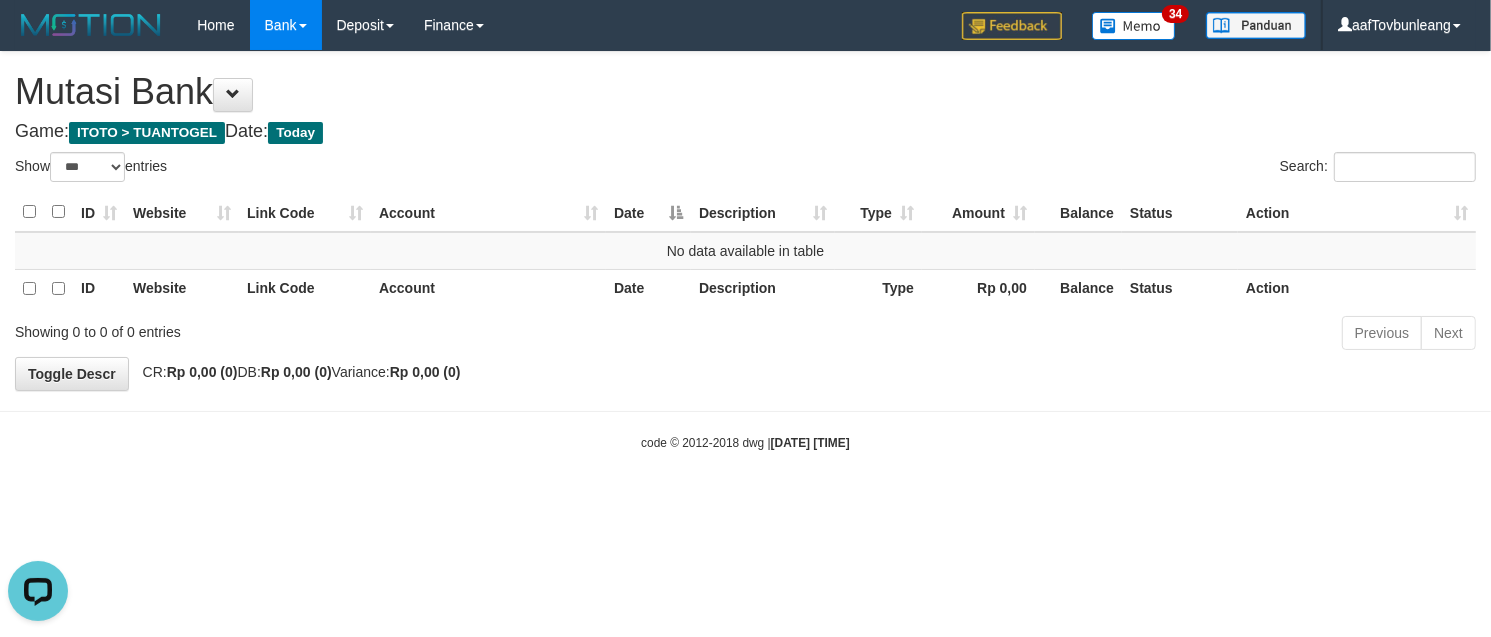 scroll, scrollTop: 0, scrollLeft: 0, axis: both 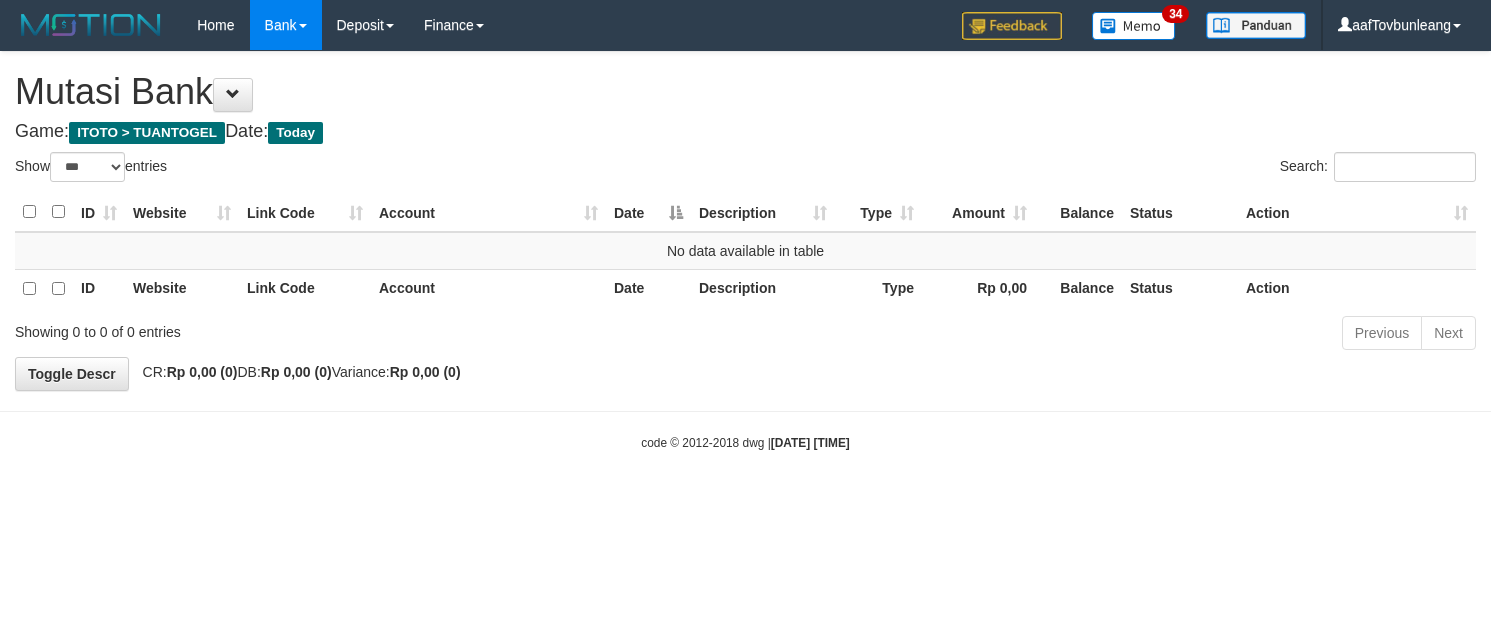 select on "***" 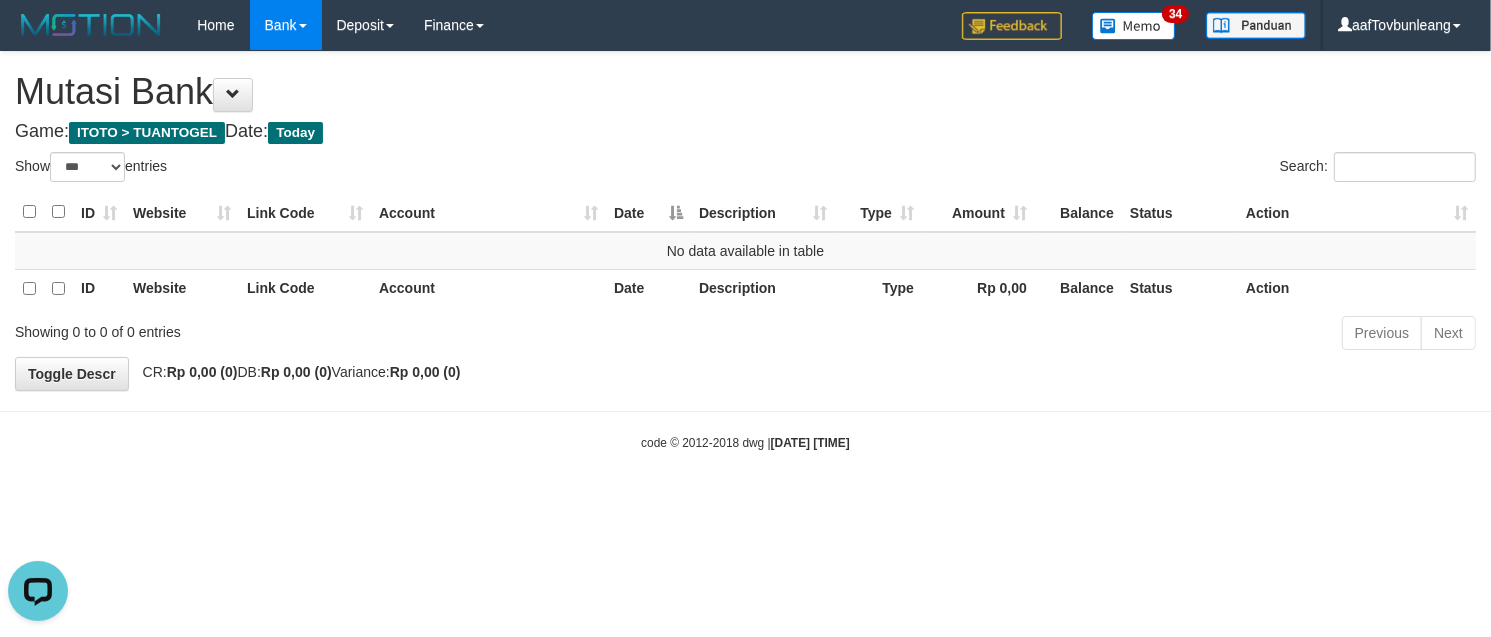 scroll, scrollTop: 0, scrollLeft: 0, axis: both 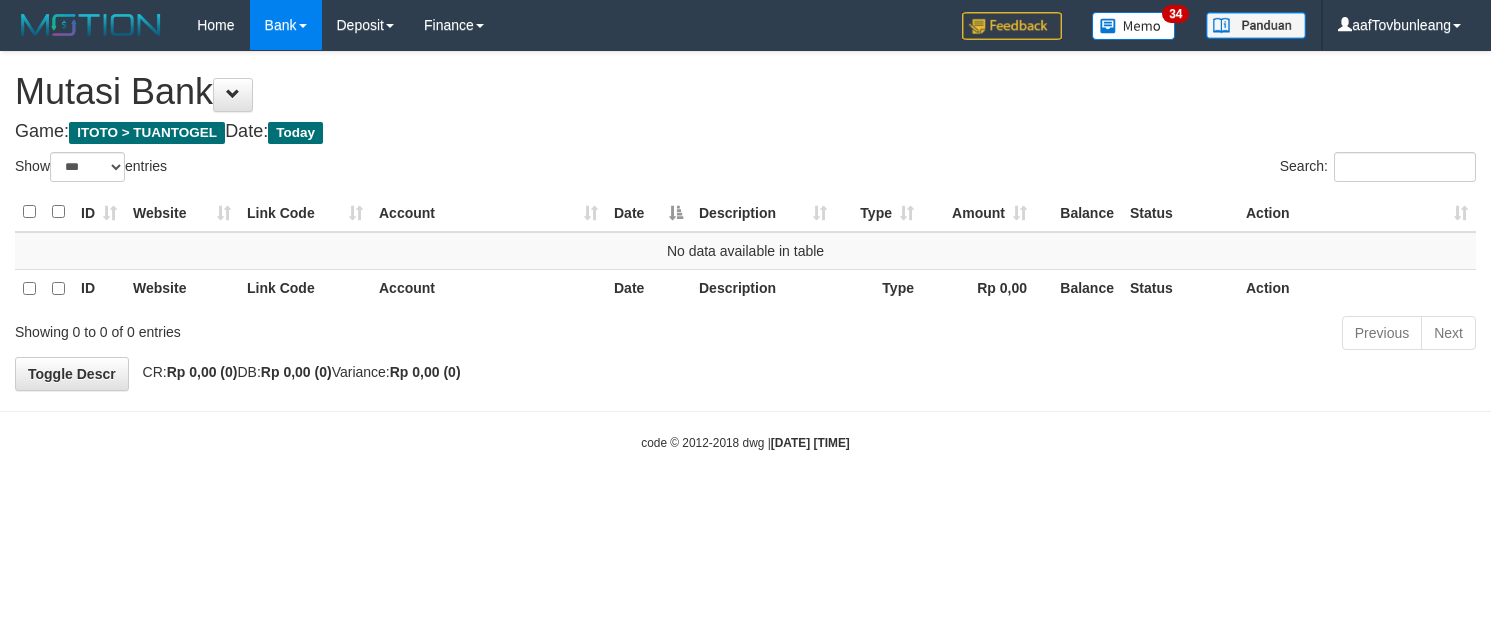select on "***" 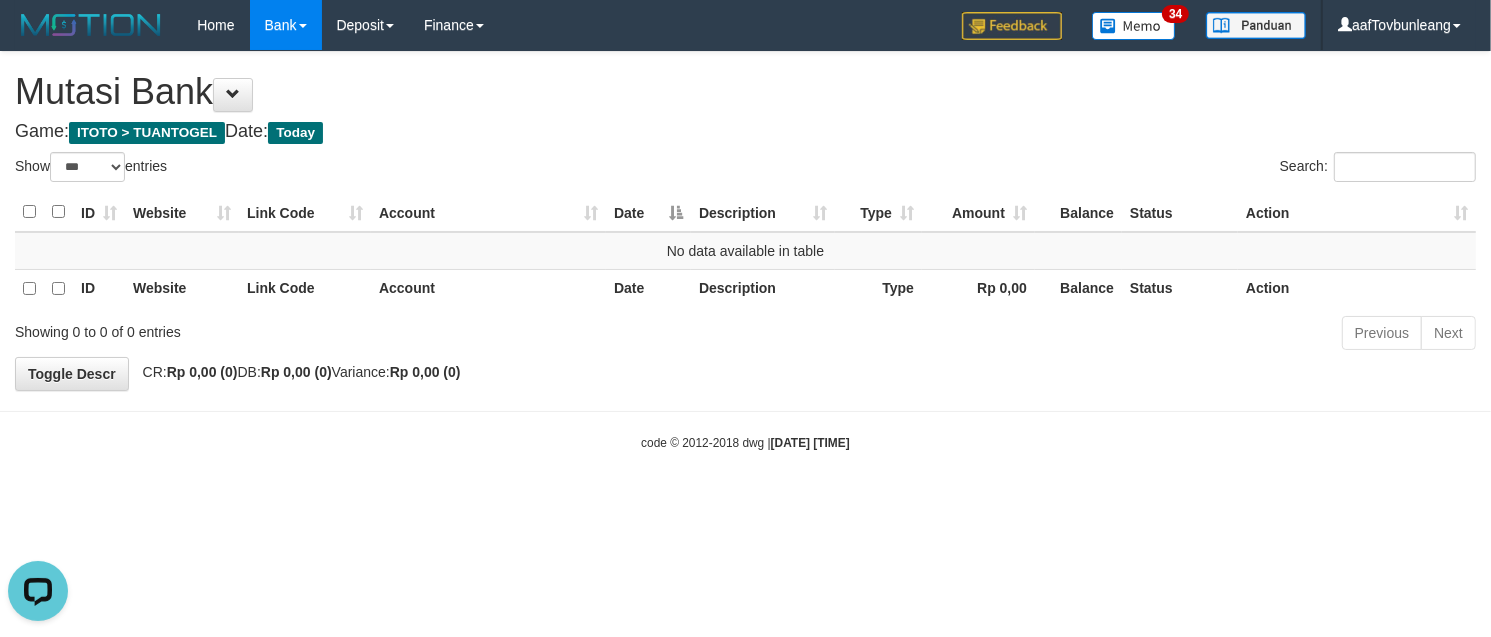 scroll, scrollTop: 0, scrollLeft: 0, axis: both 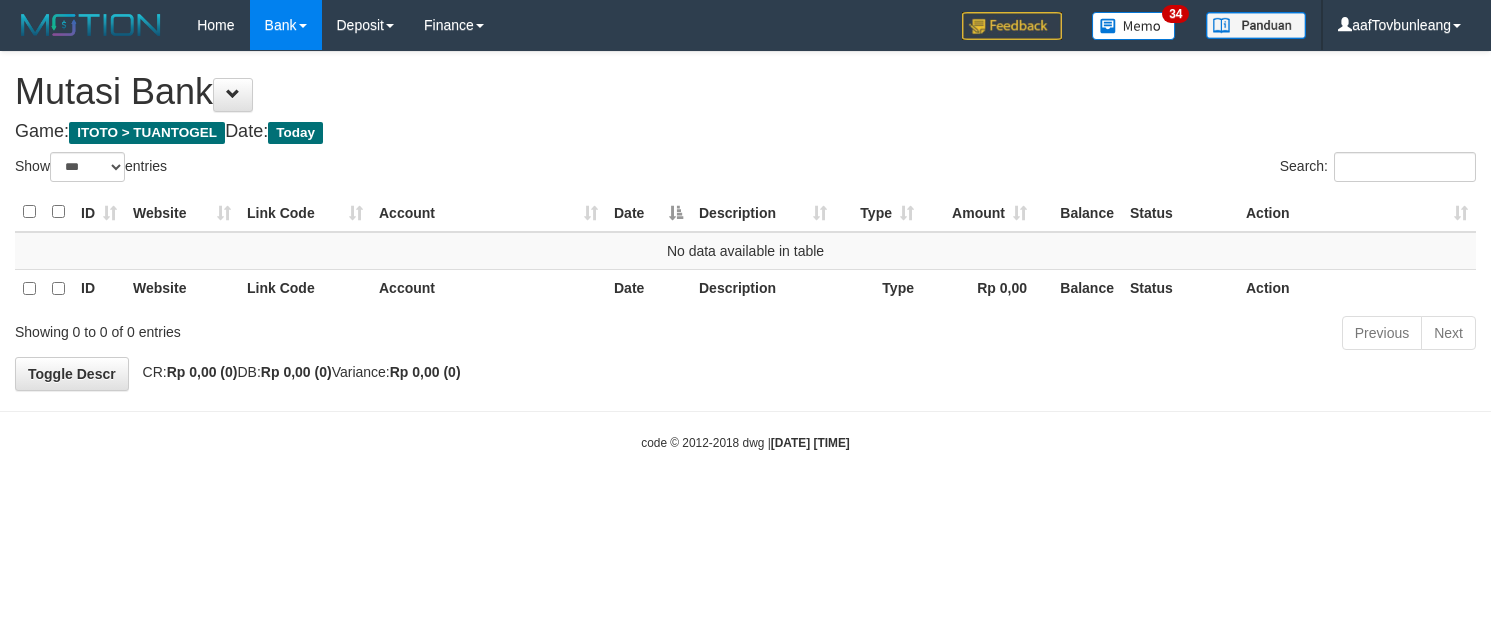 select on "***" 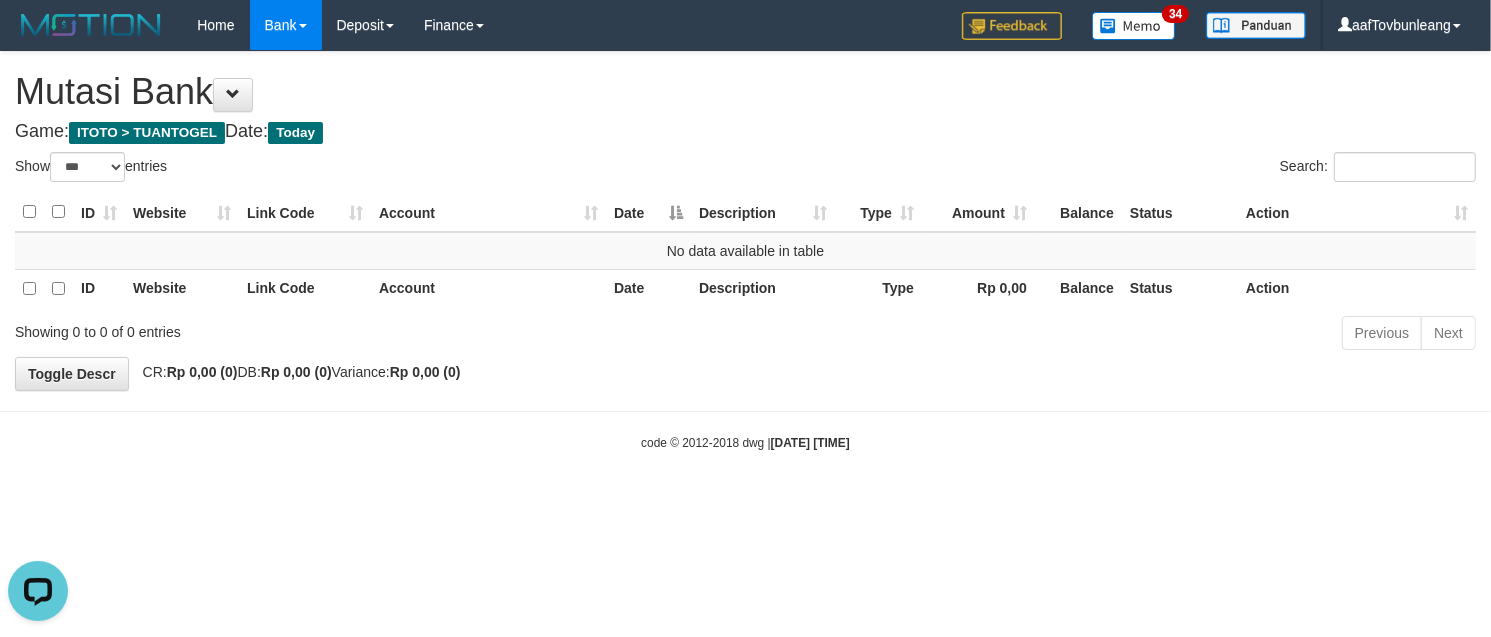 scroll, scrollTop: 0, scrollLeft: 0, axis: both 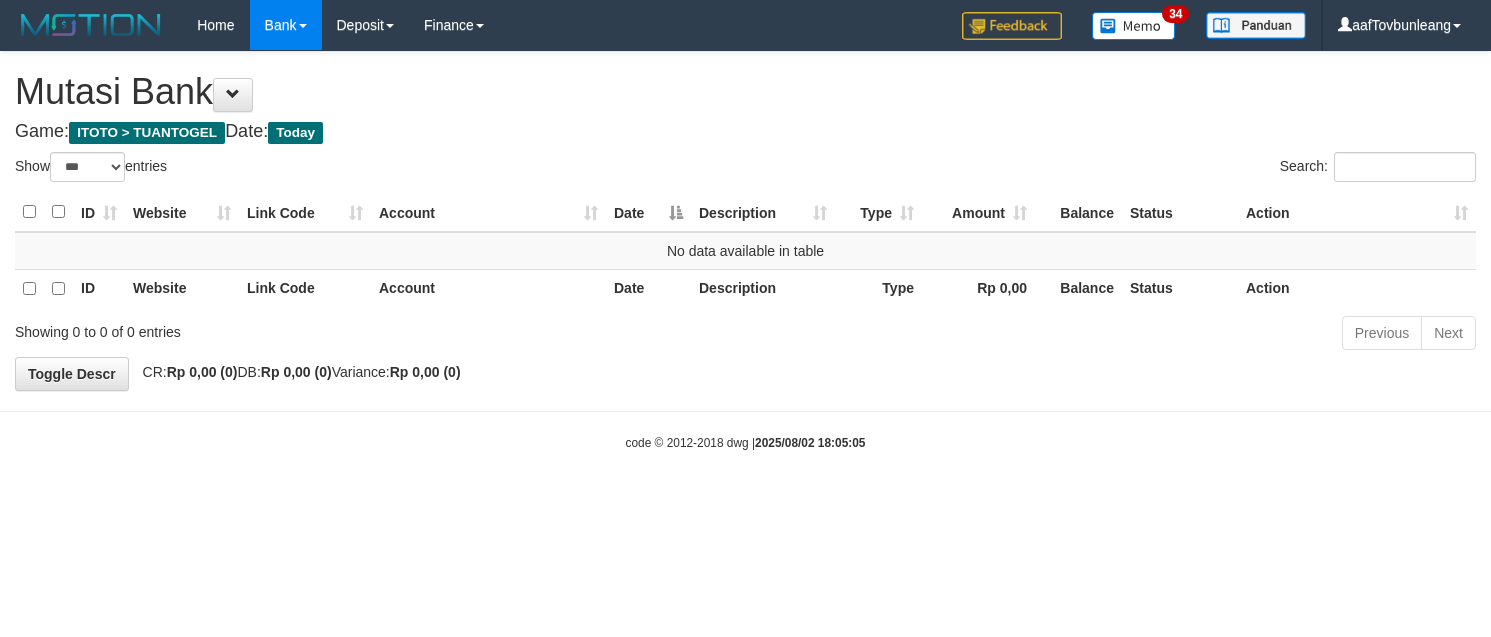 select on "***" 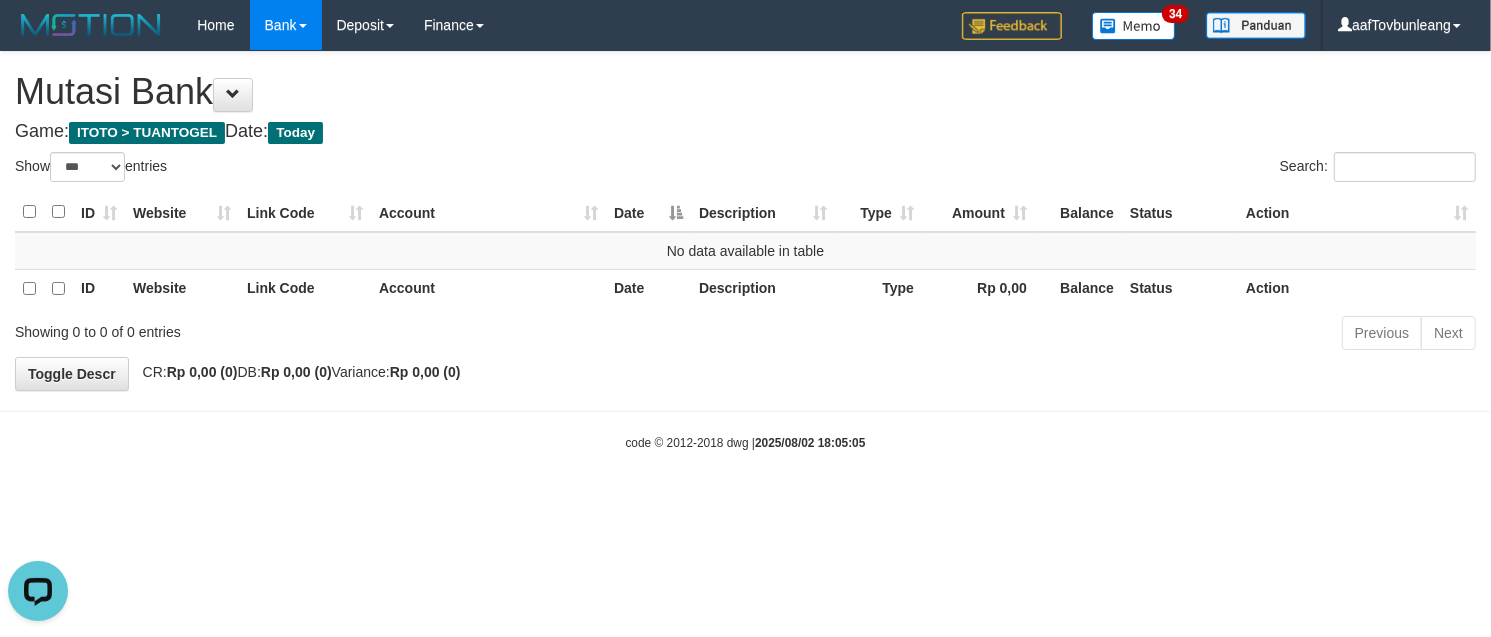 scroll, scrollTop: 0, scrollLeft: 0, axis: both 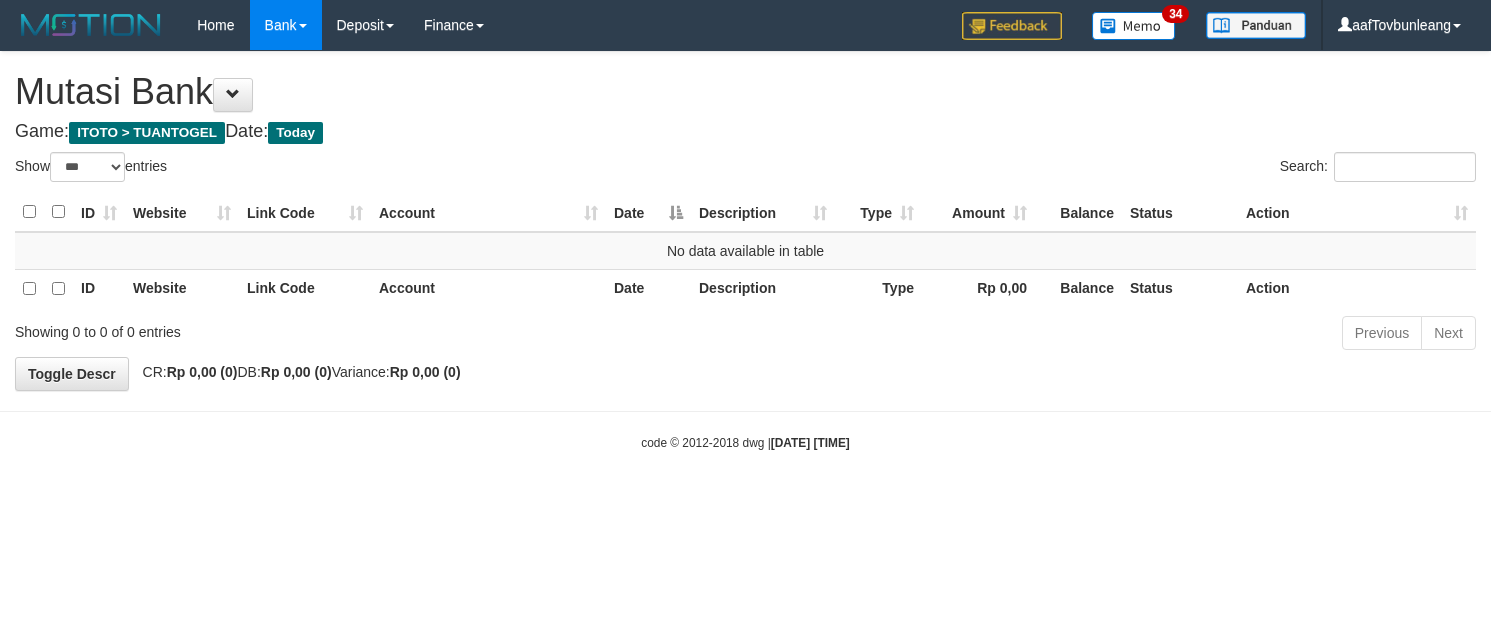 select on "***" 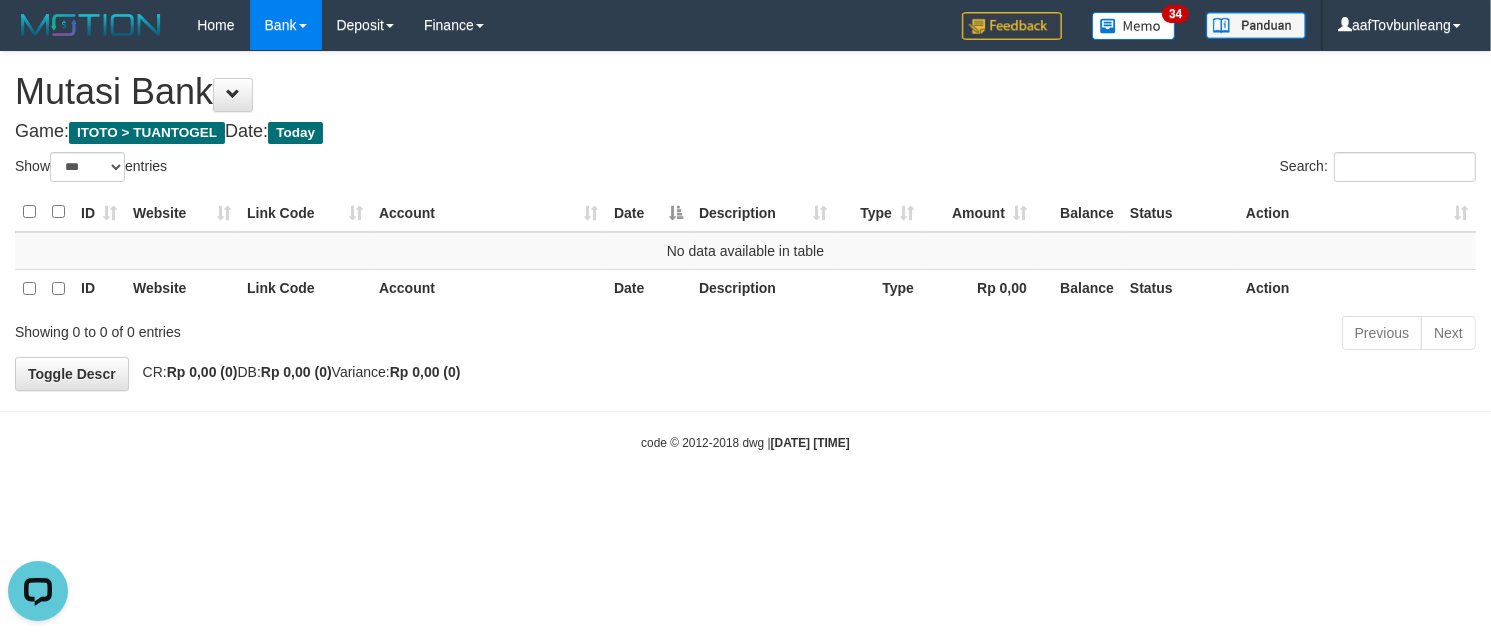 scroll, scrollTop: 0, scrollLeft: 0, axis: both 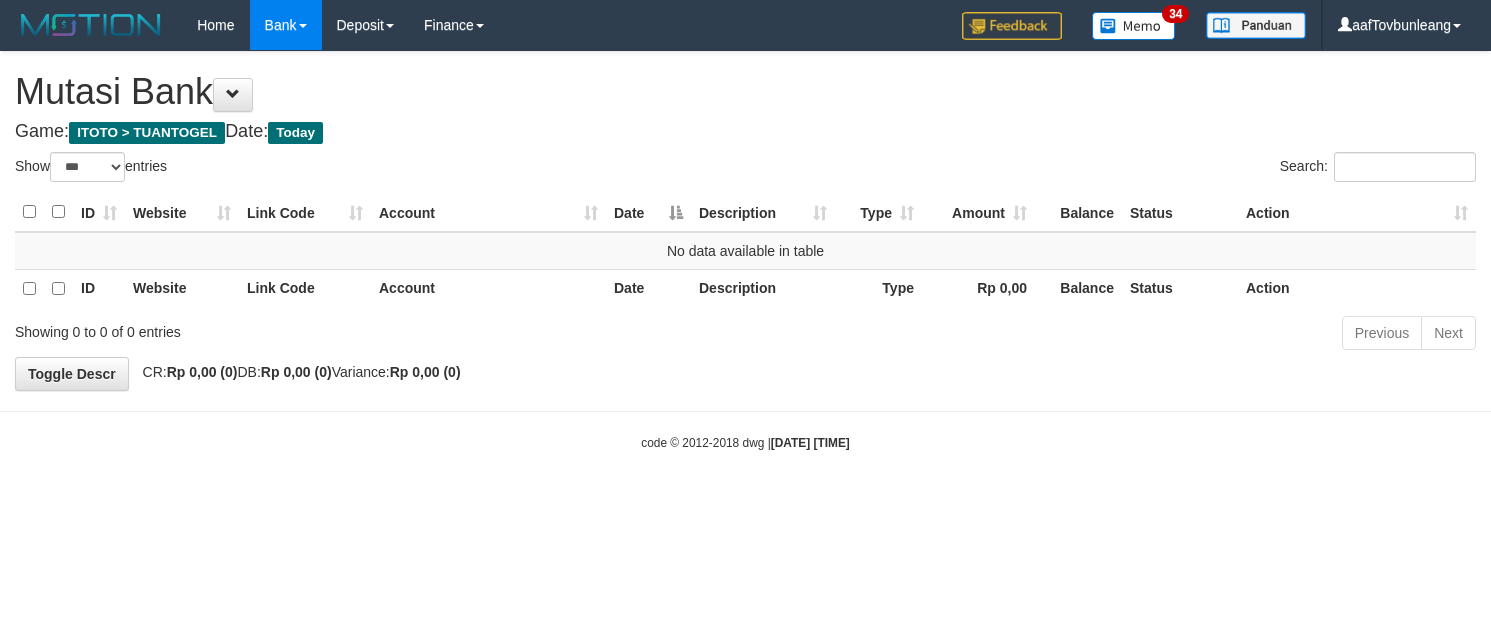 select on "***" 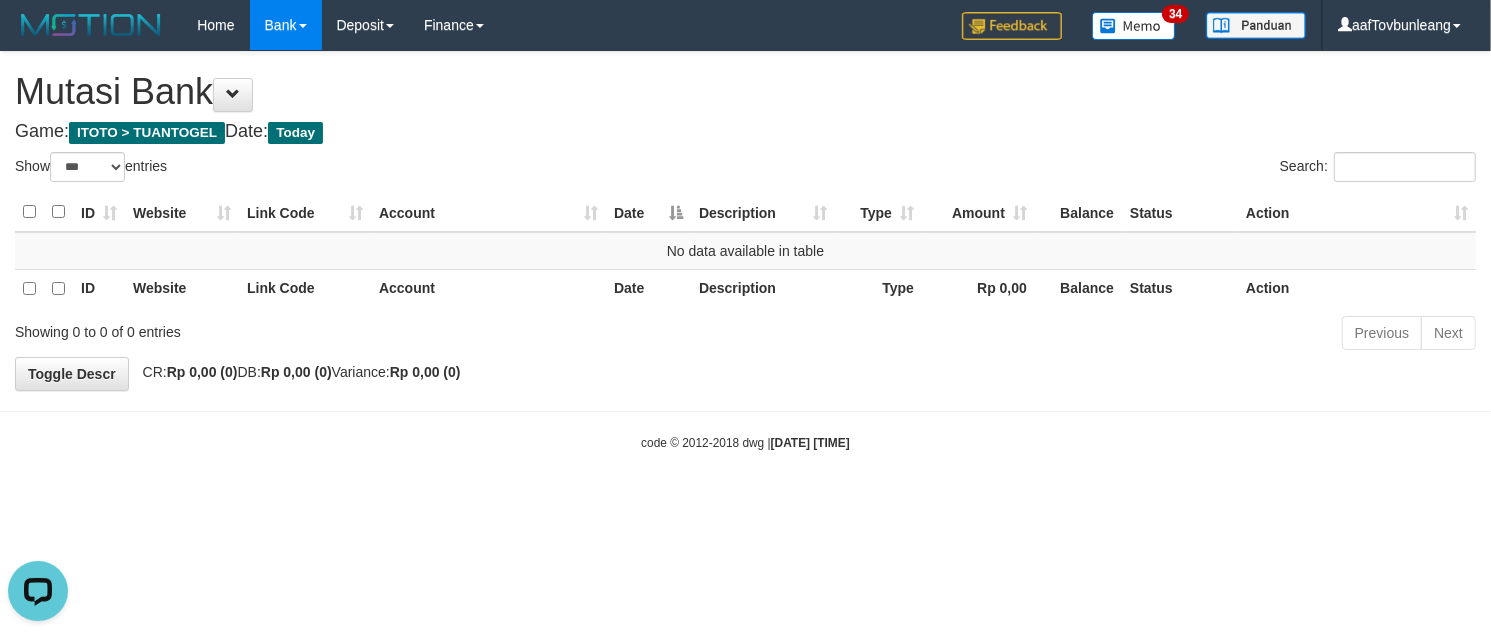 scroll, scrollTop: 0, scrollLeft: 0, axis: both 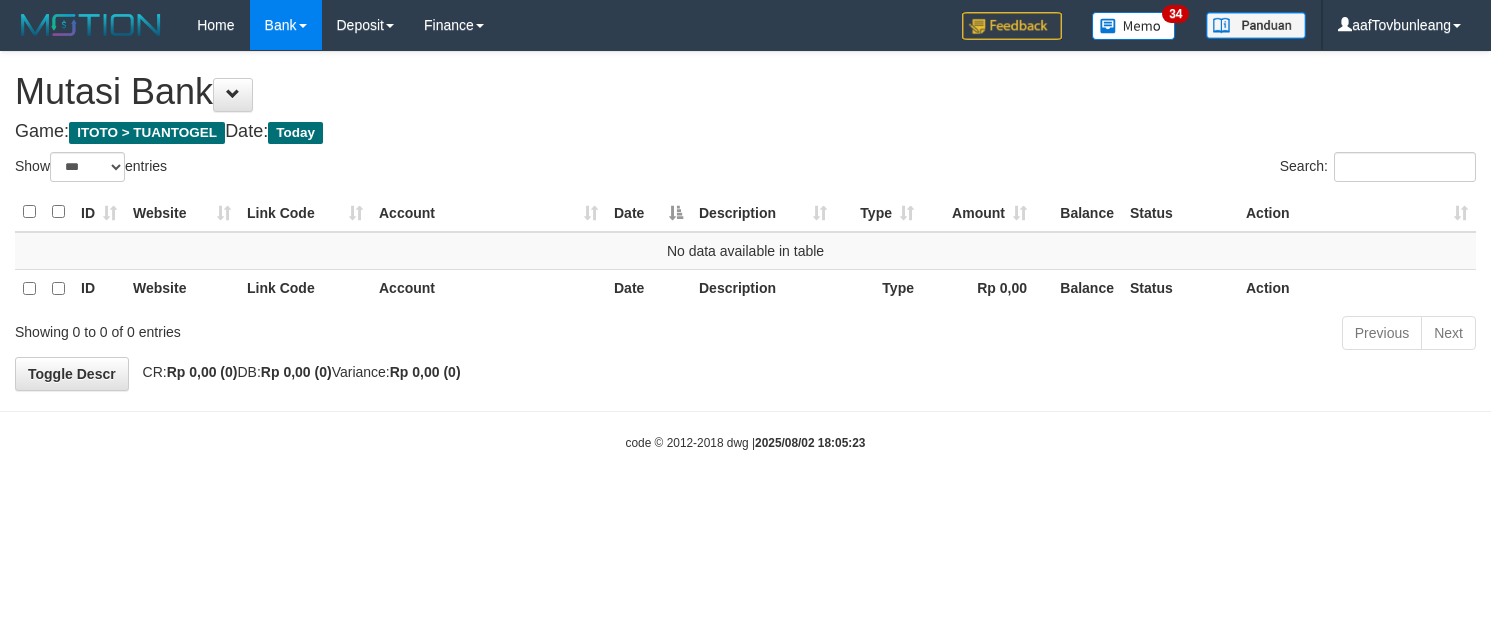 select on "***" 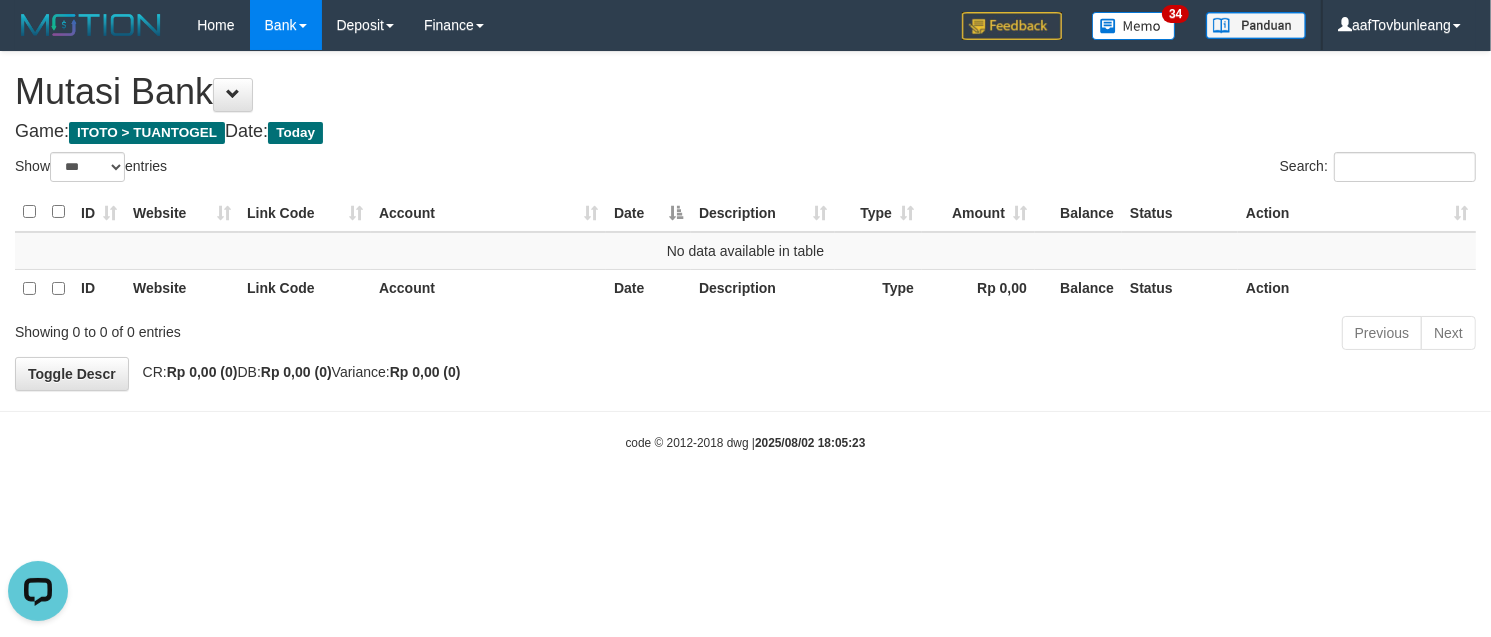 scroll, scrollTop: 0, scrollLeft: 0, axis: both 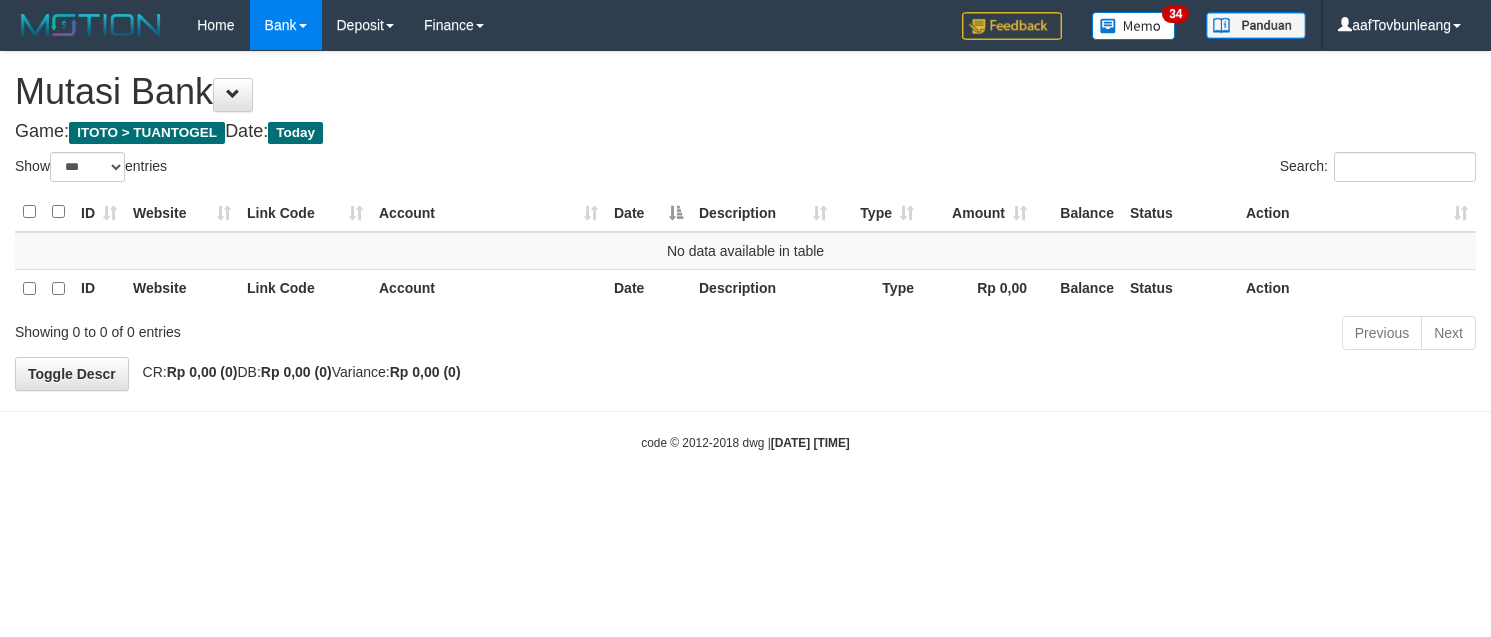 select on "***" 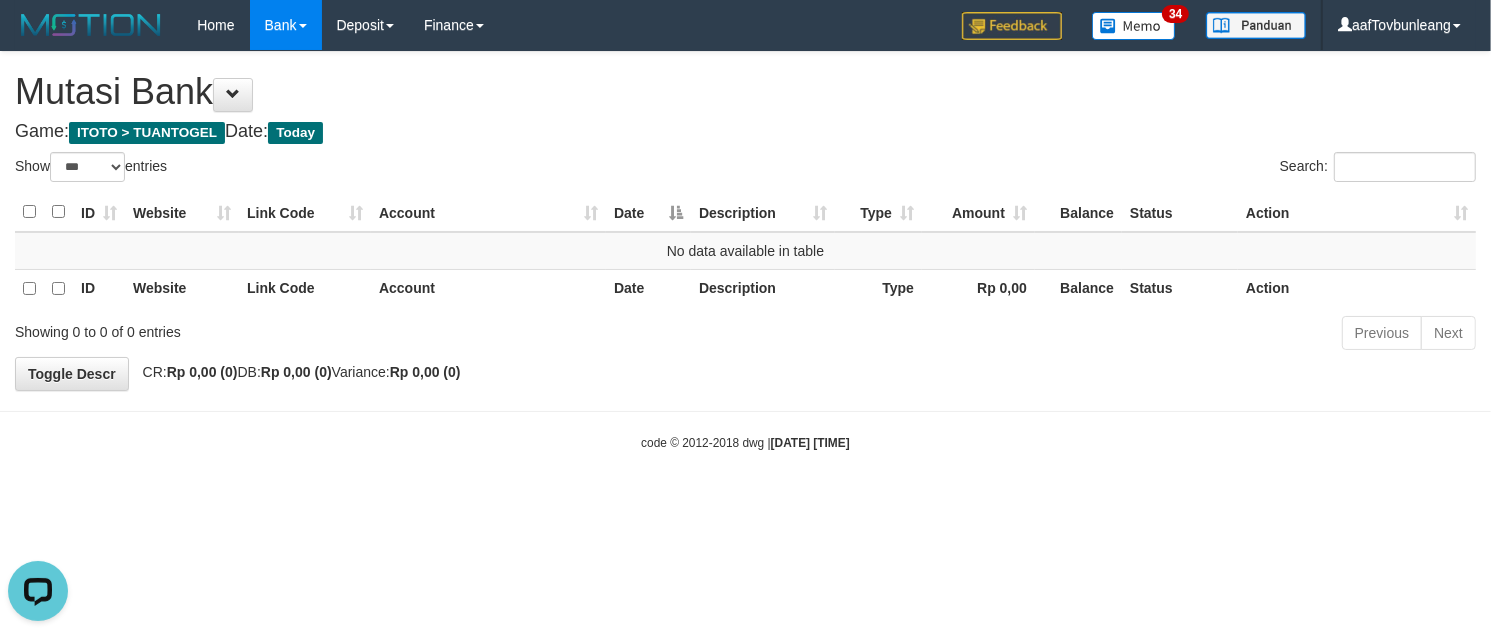 scroll, scrollTop: 0, scrollLeft: 0, axis: both 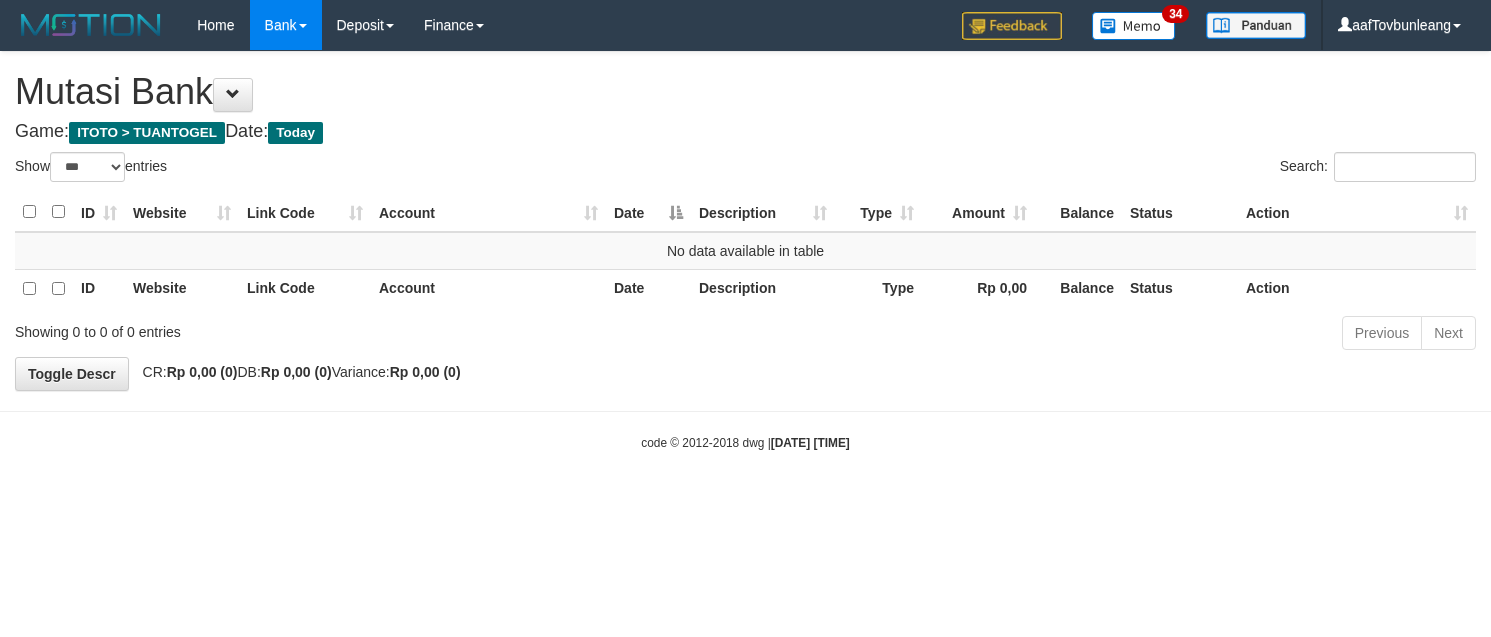 select on "***" 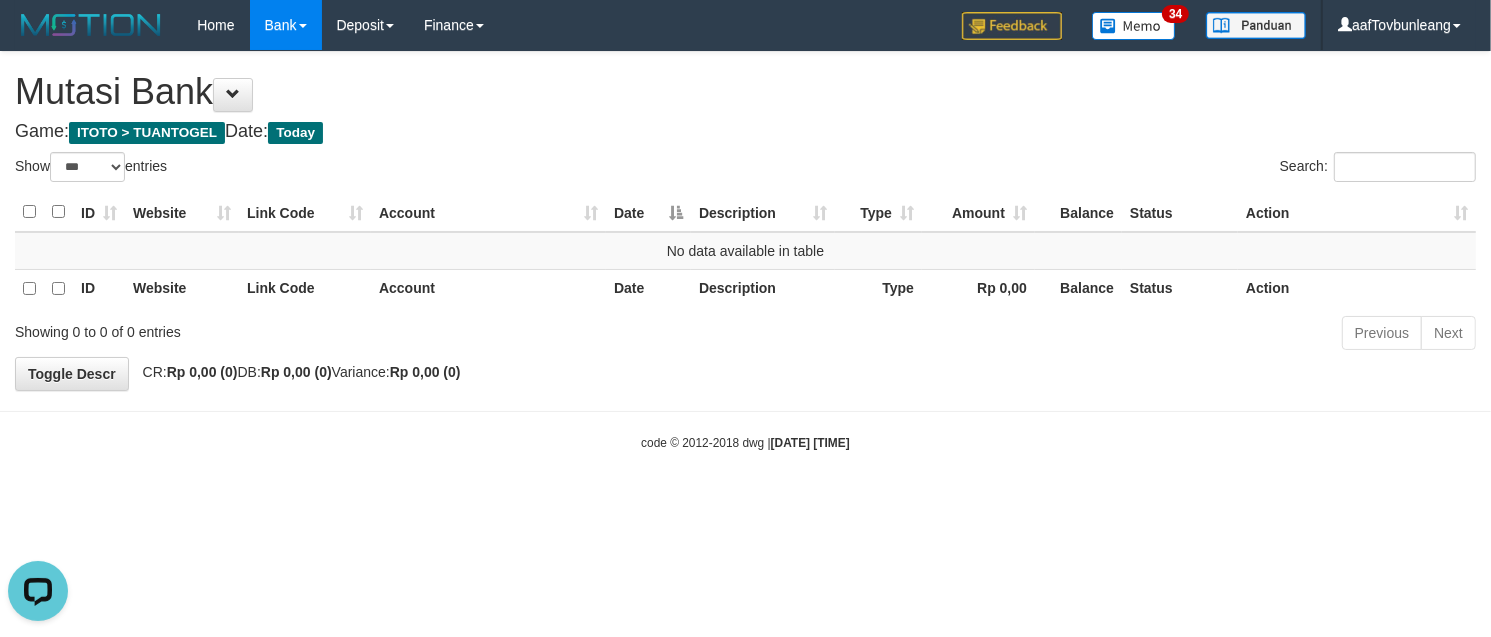 scroll, scrollTop: 0, scrollLeft: 0, axis: both 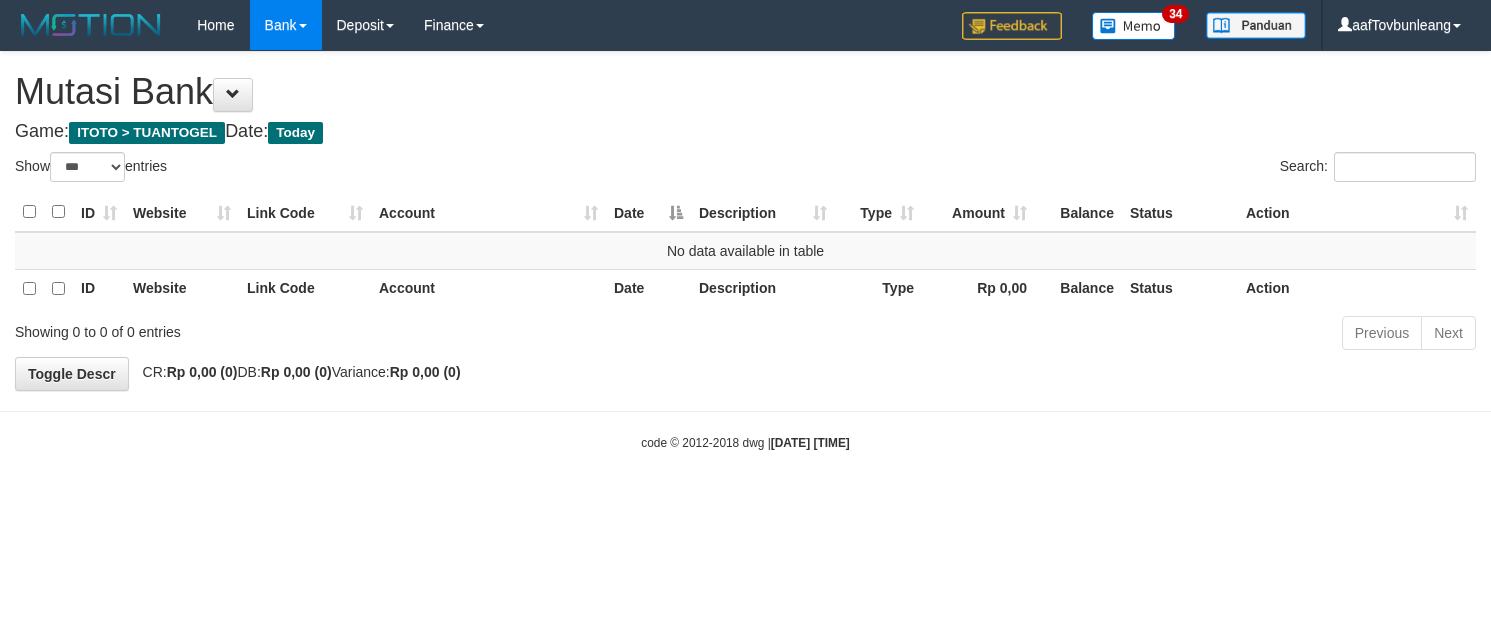 select on "***" 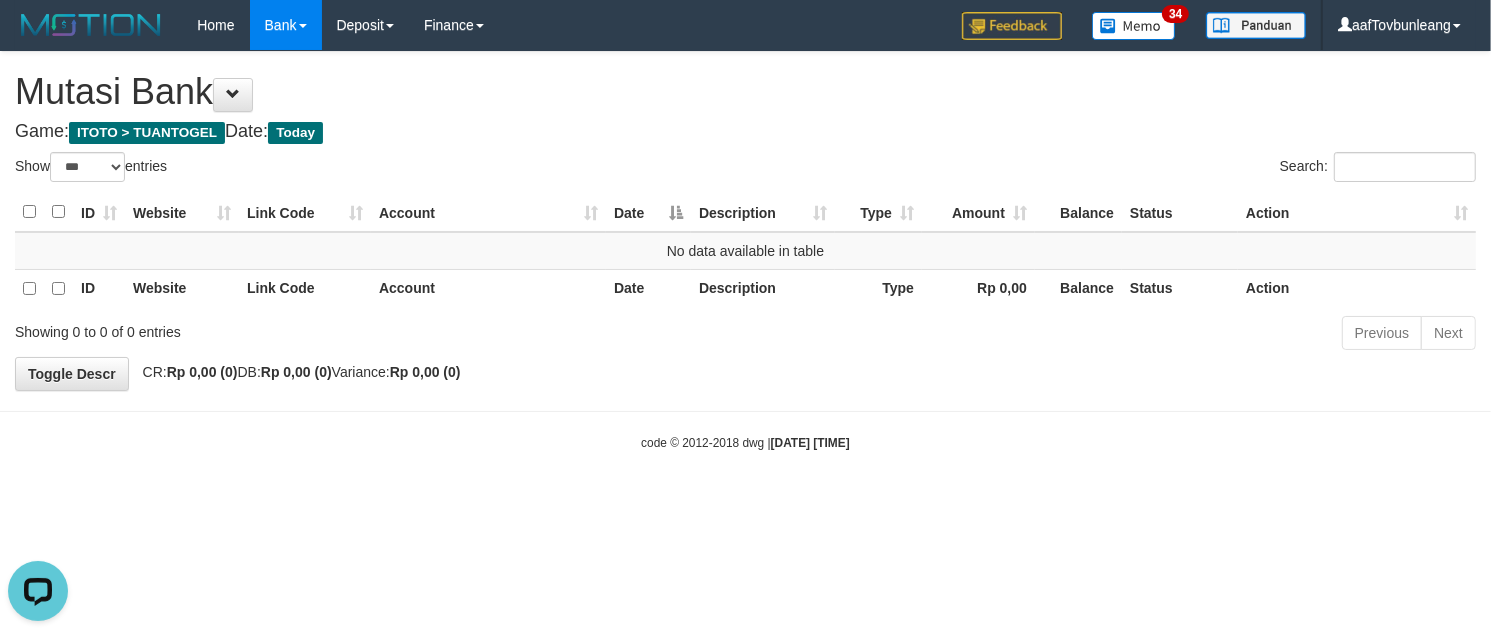 scroll, scrollTop: 0, scrollLeft: 0, axis: both 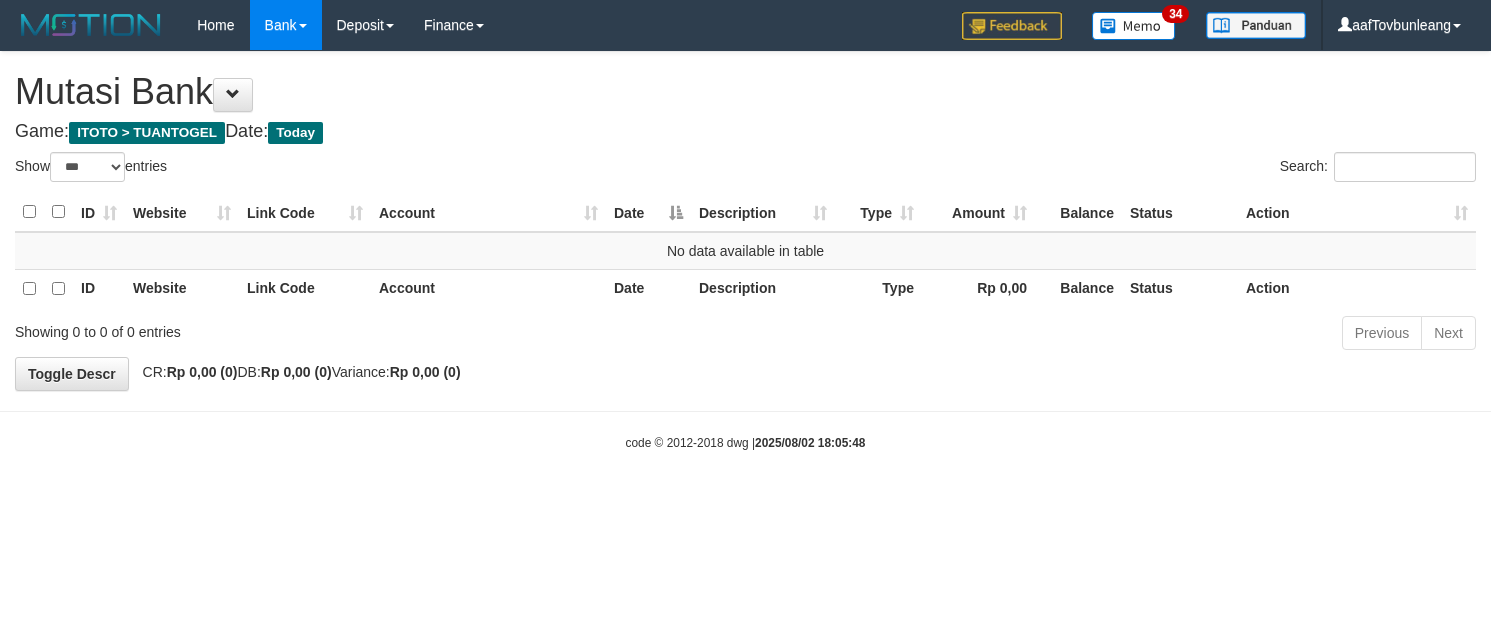 select on "***" 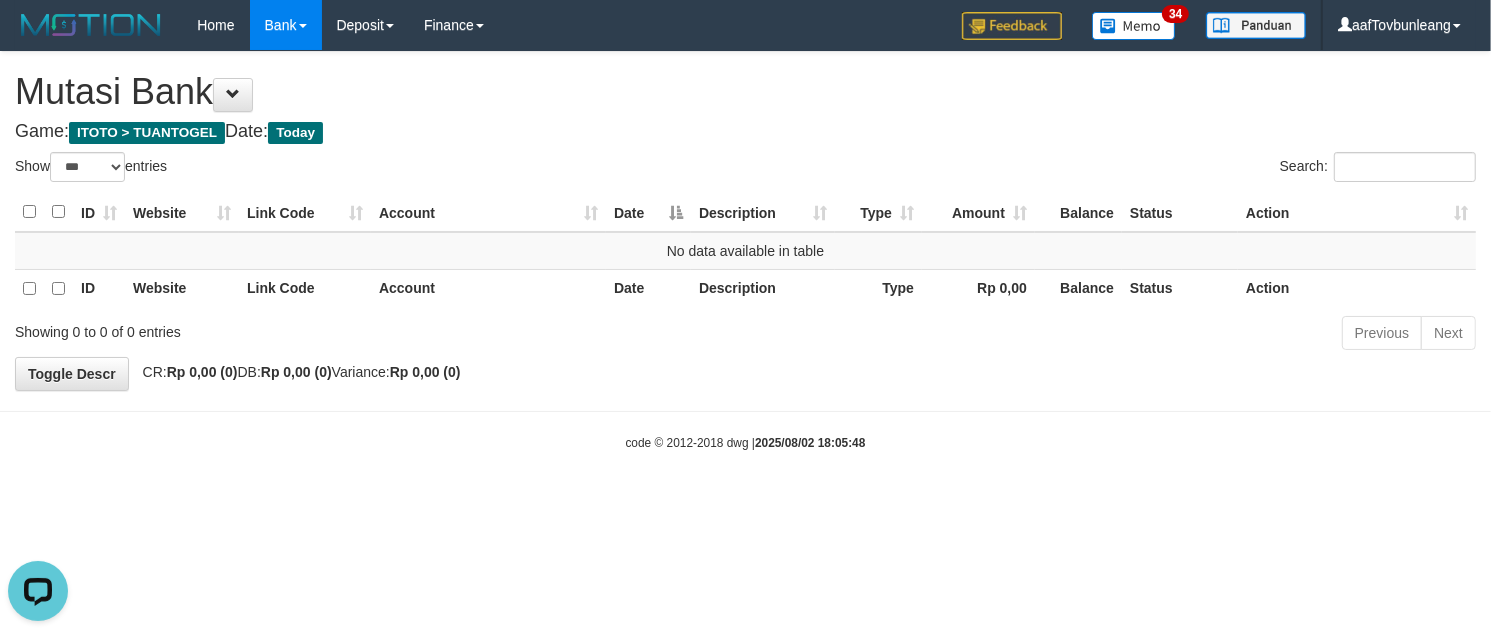 scroll, scrollTop: 0, scrollLeft: 0, axis: both 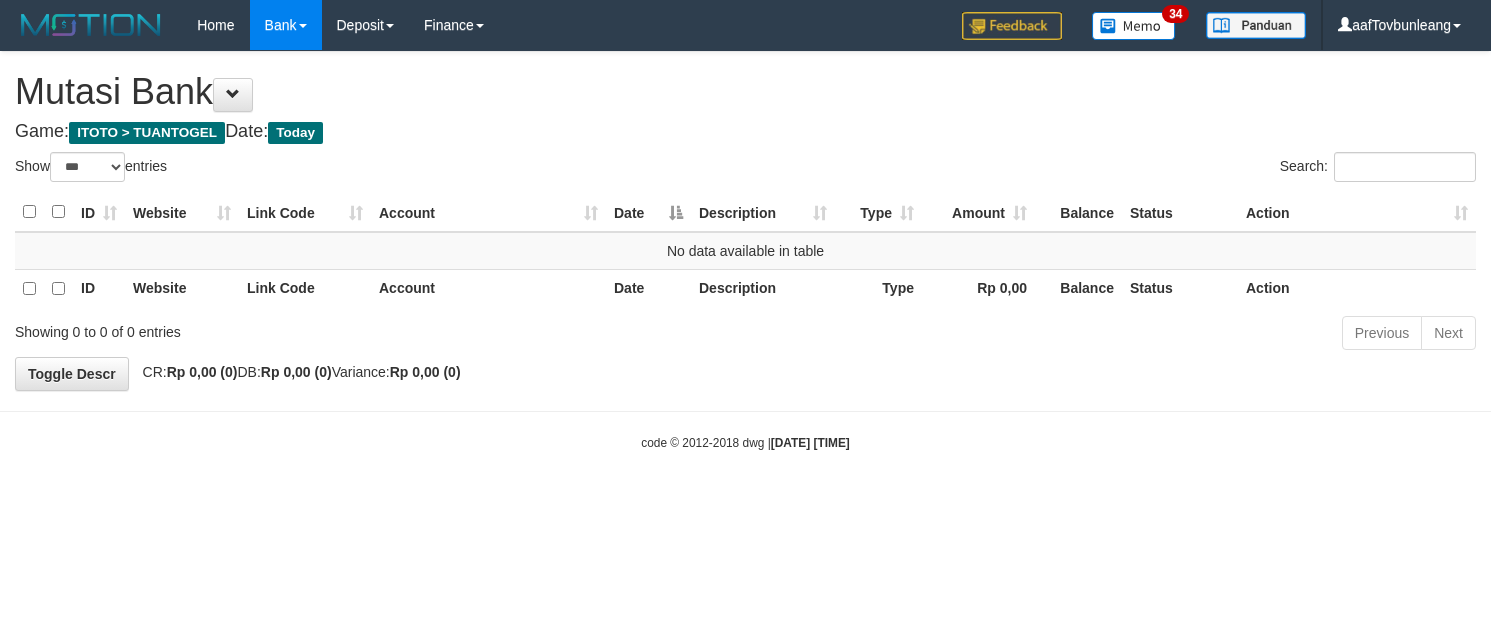 select on "***" 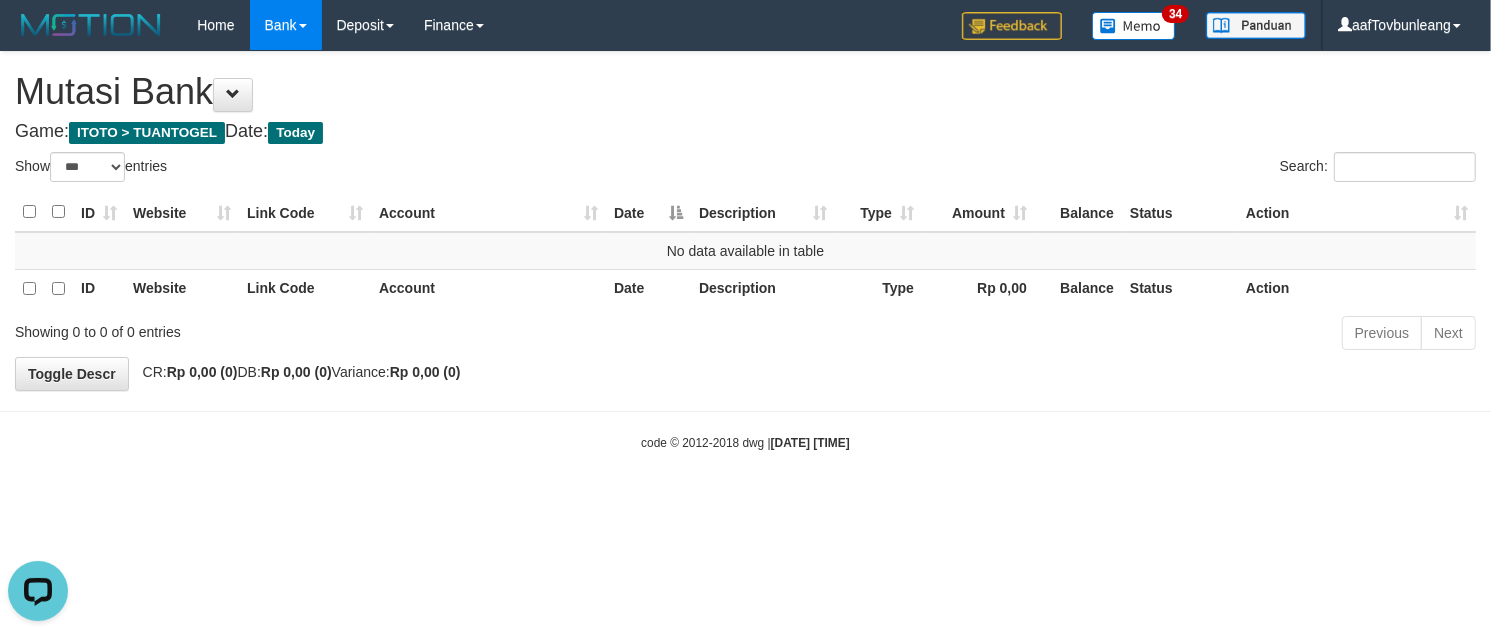scroll, scrollTop: 0, scrollLeft: 0, axis: both 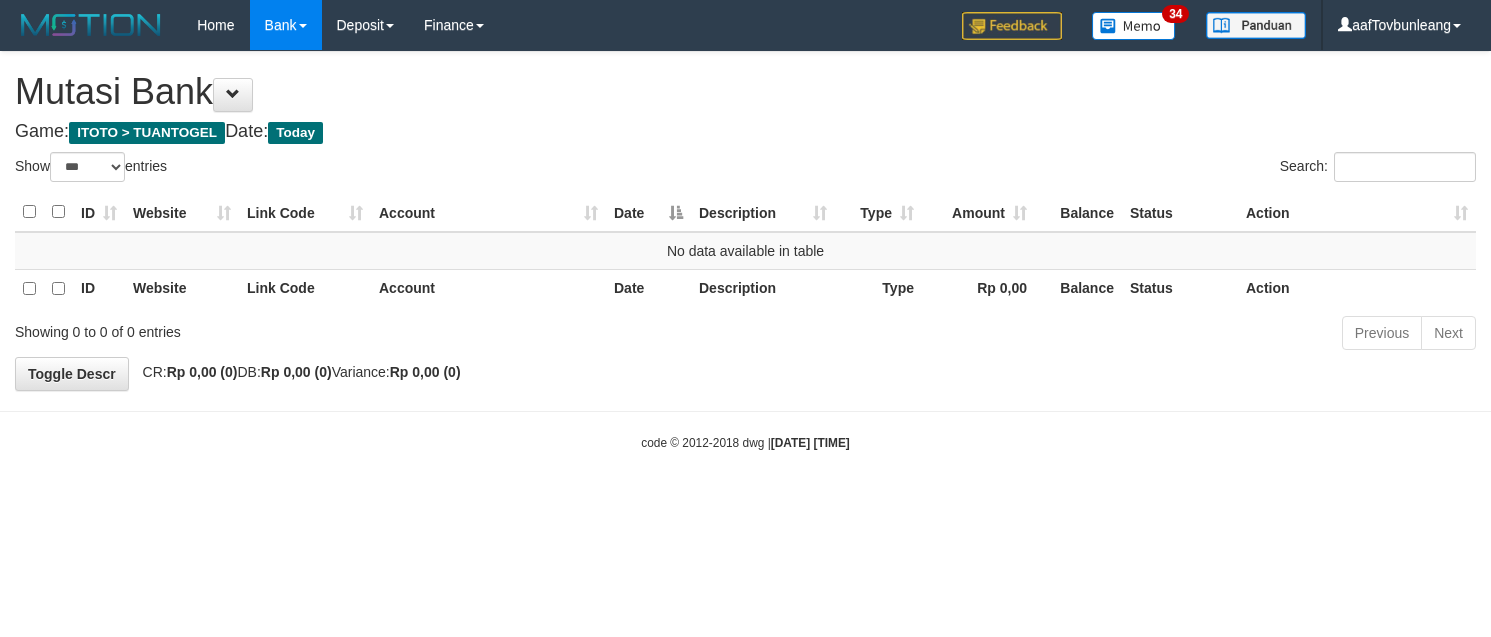 select on "***" 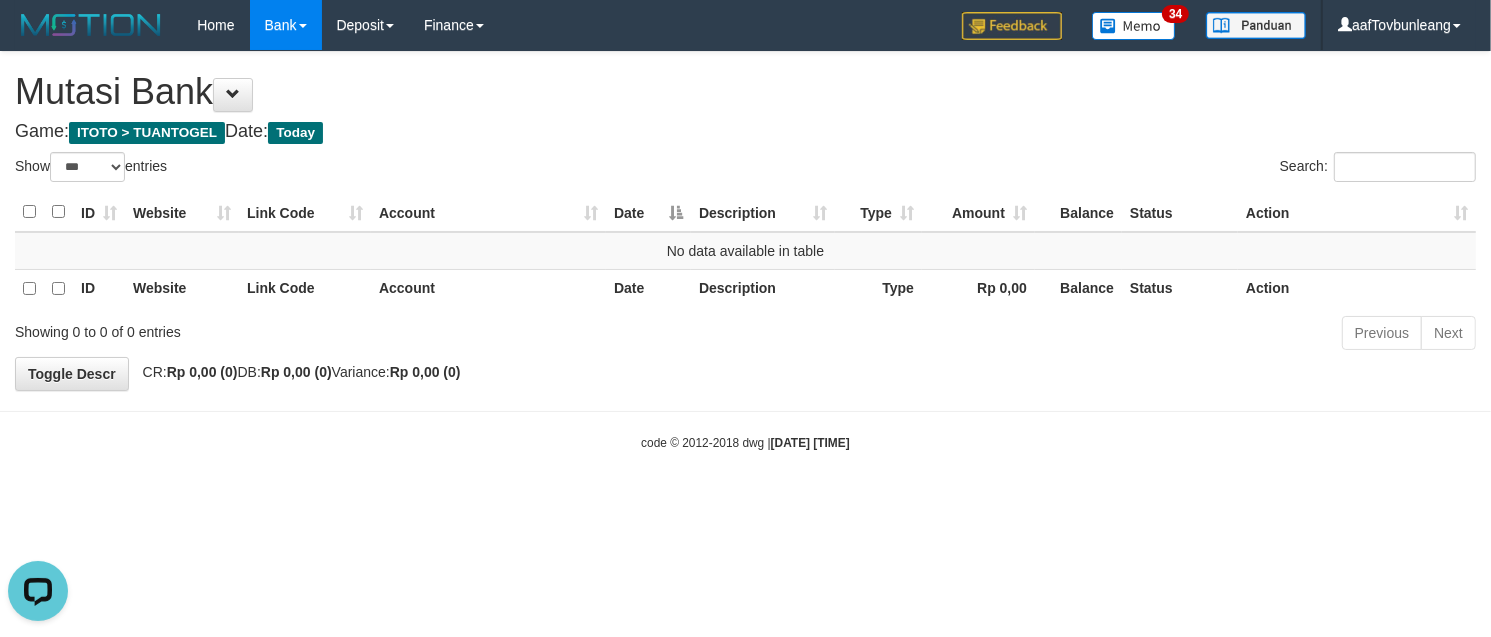 scroll, scrollTop: 0, scrollLeft: 0, axis: both 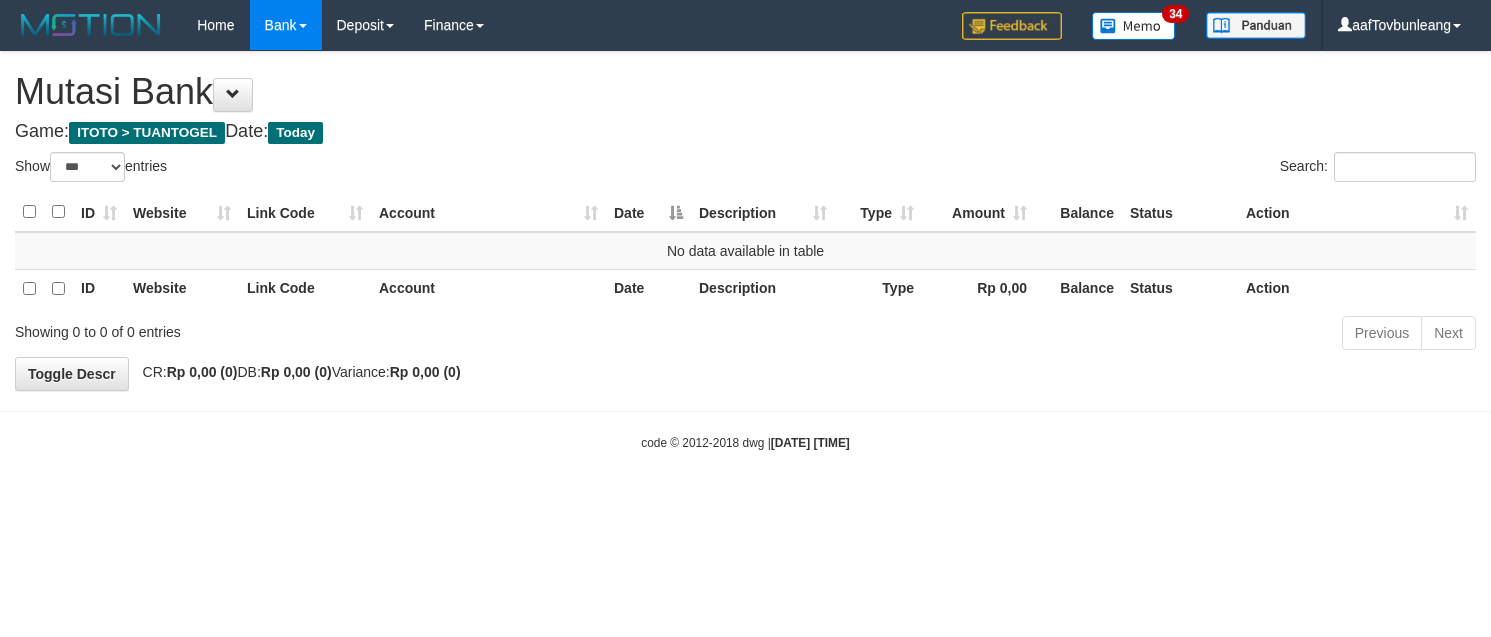 select on "***" 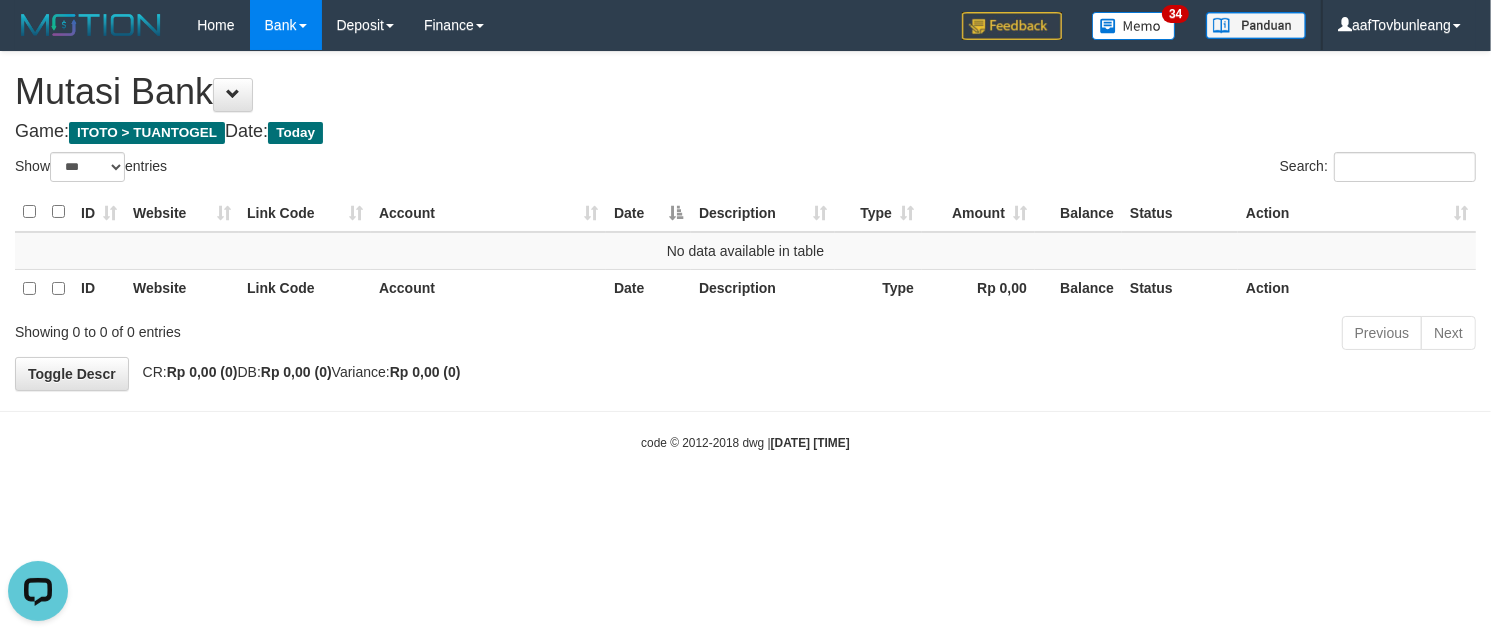 scroll, scrollTop: 0, scrollLeft: 0, axis: both 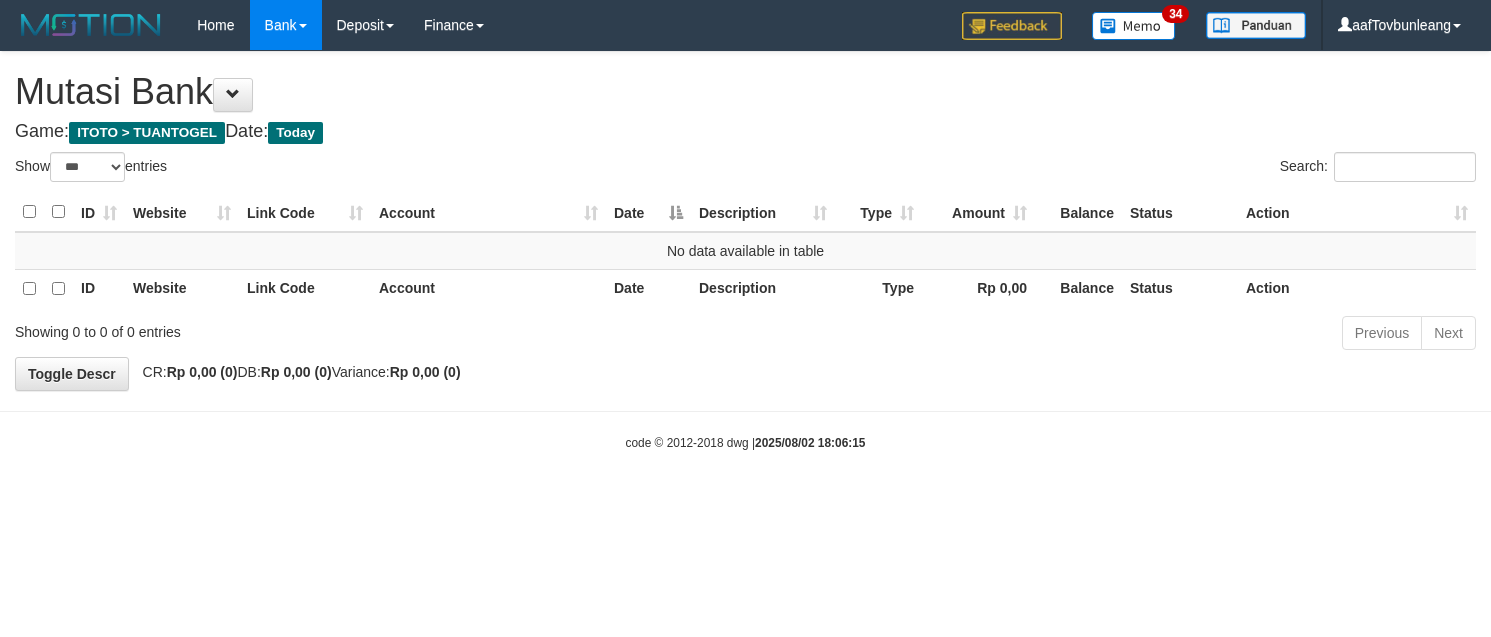 select on "***" 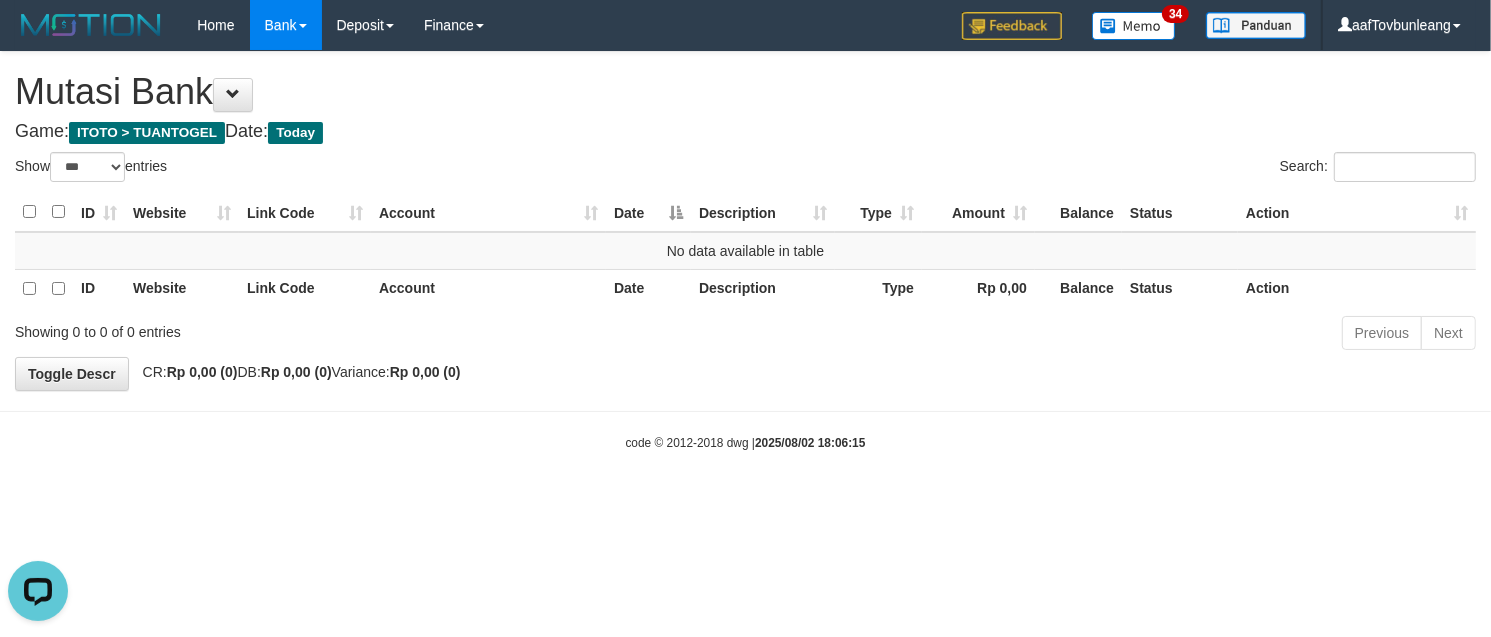 scroll, scrollTop: 0, scrollLeft: 0, axis: both 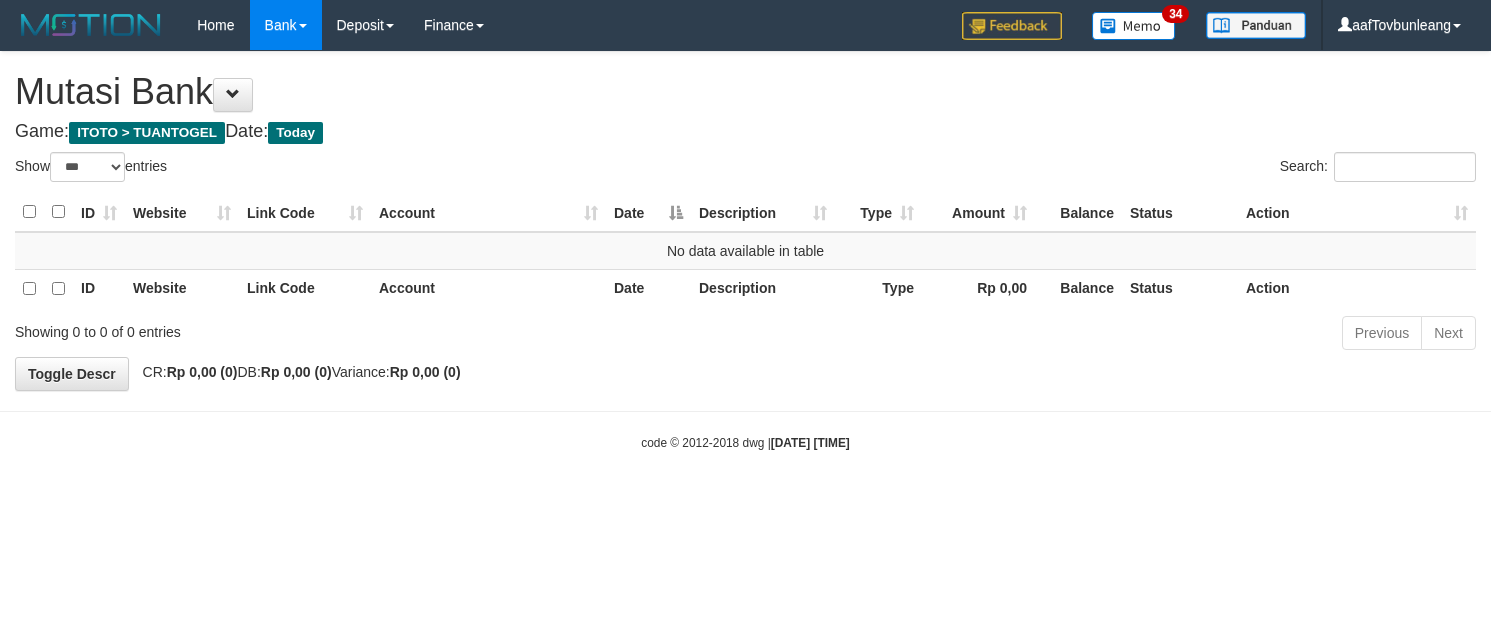 select on "***" 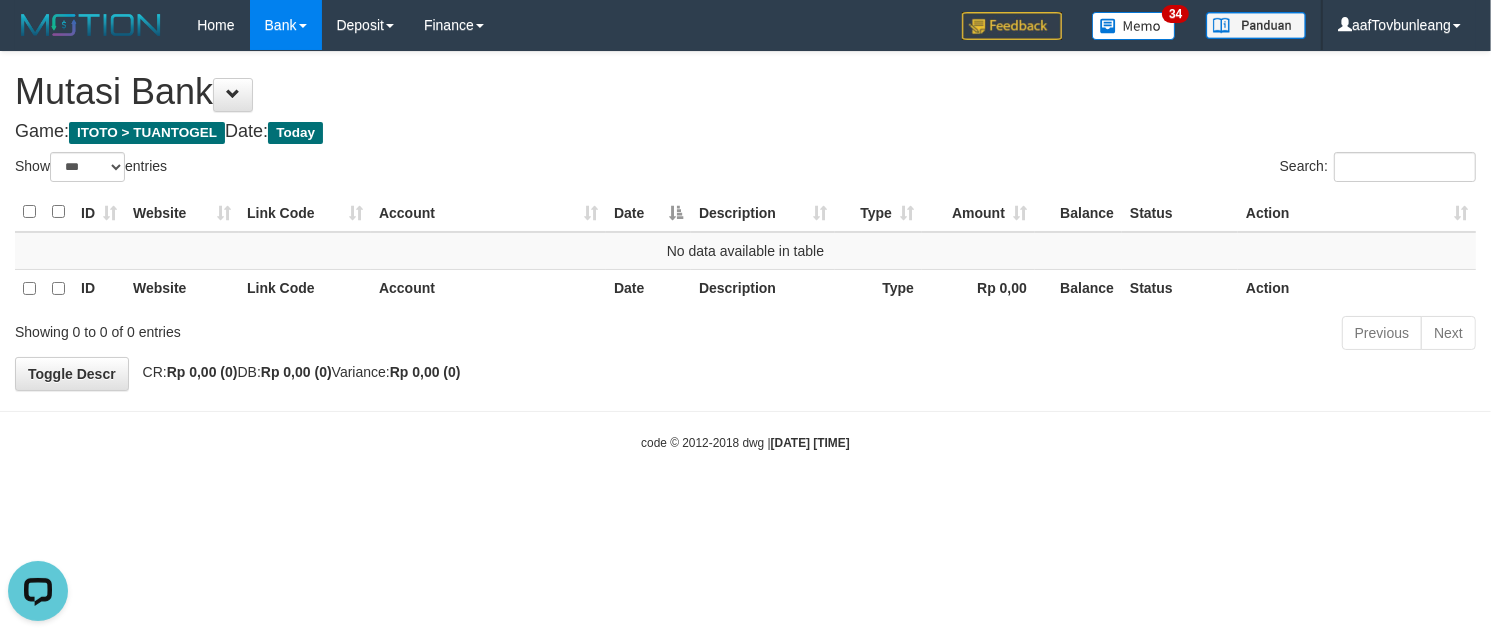 scroll, scrollTop: 0, scrollLeft: 0, axis: both 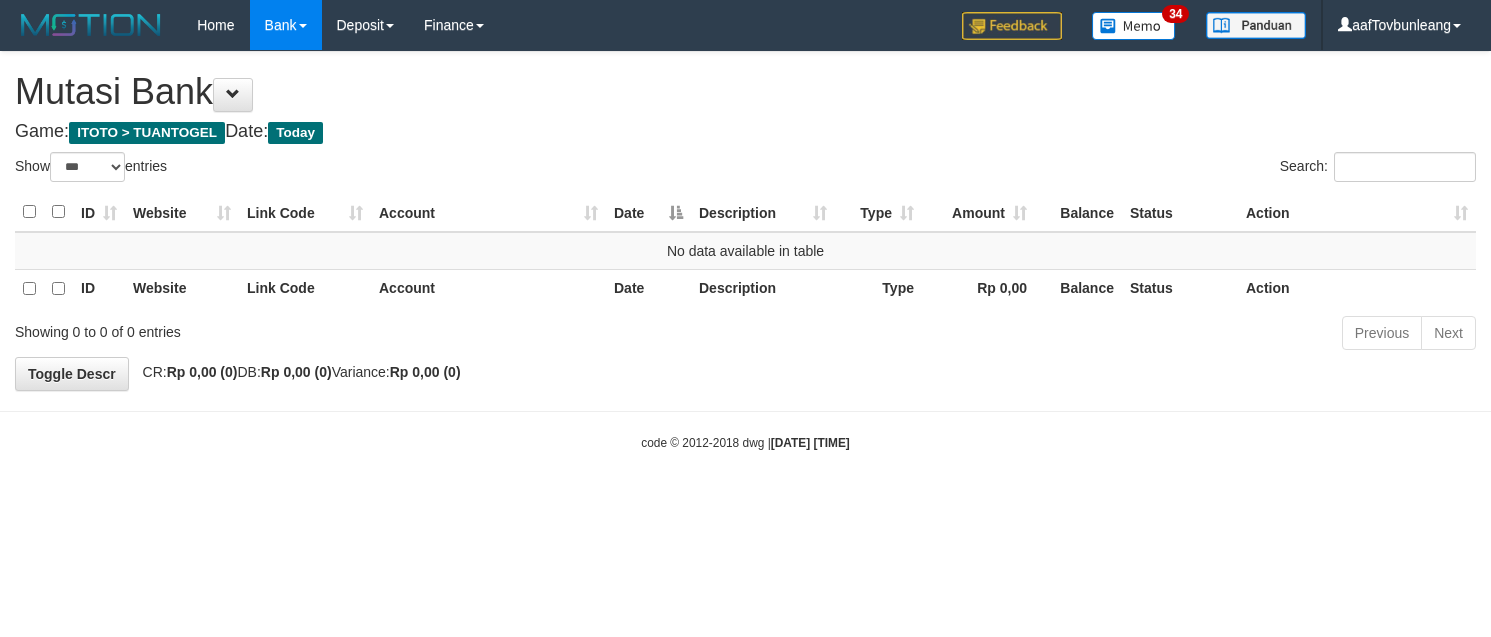 select on "***" 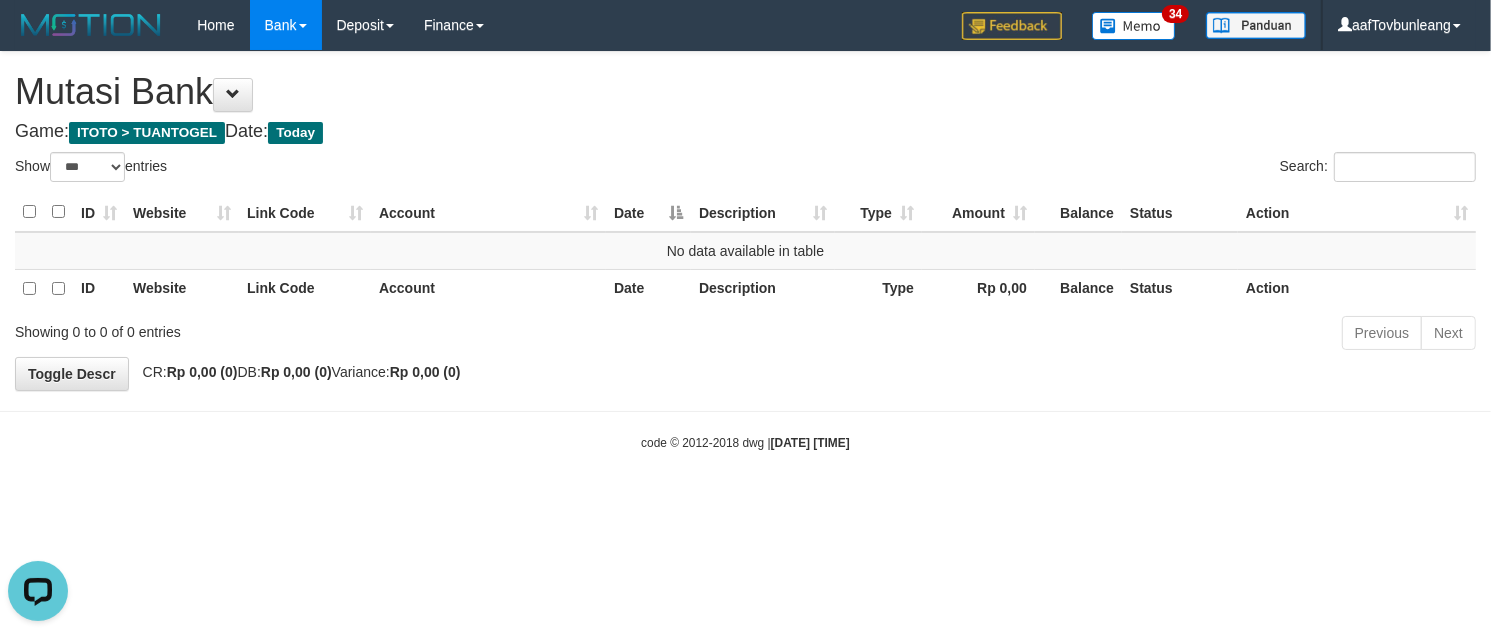 scroll, scrollTop: 0, scrollLeft: 0, axis: both 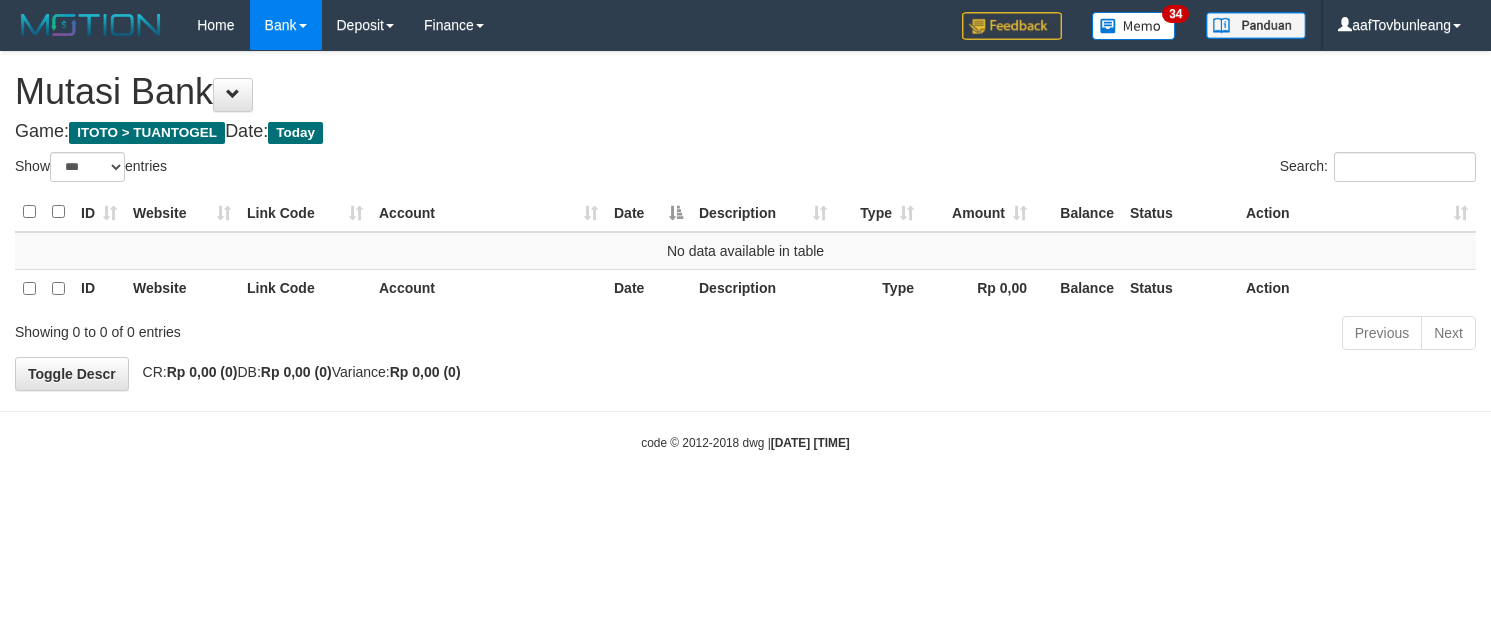 select on "***" 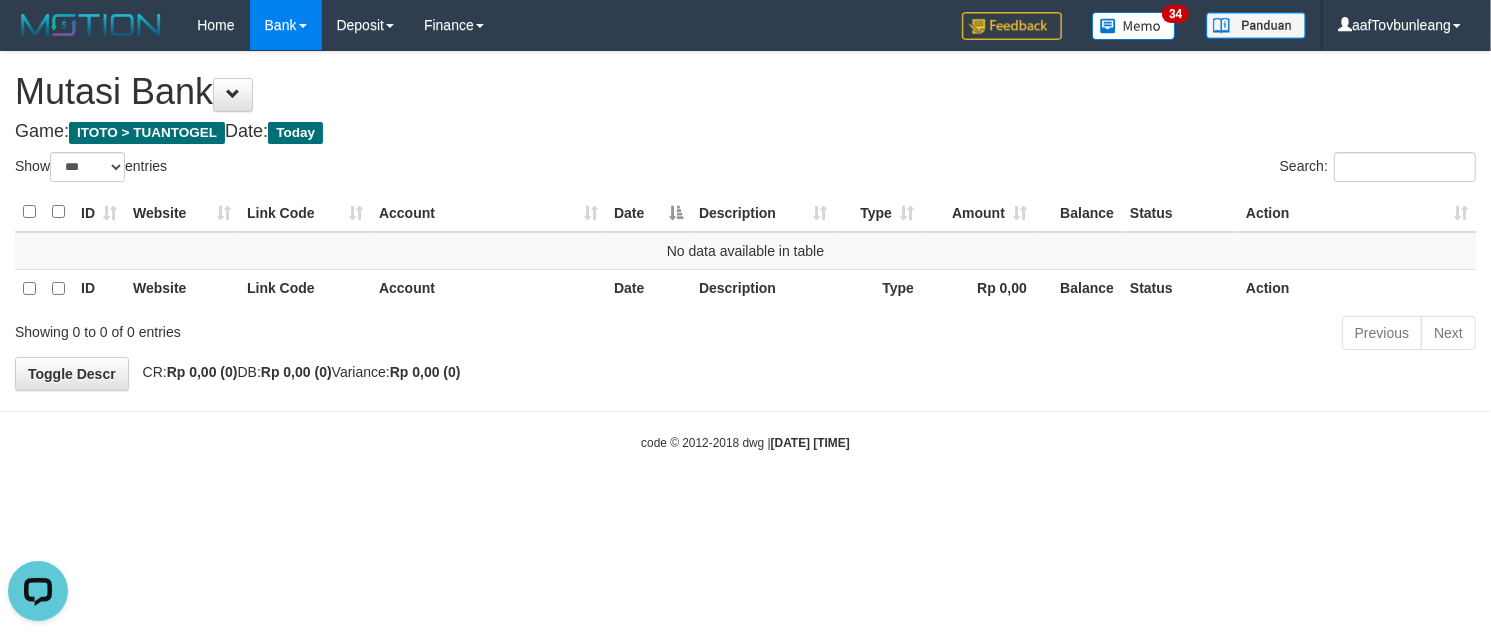 scroll, scrollTop: 0, scrollLeft: 0, axis: both 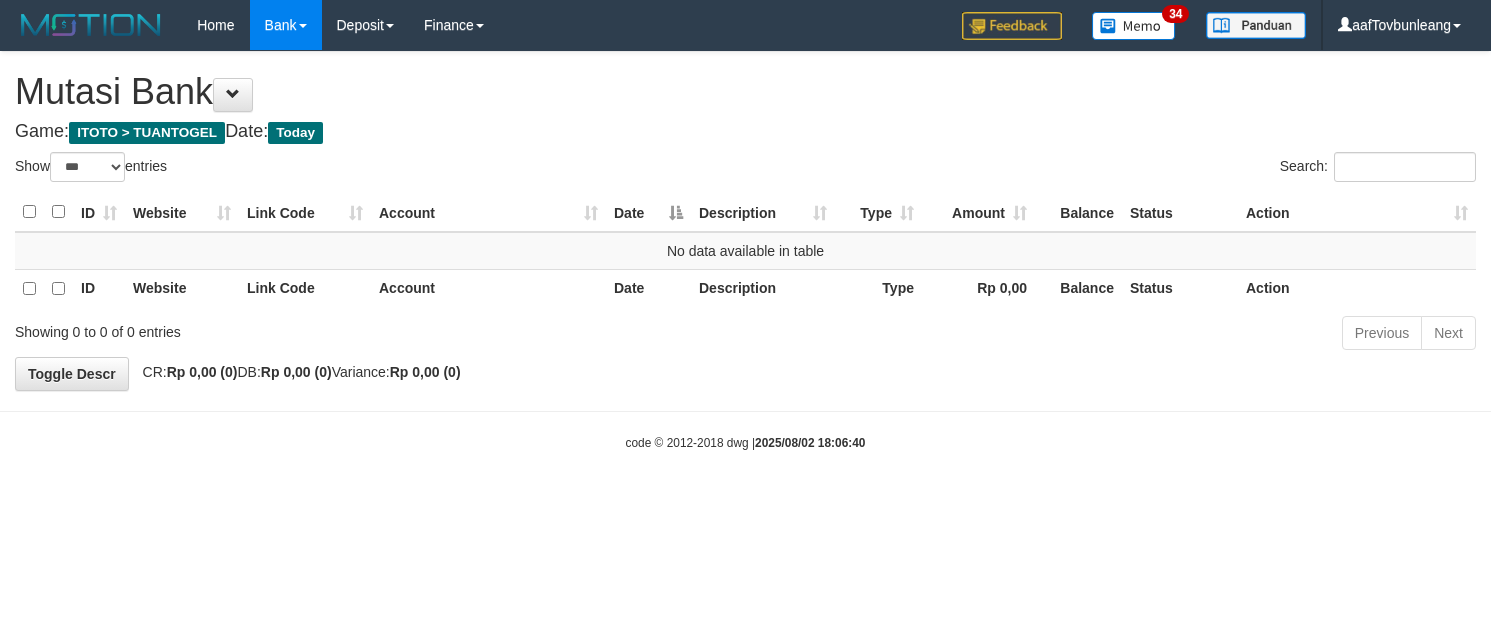 select on "***" 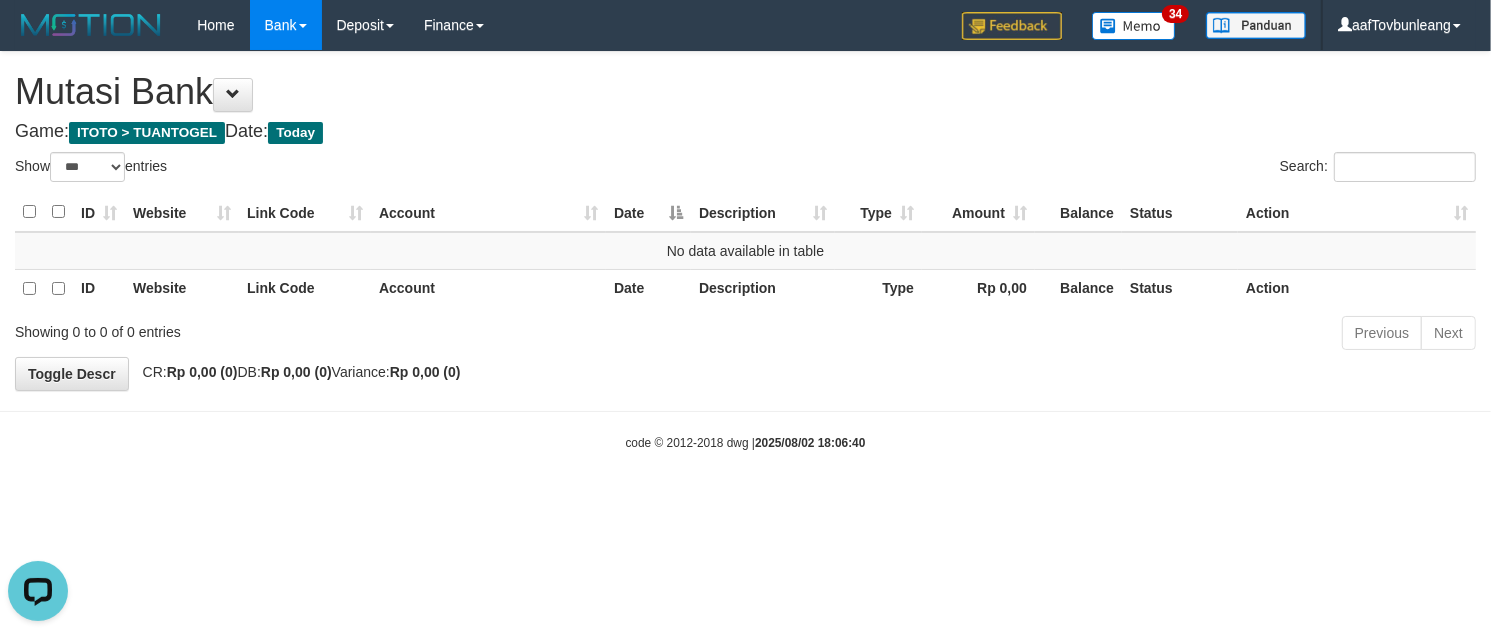 scroll, scrollTop: 0, scrollLeft: 0, axis: both 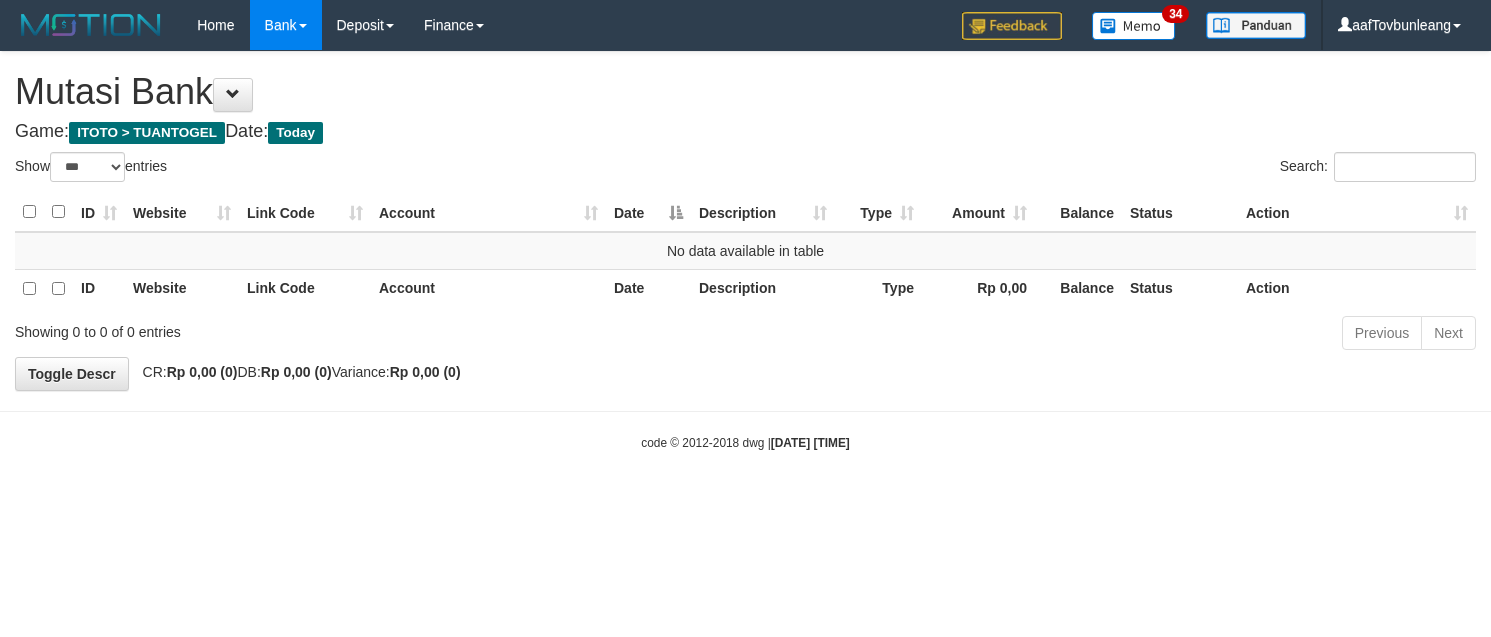 select on "***" 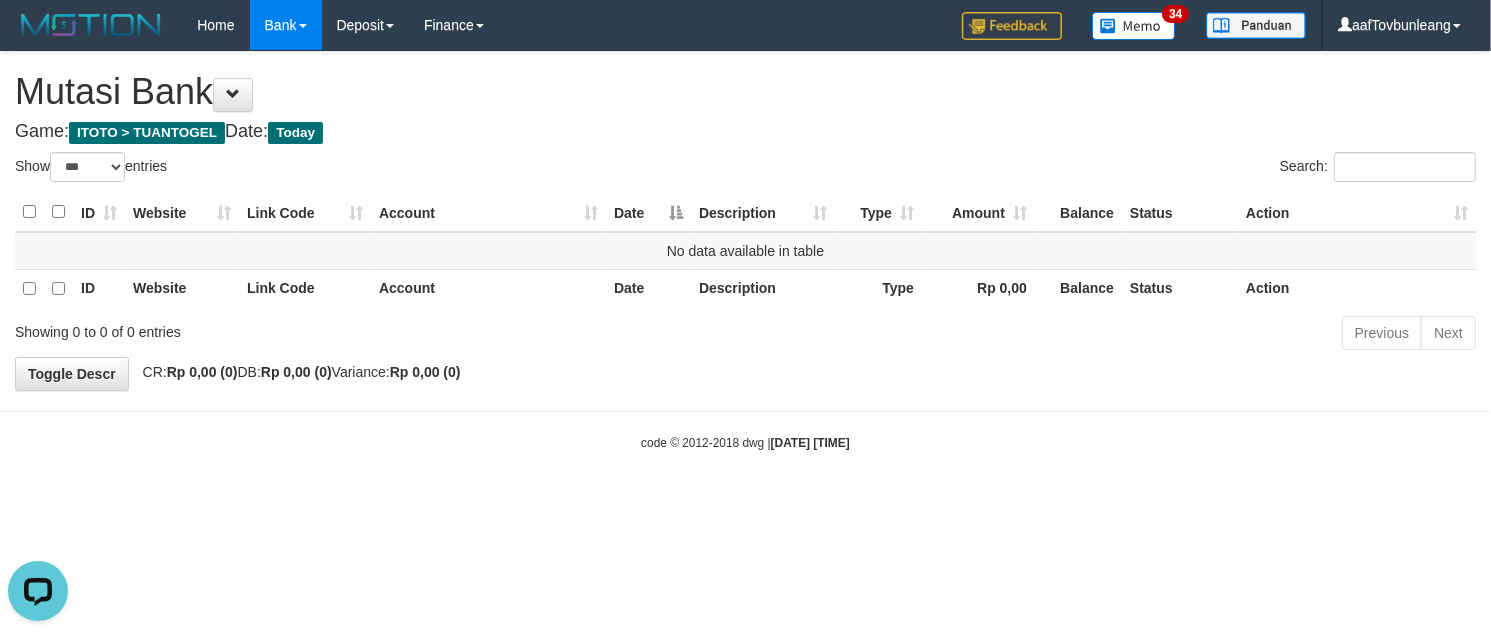 scroll, scrollTop: 0, scrollLeft: 0, axis: both 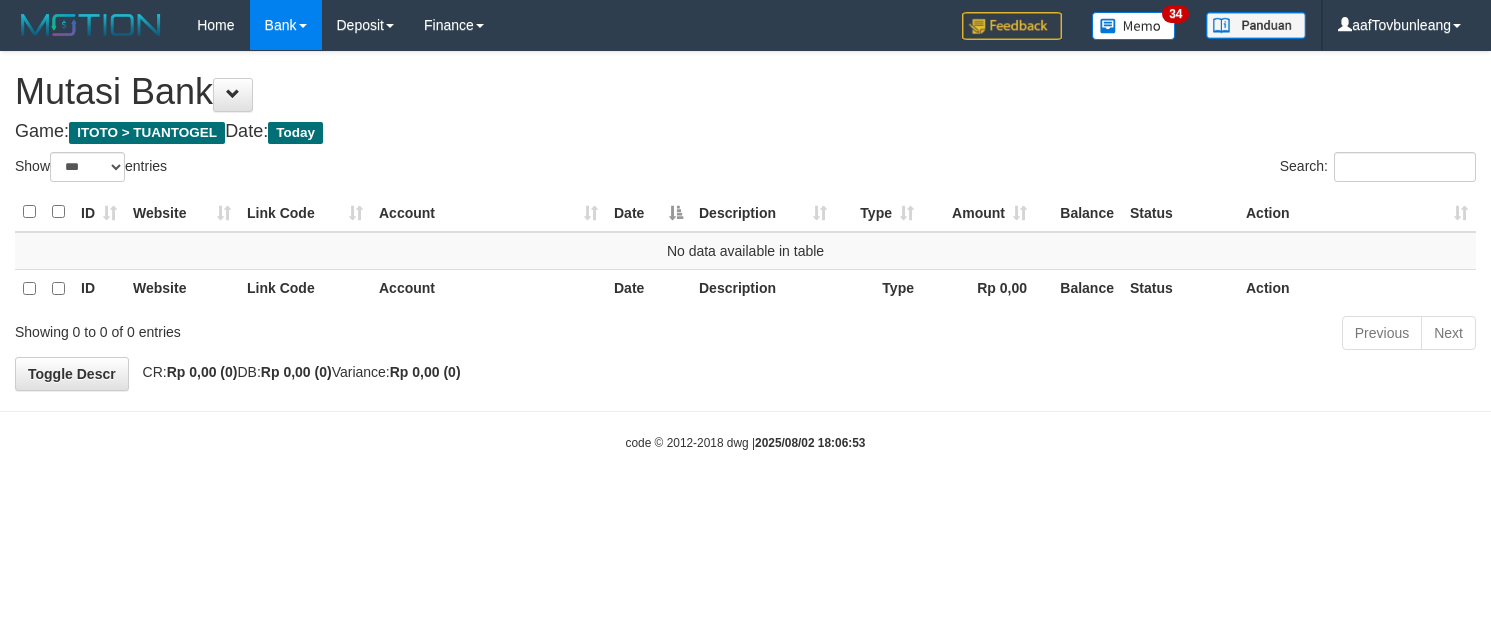 select on "***" 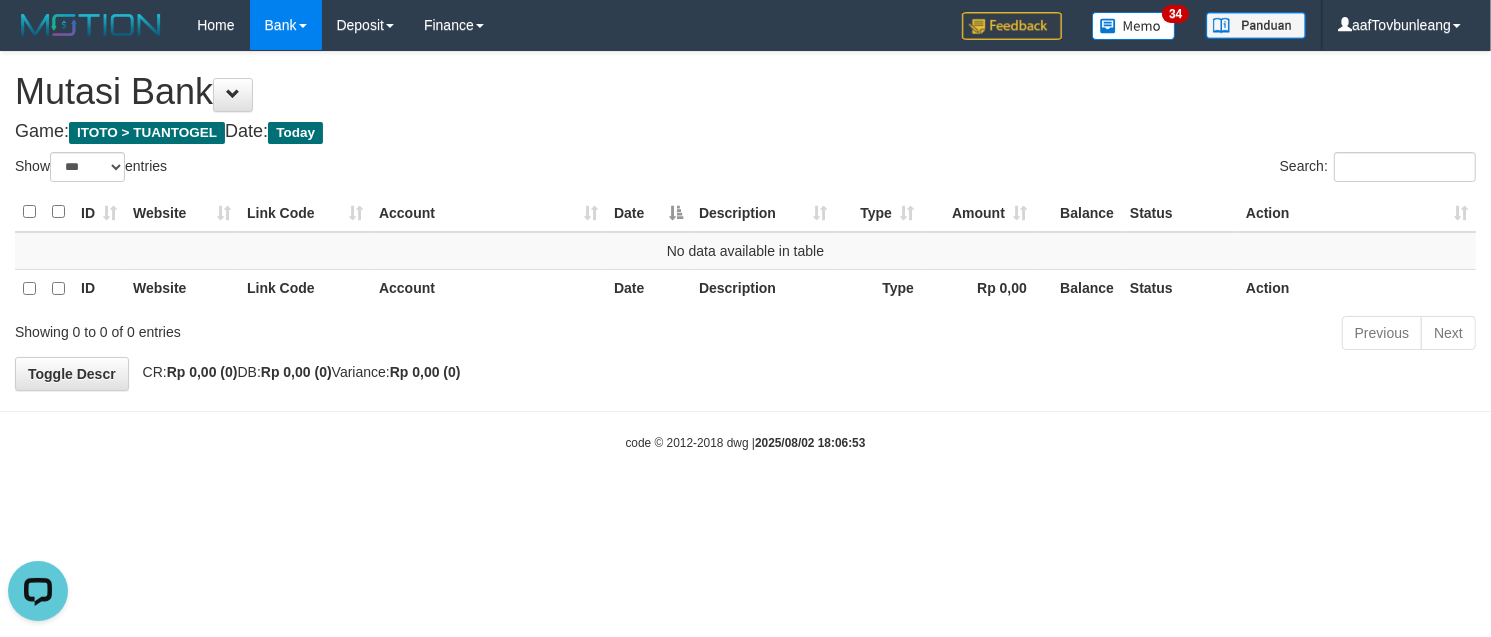 scroll, scrollTop: 0, scrollLeft: 0, axis: both 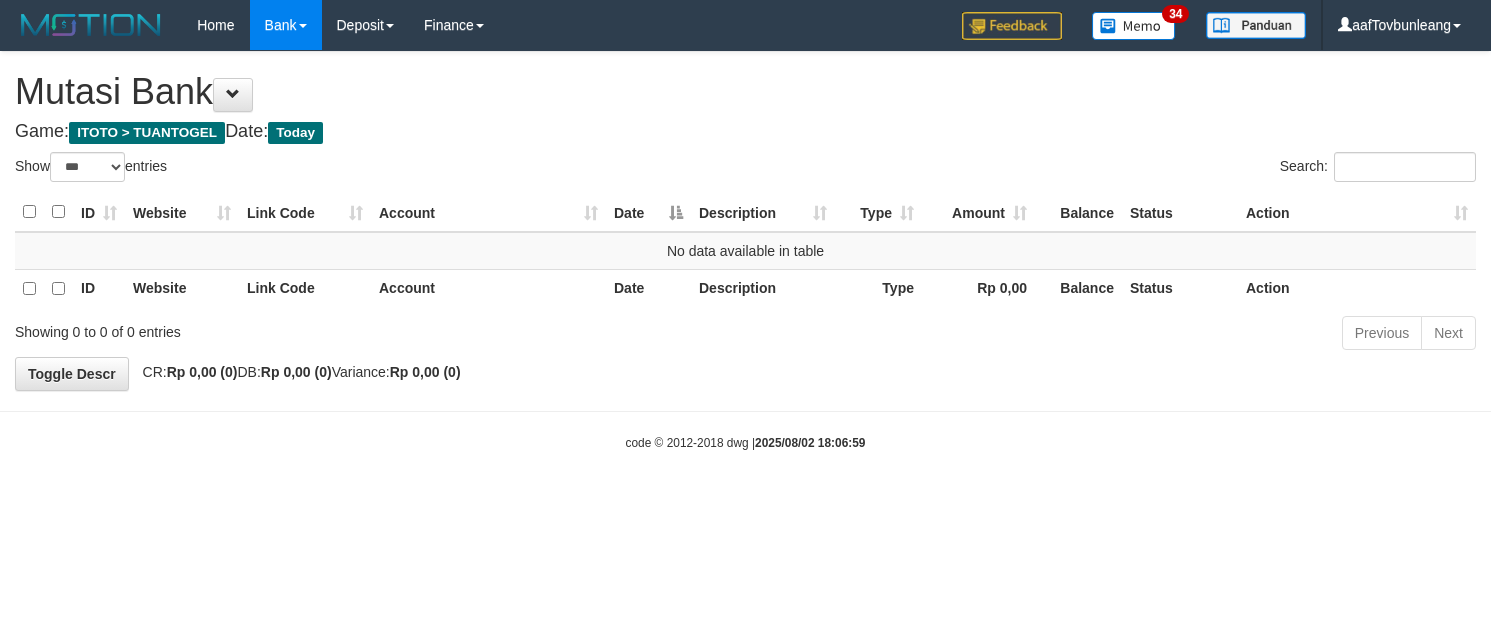 select on "***" 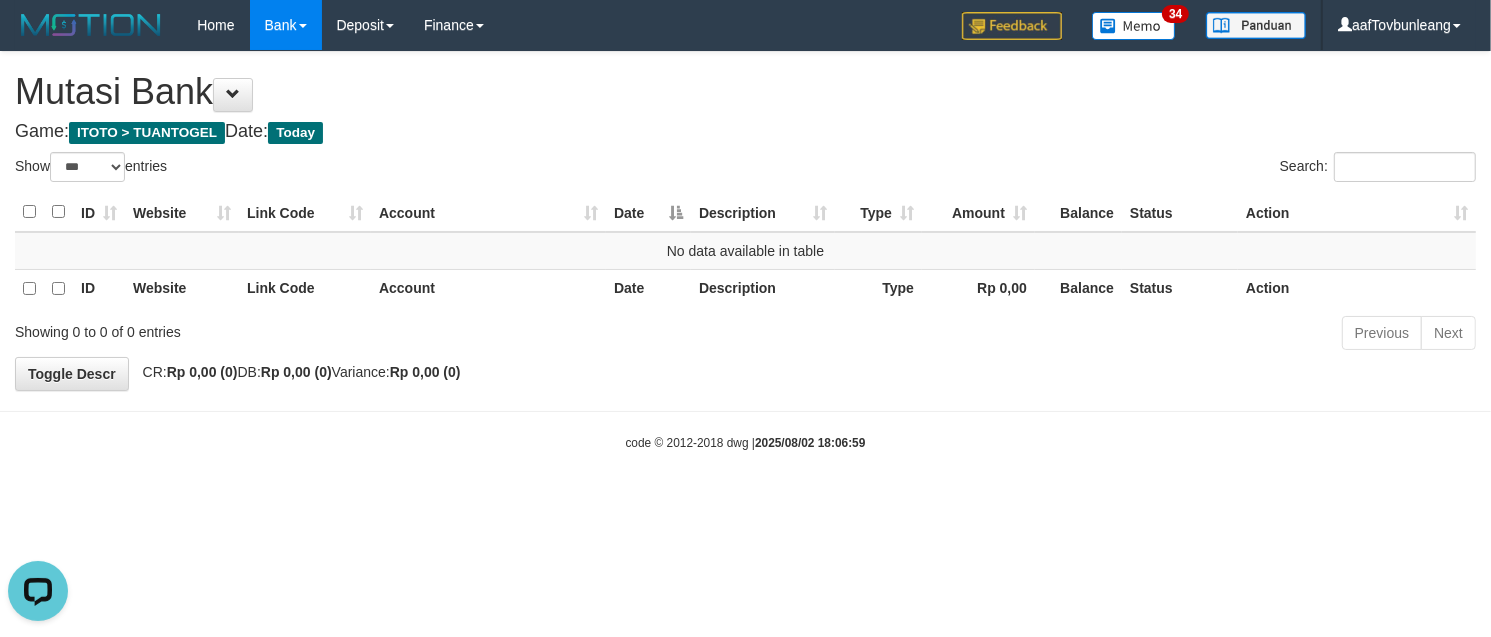 scroll, scrollTop: 0, scrollLeft: 0, axis: both 